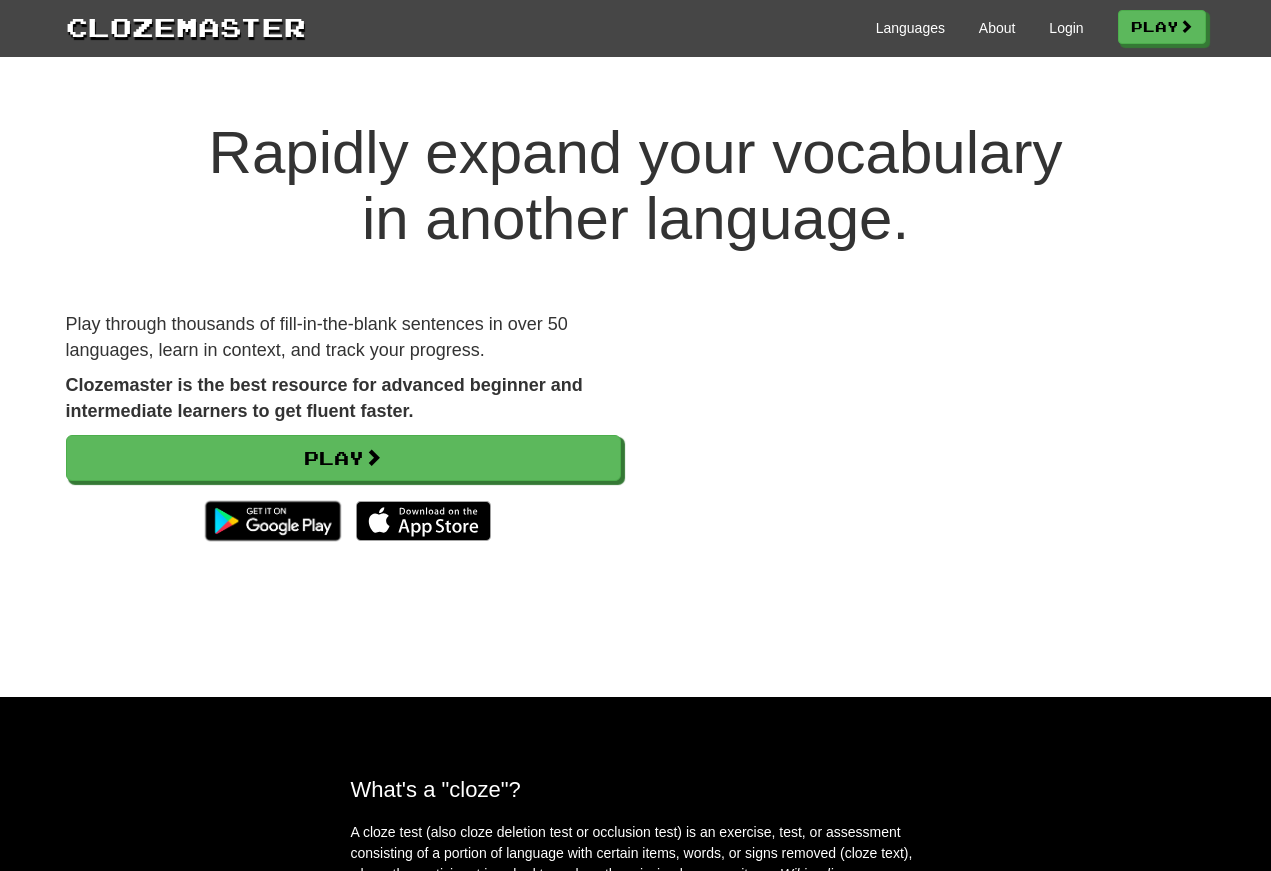 scroll, scrollTop: 0, scrollLeft: 0, axis: both 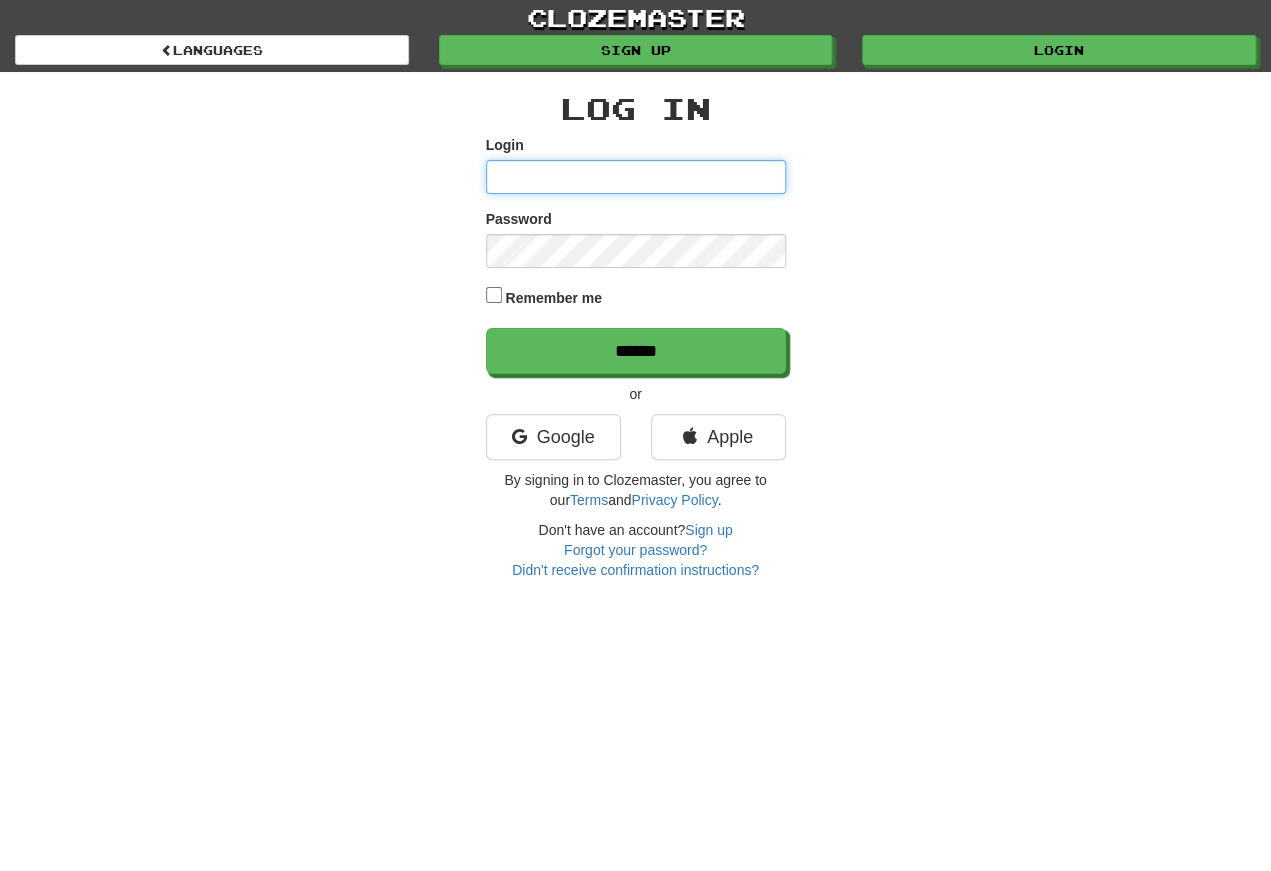 type on "**********" 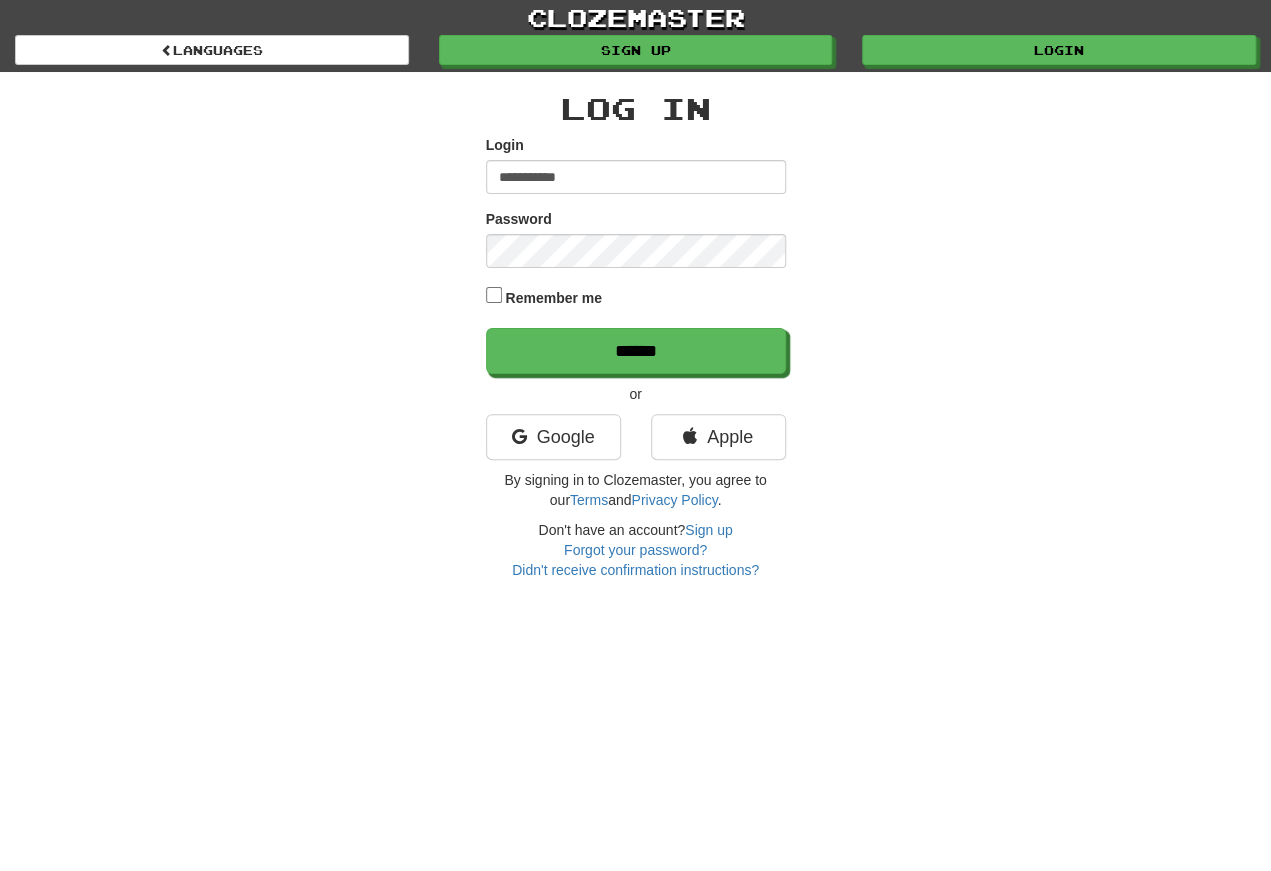 click on "******" at bounding box center [636, 351] 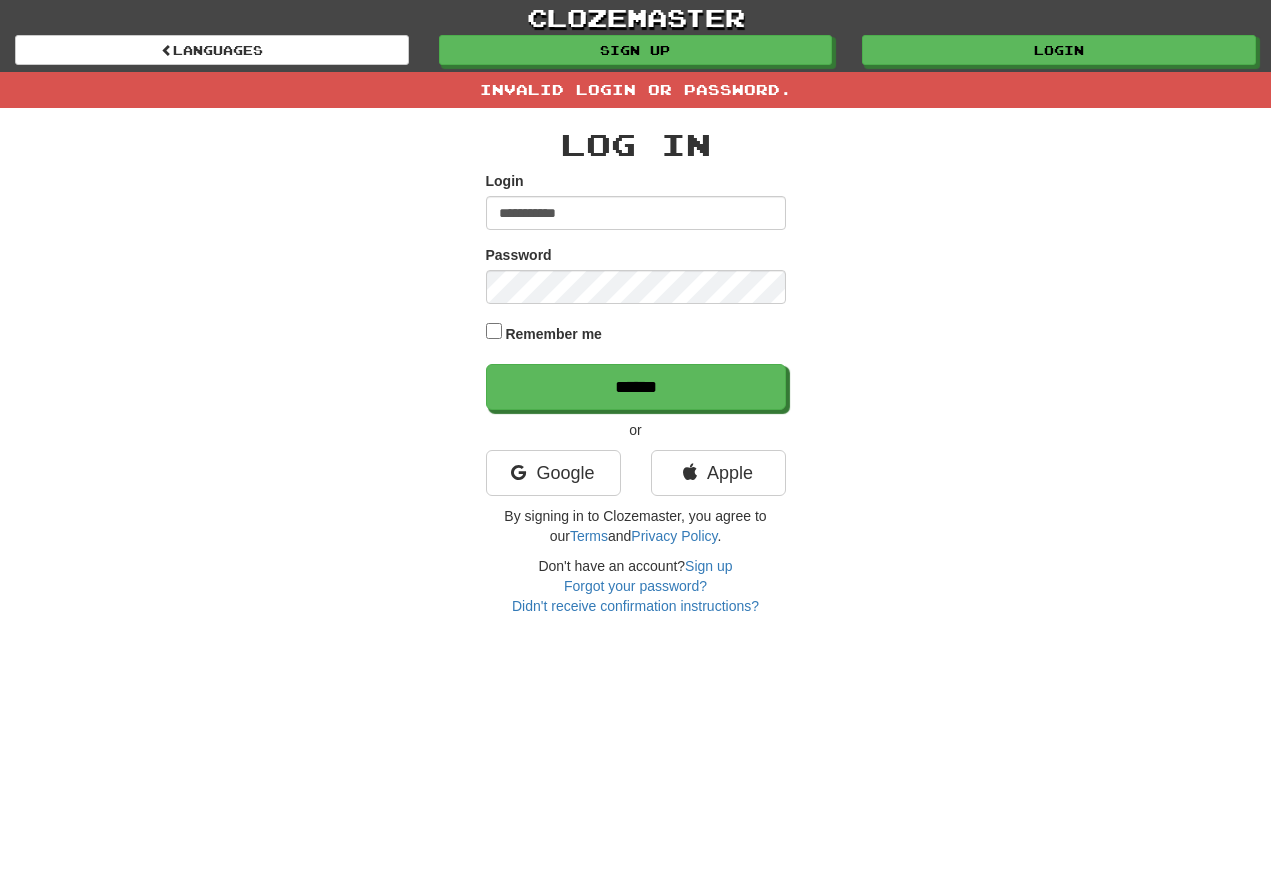scroll, scrollTop: 0, scrollLeft: 0, axis: both 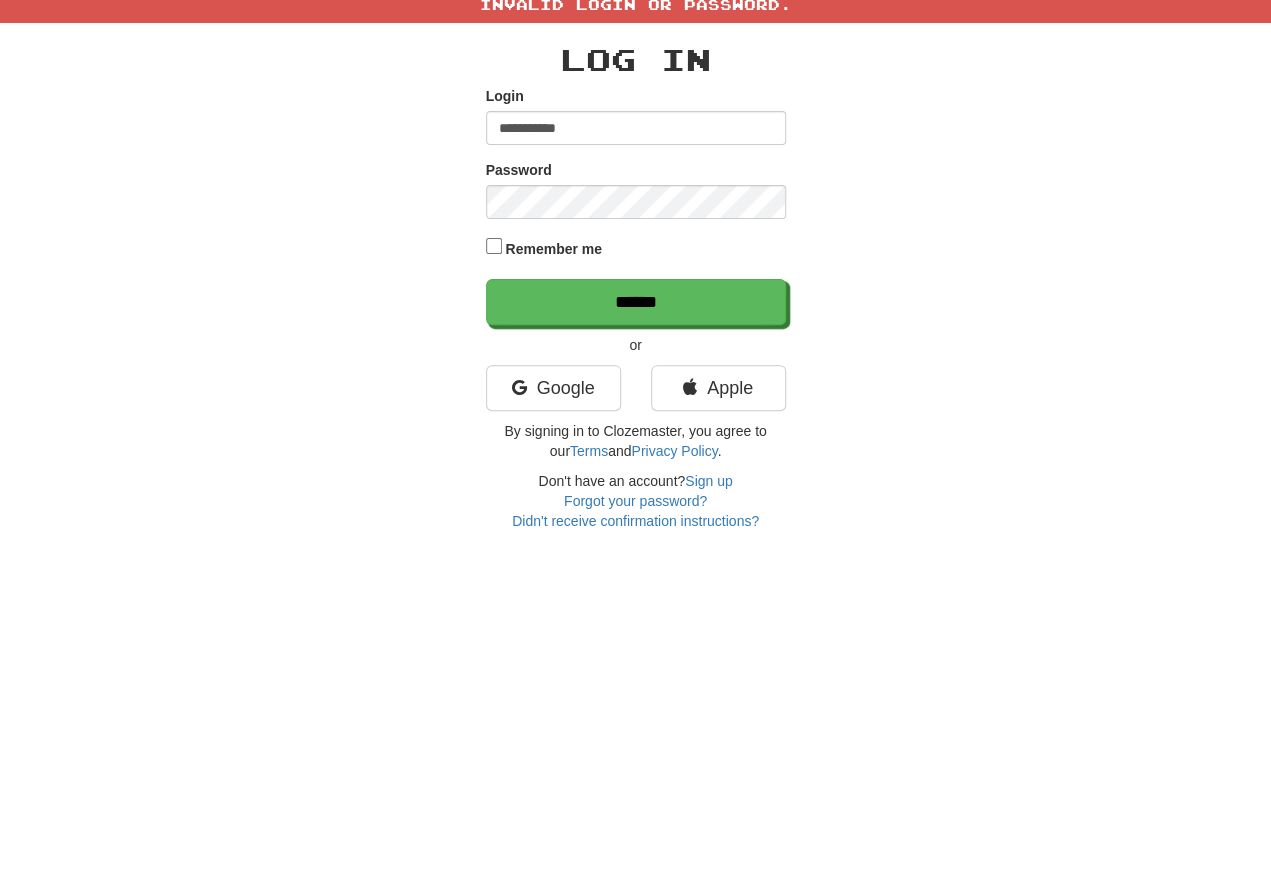 click on "******" at bounding box center [636, 387] 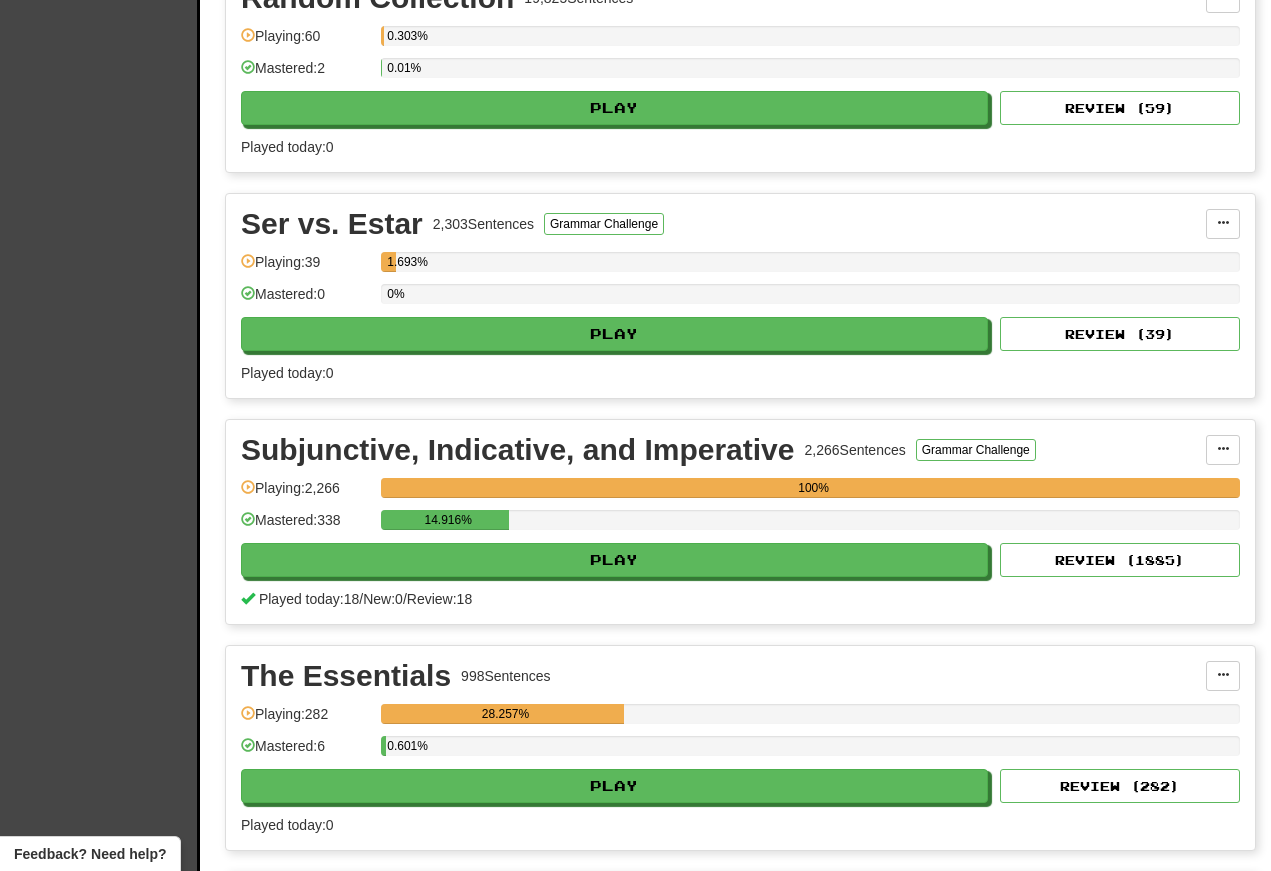 scroll, scrollTop: 7254, scrollLeft: 0, axis: vertical 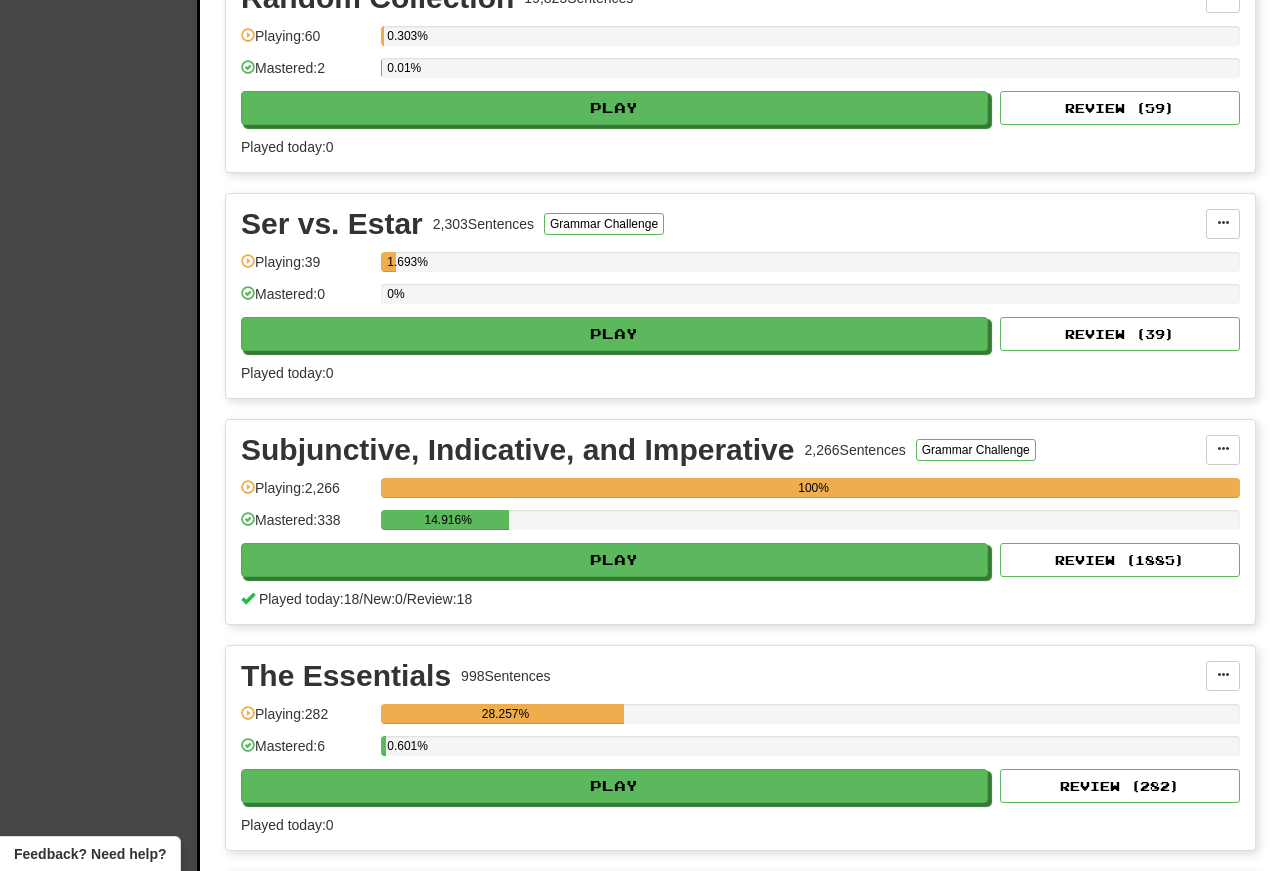 click on "Play" at bounding box center [614, 560] 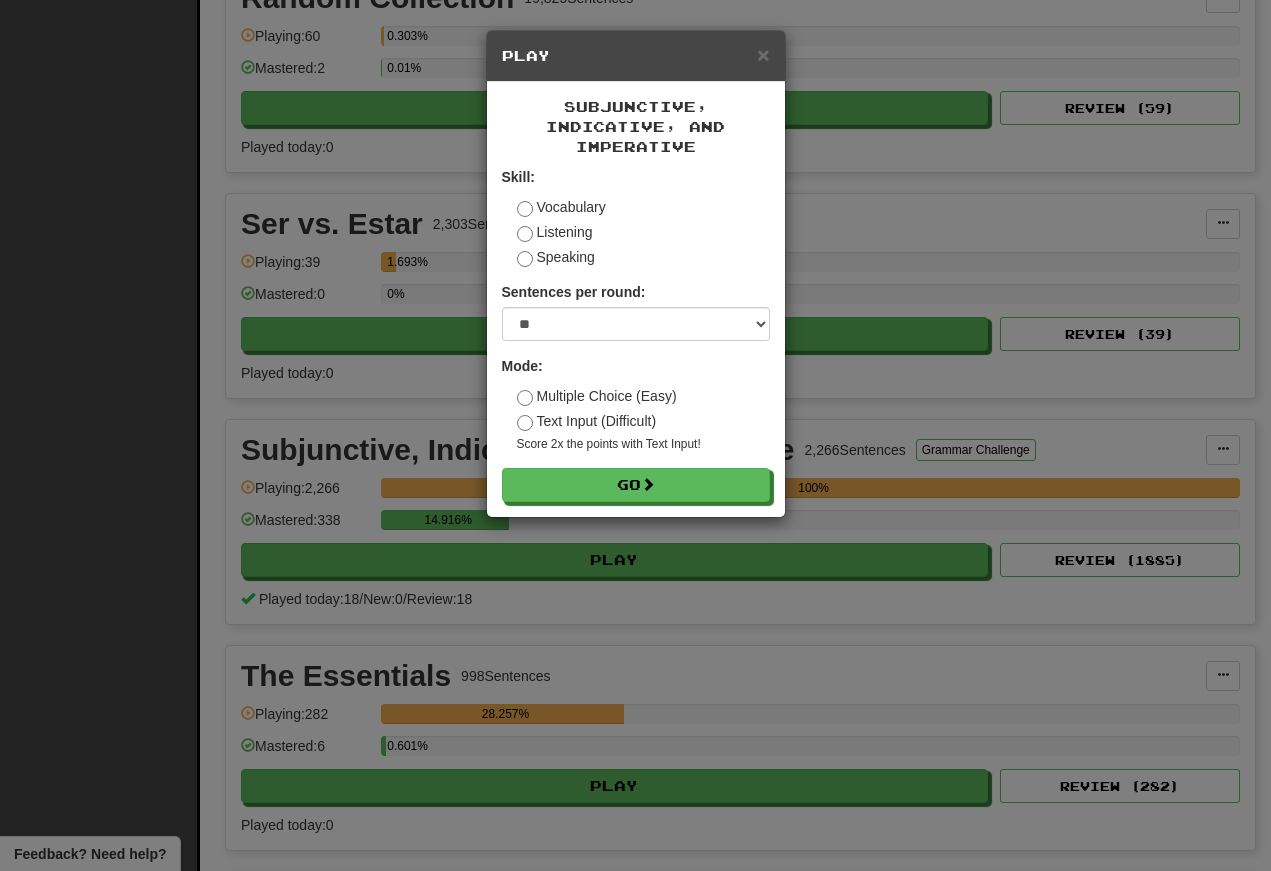 click on "Go" at bounding box center (636, 485) 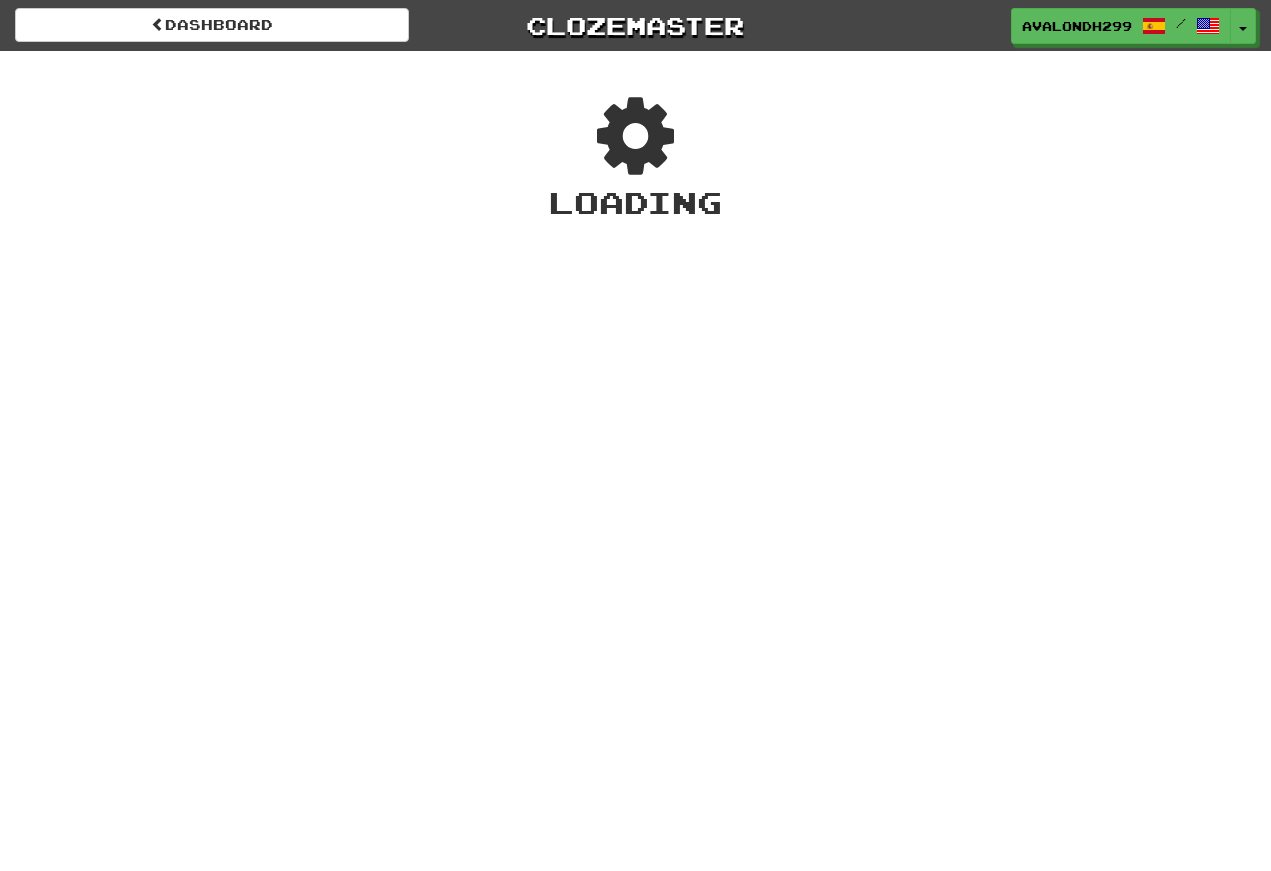 scroll, scrollTop: 0, scrollLeft: 0, axis: both 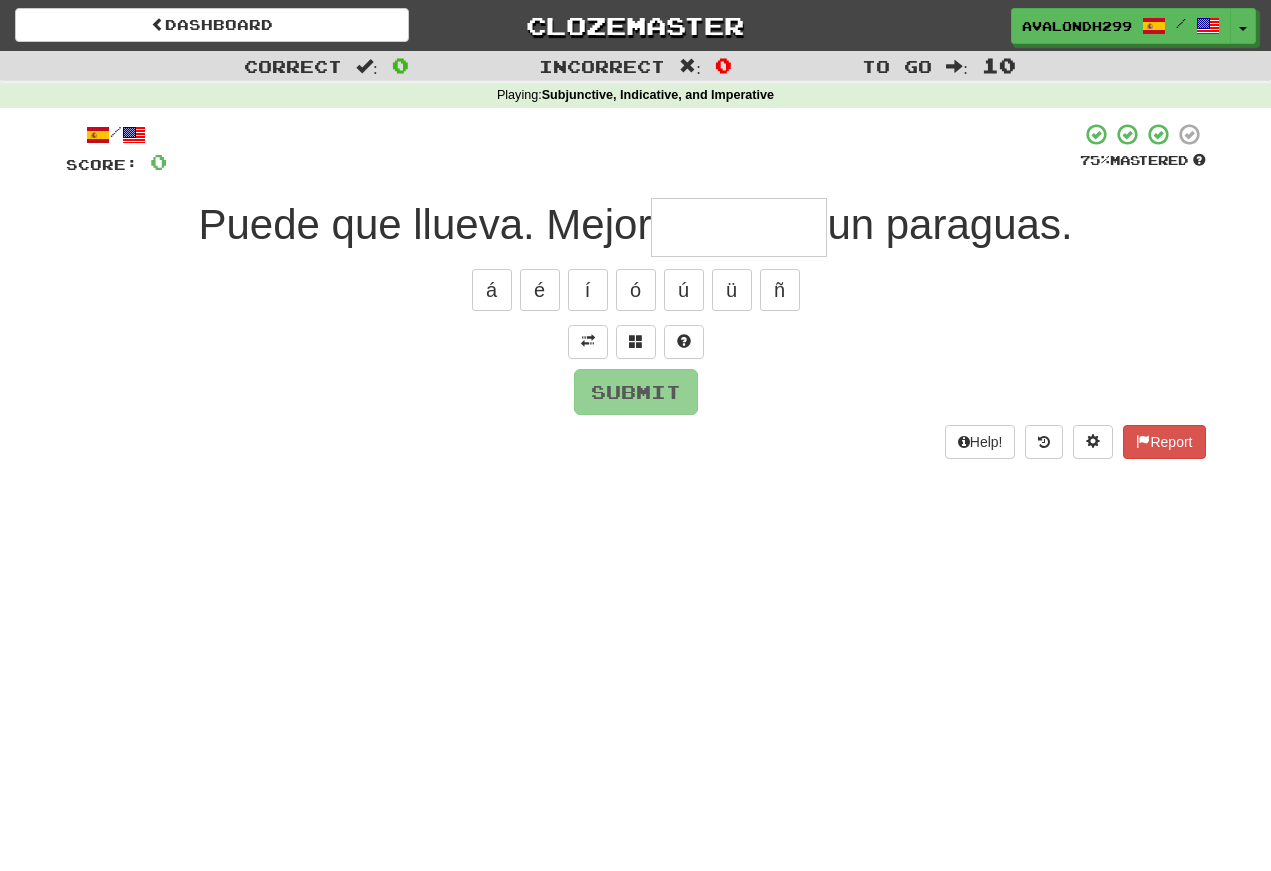 click at bounding box center (739, 227) 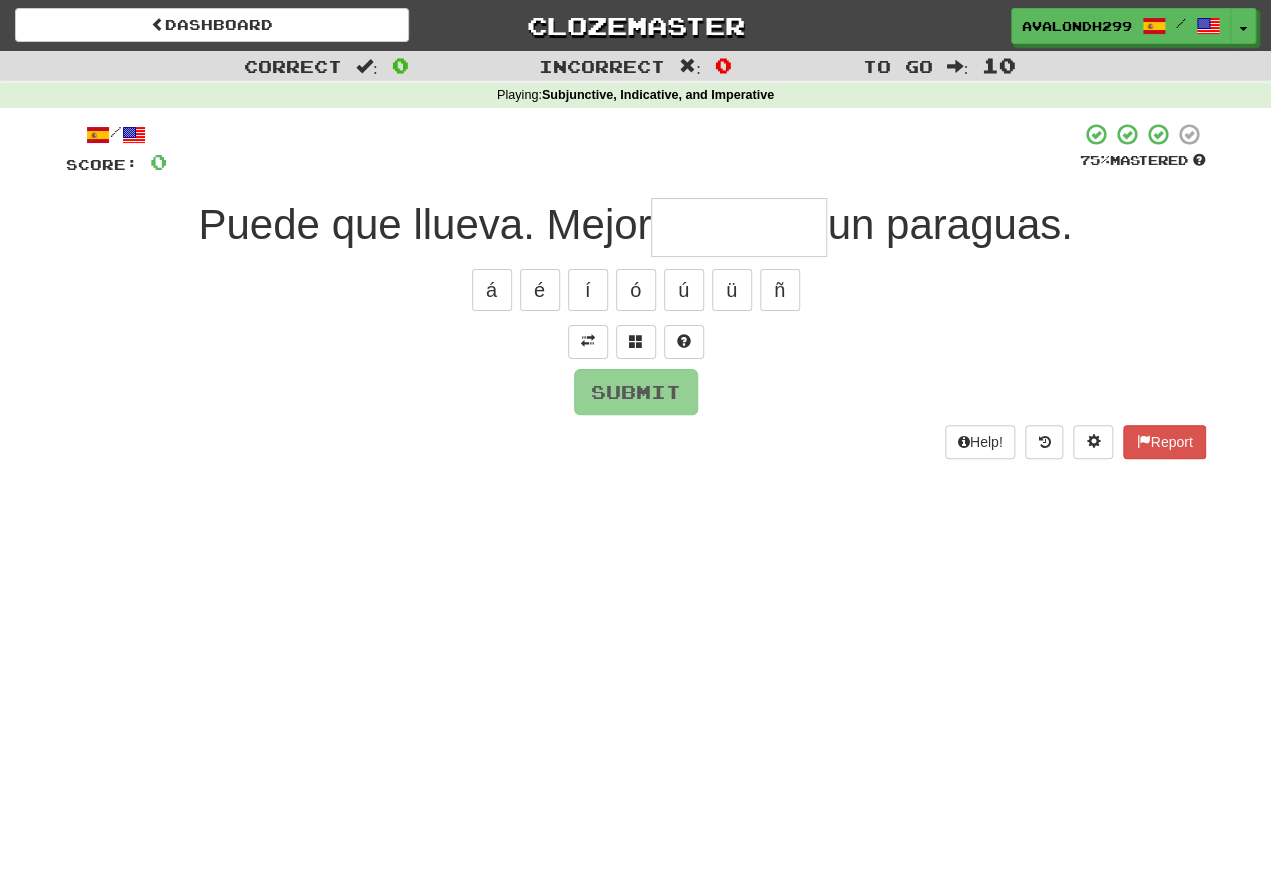 click at bounding box center (588, 341) 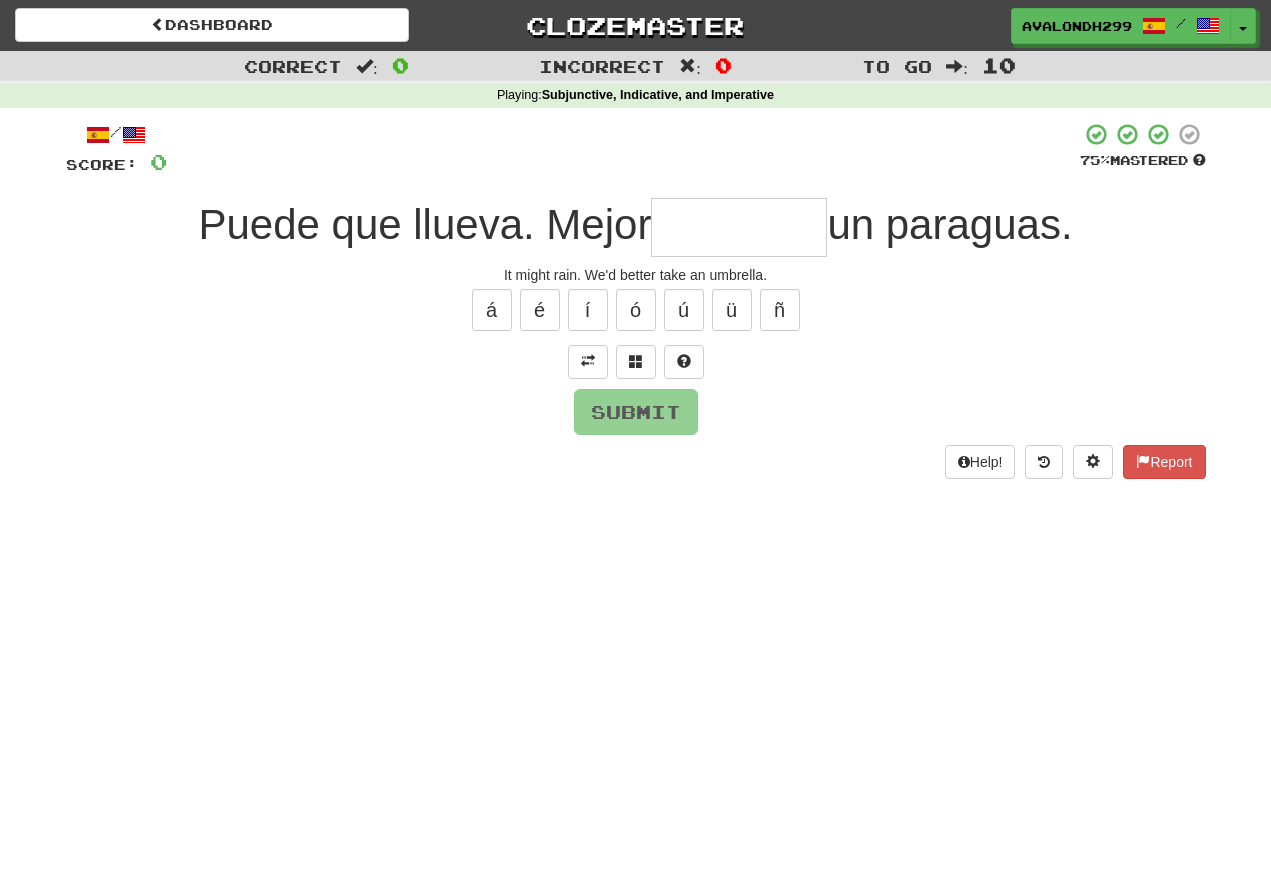 click at bounding box center (739, 227) 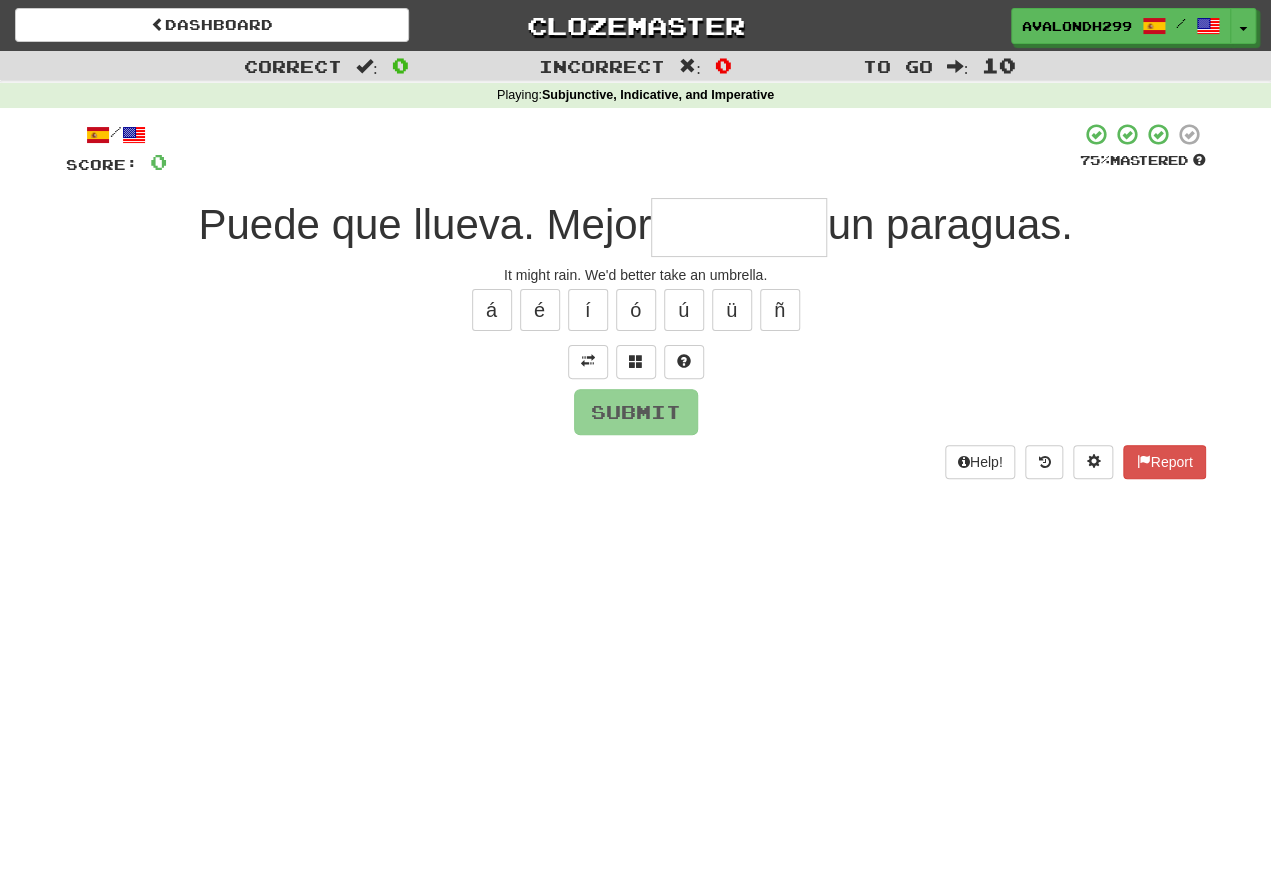 type on "*" 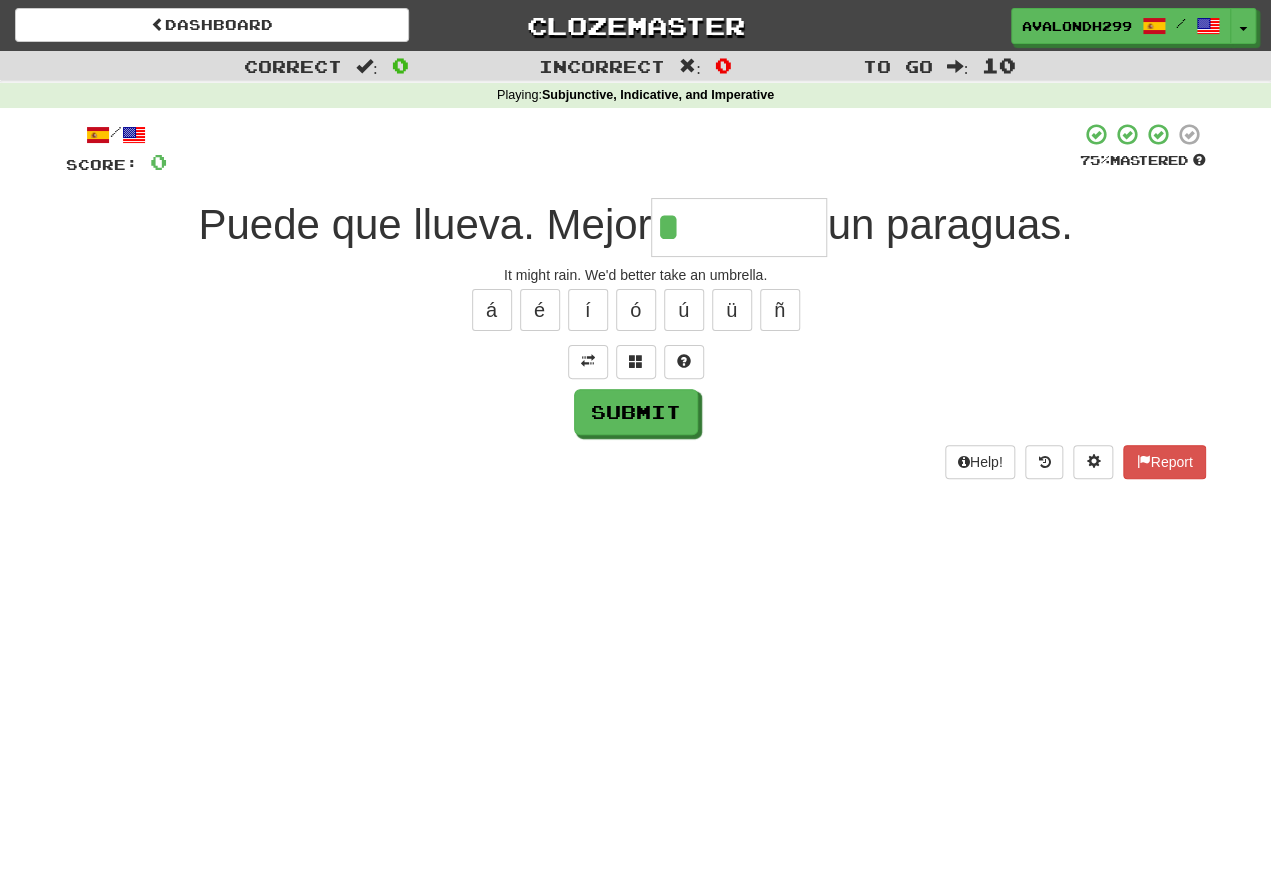 click on "/  Score:   0 75 %  Mastered Puede que llueva. Mejor  *  un paraguas. It might rain. We'd better take an umbrella. á é í ó ú ü ñ Submit  Help!  Report" at bounding box center (636, 300) 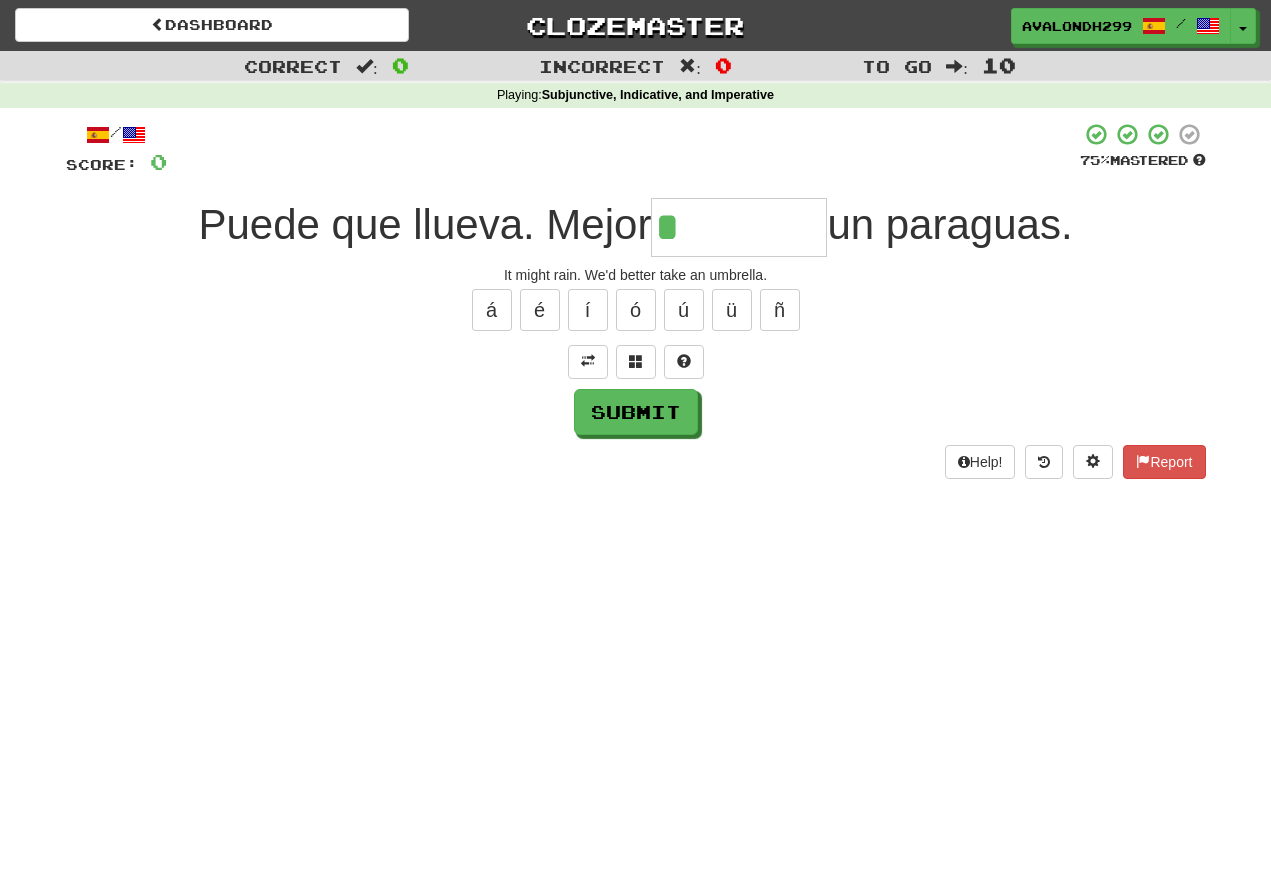 click on "é" at bounding box center [540, 310] 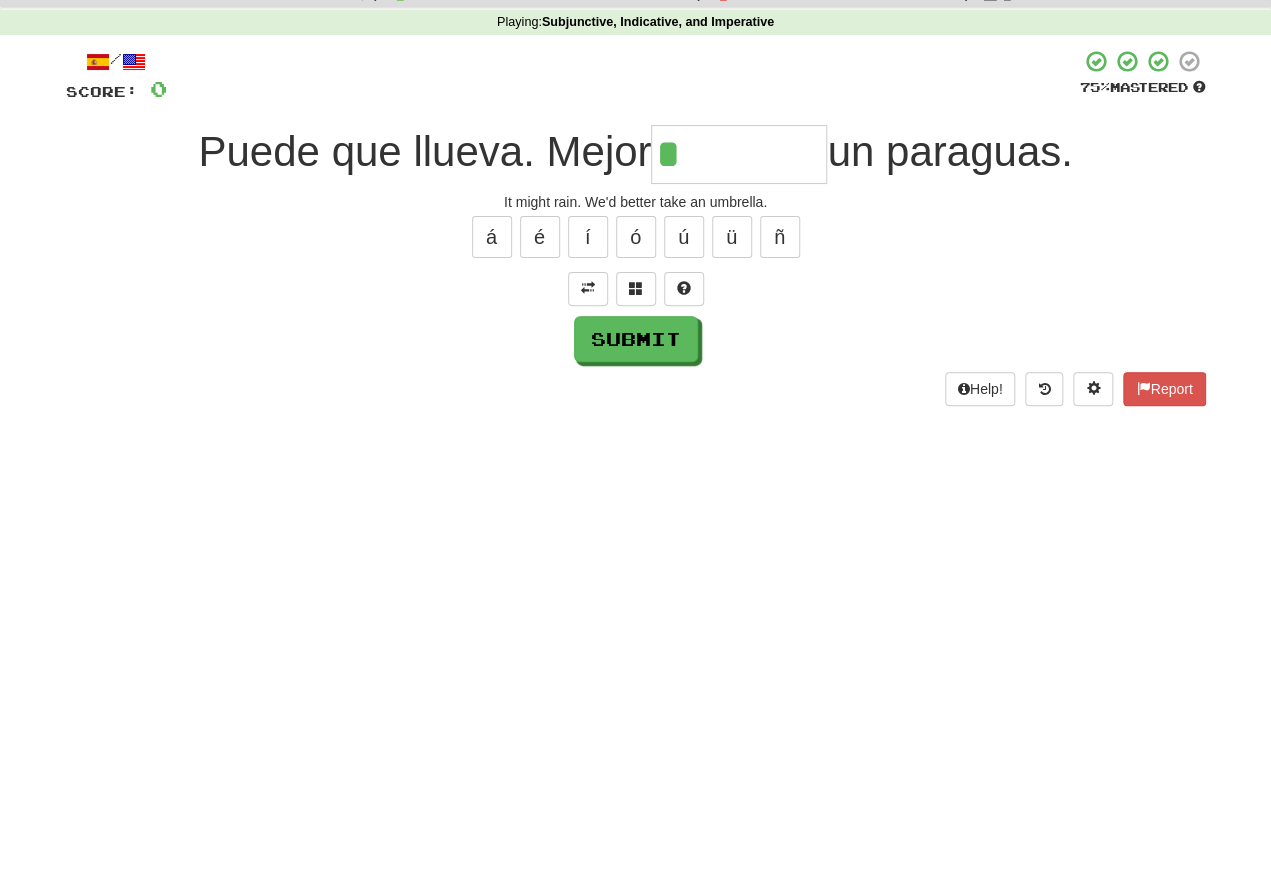 click at bounding box center (636, 361) 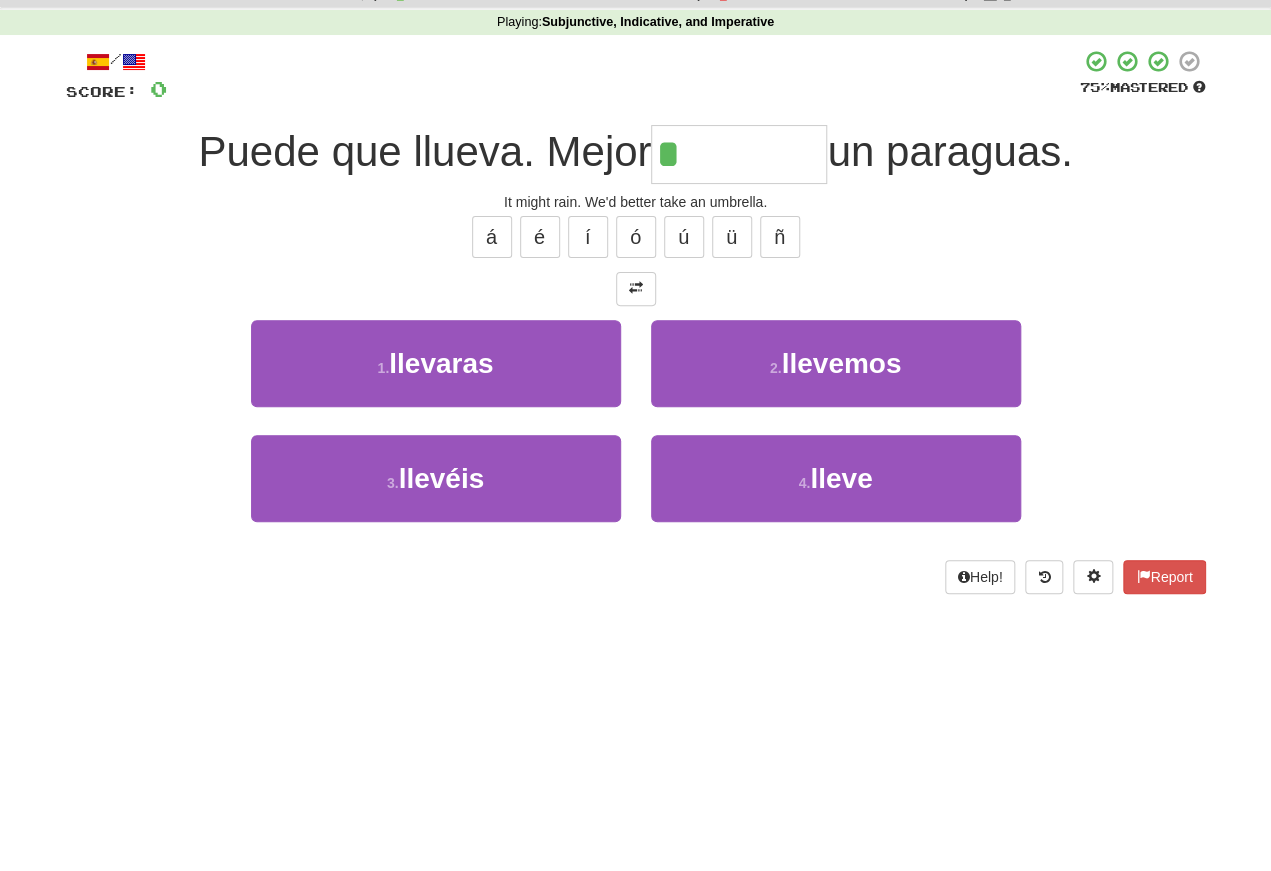 click on "2 .  llevemos" at bounding box center [836, 436] 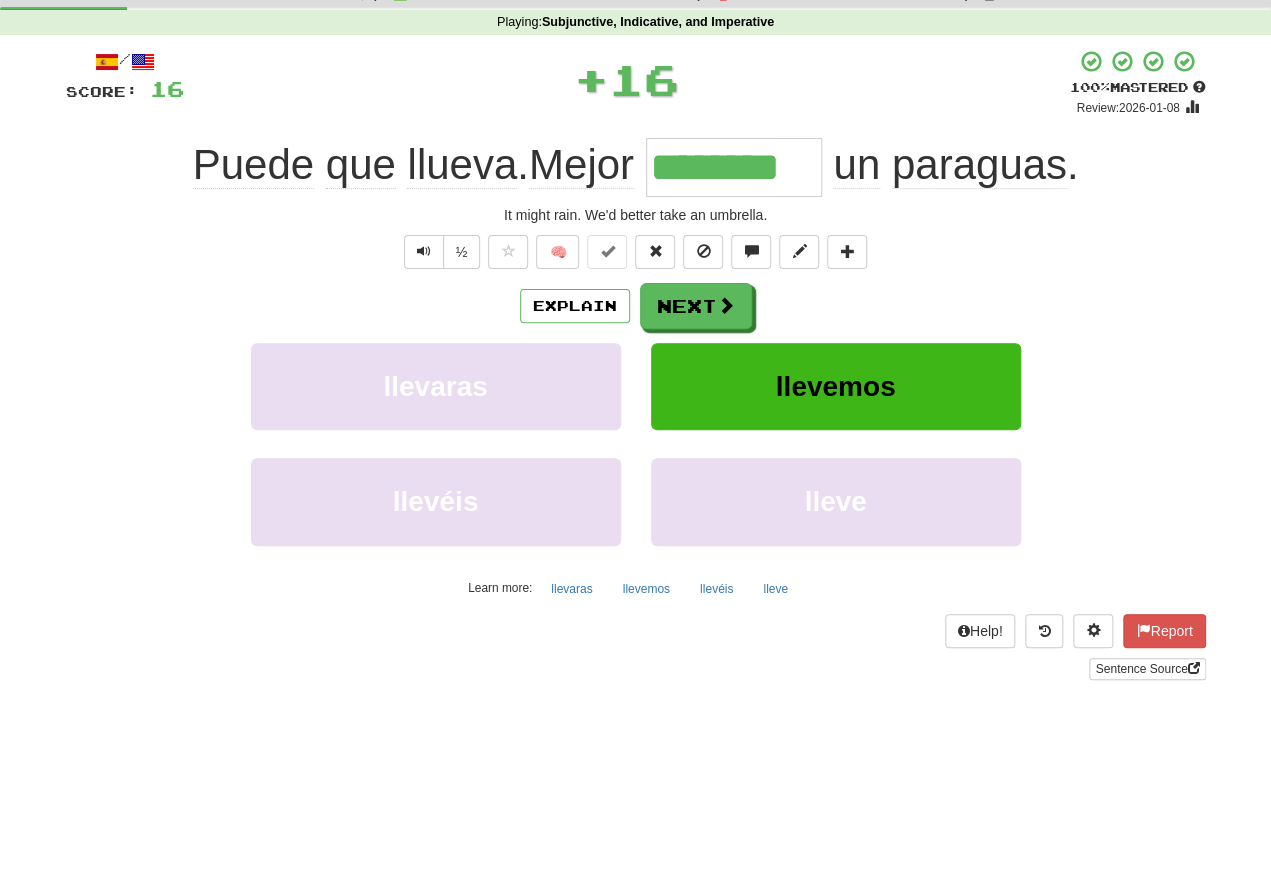 scroll, scrollTop: 72, scrollLeft: 0, axis: vertical 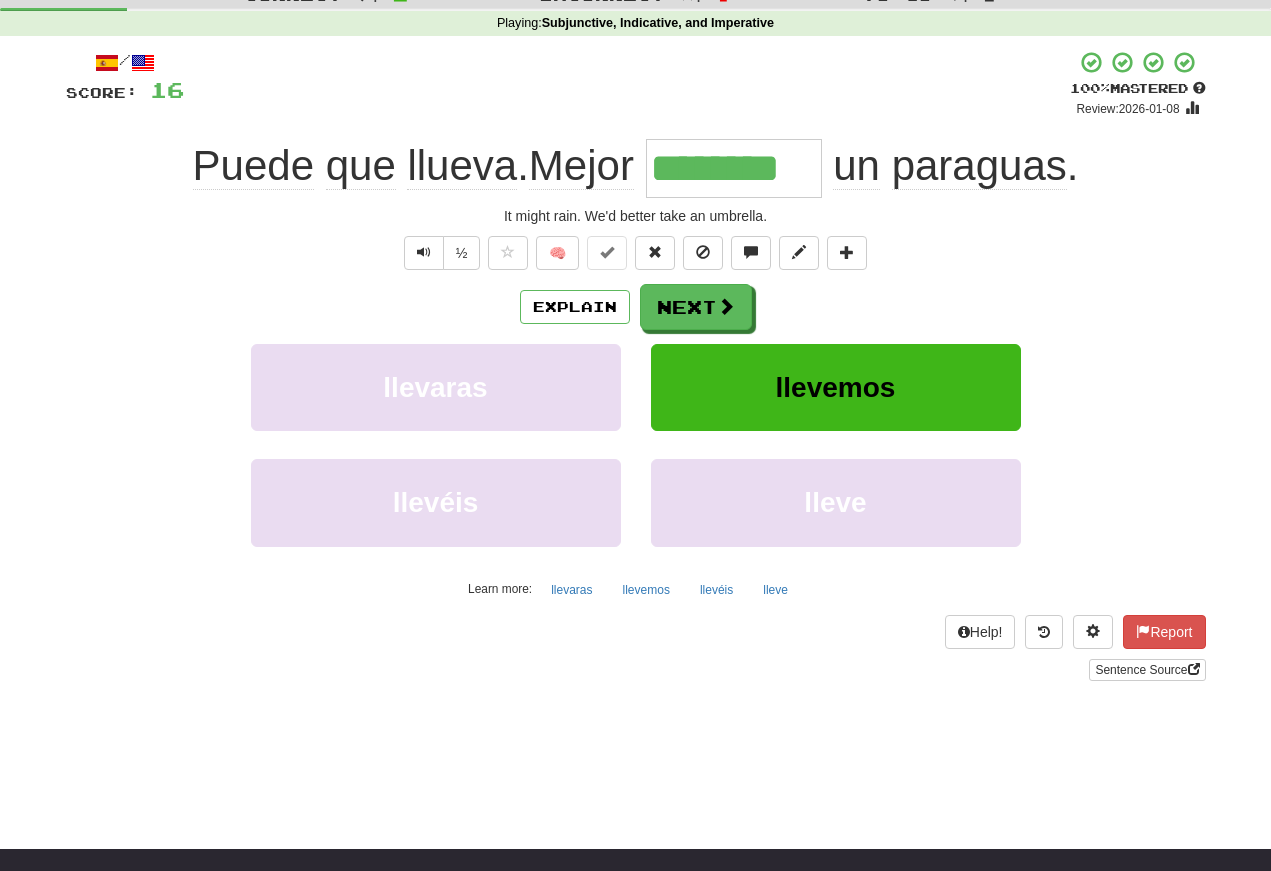 click at bounding box center (424, 252) 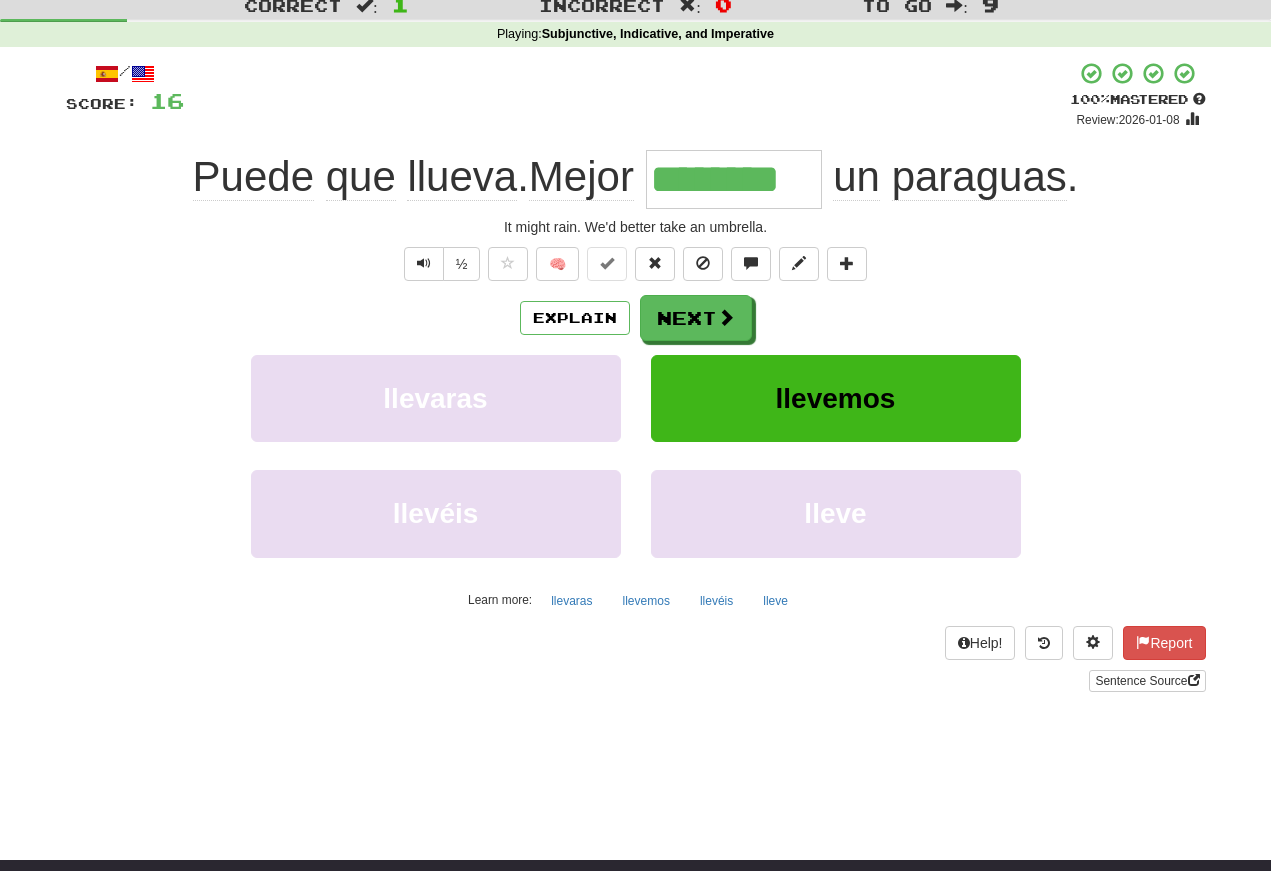 scroll, scrollTop: 61, scrollLeft: 0, axis: vertical 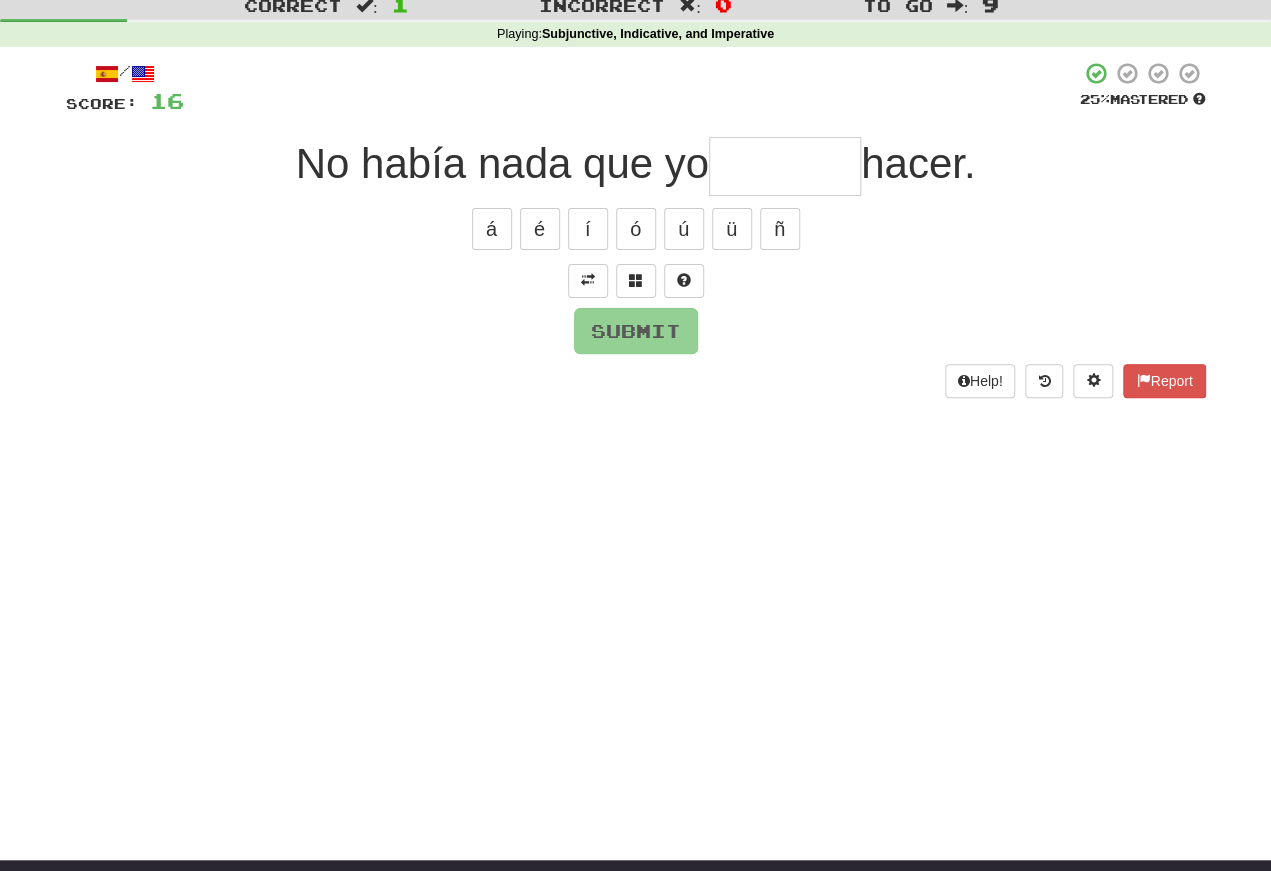 click at bounding box center [588, 280] 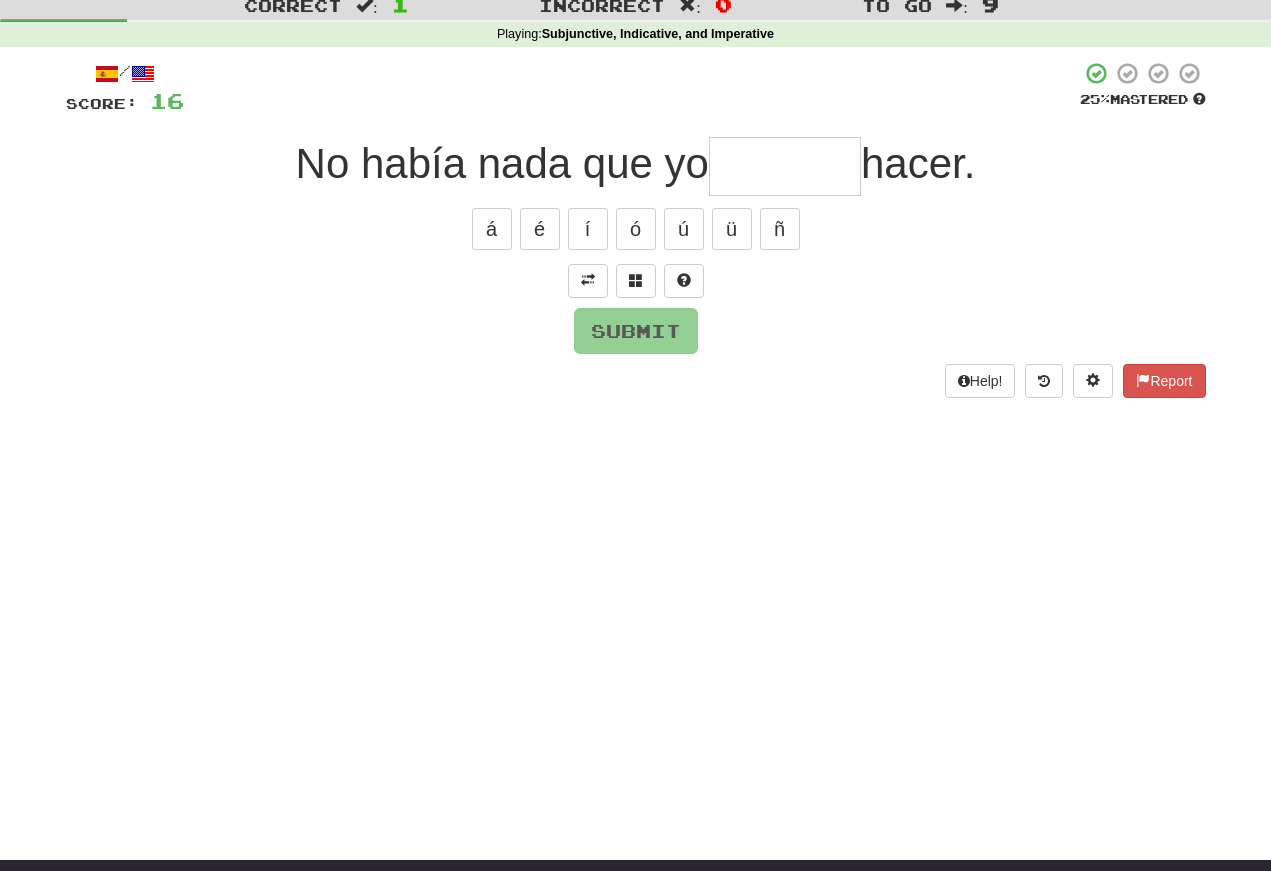 scroll, scrollTop: 61, scrollLeft: 0, axis: vertical 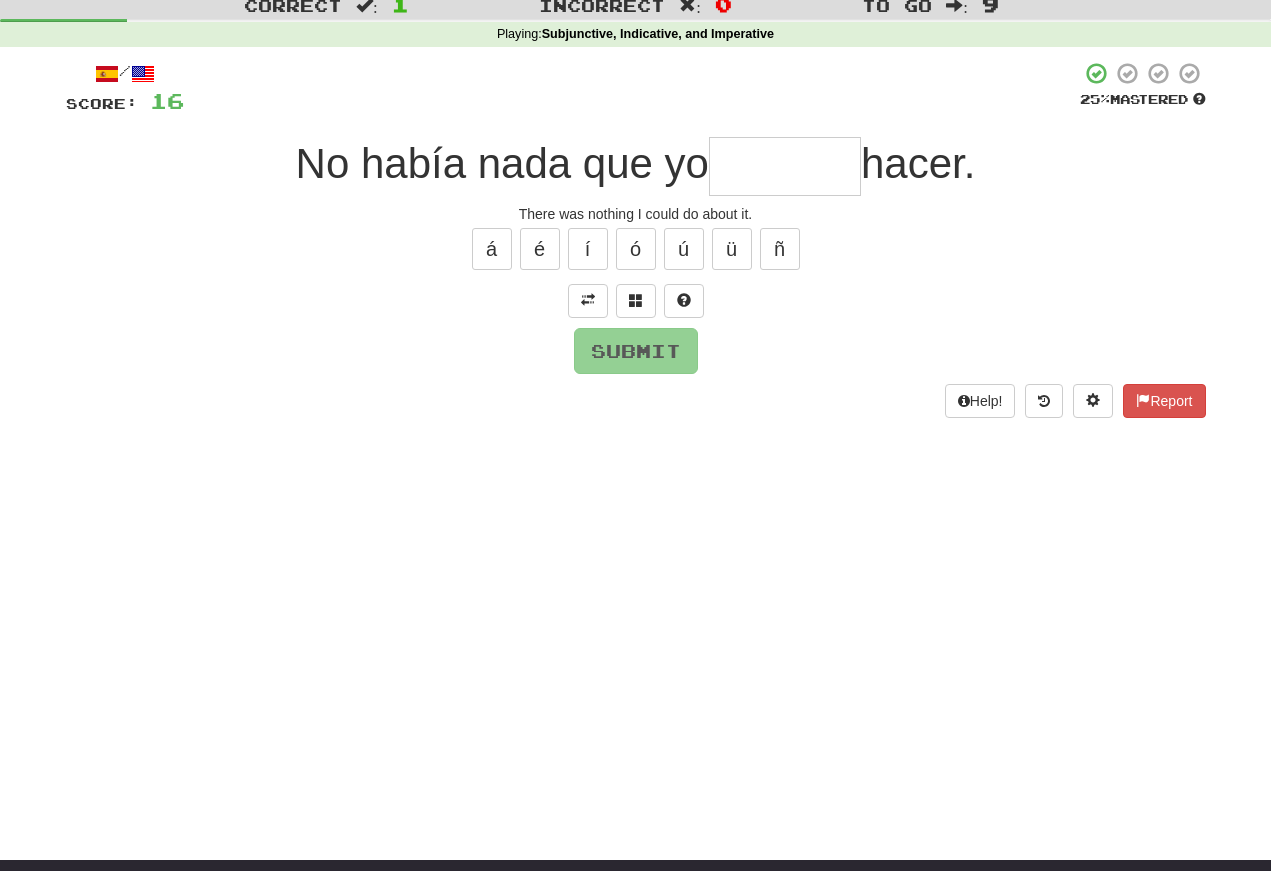 click at bounding box center [785, 166] 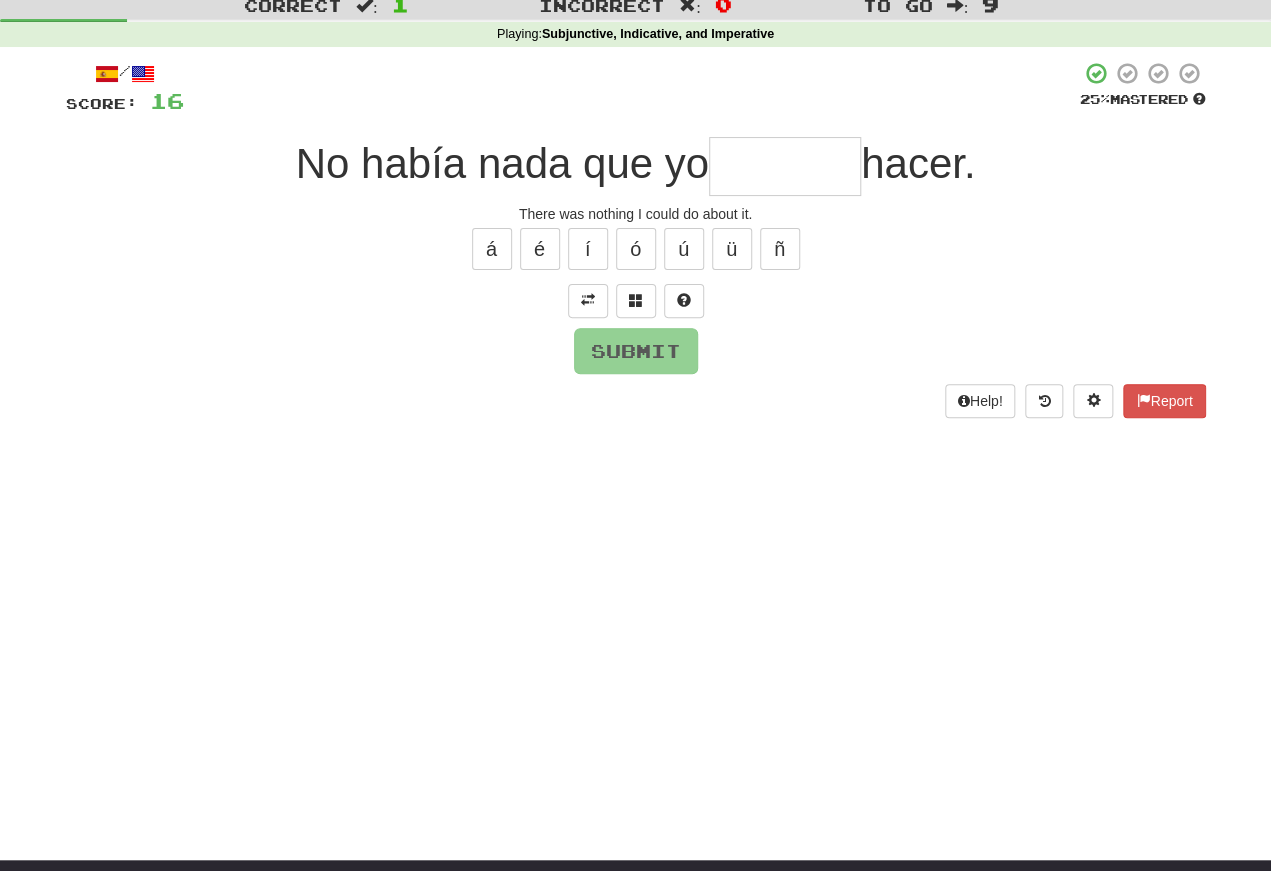 click at bounding box center [785, 166] 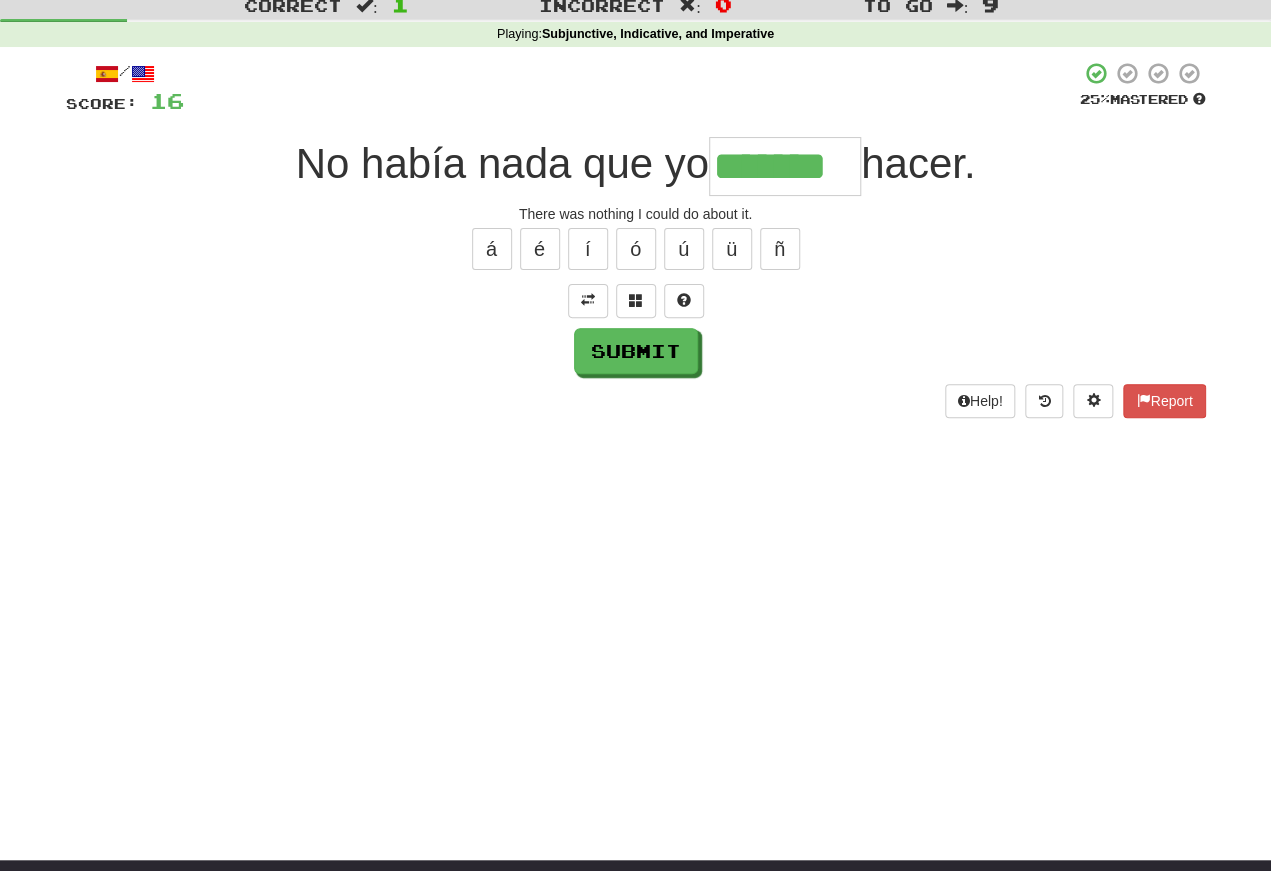 type on "*******" 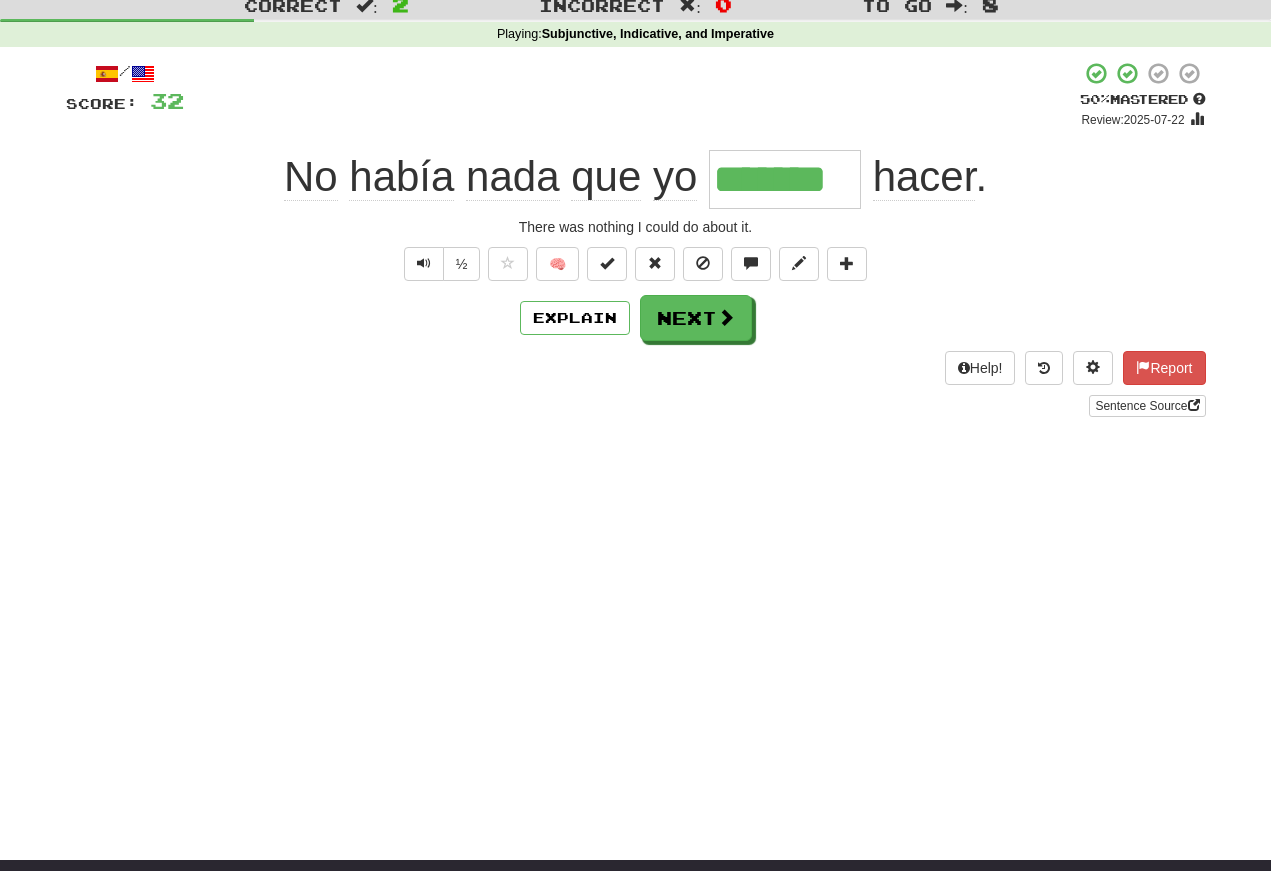 click on "Next" at bounding box center [696, 318] 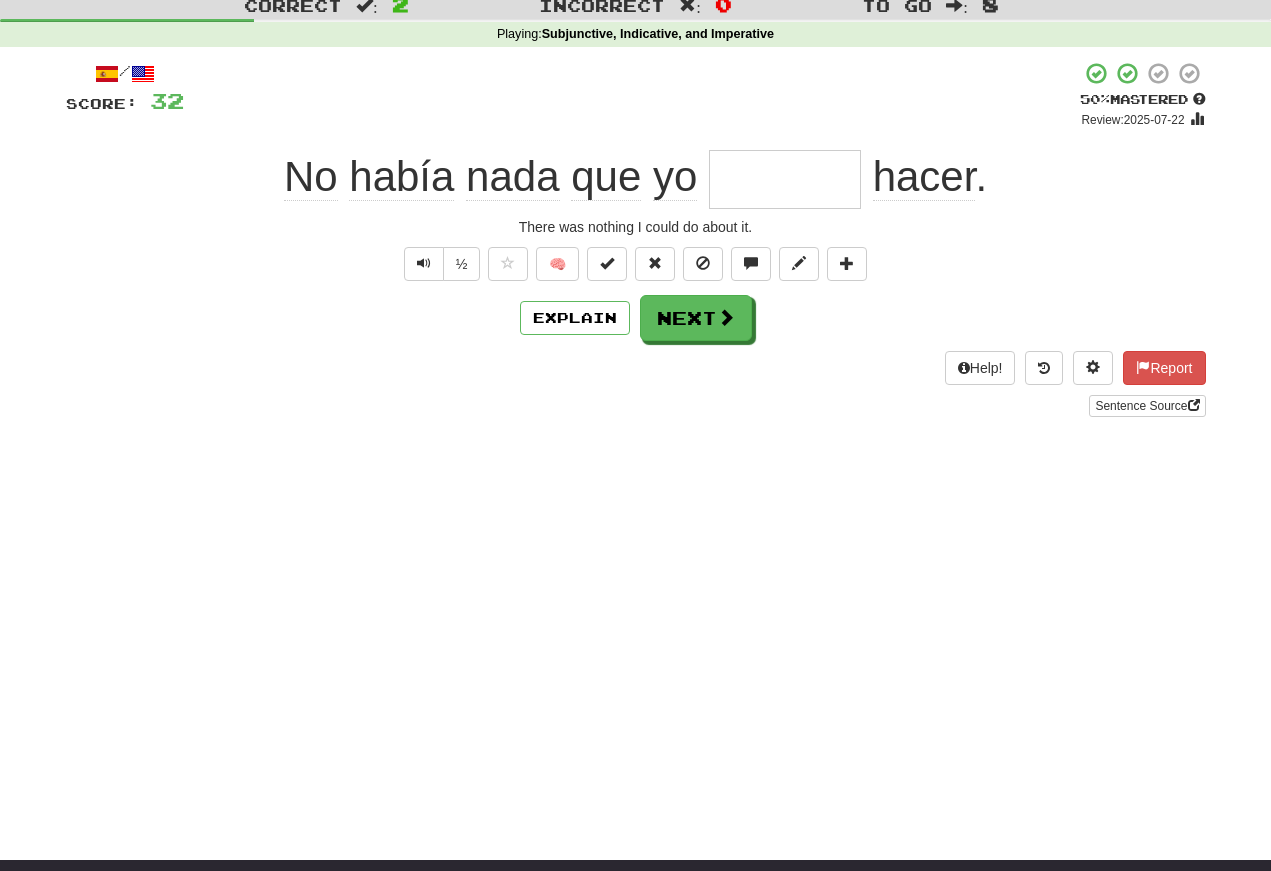 scroll, scrollTop: 61, scrollLeft: 0, axis: vertical 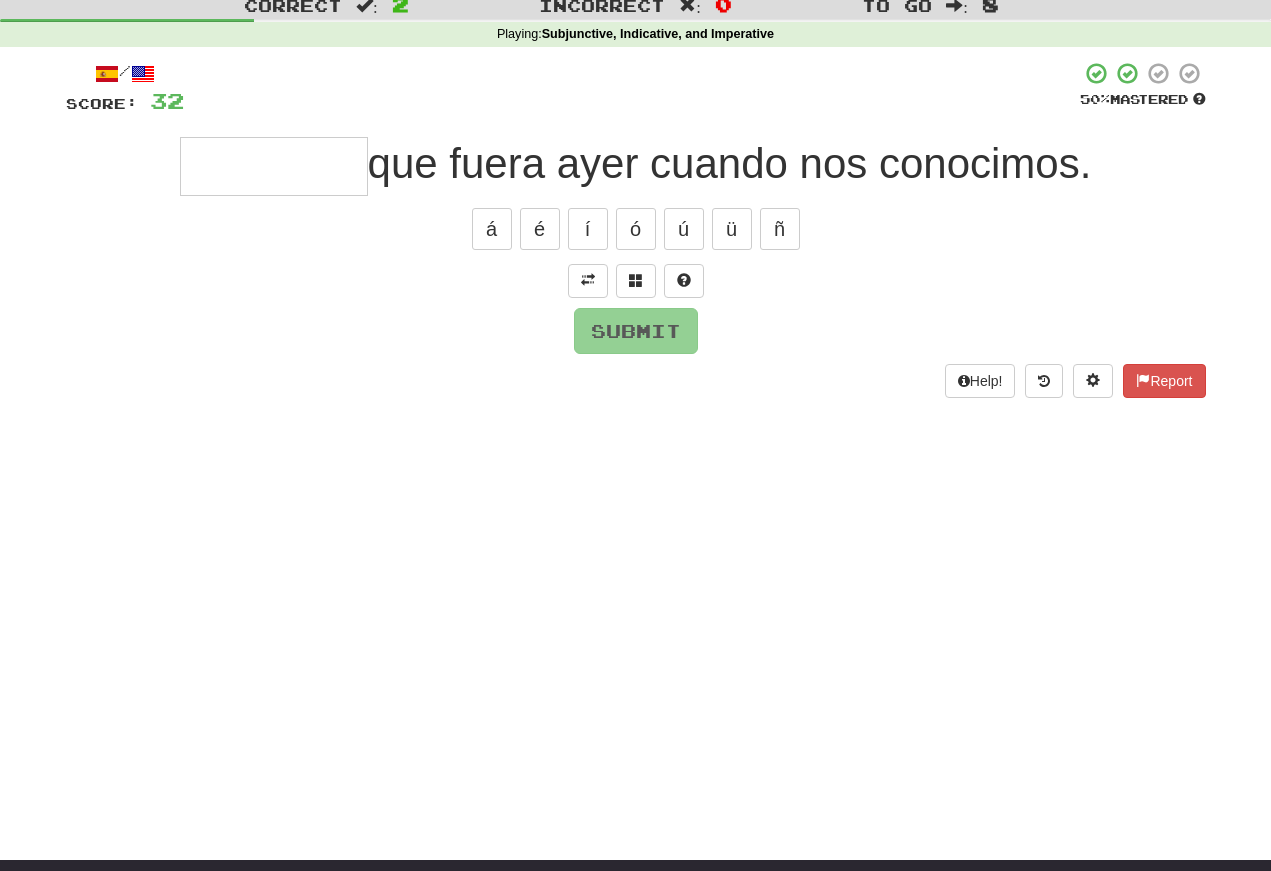 click at bounding box center (274, 166) 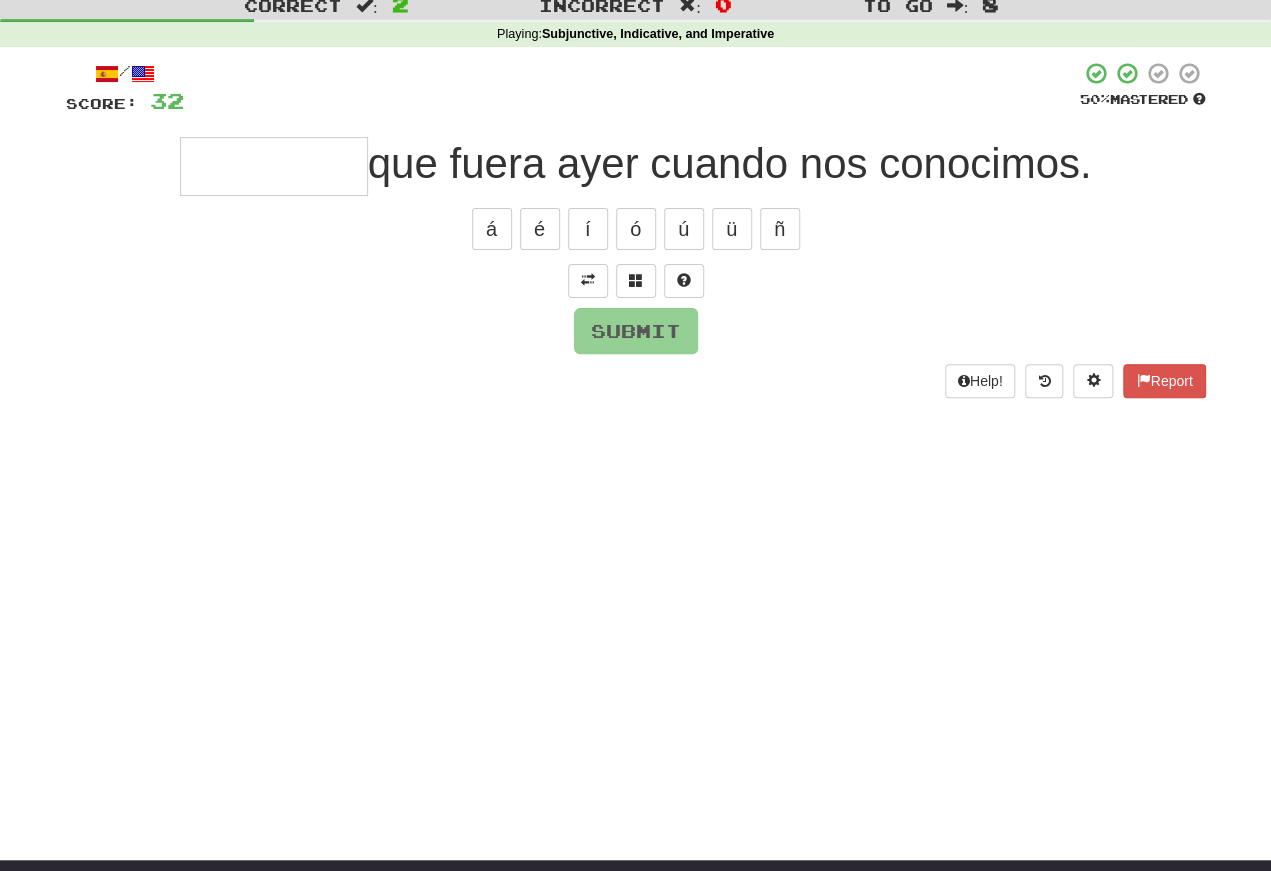 click at bounding box center (588, 280) 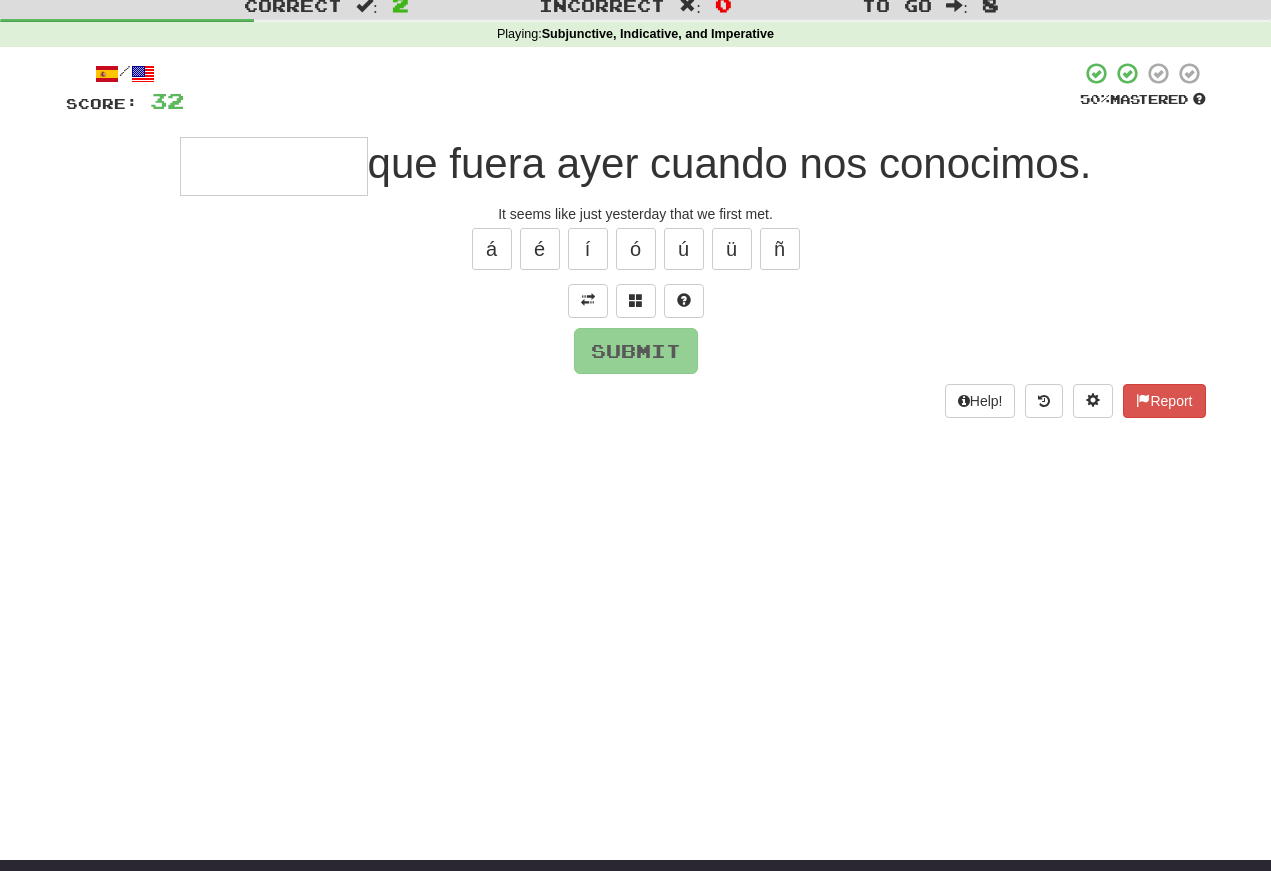 click at bounding box center [274, 166] 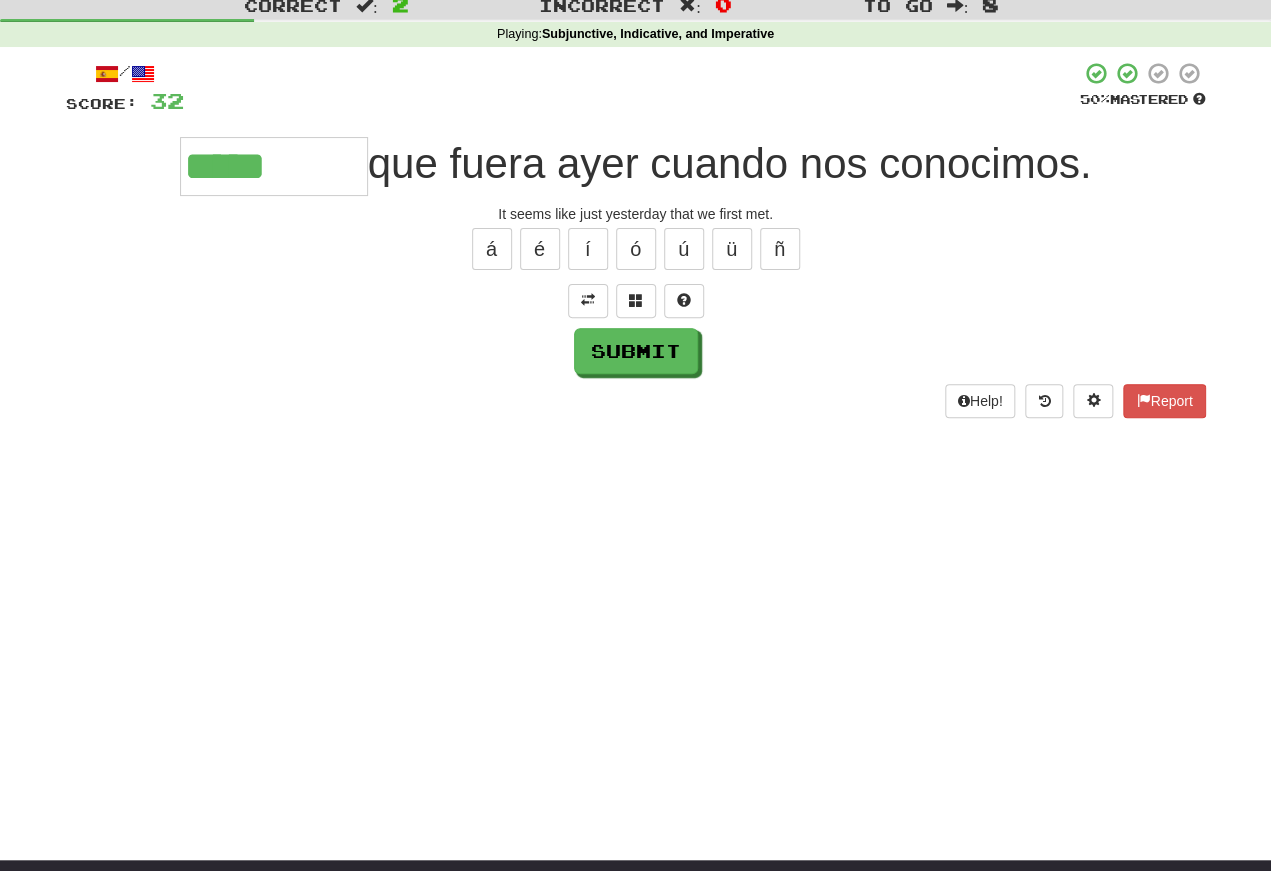 click on "í" at bounding box center [588, 249] 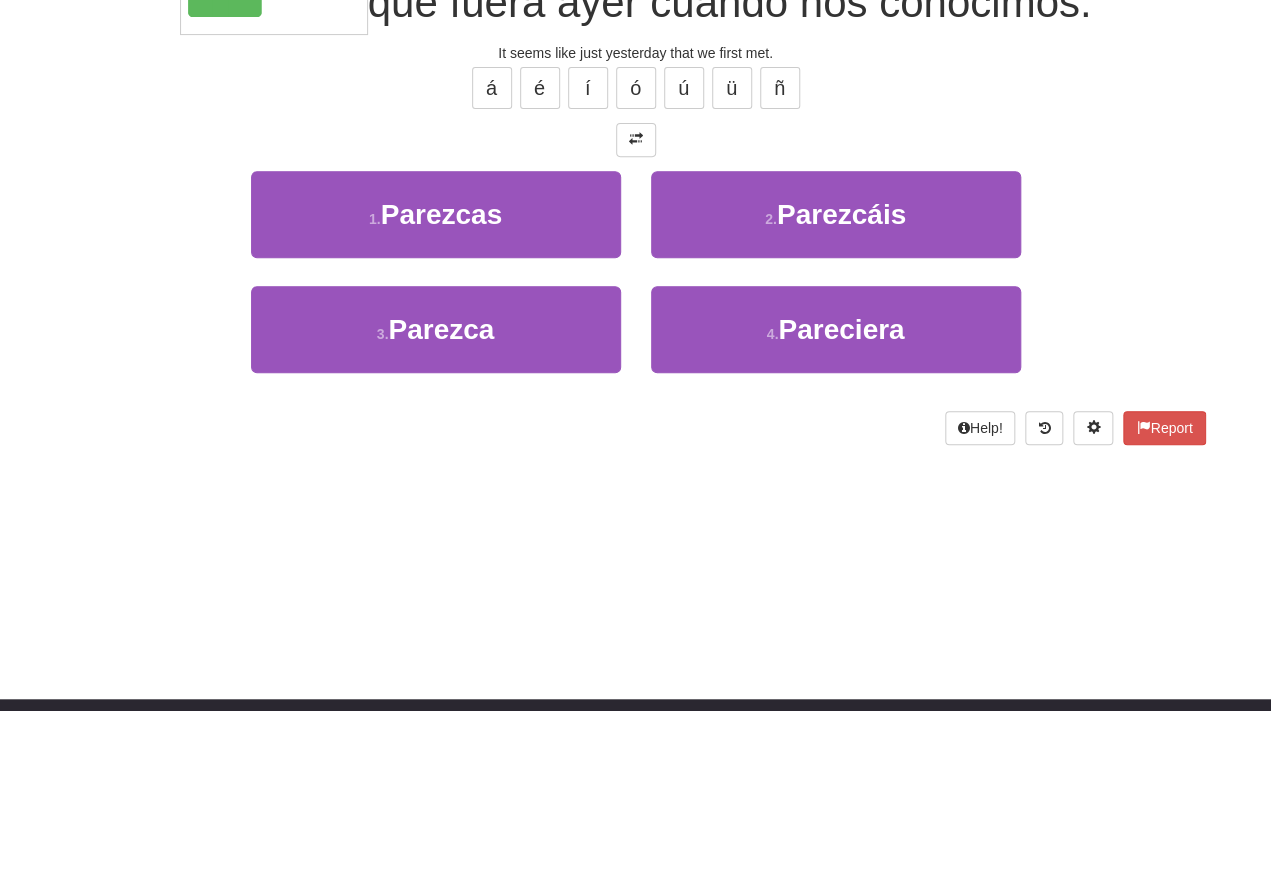 click on "Parezca" at bounding box center [441, 490] 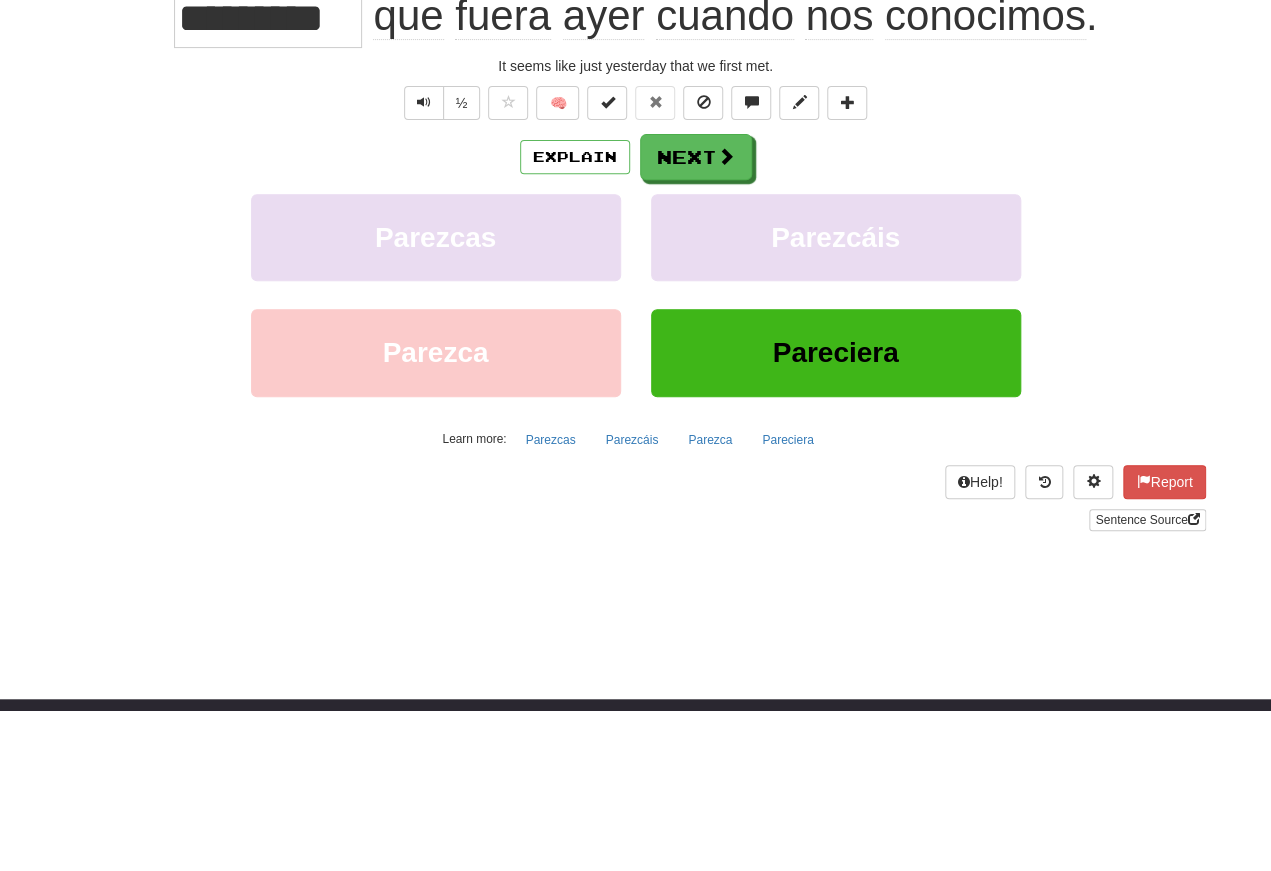 scroll, scrollTop: 222, scrollLeft: 0, axis: vertical 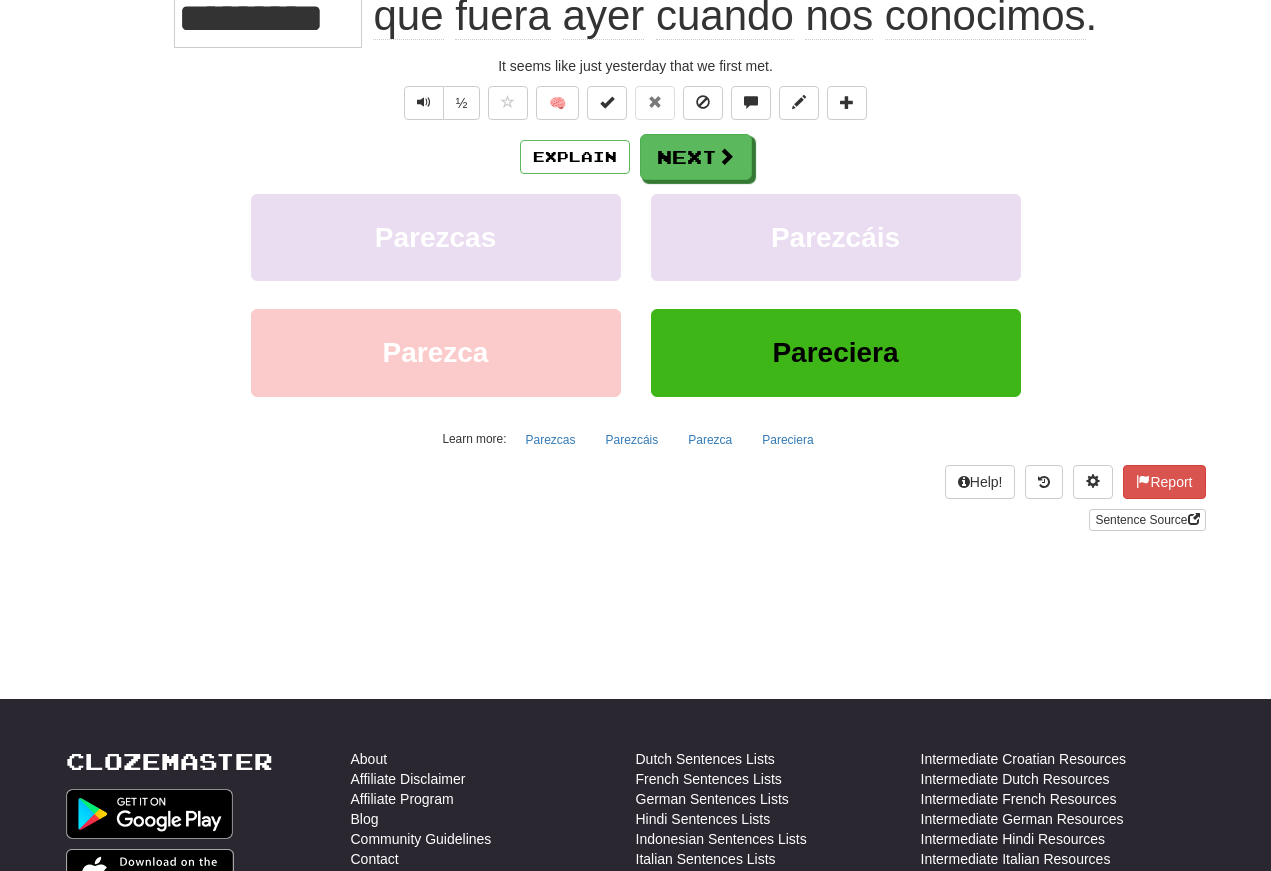 click at bounding box center (424, 102) 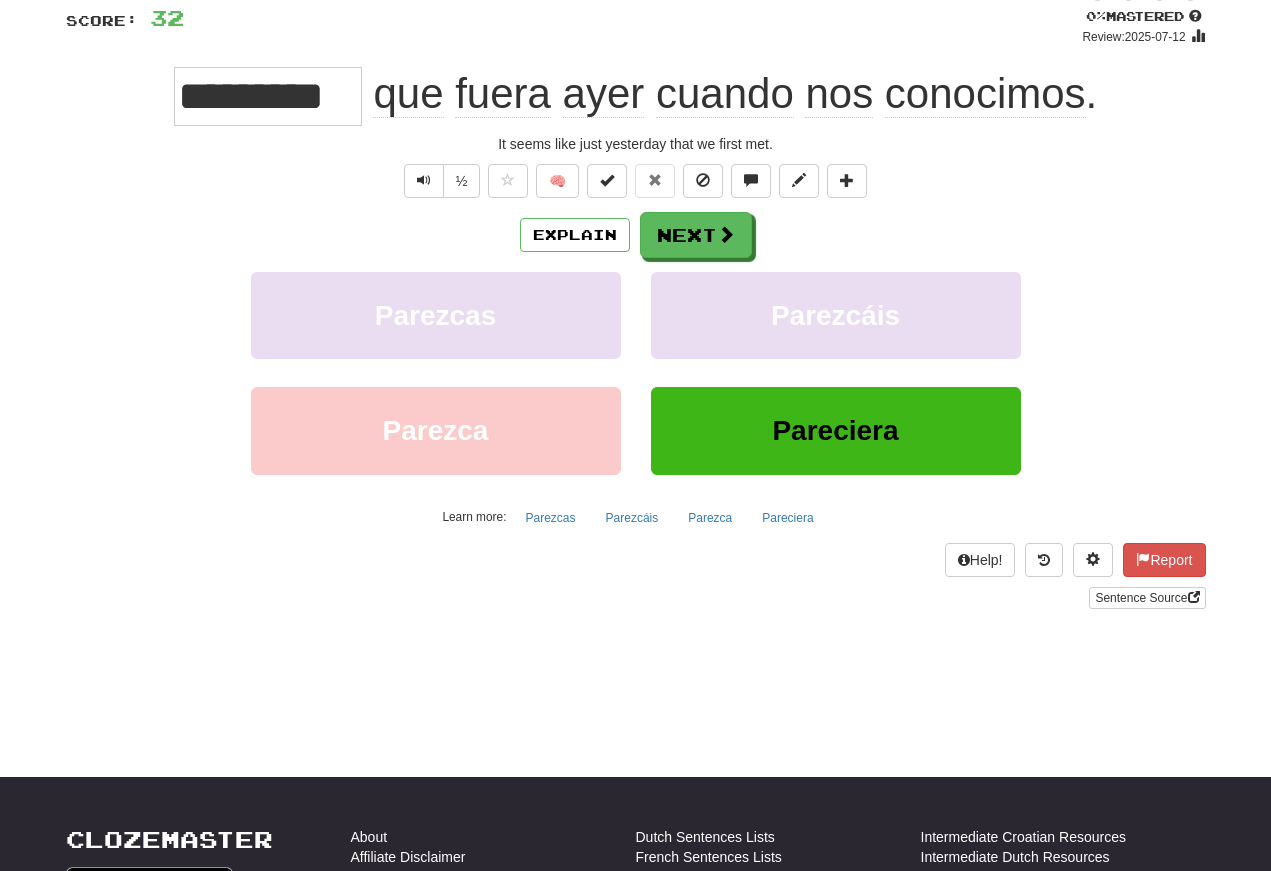 scroll, scrollTop: 145, scrollLeft: 0, axis: vertical 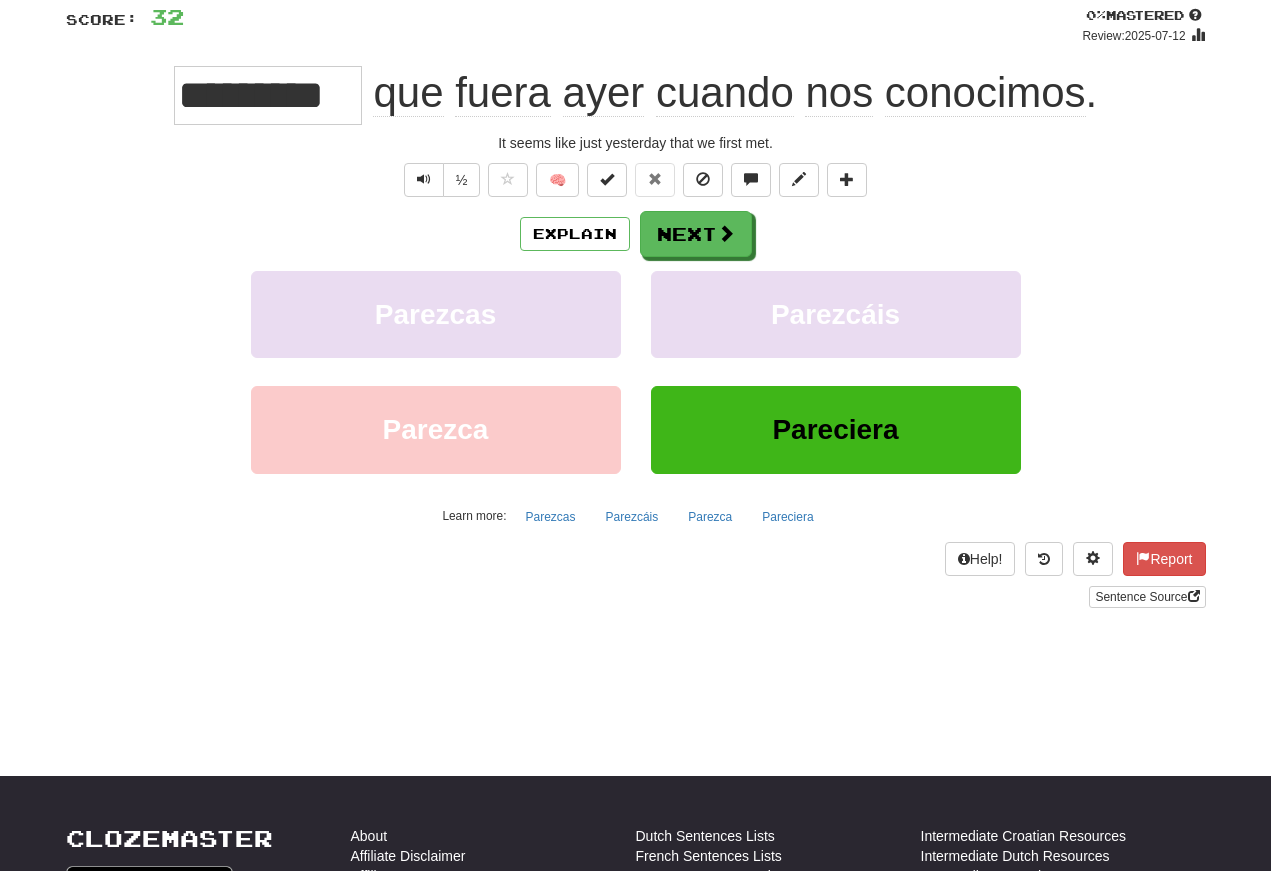click at bounding box center [424, 179] 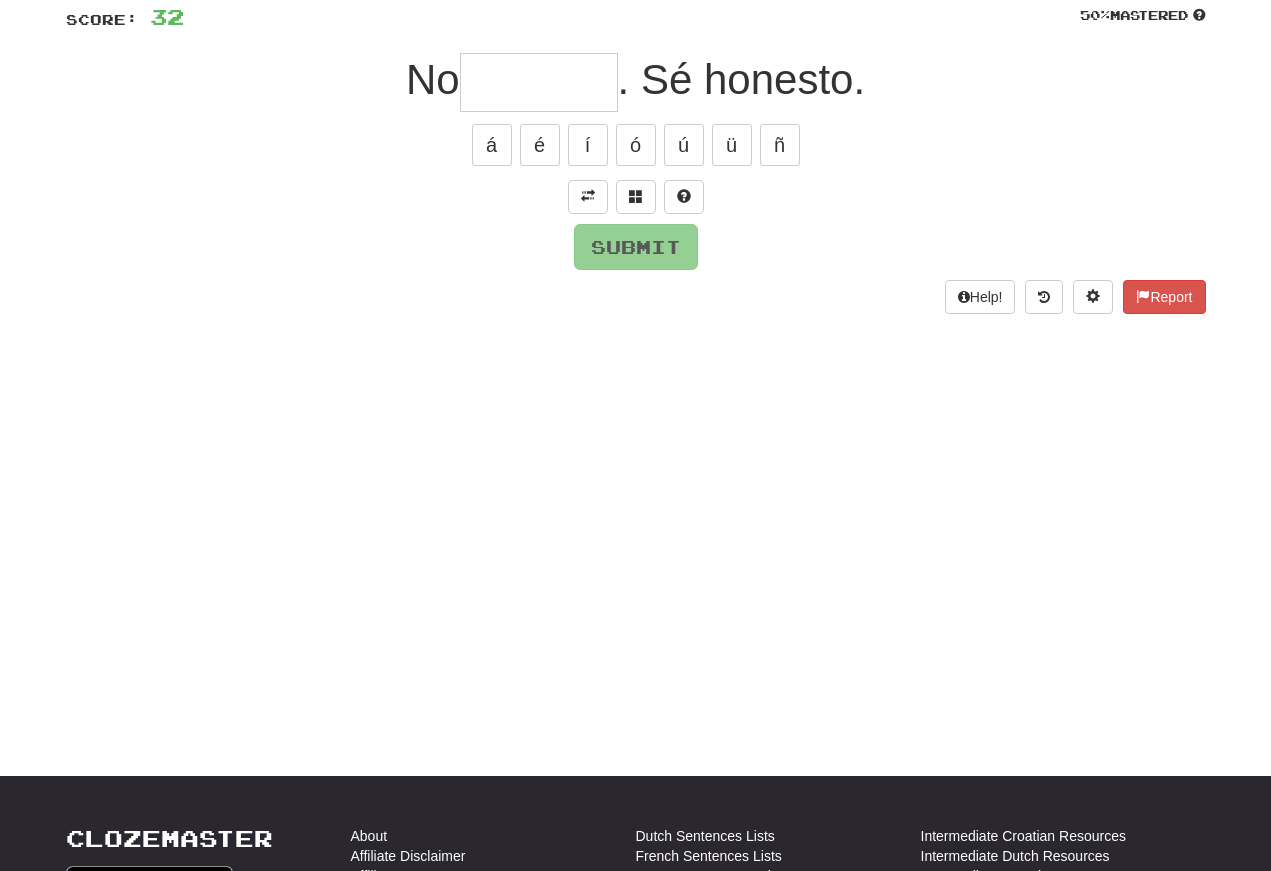 scroll, scrollTop: 145, scrollLeft: 0, axis: vertical 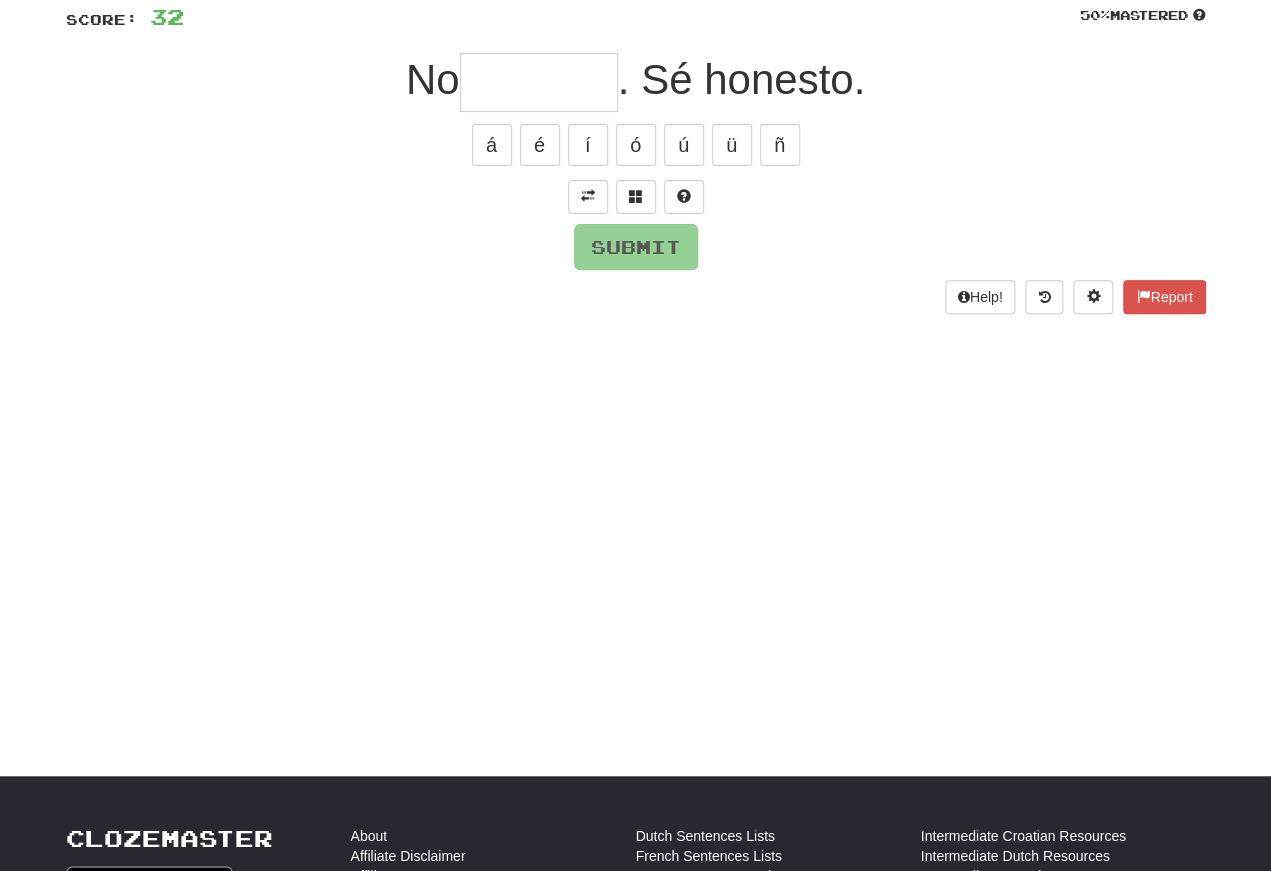 click at bounding box center (588, 196) 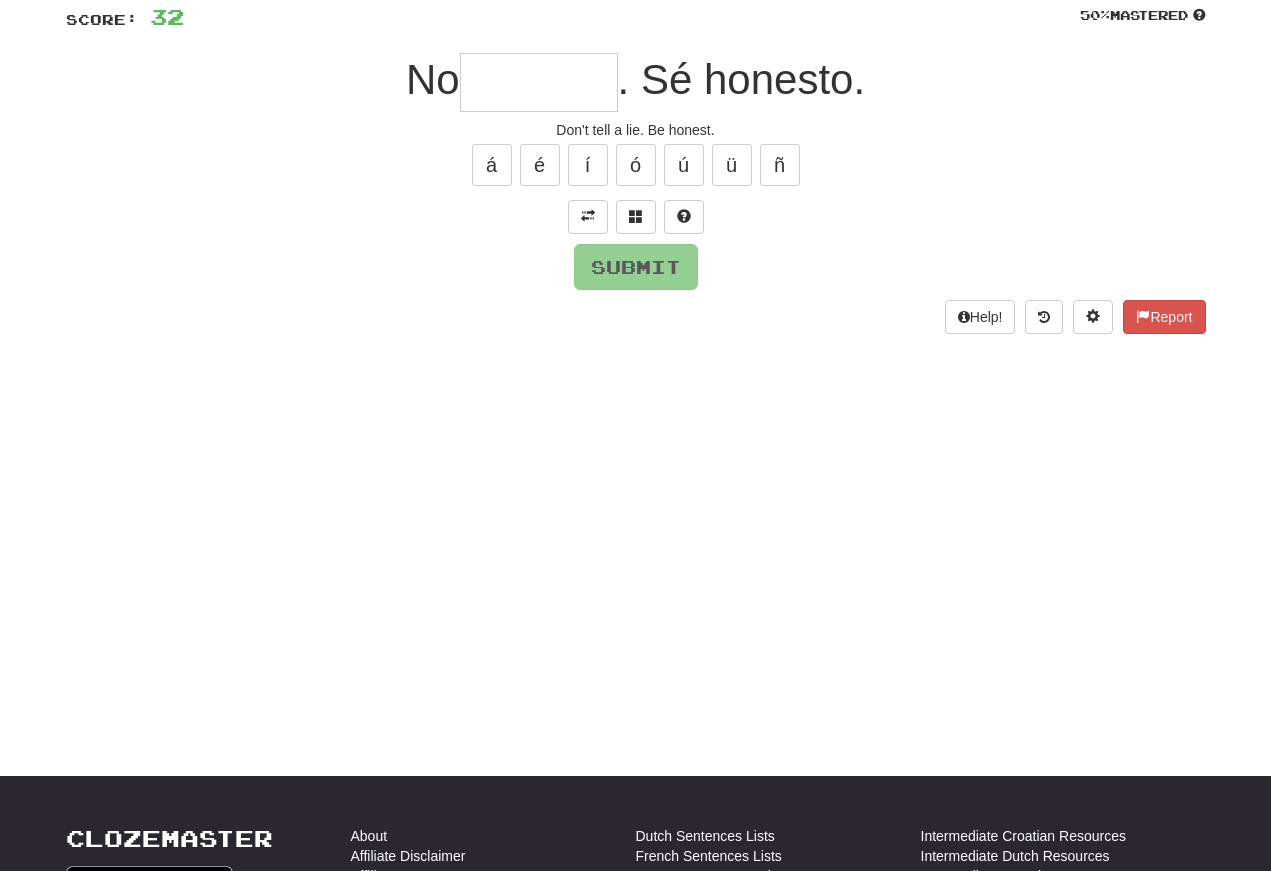 click at bounding box center [588, 216] 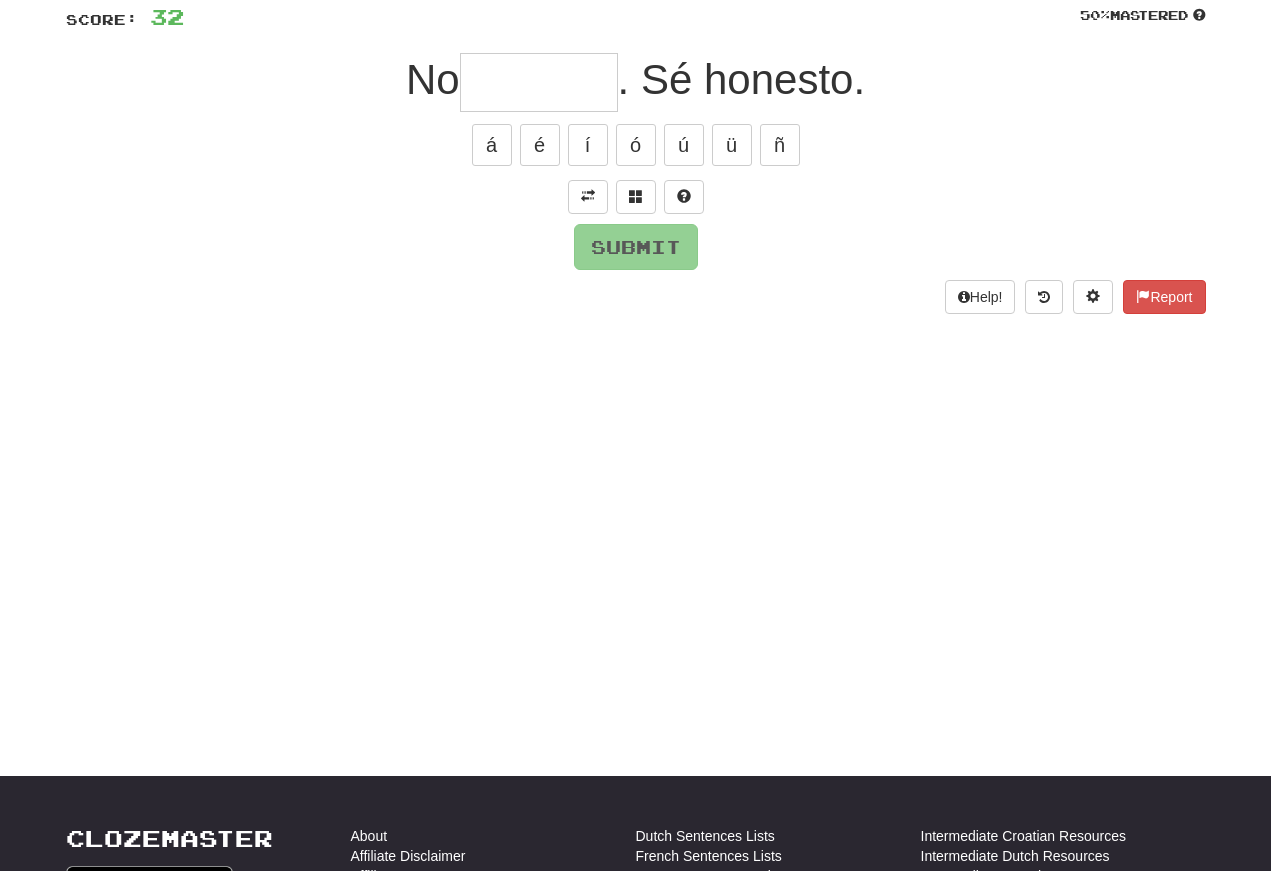 click at bounding box center [588, 196] 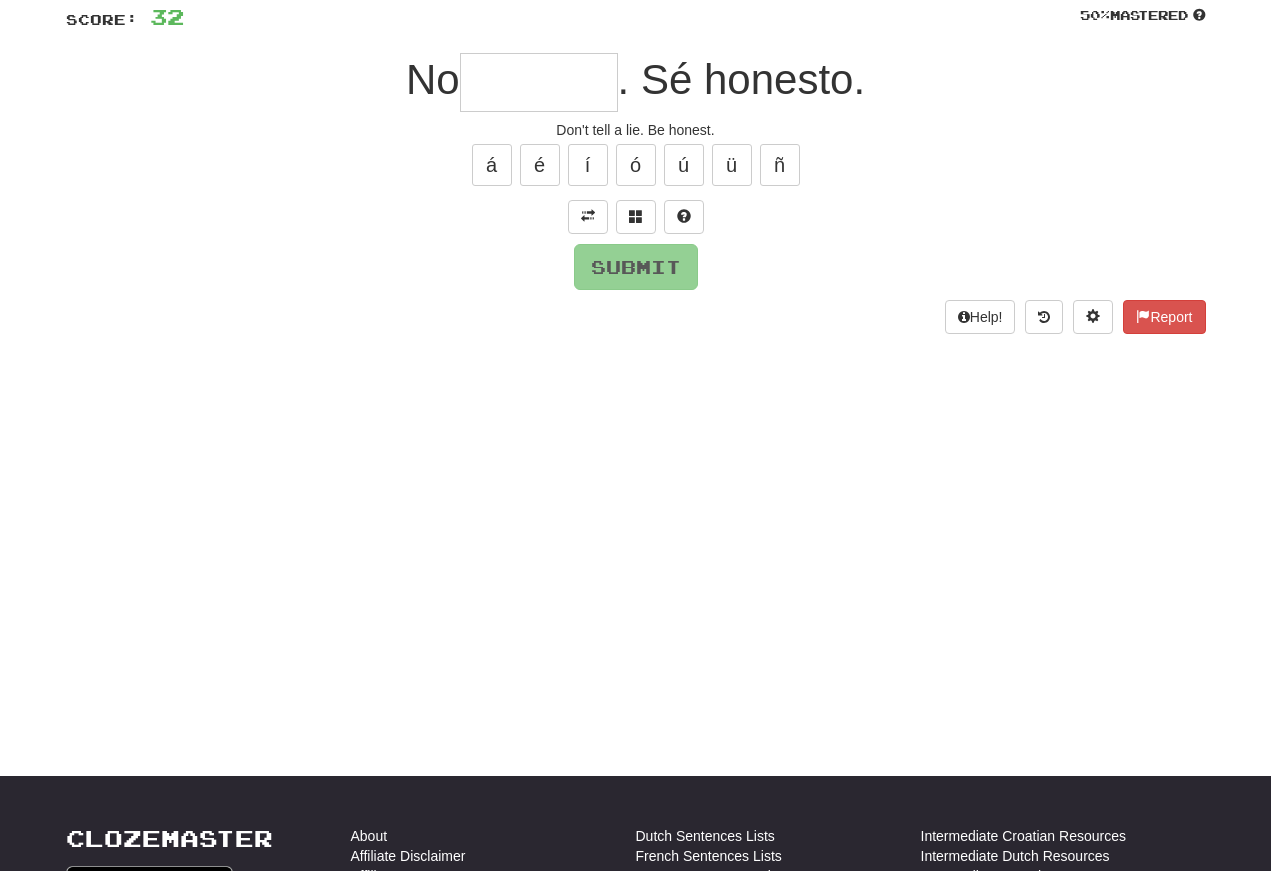 click at bounding box center (539, 82) 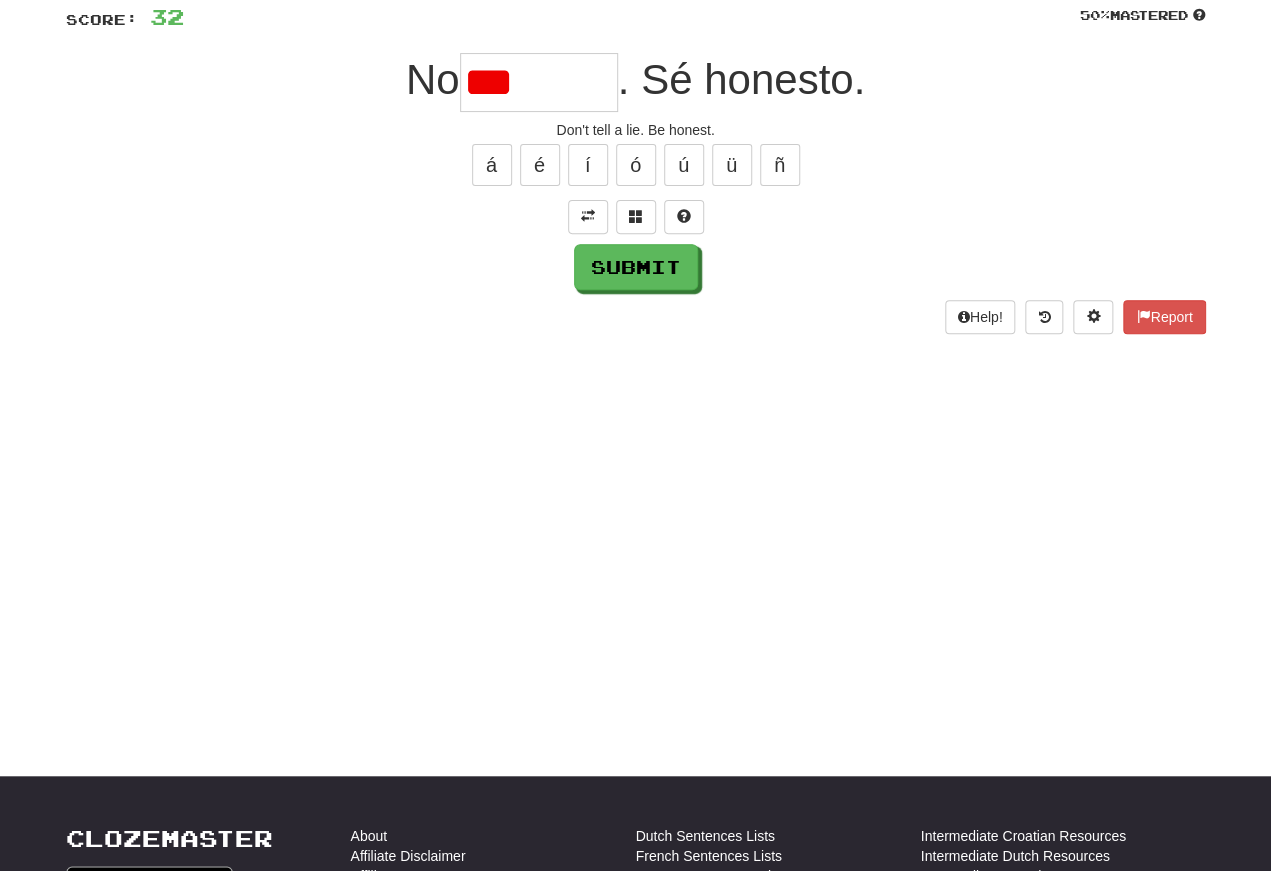 click at bounding box center [636, 216] 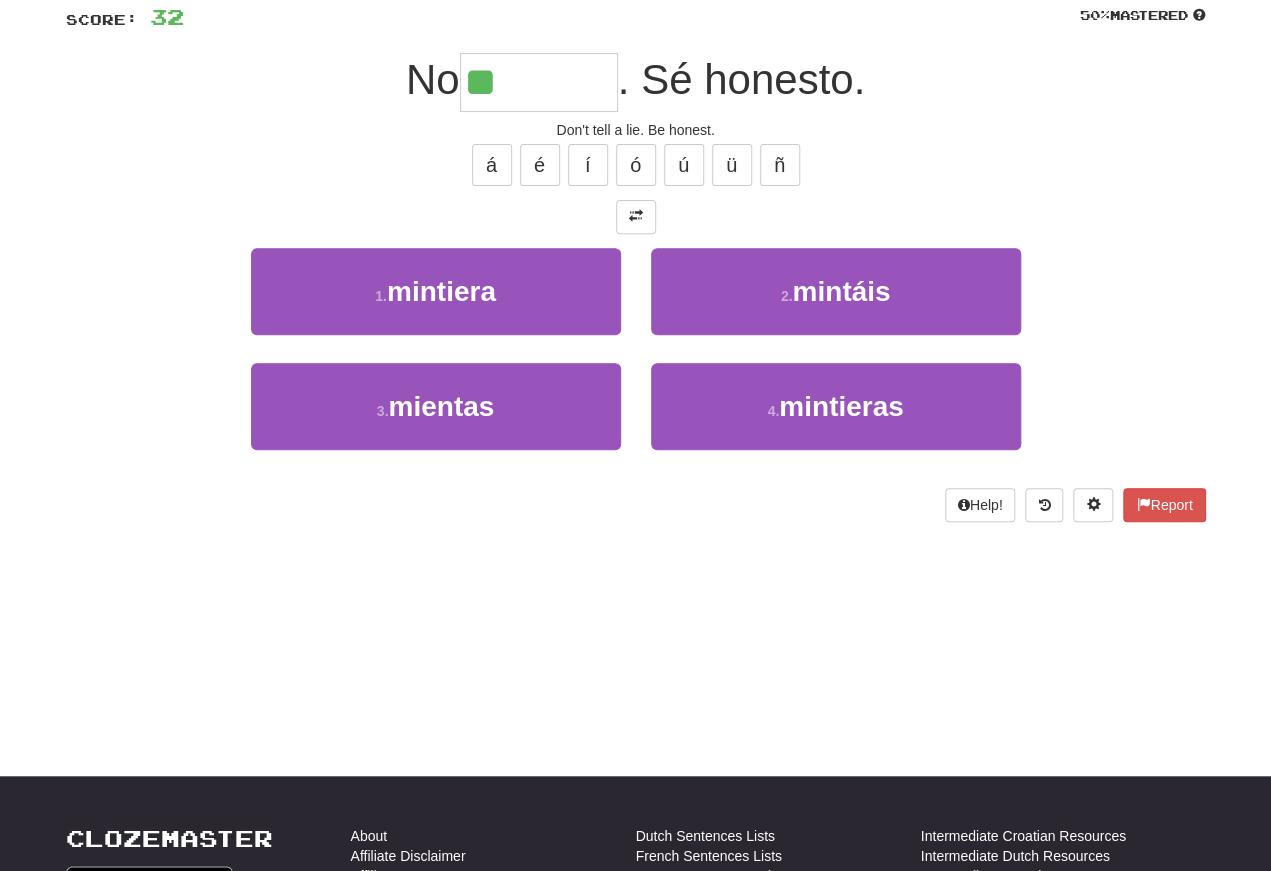click on "3 .  mientas" at bounding box center (436, 406) 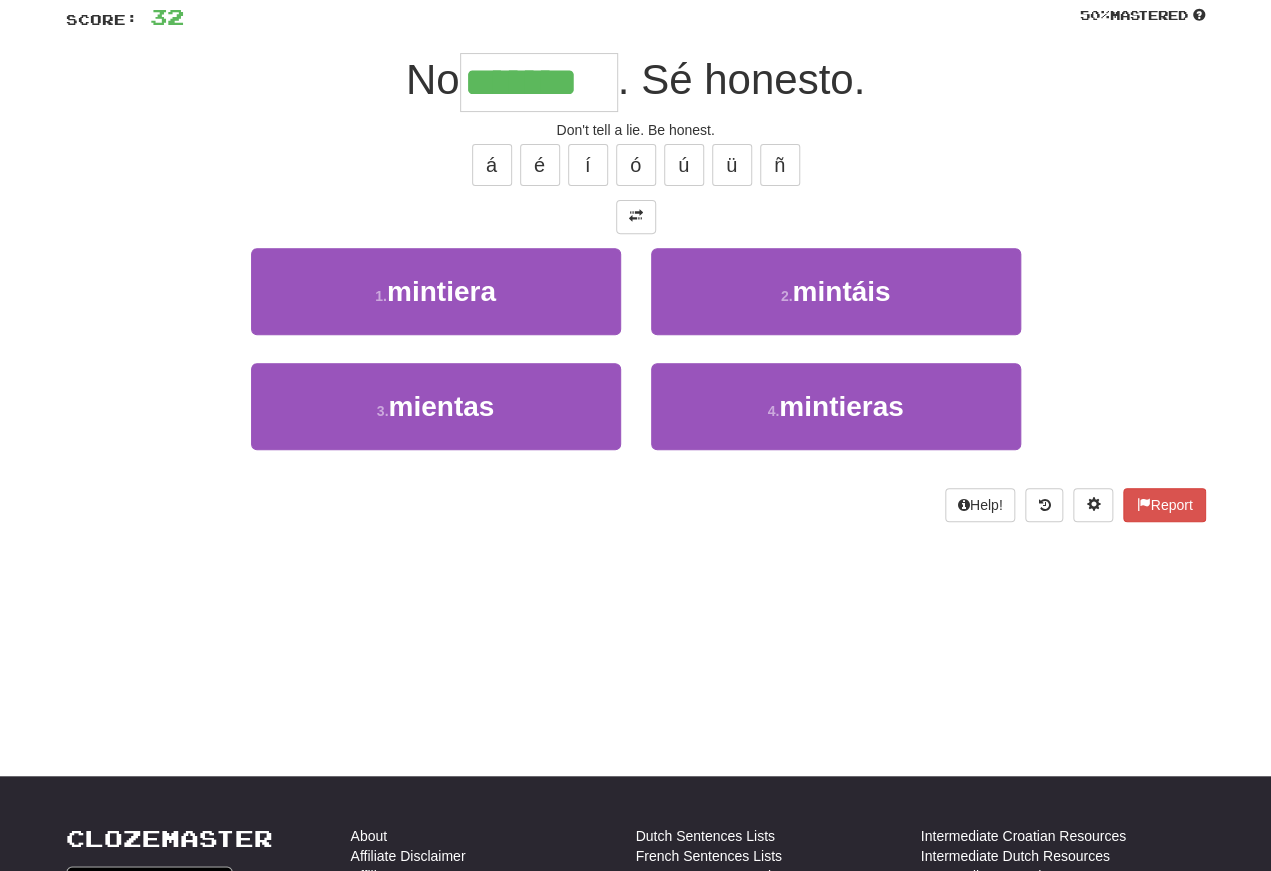 scroll, scrollTop: 145, scrollLeft: 0, axis: vertical 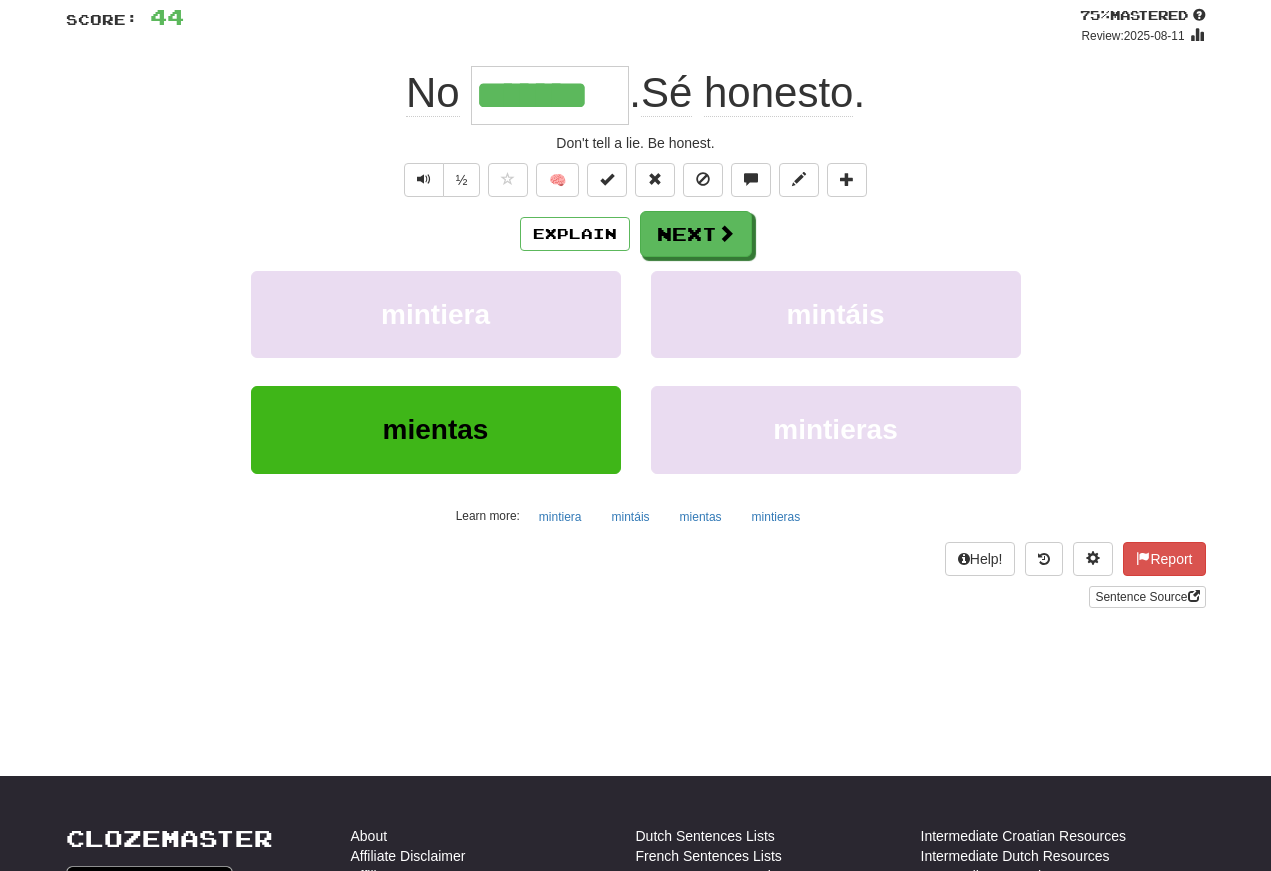 click at bounding box center (424, 180) 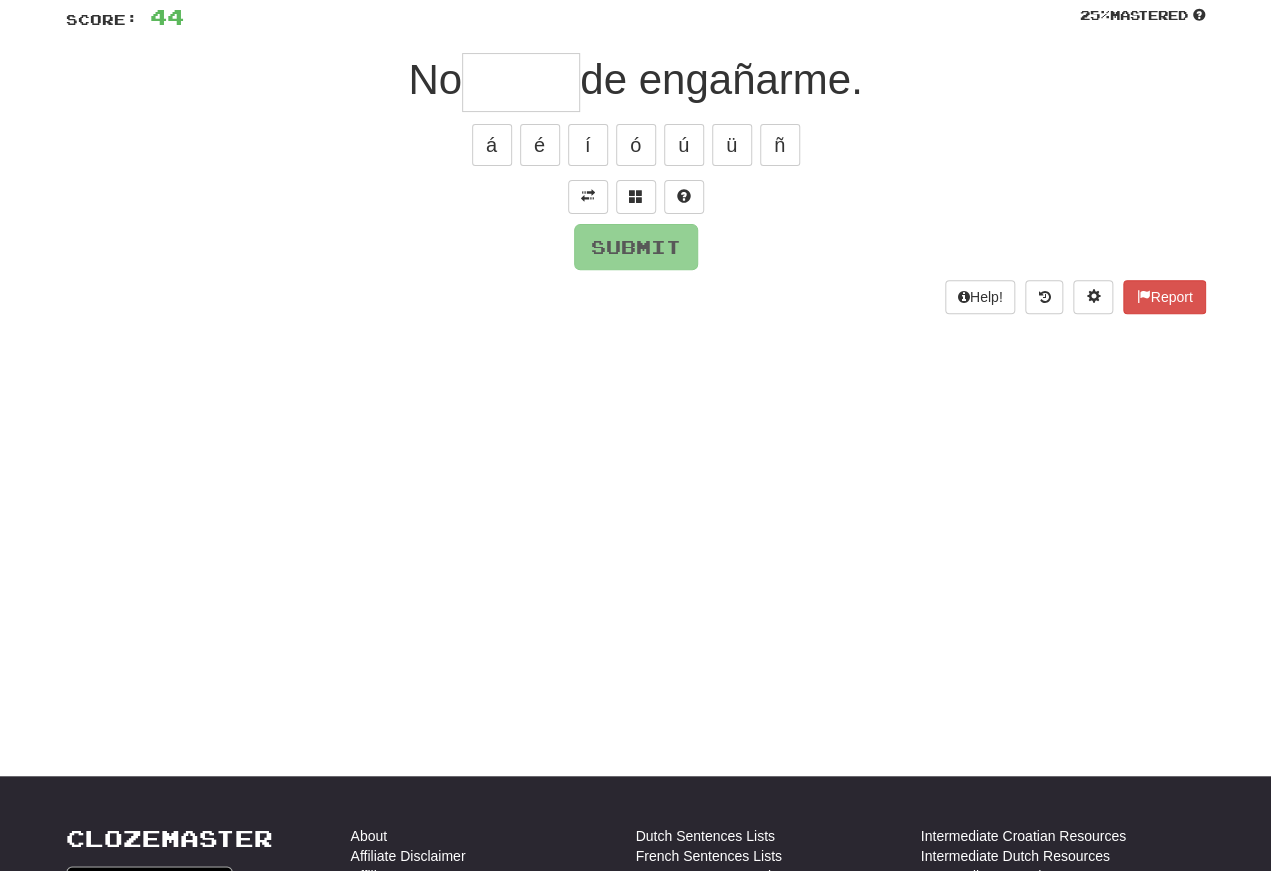 click at bounding box center (588, 196) 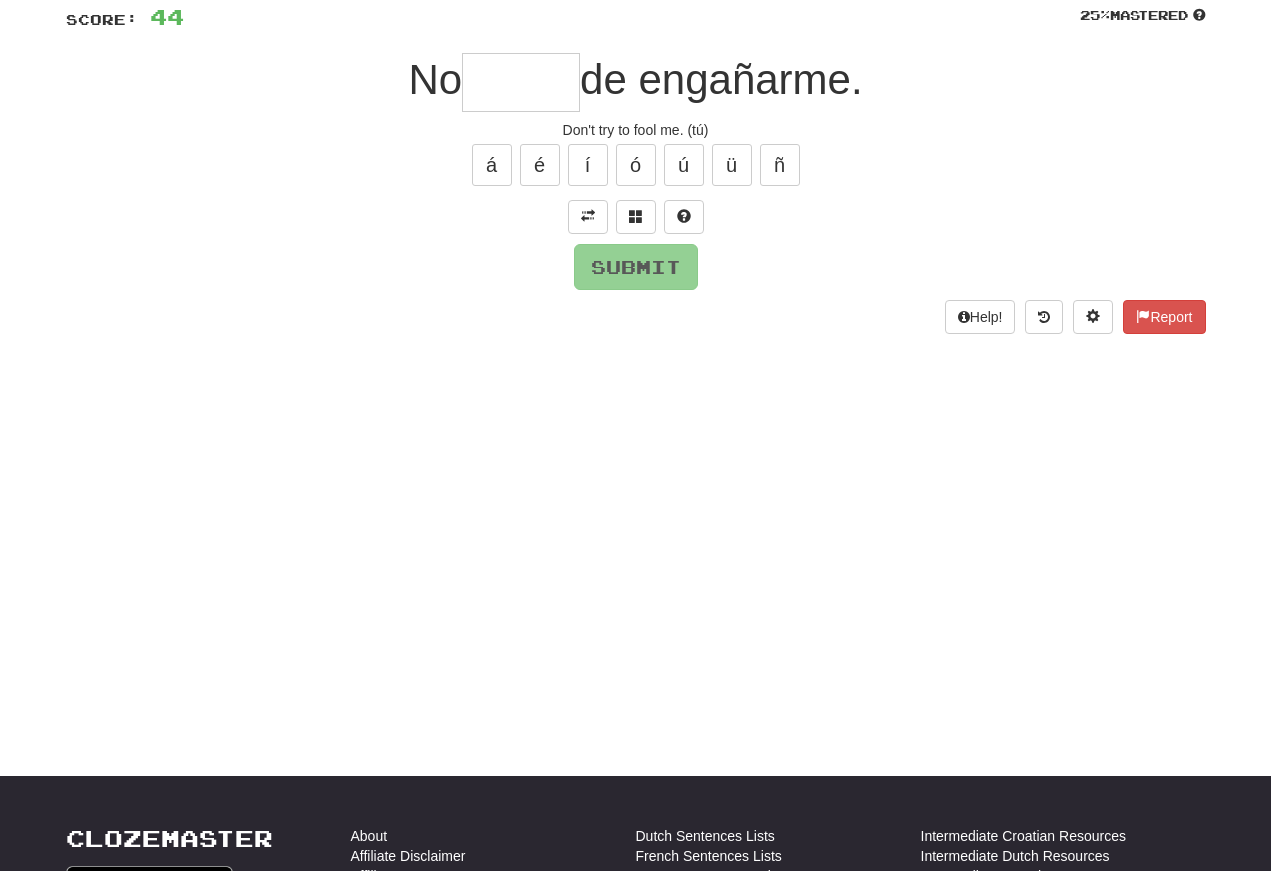 click at bounding box center (521, 82) 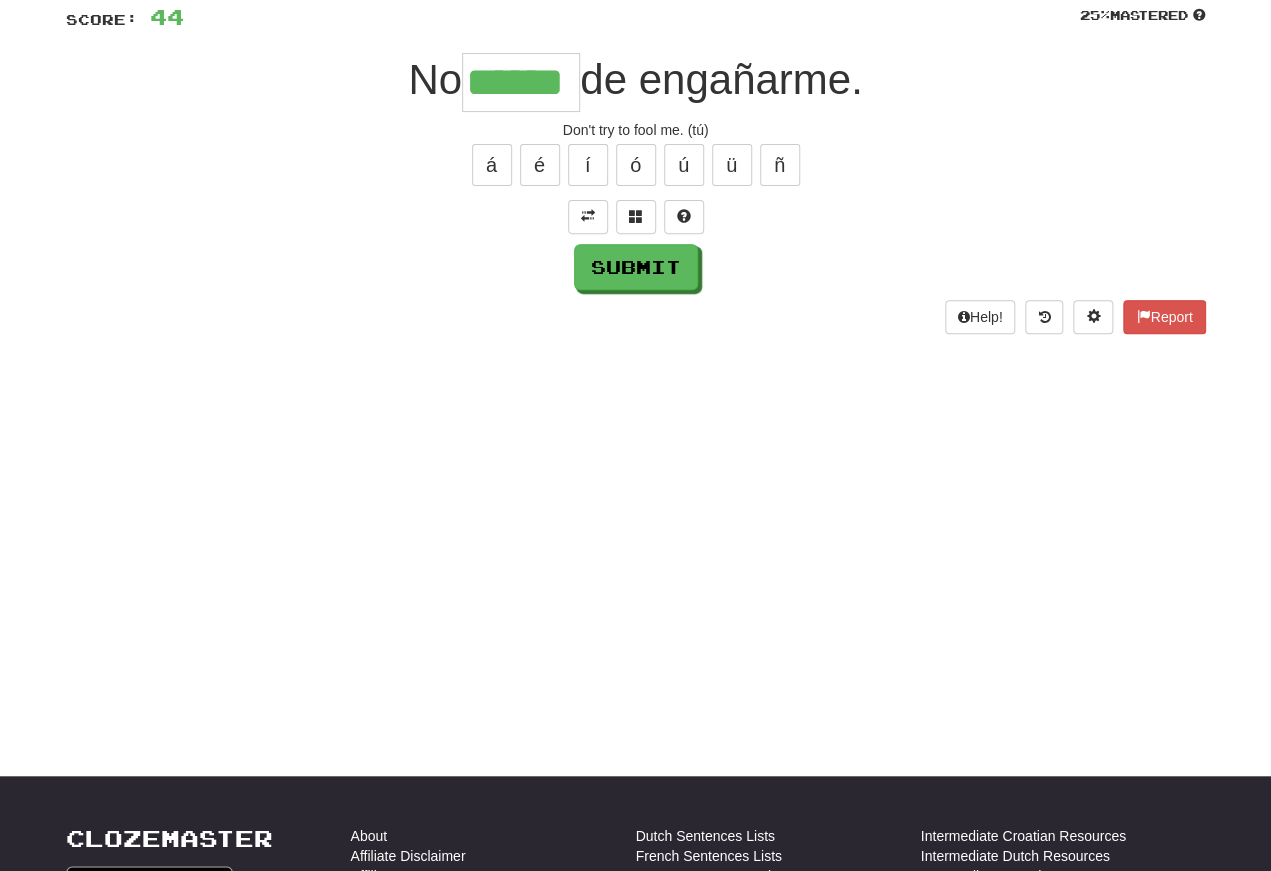 type on "******" 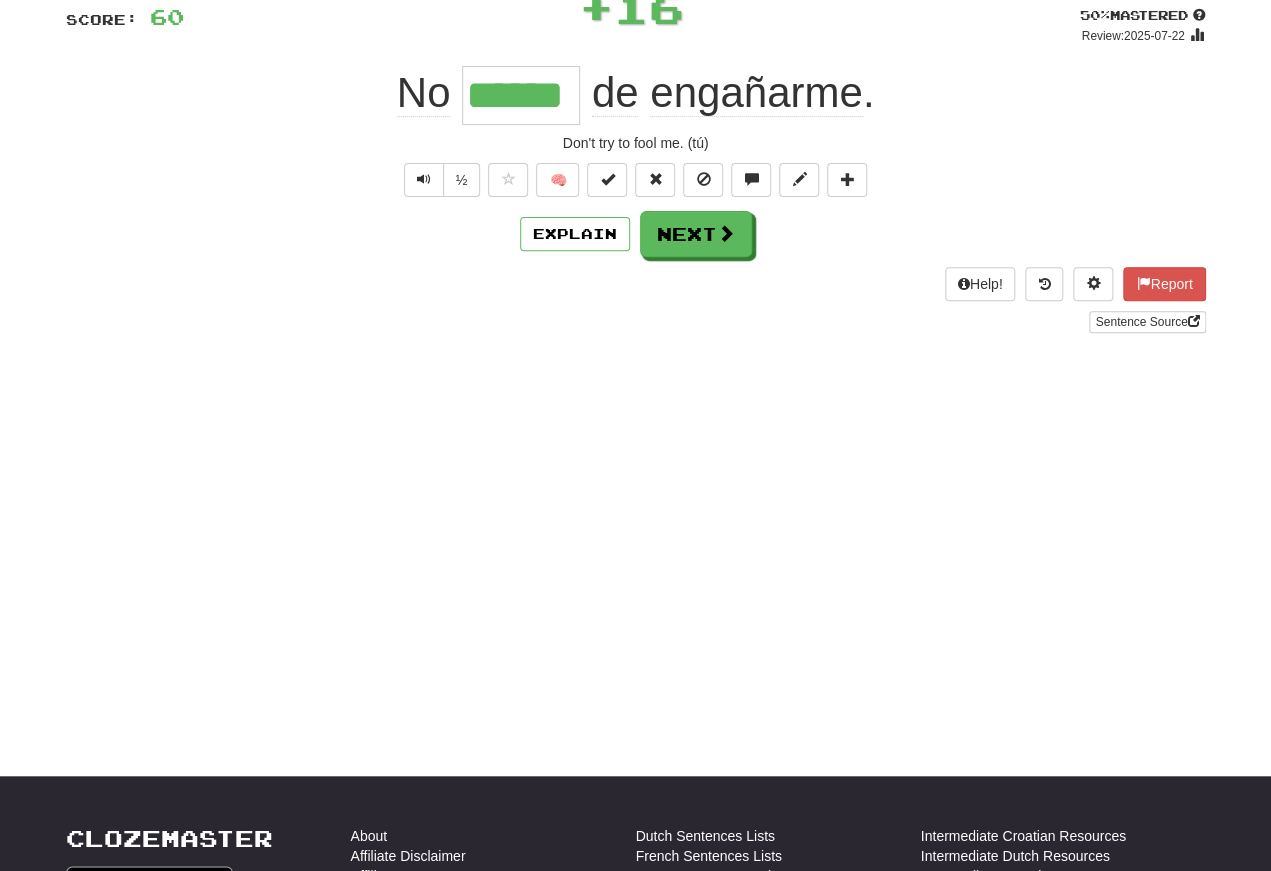 scroll, scrollTop: 145, scrollLeft: 0, axis: vertical 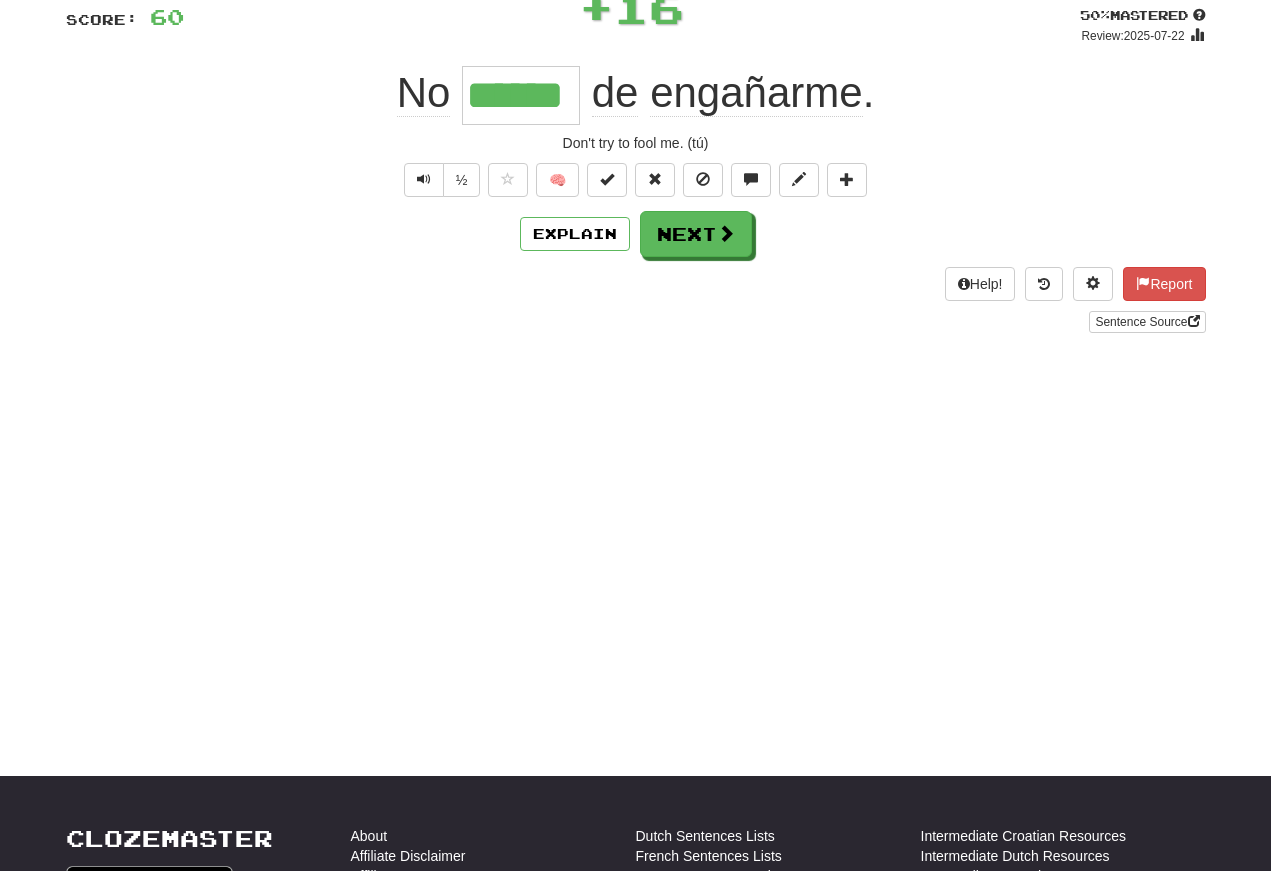 click at bounding box center (424, 179) 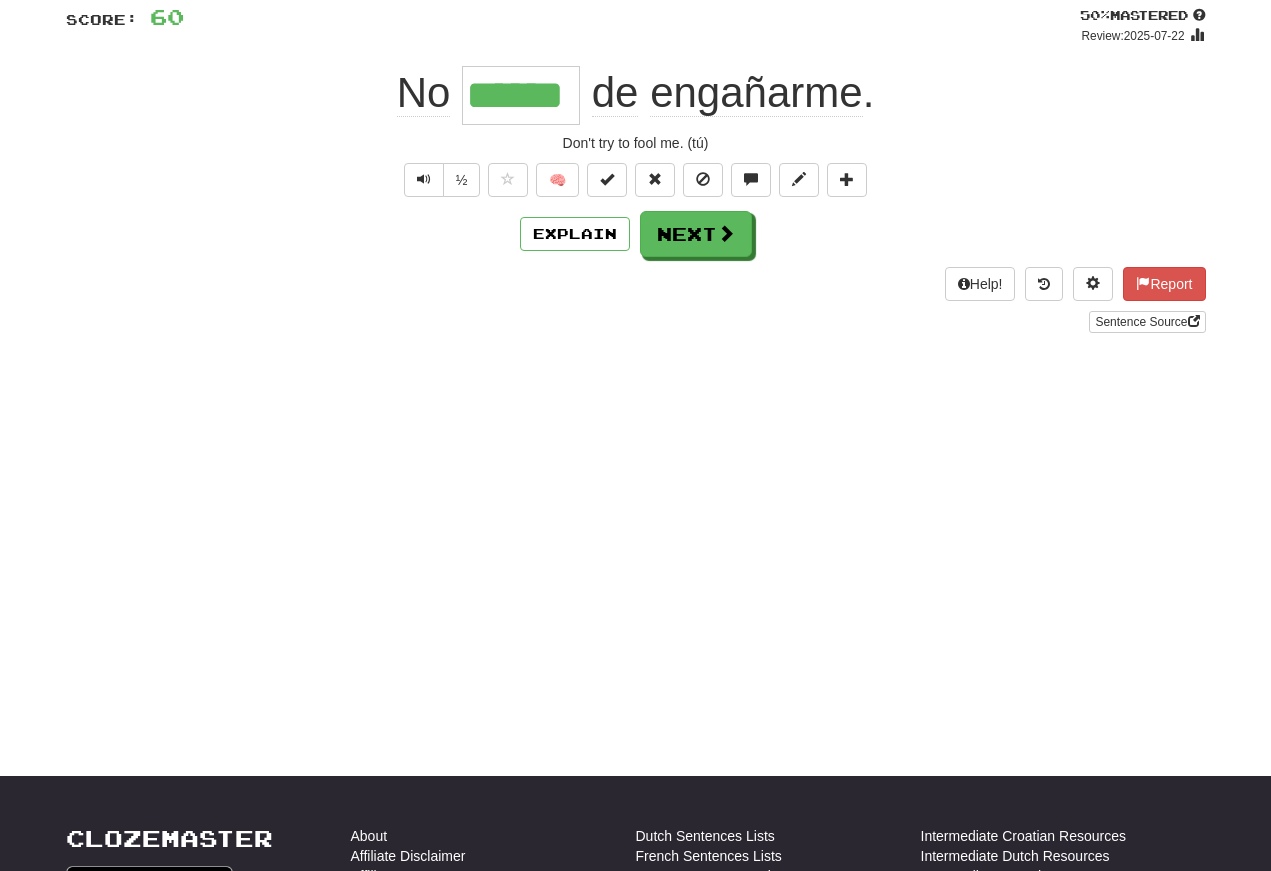 click at bounding box center [424, 179] 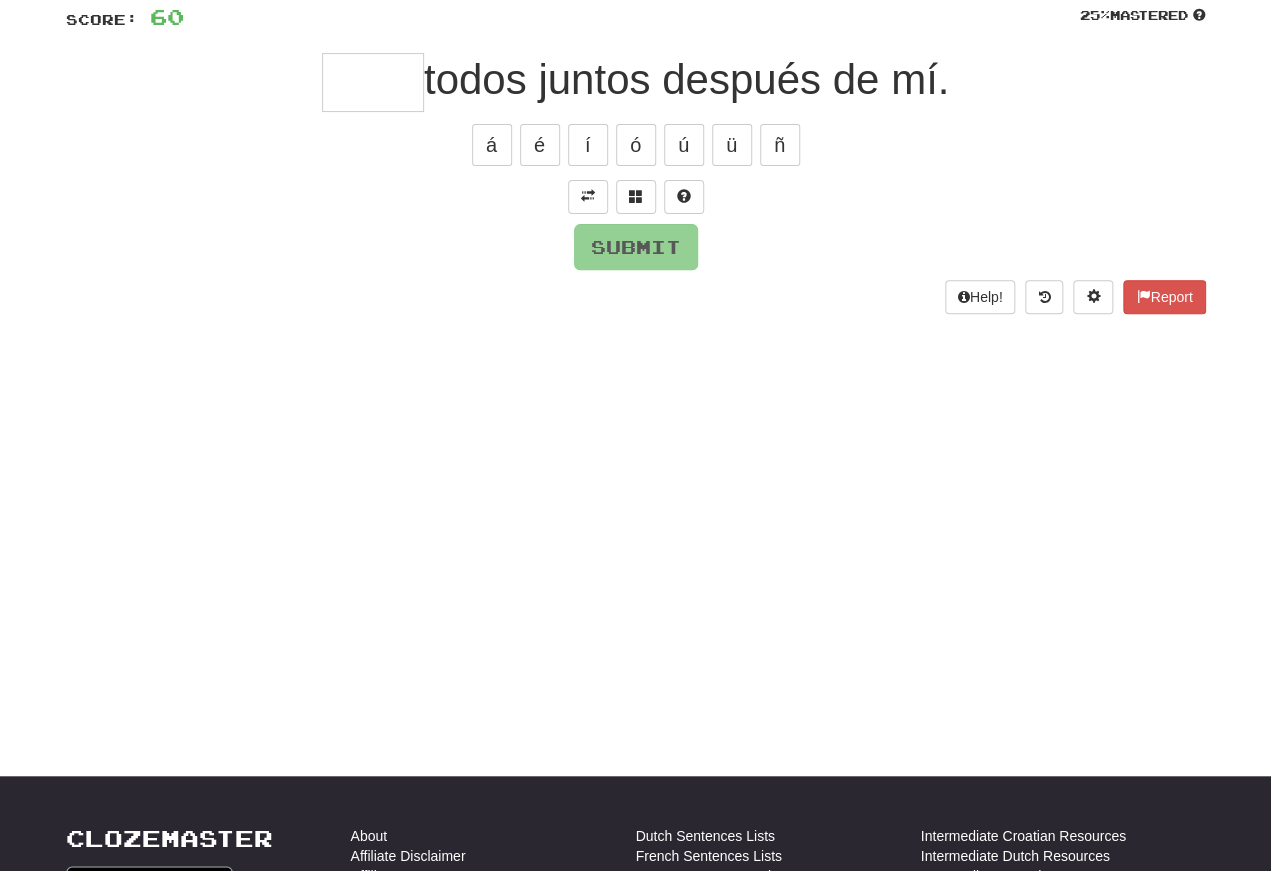 click at bounding box center [588, 196] 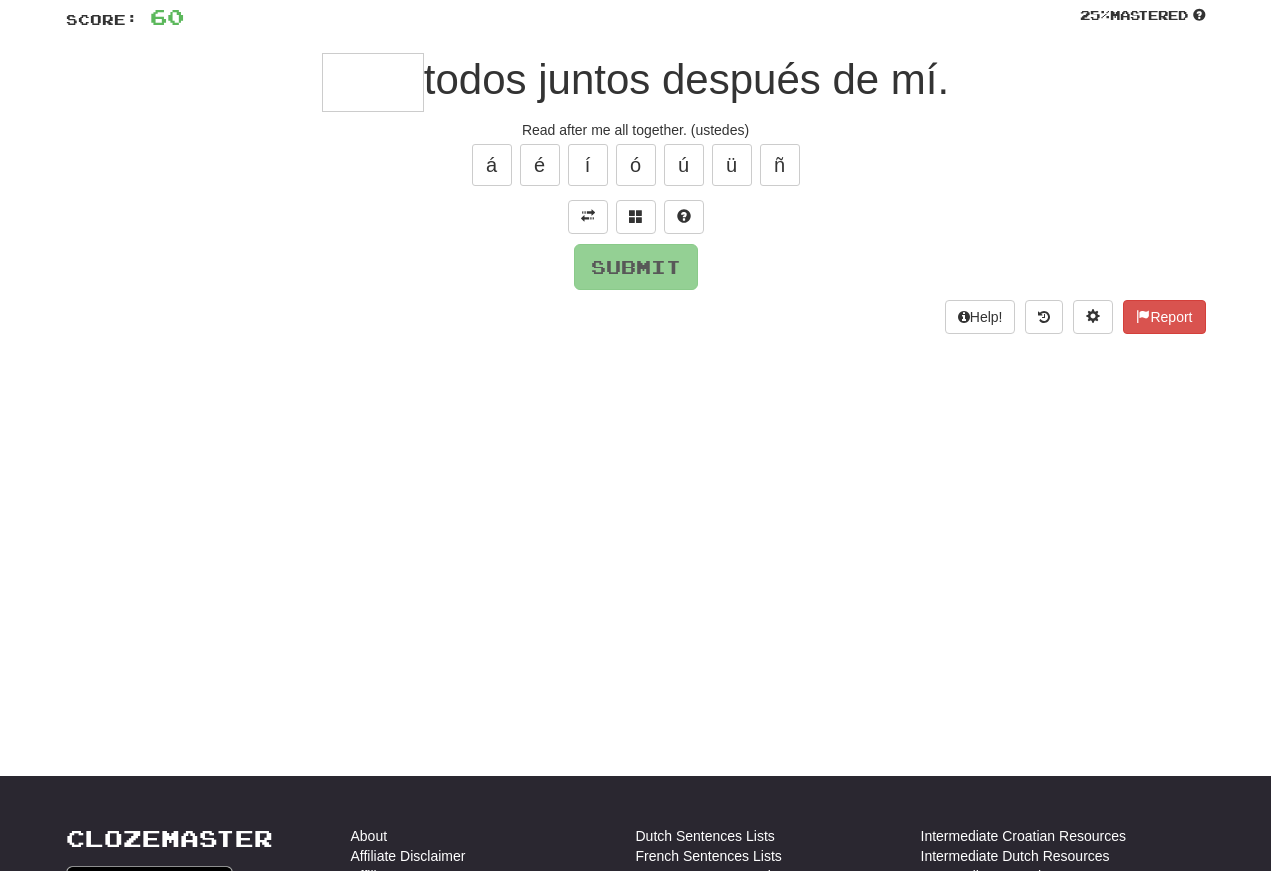 click at bounding box center (373, 82) 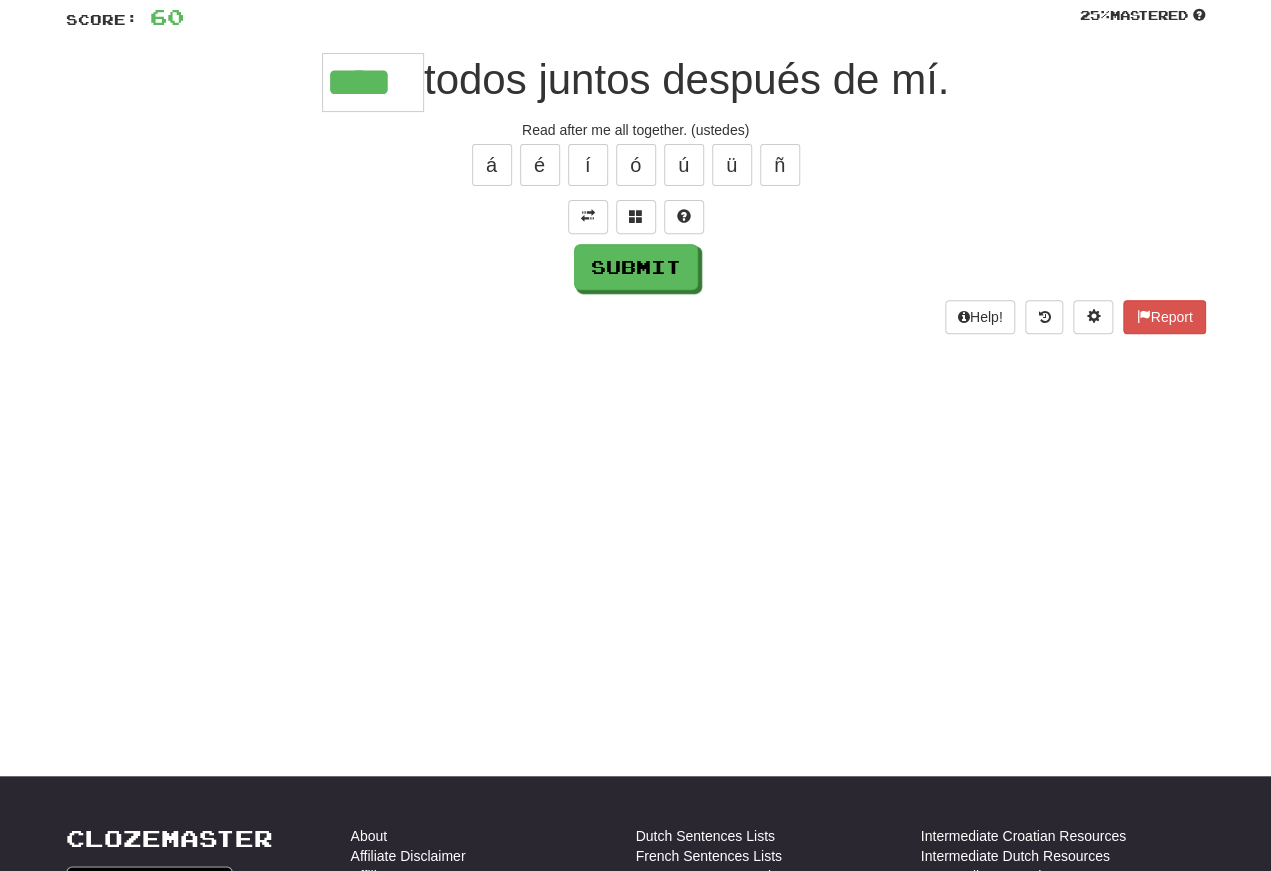 click on "Submit" at bounding box center (636, 267) 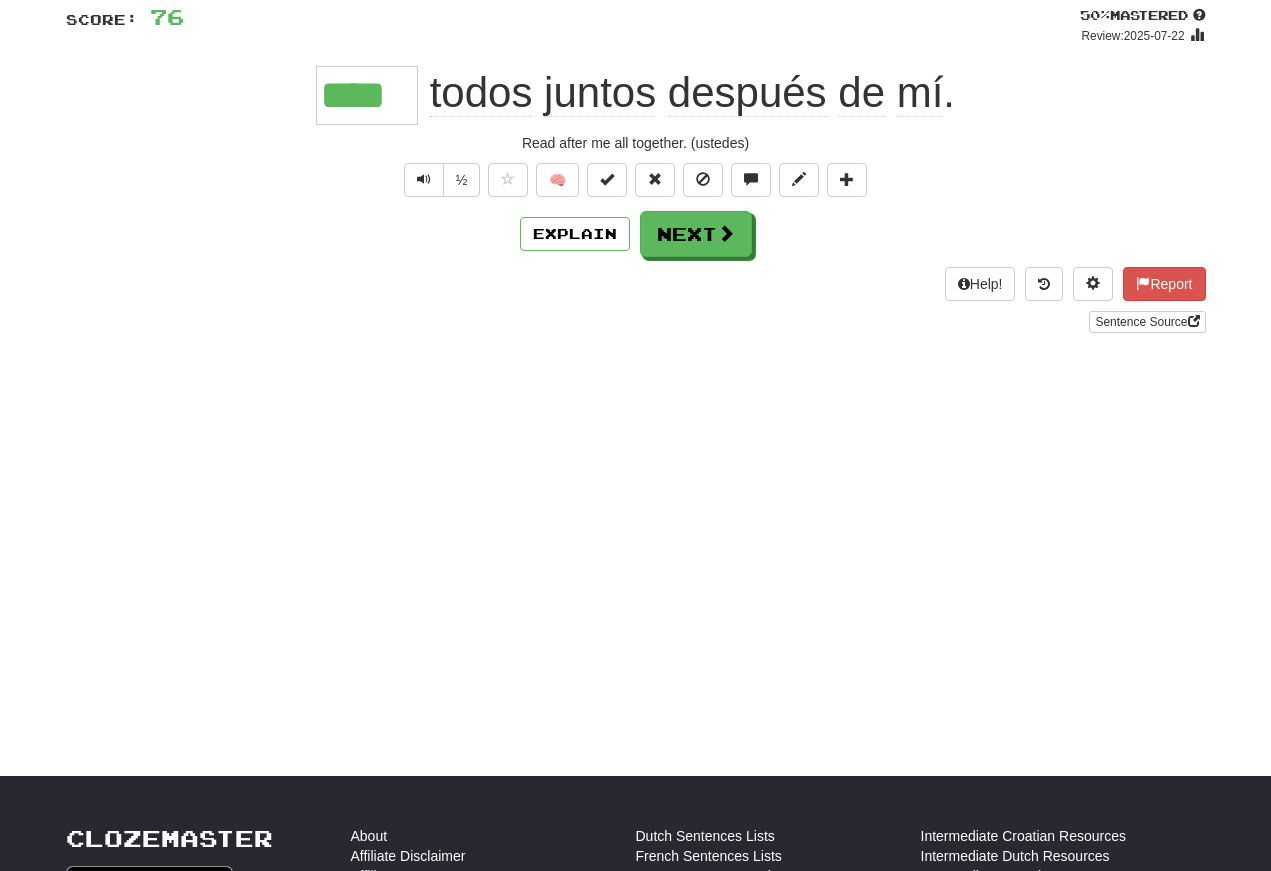 click at bounding box center [424, 179] 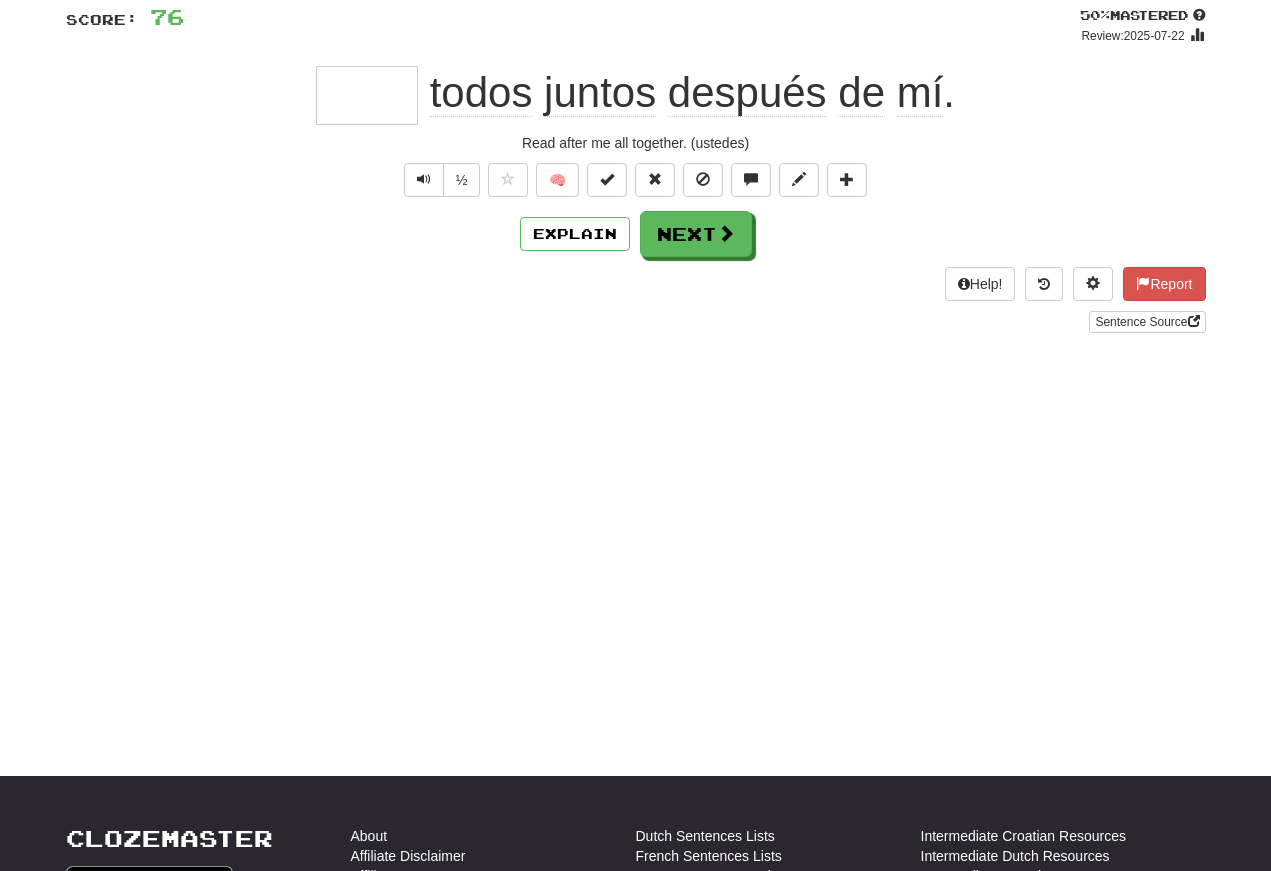 scroll, scrollTop: 145, scrollLeft: 0, axis: vertical 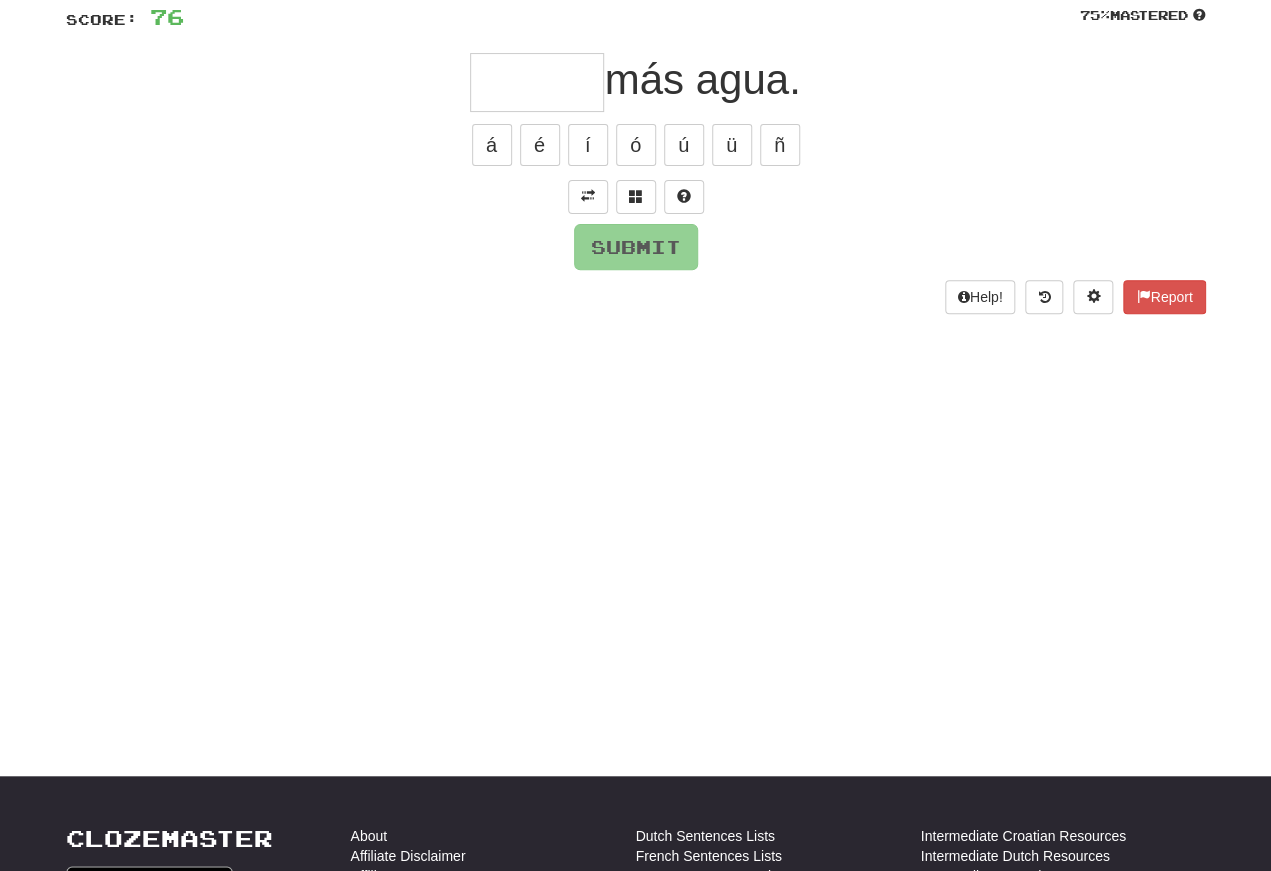 click at bounding box center (588, 196) 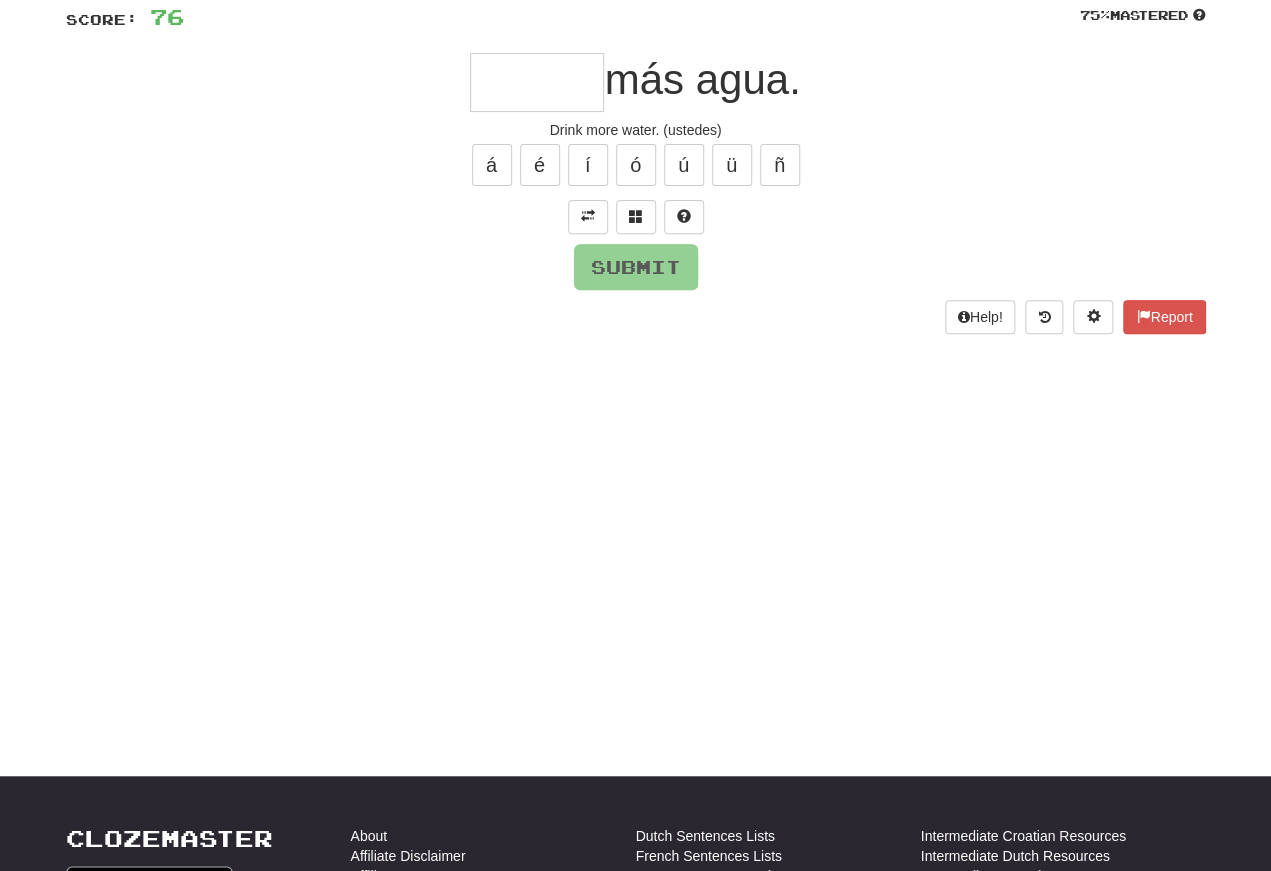 scroll, scrollTop: 145, scrollLeft: 0, axis: vertical 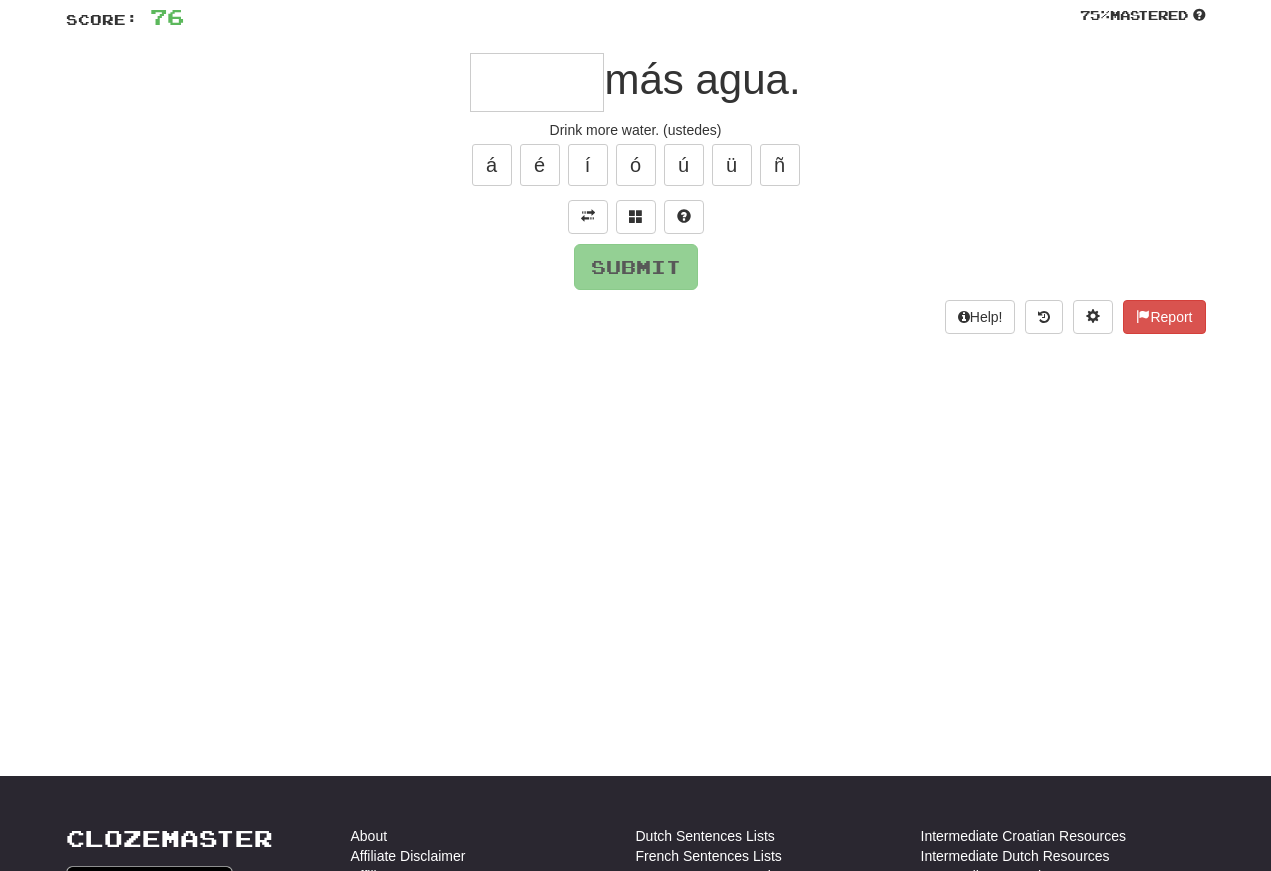 click at bounding box center (537, 82) 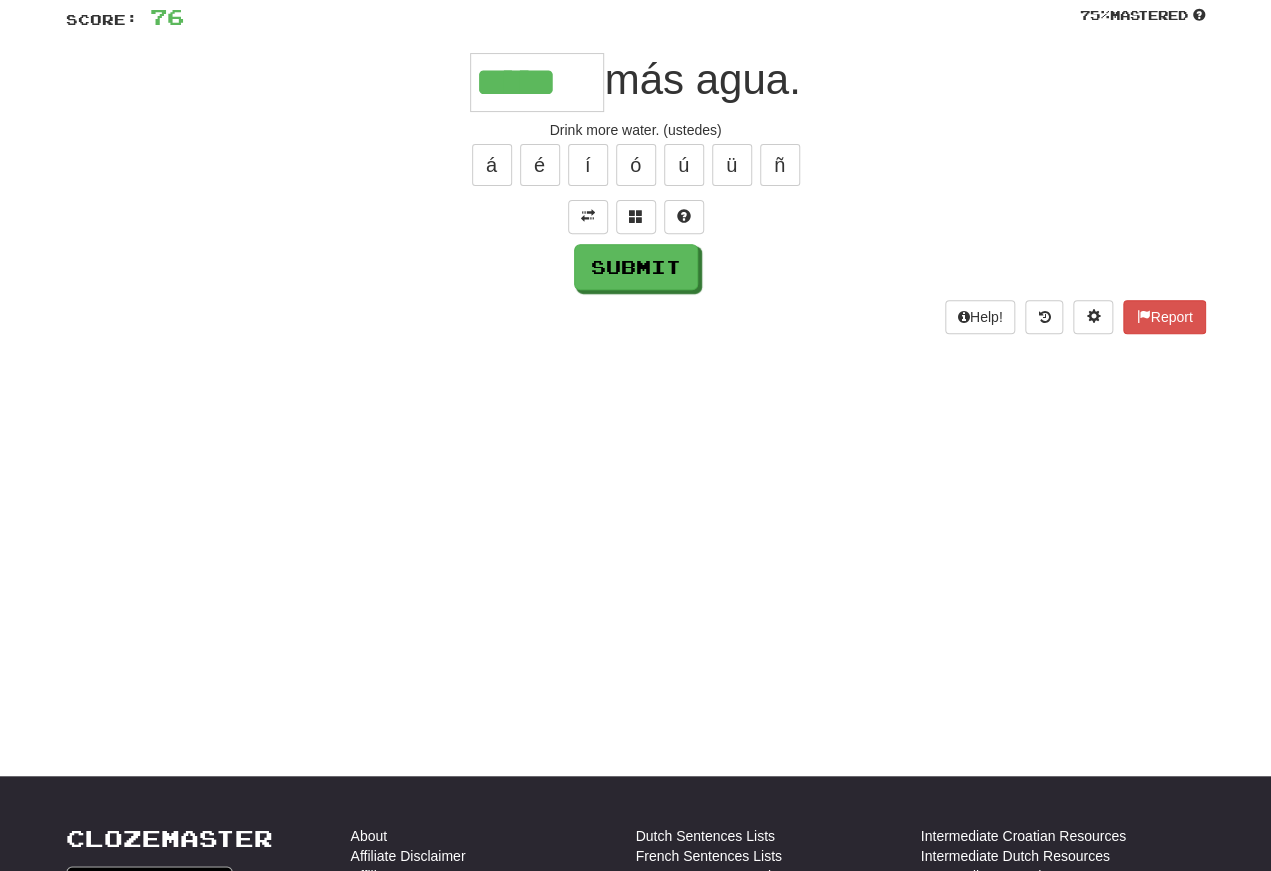 click on "Submit" at bounding box center (636, 267) 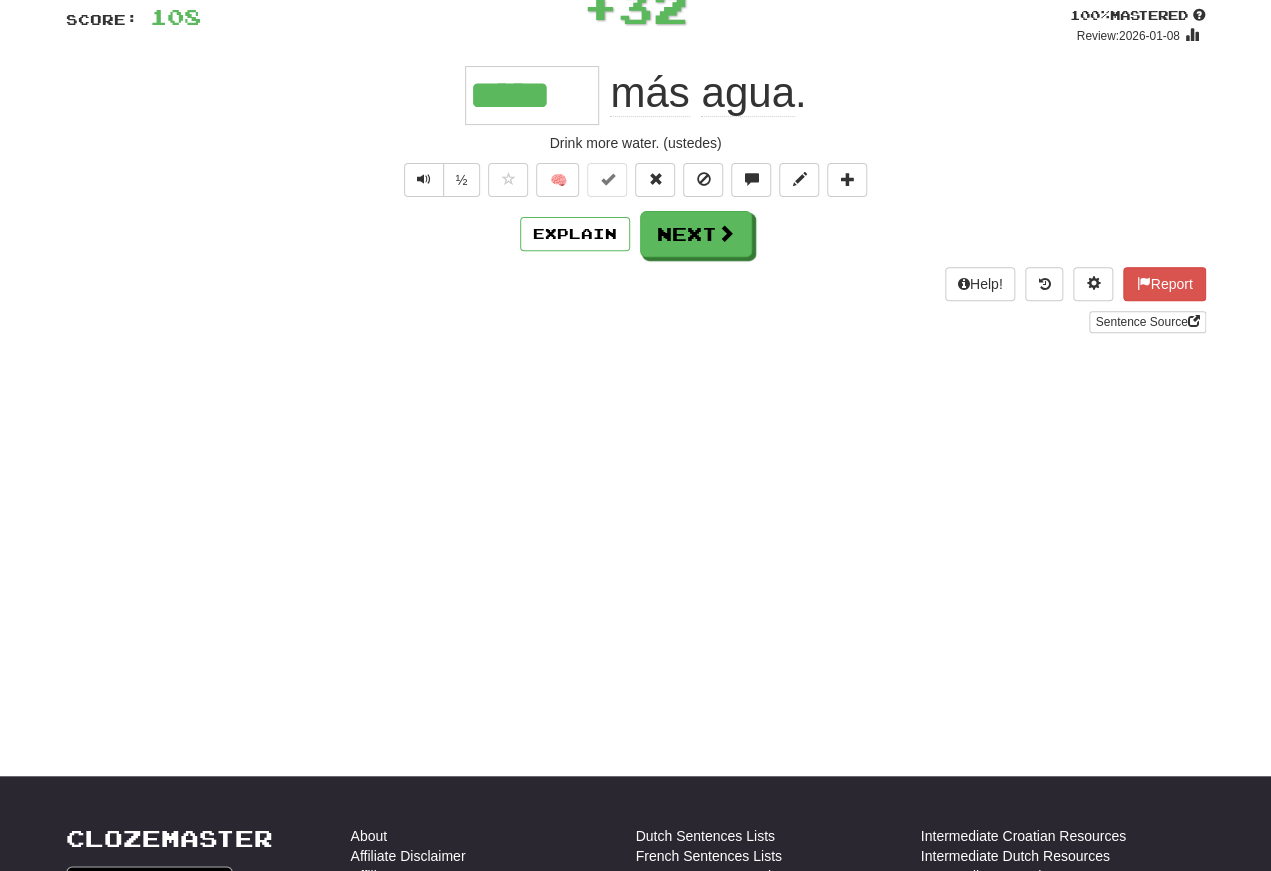 scroll, scrollTop: 145, scrollLeft: 0, axis: vertical 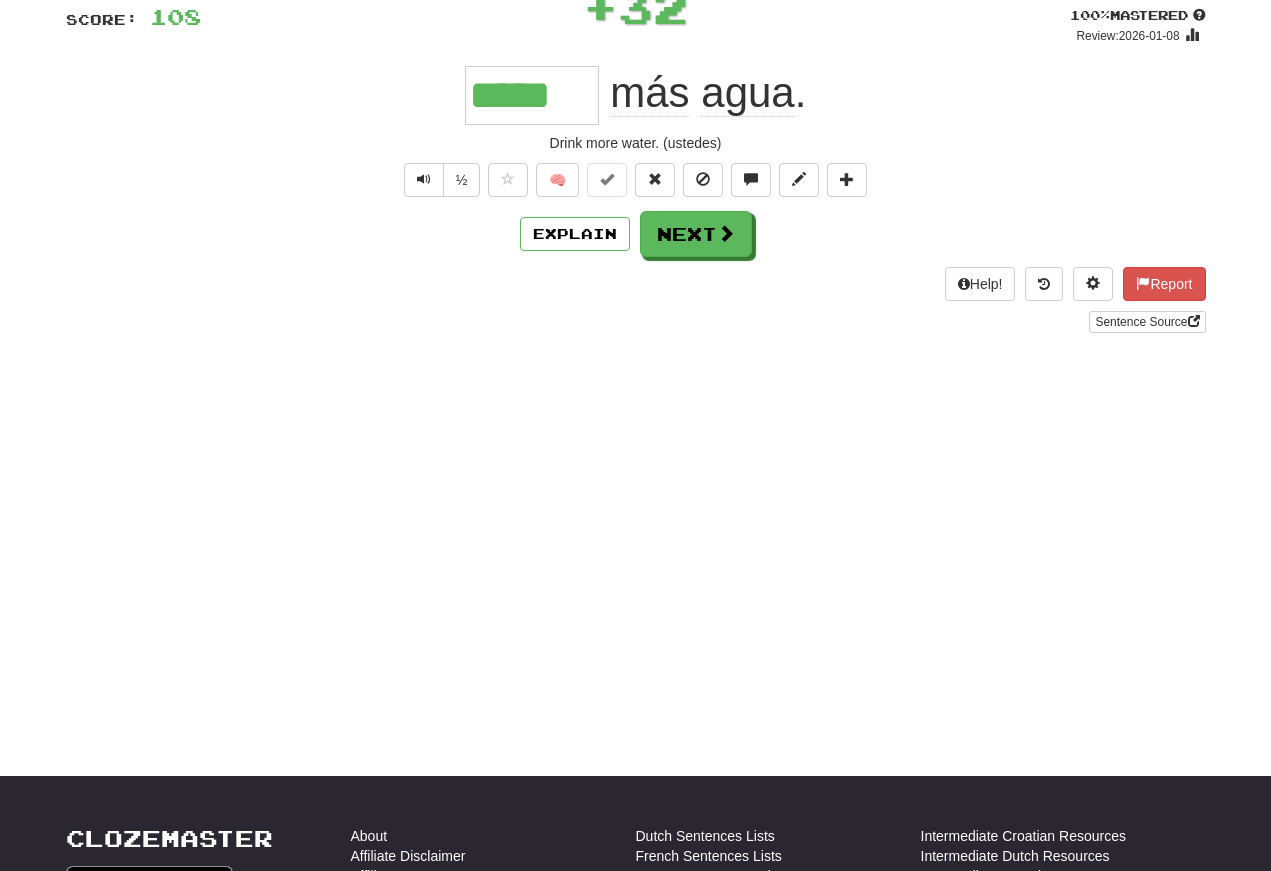 click at bounding box center (424, 179) 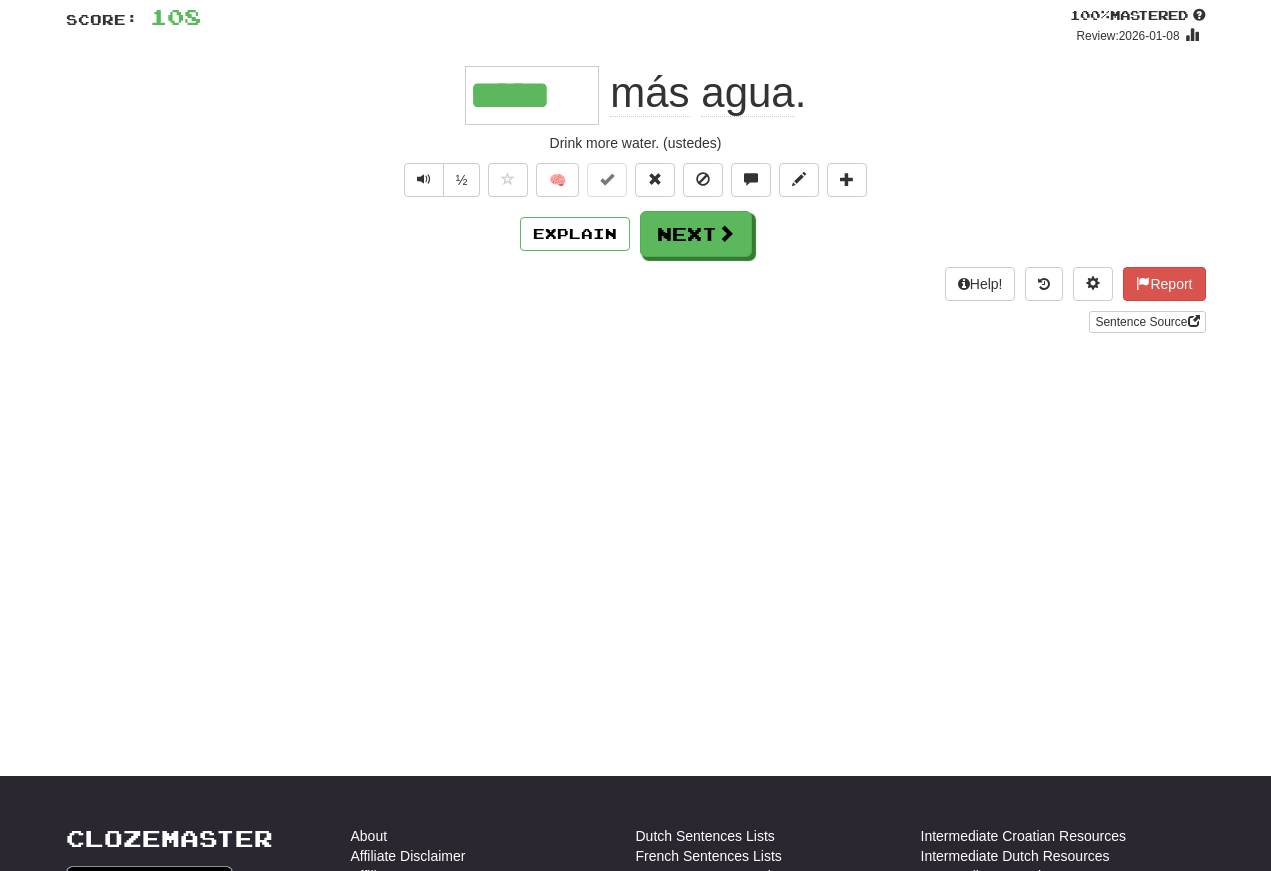 click at bounding box center [424, 179] 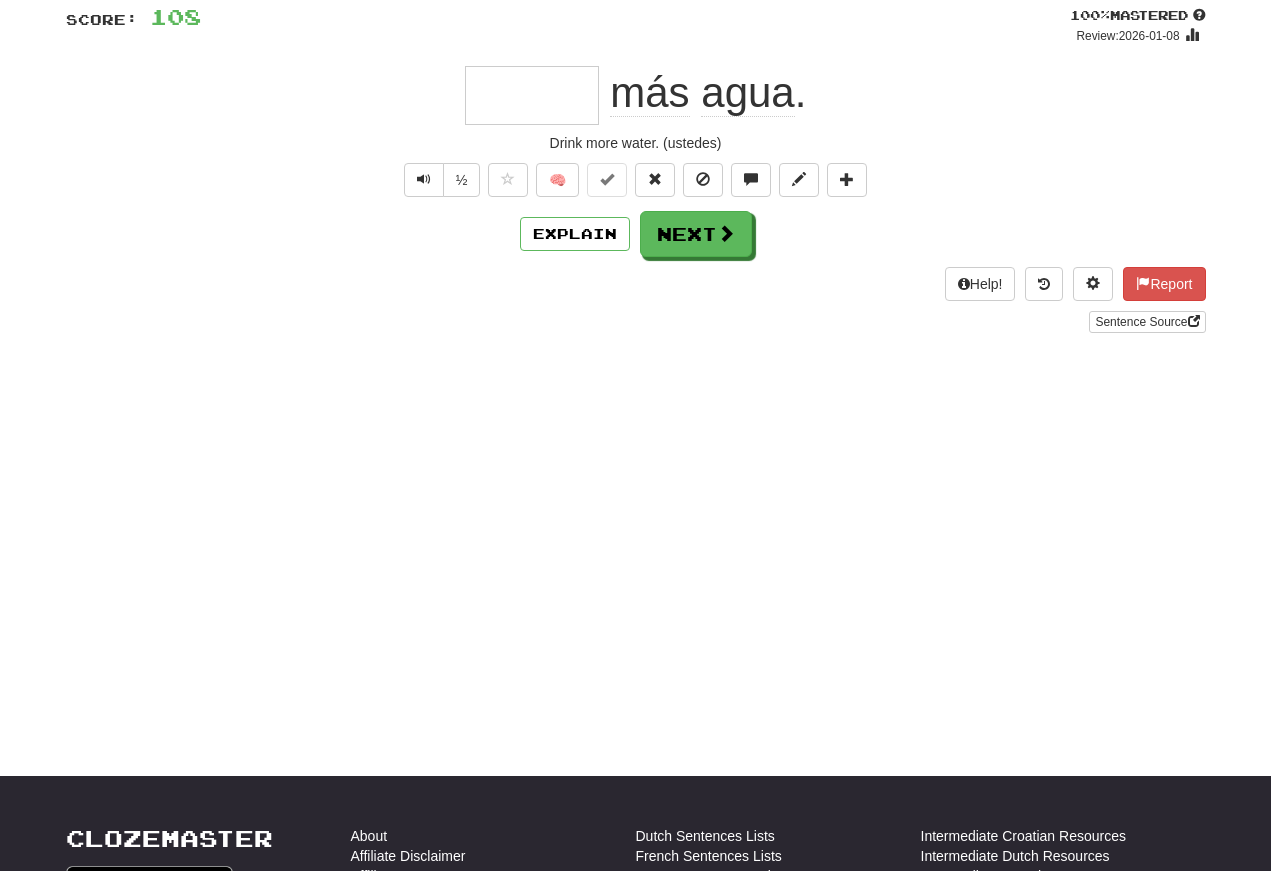 scroll, scrollTop: 145, scrollLeft: 0, axis: vertical 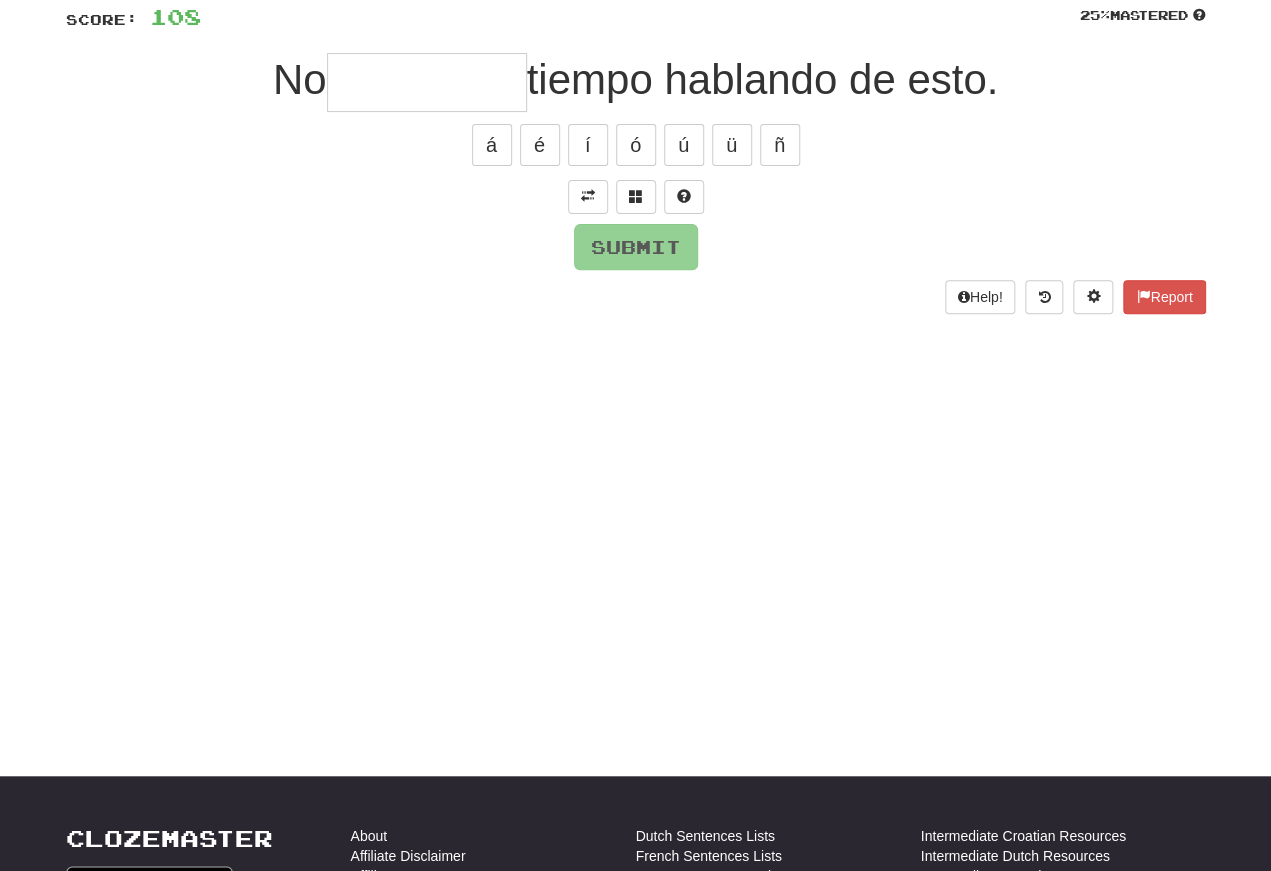 click at bounding box center (588, 196) 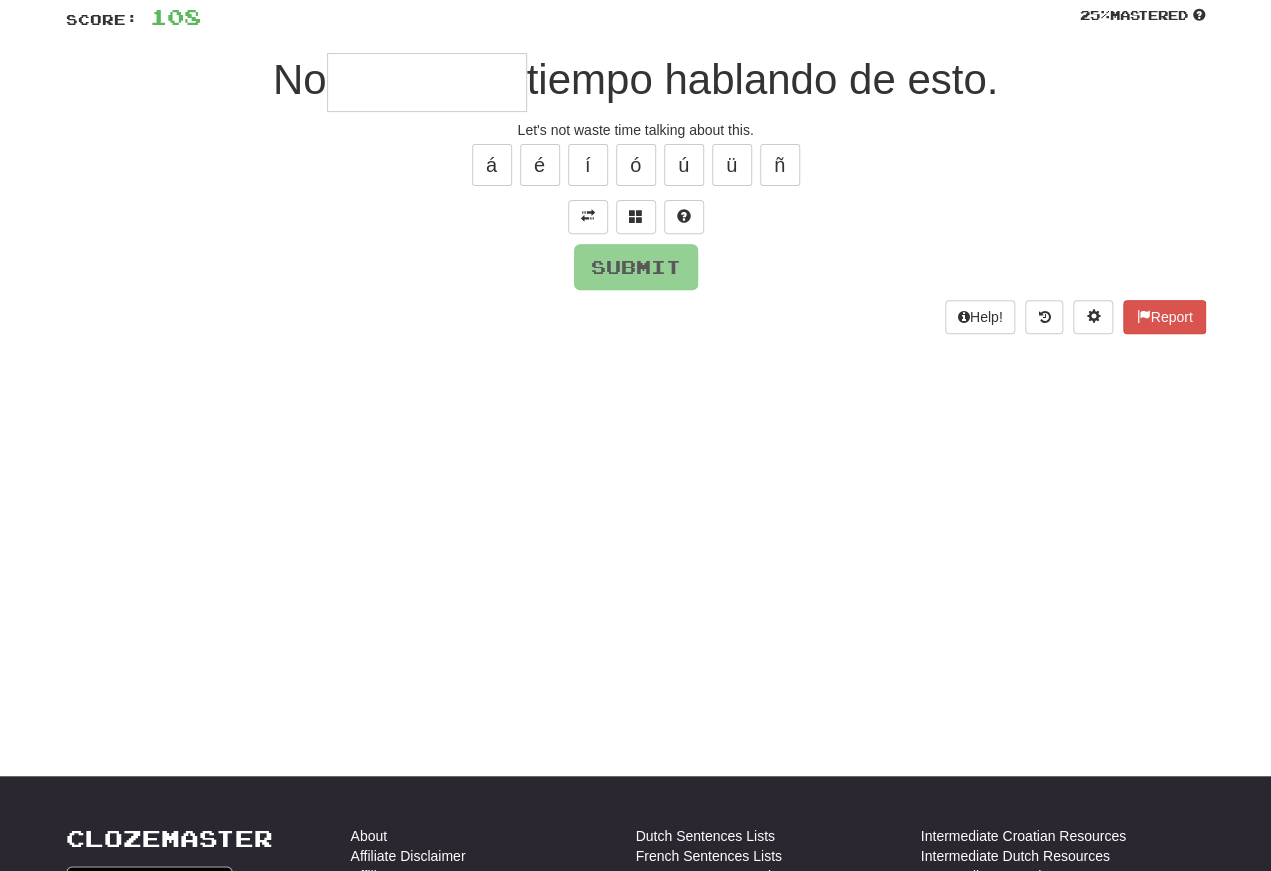 scroll, scrollTop: 145, scrollLeft: 0, axis: vertical 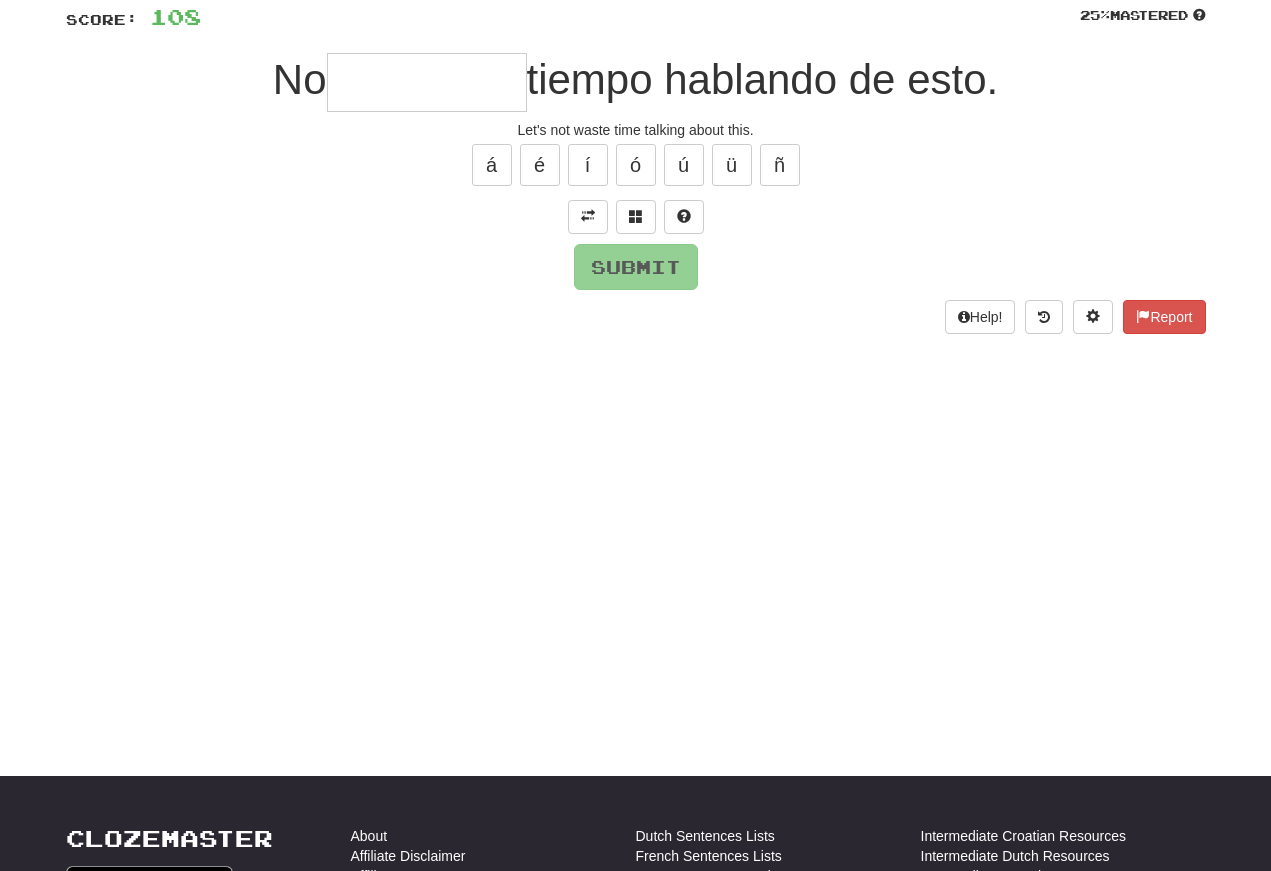 click at bounding box center (427, 82) 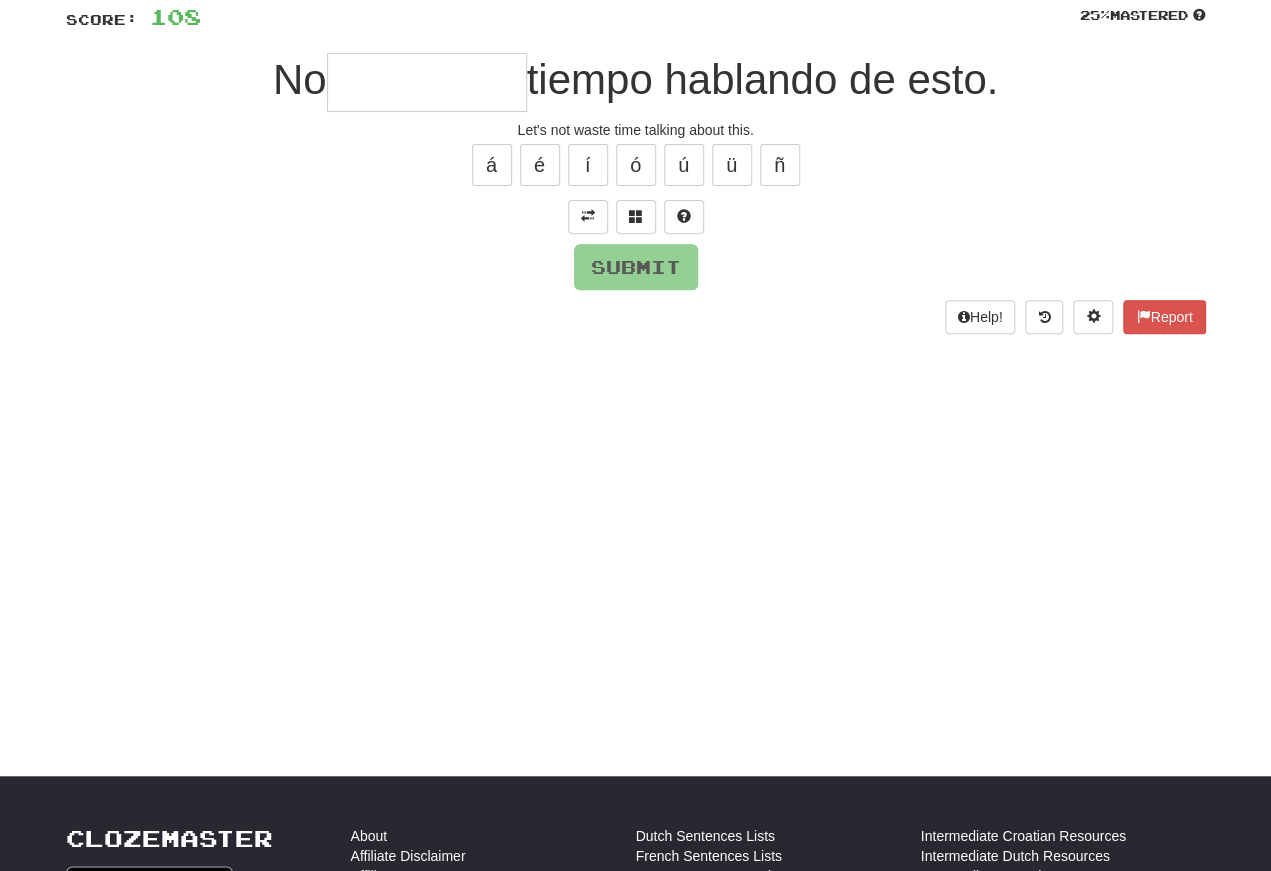 type on "*" 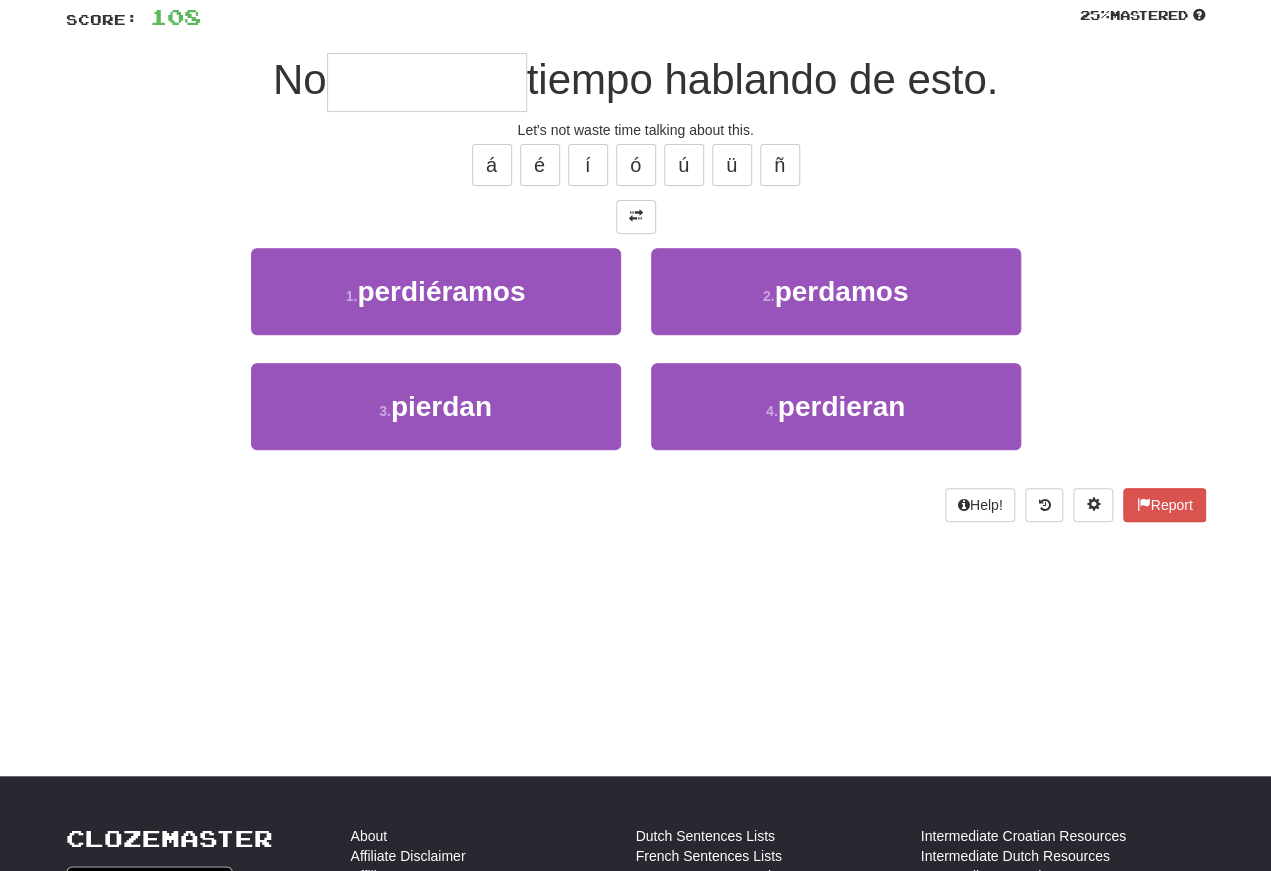 click on "2 .  perdamos" at bounding box center (836, 291) 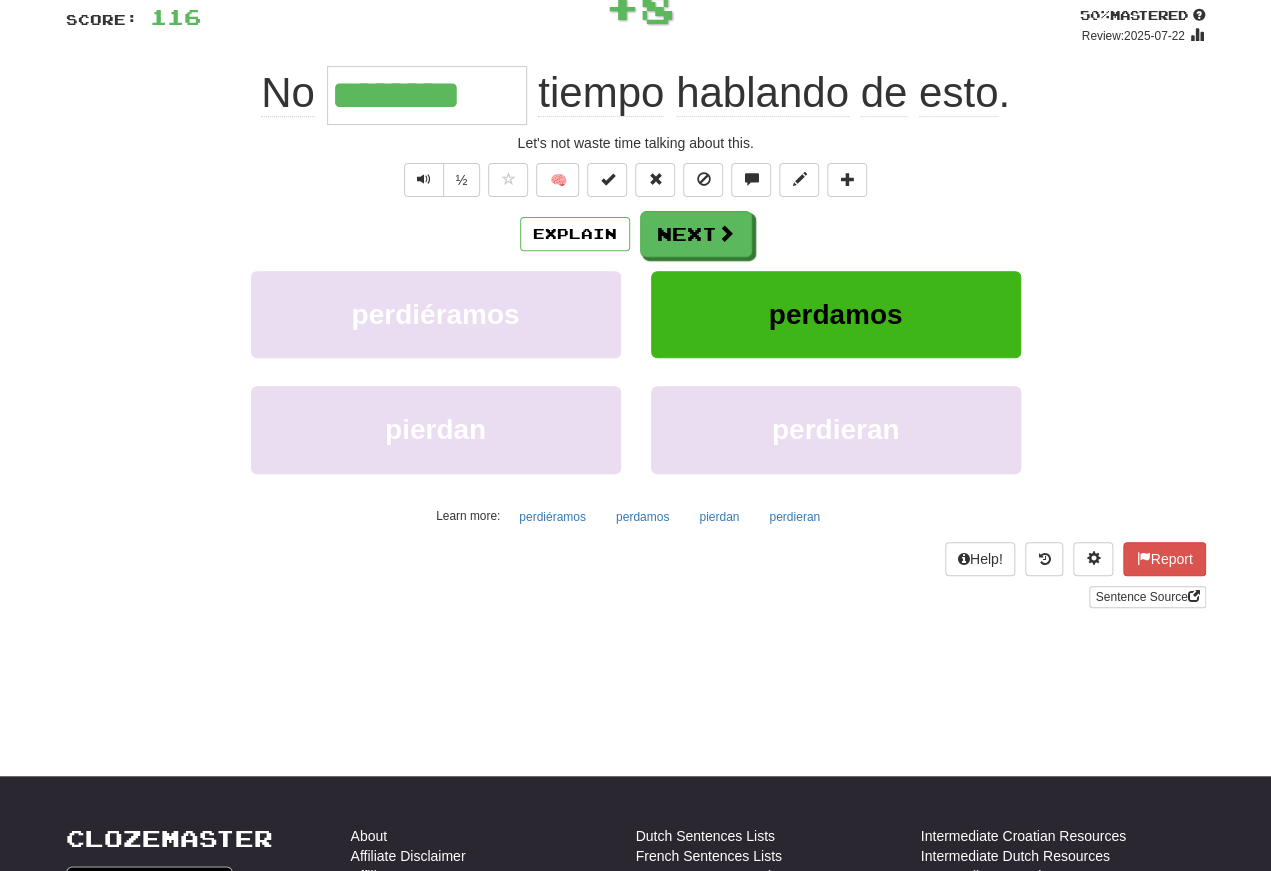 scroll, scrollTop: 145, scrollLeft: 0, axis: vertical 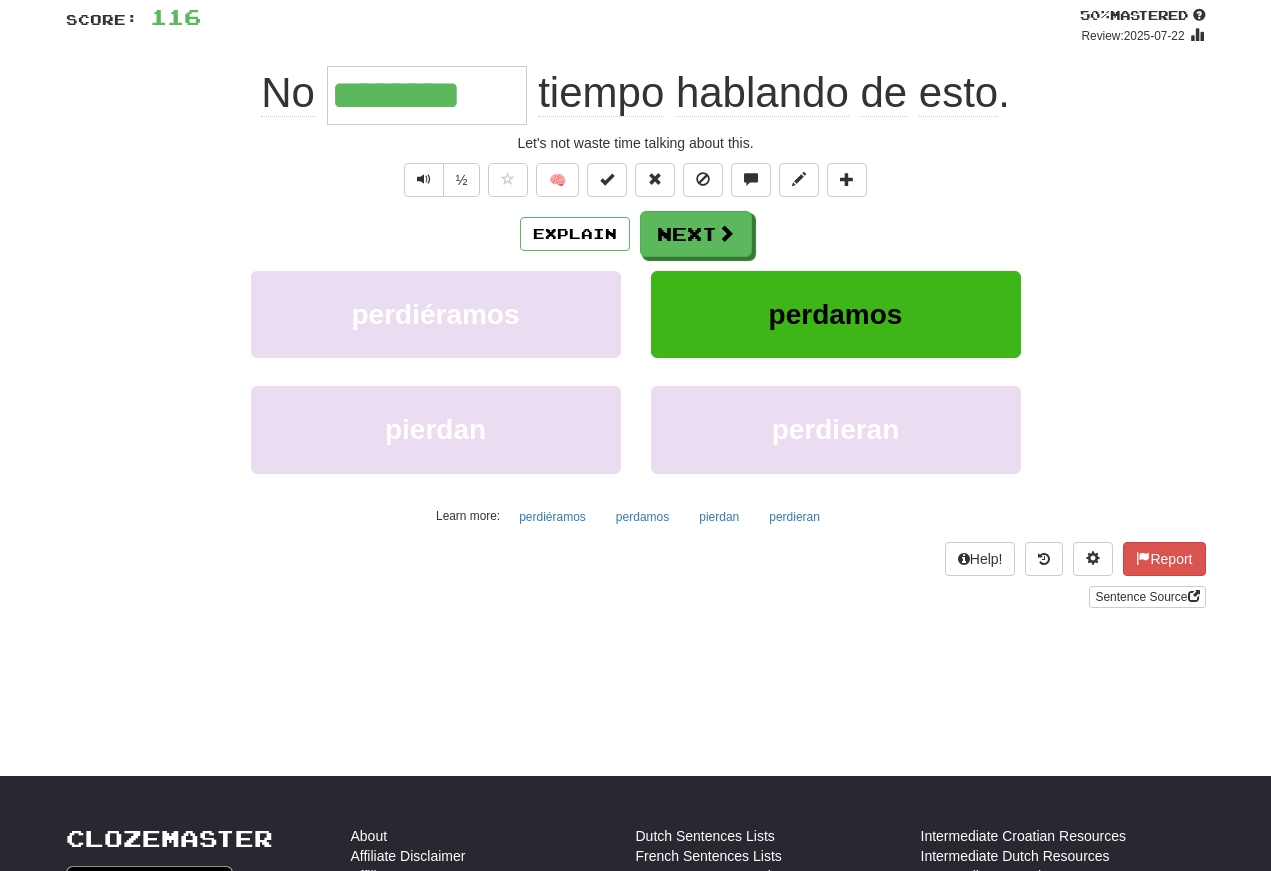 click at bounding box center (424, 179) 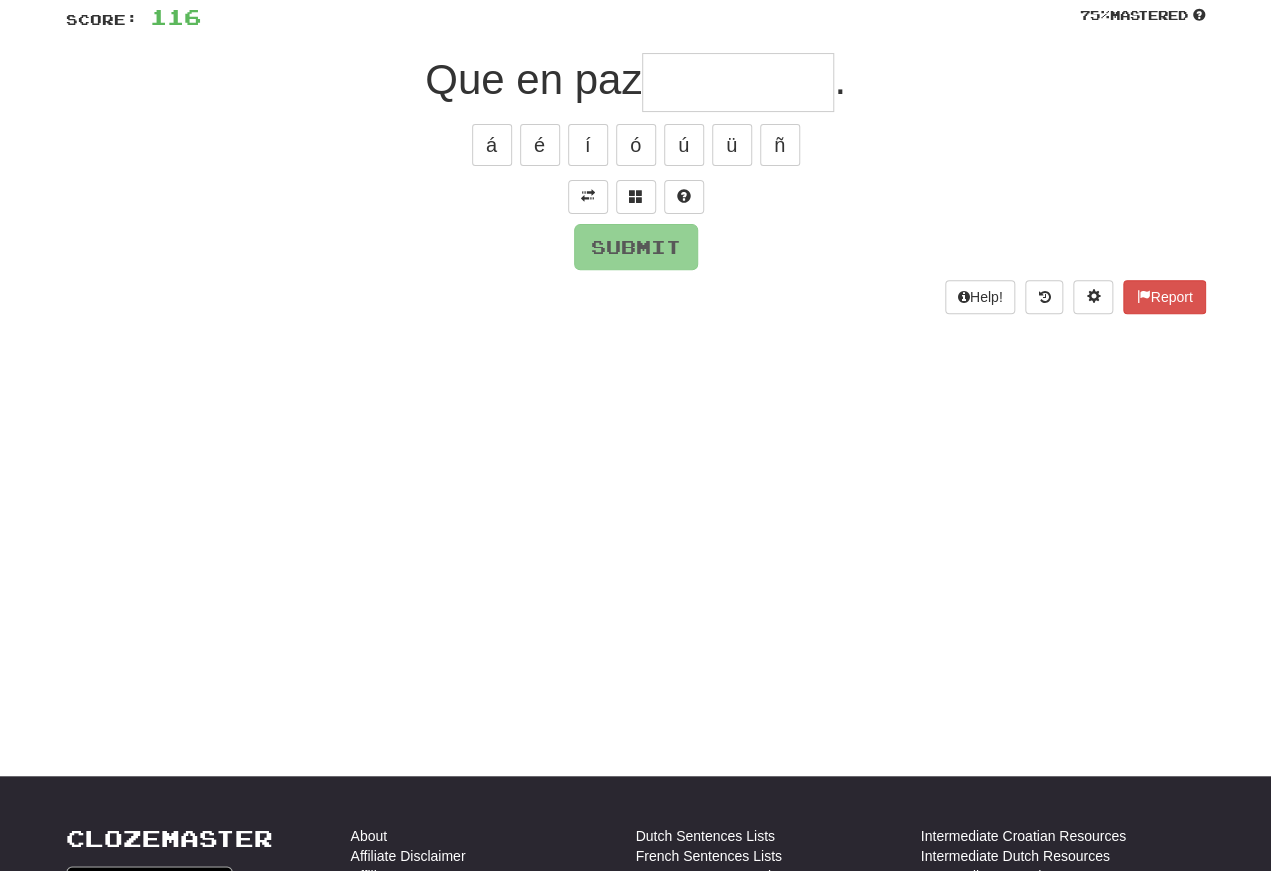 click at bounding box center (588, 196) 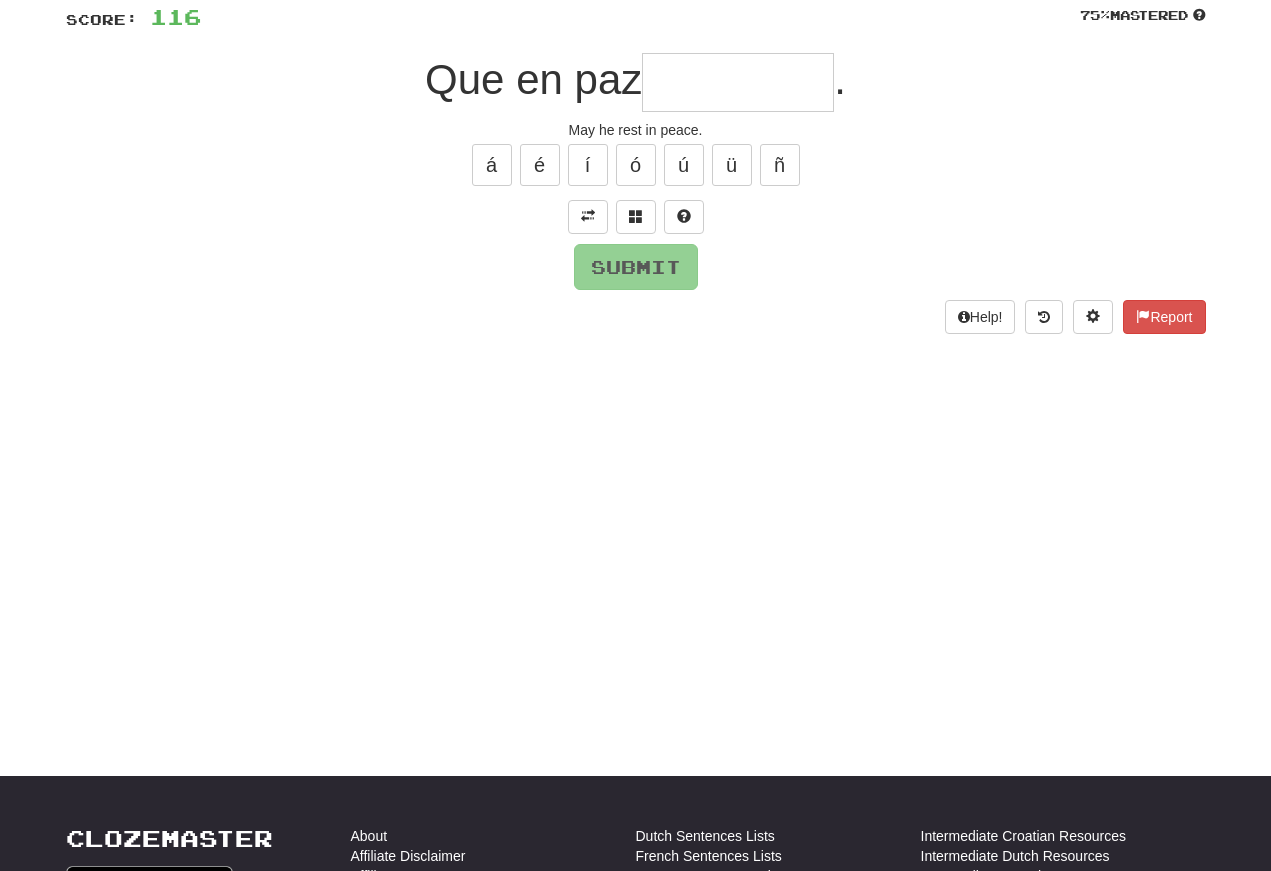click at bounding box center (738, 82) 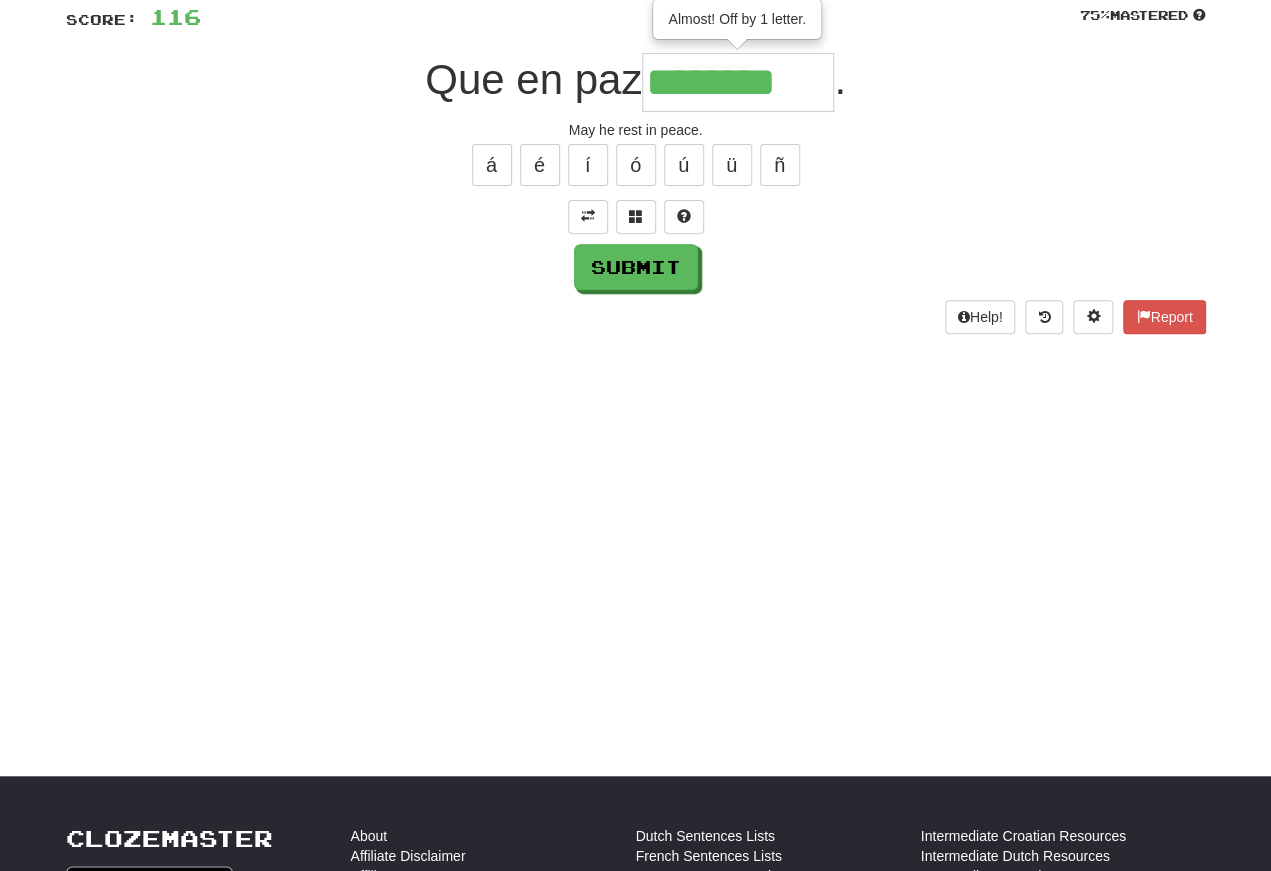 type on "********" 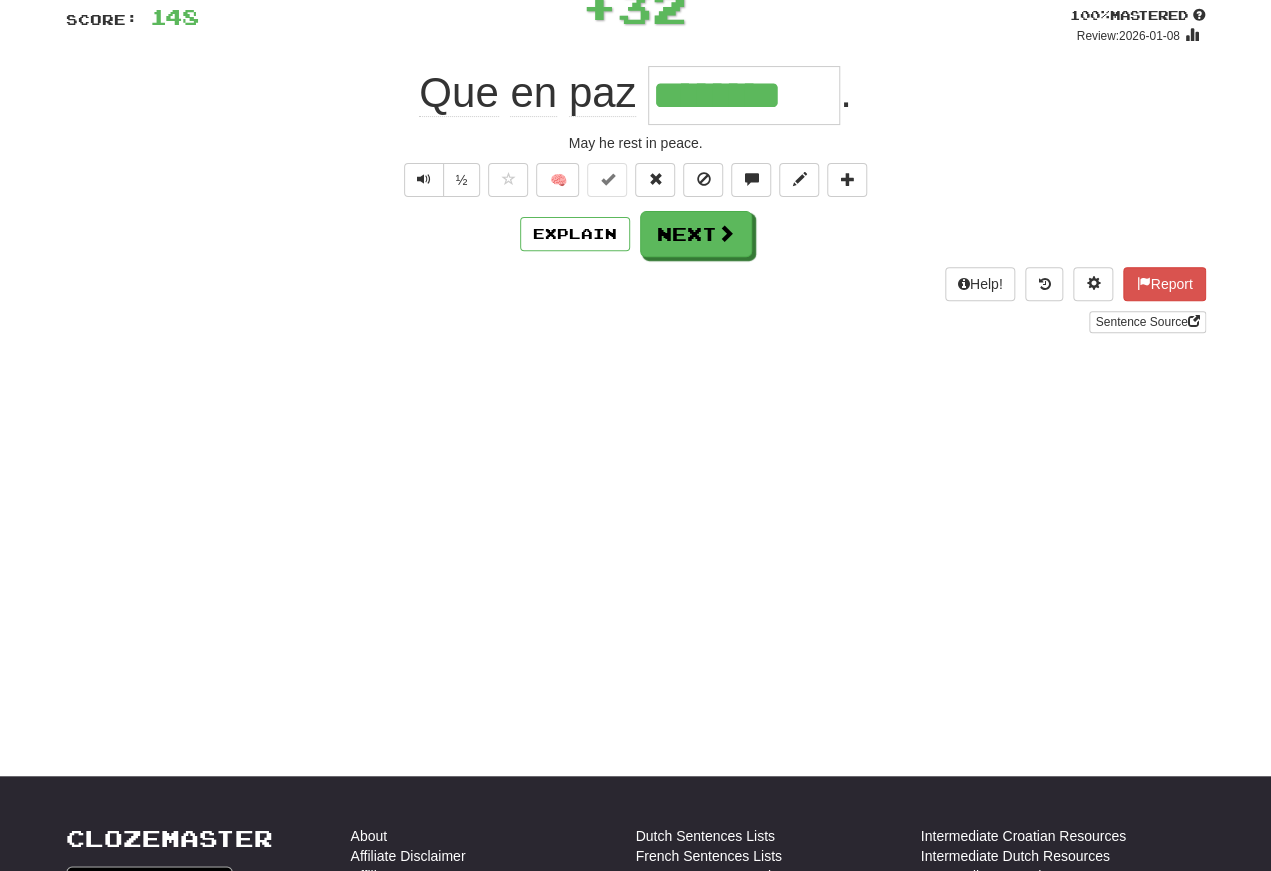 scroll, scrollTop: 145, scrollLeft: 0, axis: vertical 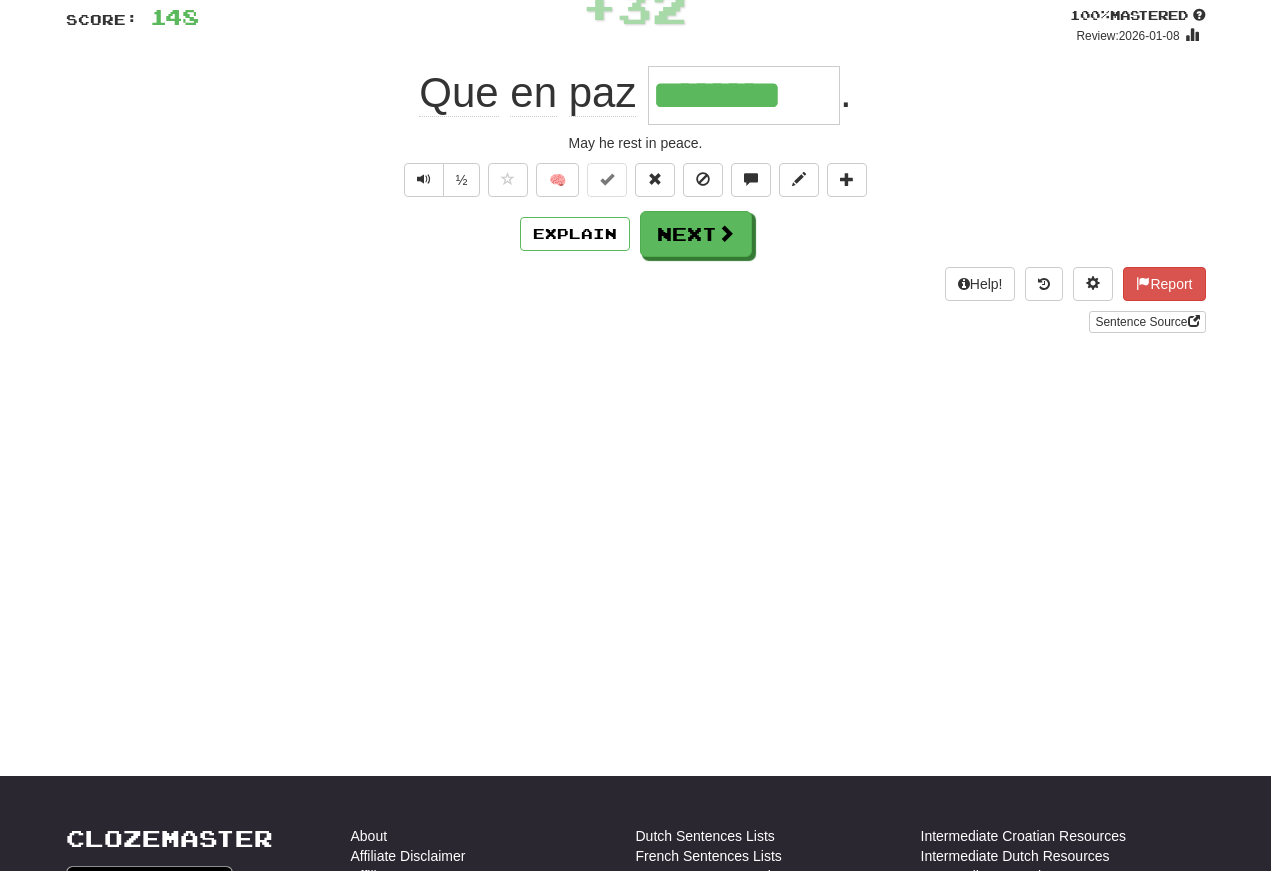 click at bounding box center [424, 179] 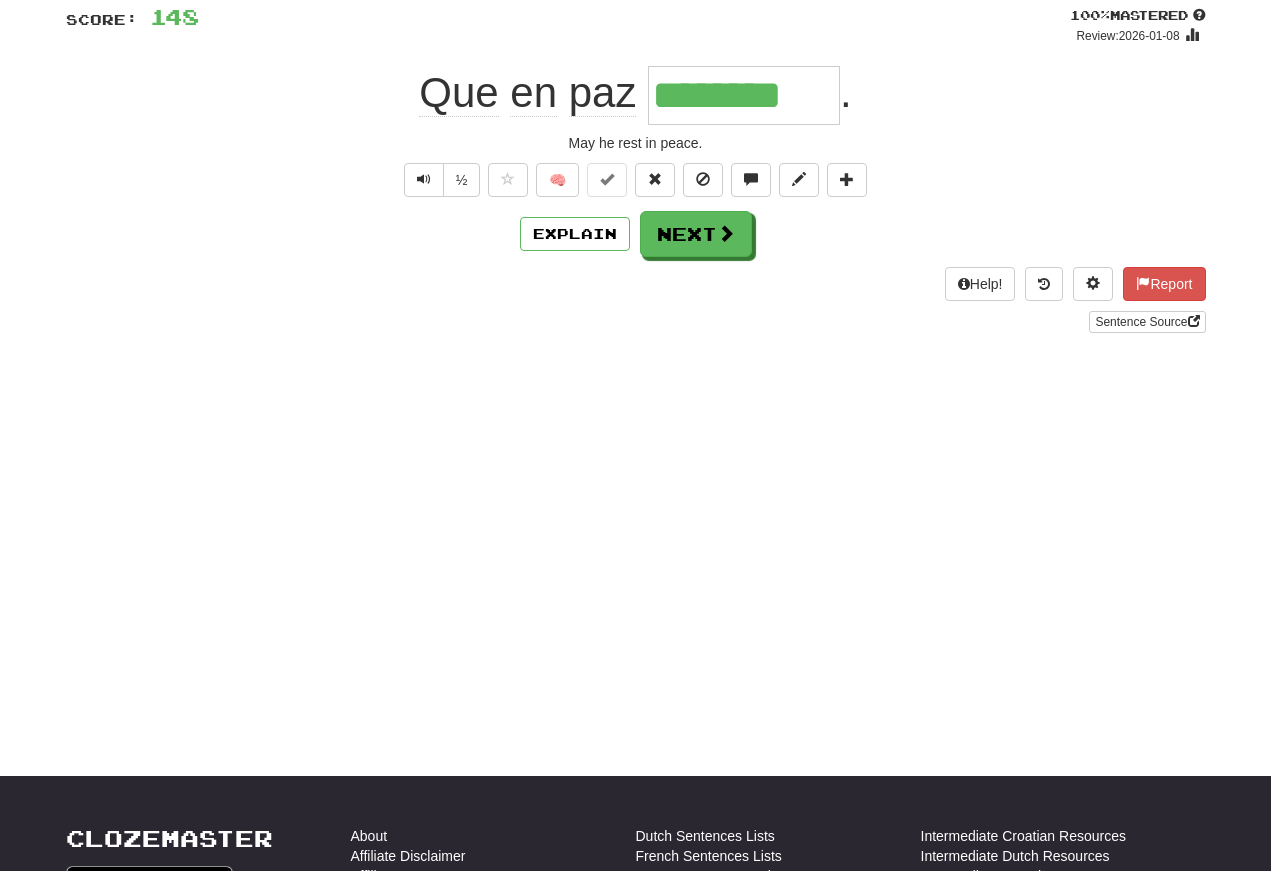 click at bounding box center (424, 180) 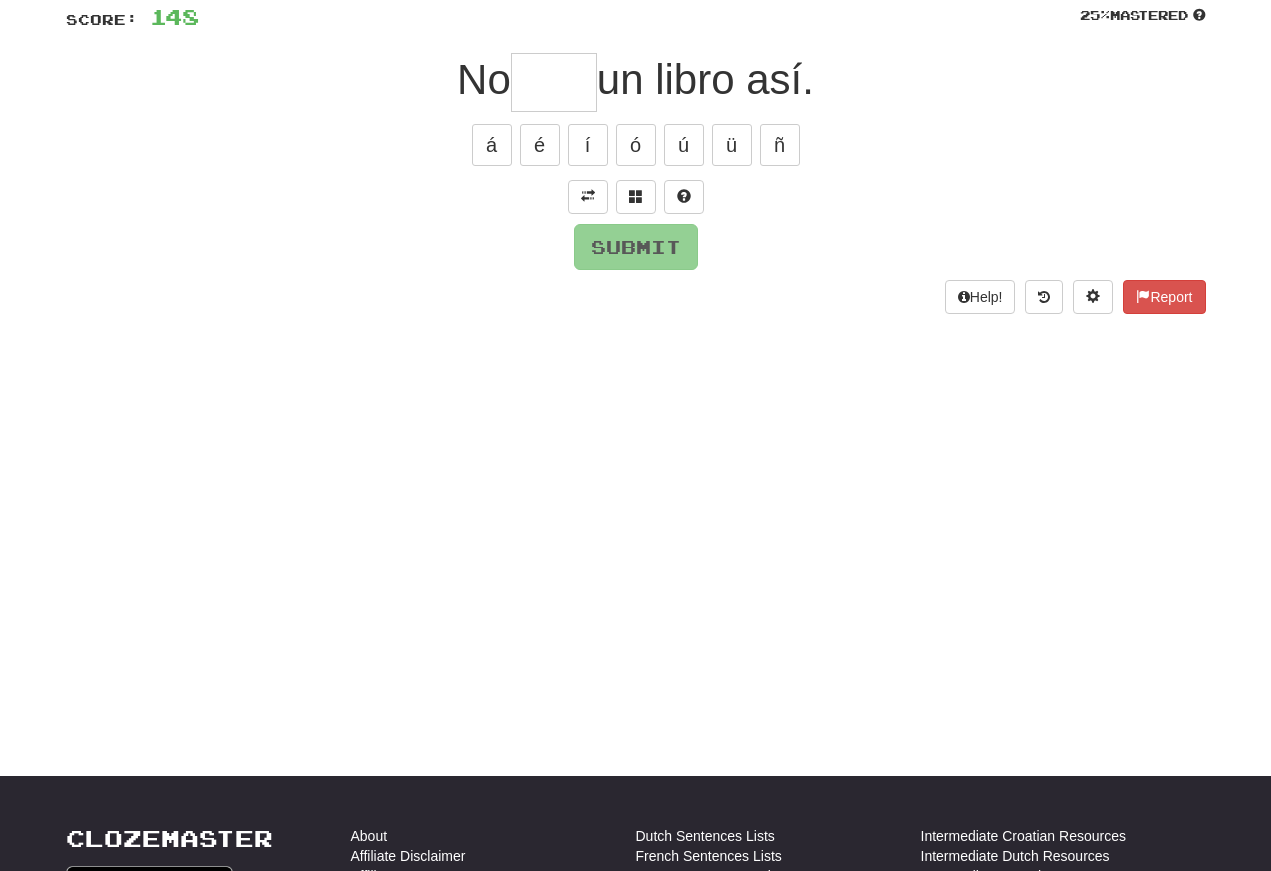 scroll, scrollTop: 145, scrollLeft: 0, axis: vertical 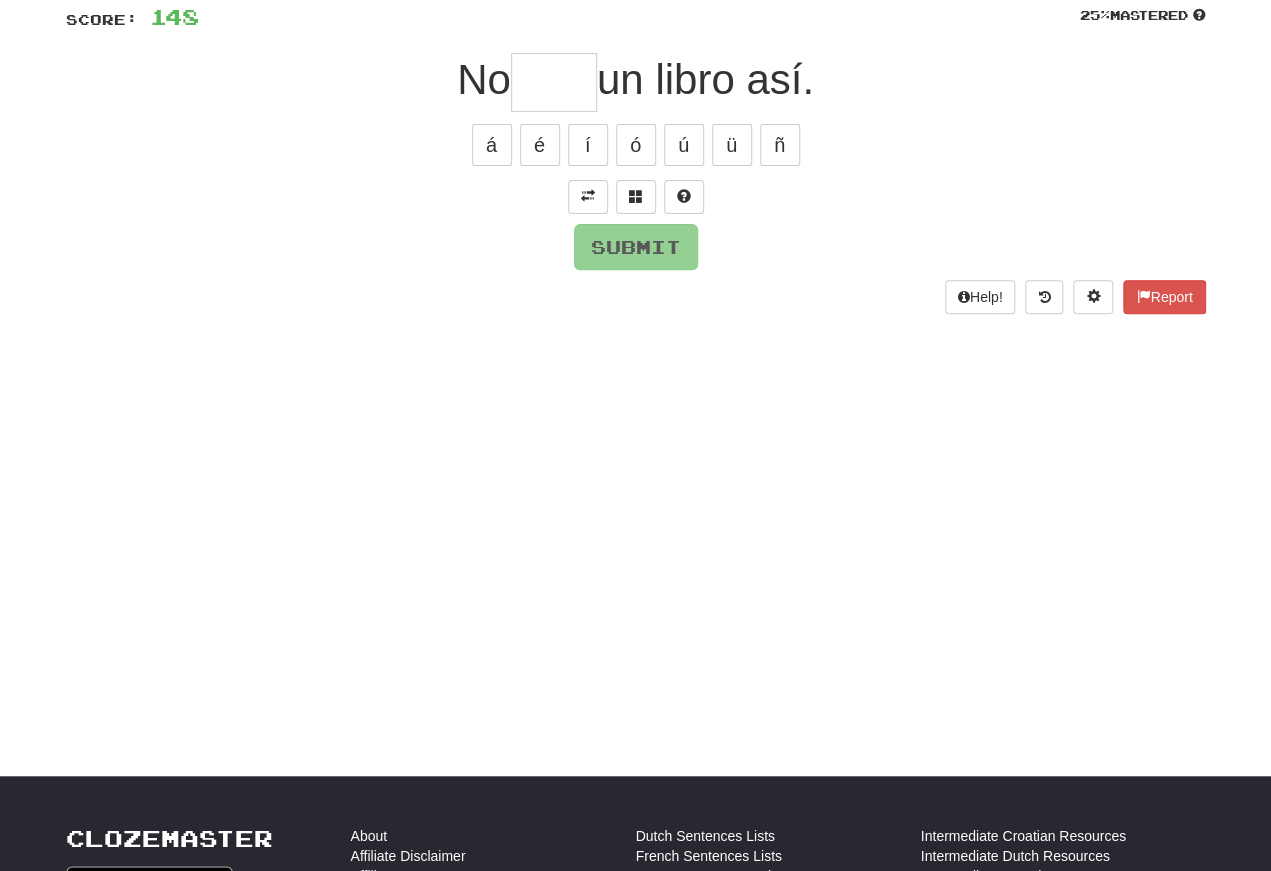 click at bounding box center (588, 196) 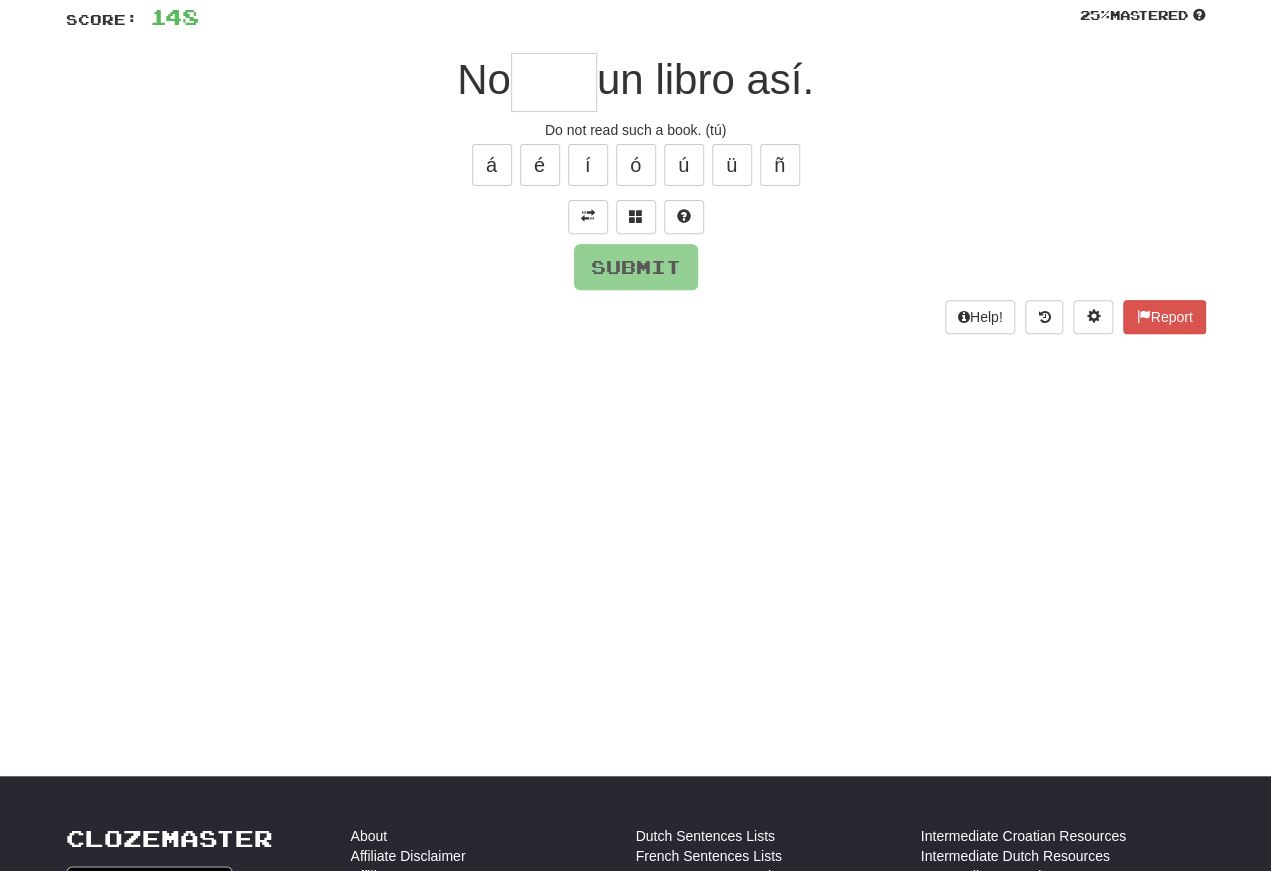 scroll, scrollTop: 145, scrollLeft: 0, axis: vertical 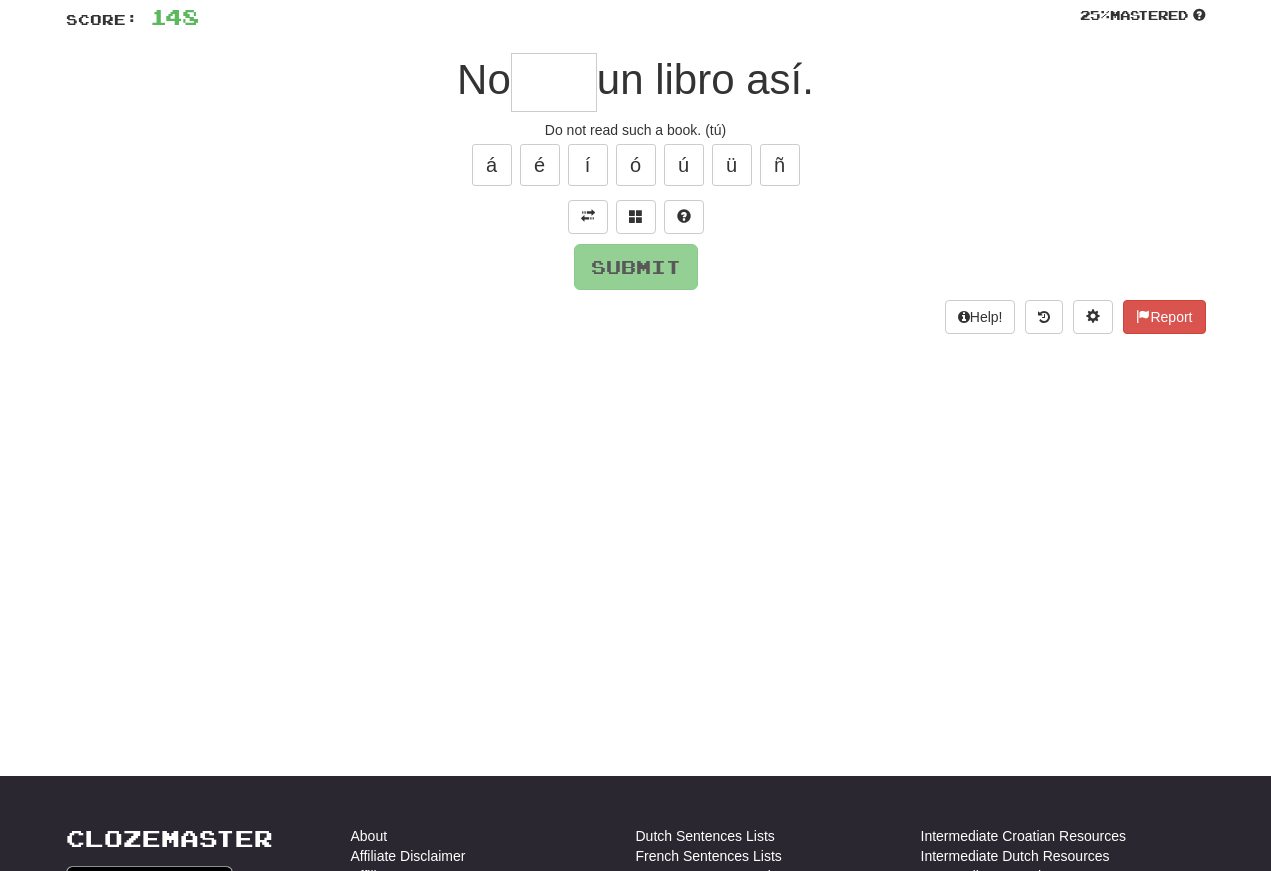 click at bounding box center (554, 82) 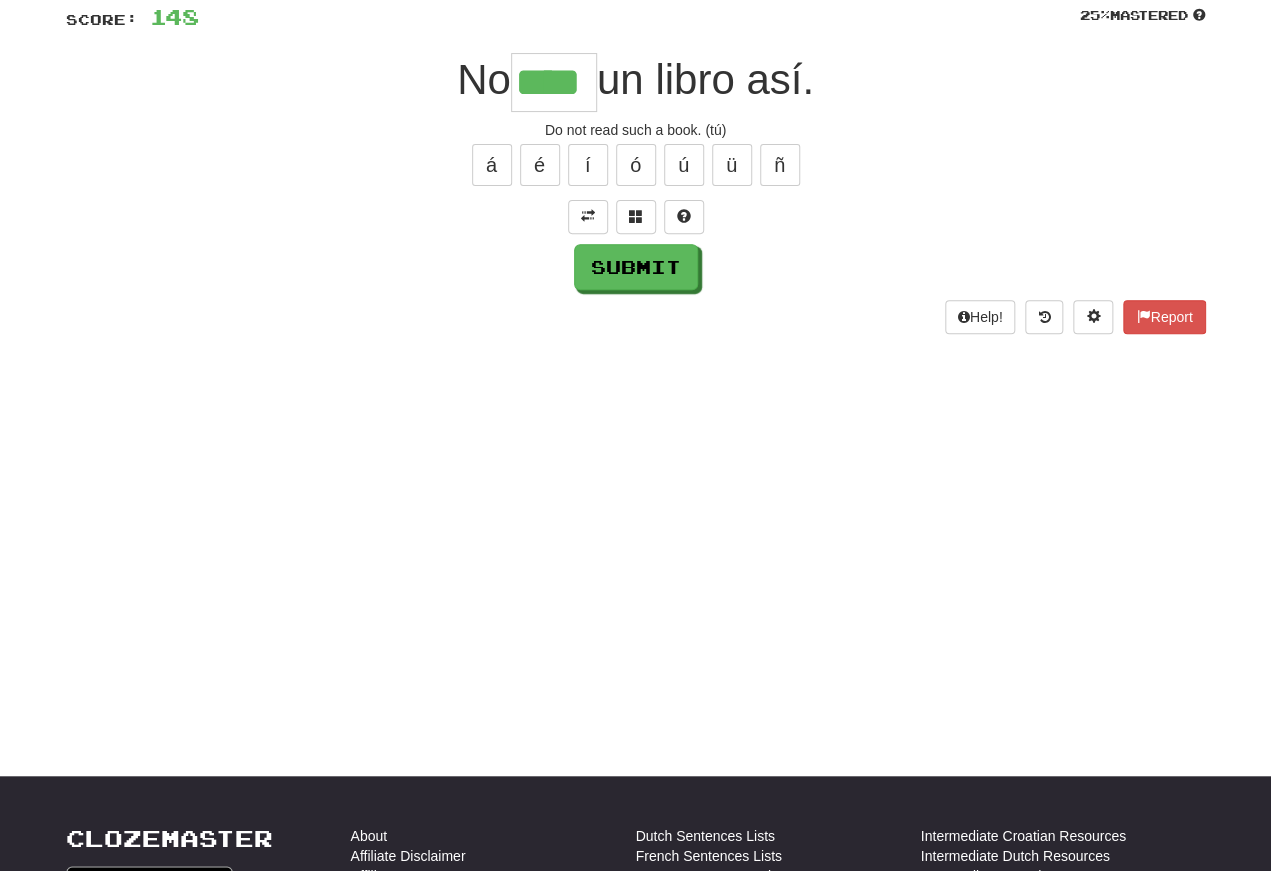type on "****" 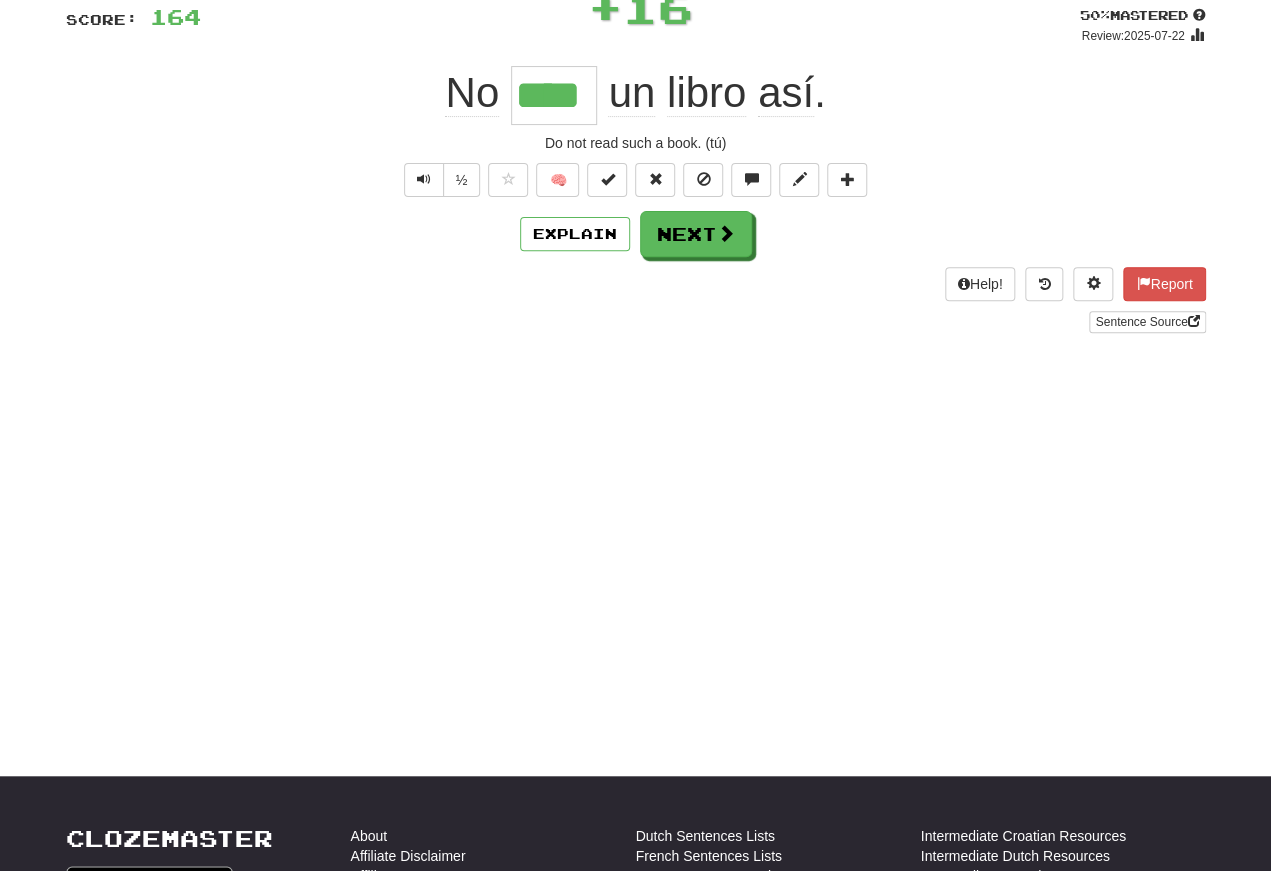 scroll, scrollTop: 145, scrollLeft: 0, axis: vertical 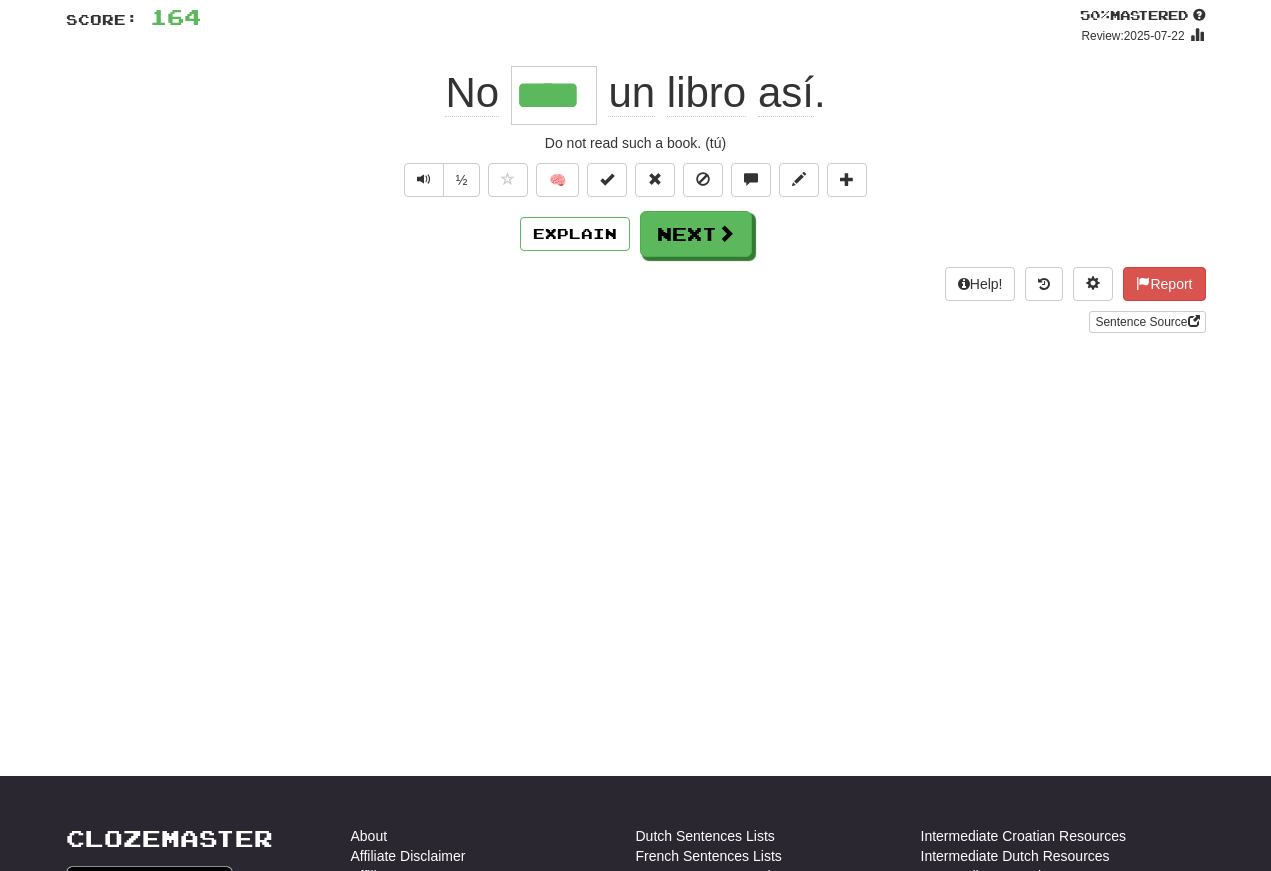 click at bounding box center (424, 179) 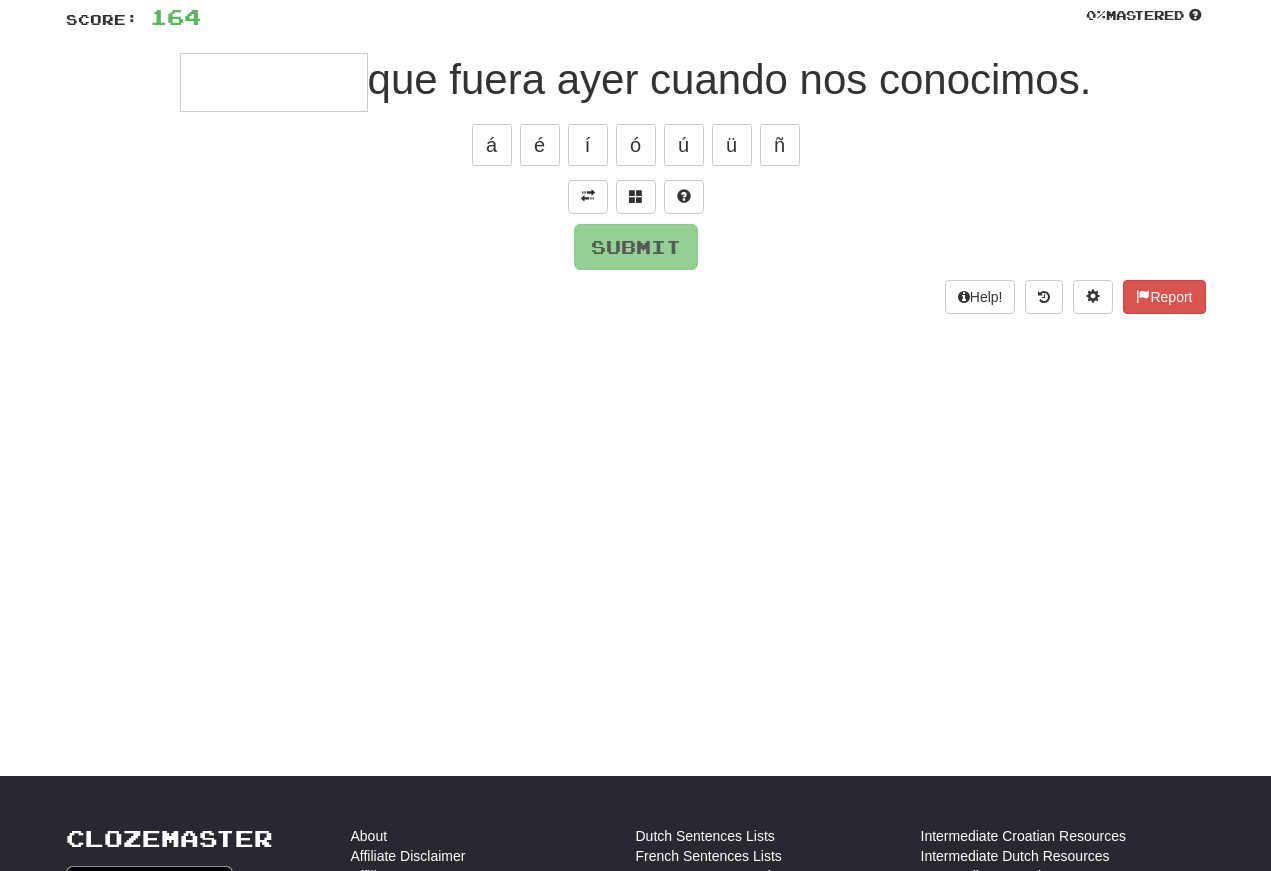 scroll, scrollTop: 145, scrollLeft: 0, axis: vertical 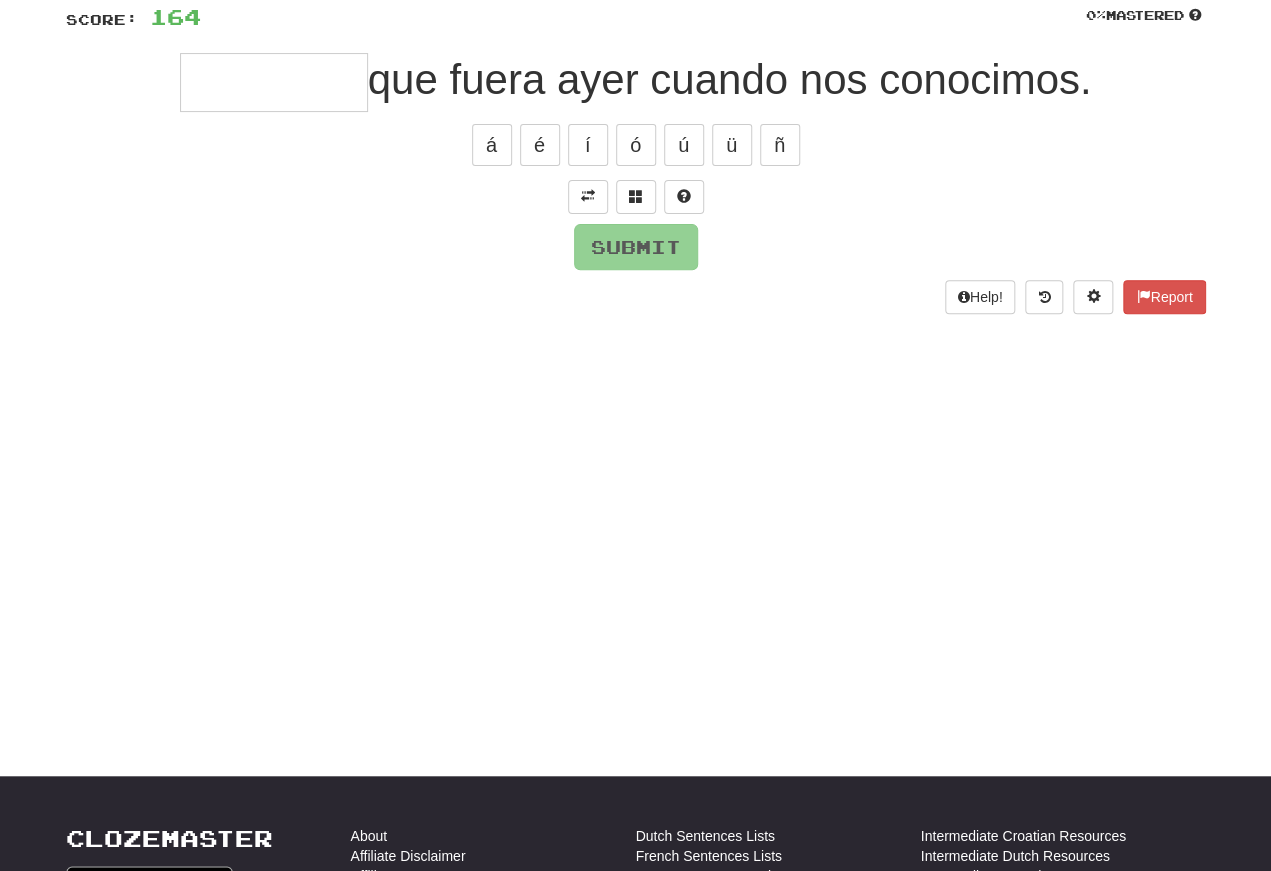 click at bounding box center [588, 196] 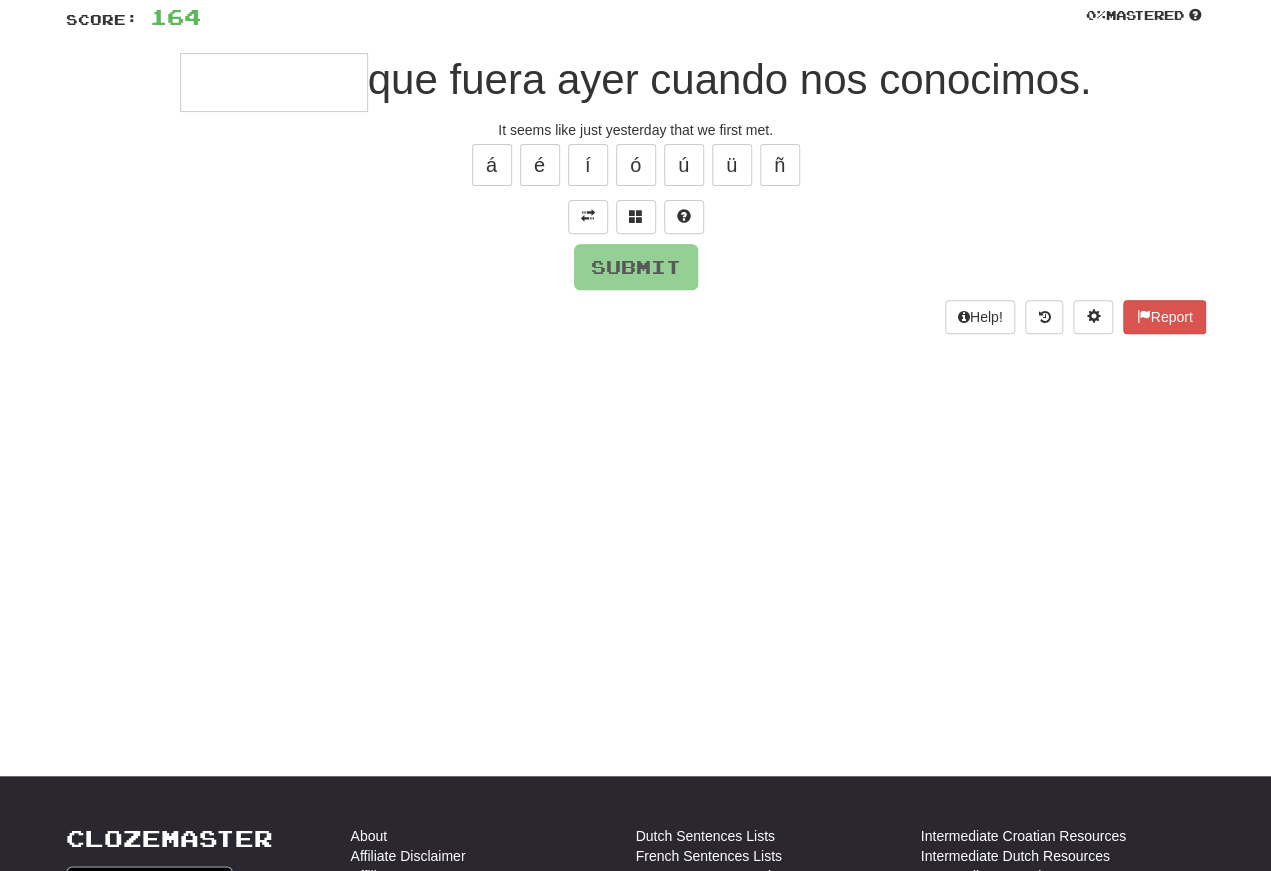 scroll, scrollTop: 145, scrollLeft: 0, axis: vertical 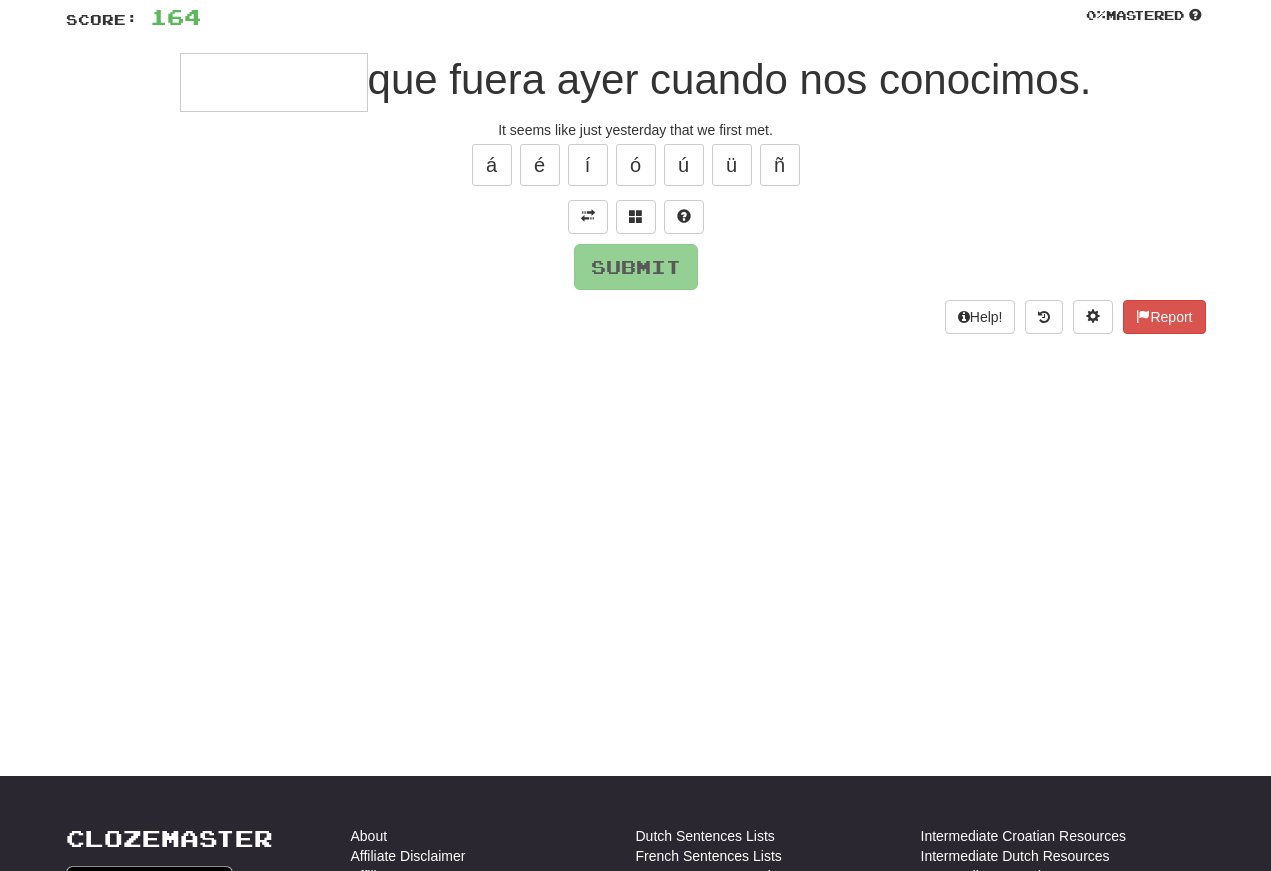 click at bounding box center [274, 82] 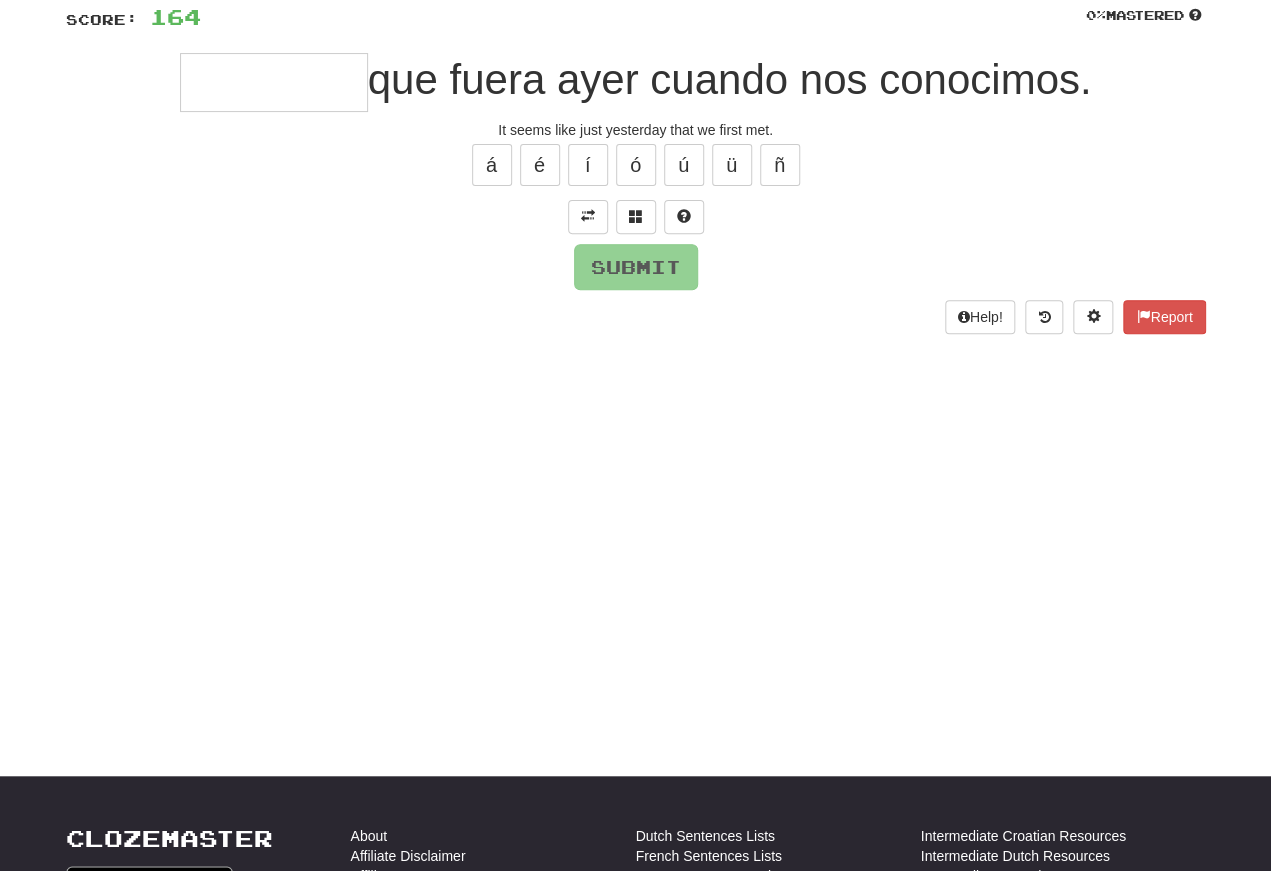 click at bounding box center [588, 216] 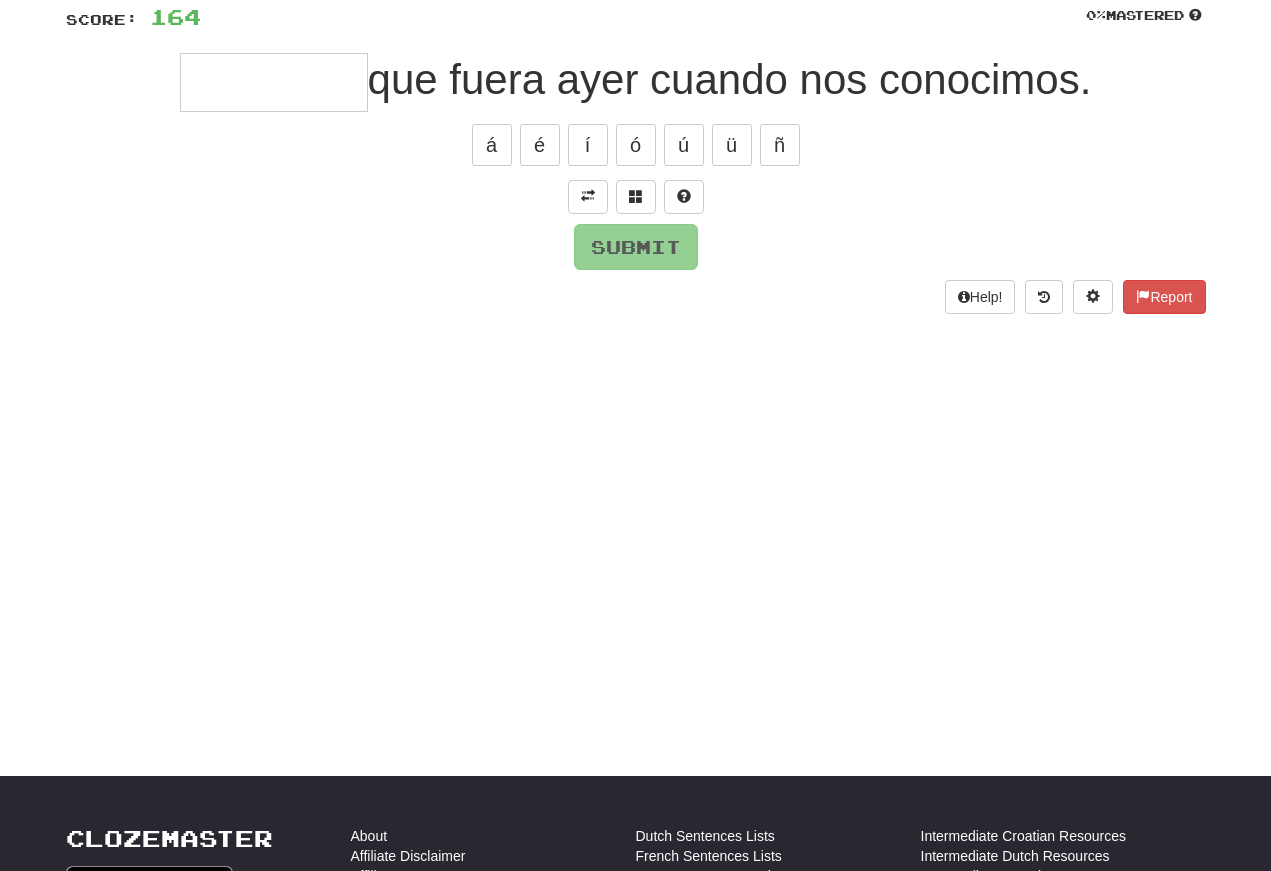 scroll, scrollTop: 145, scrollLeft: 0, axis: vertical 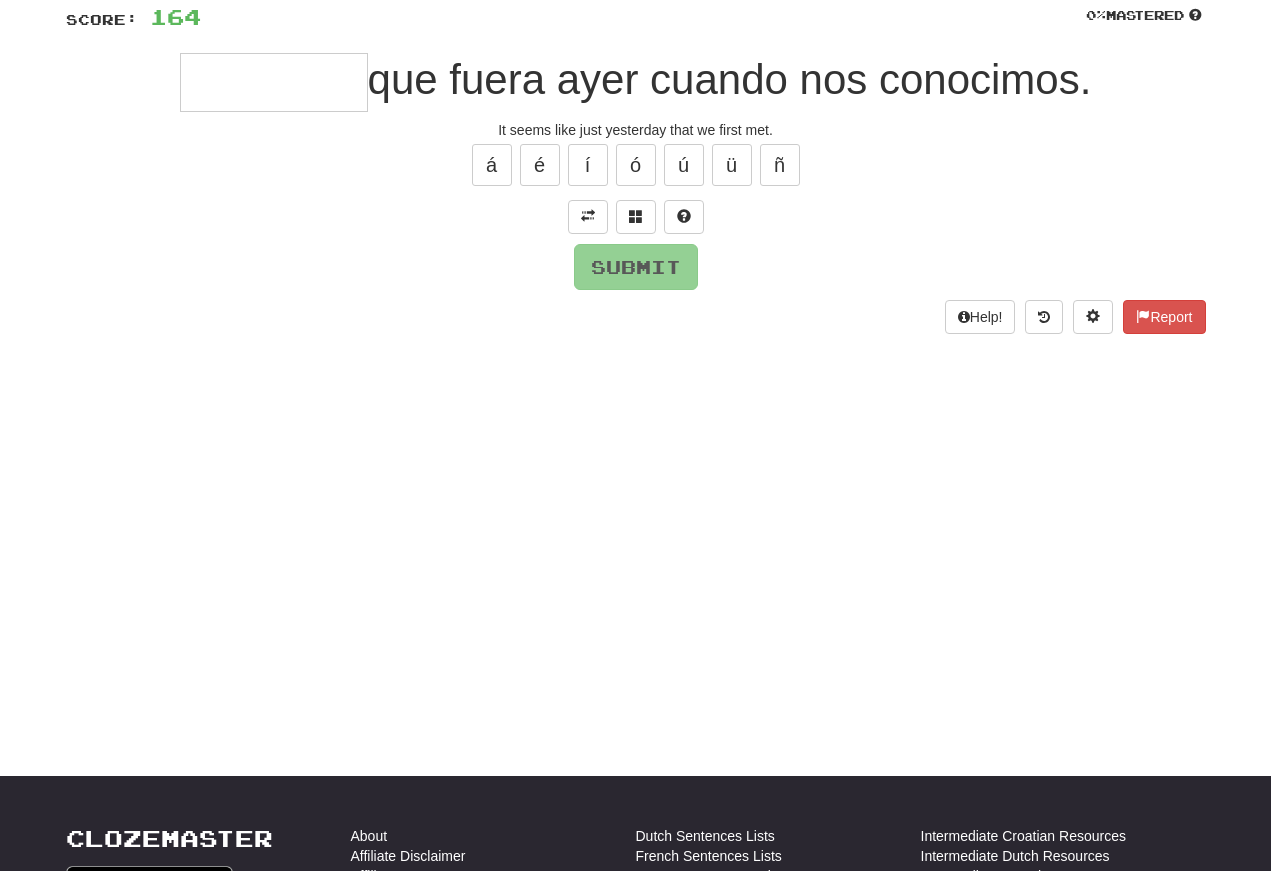 click at bounding box center [274, 82] 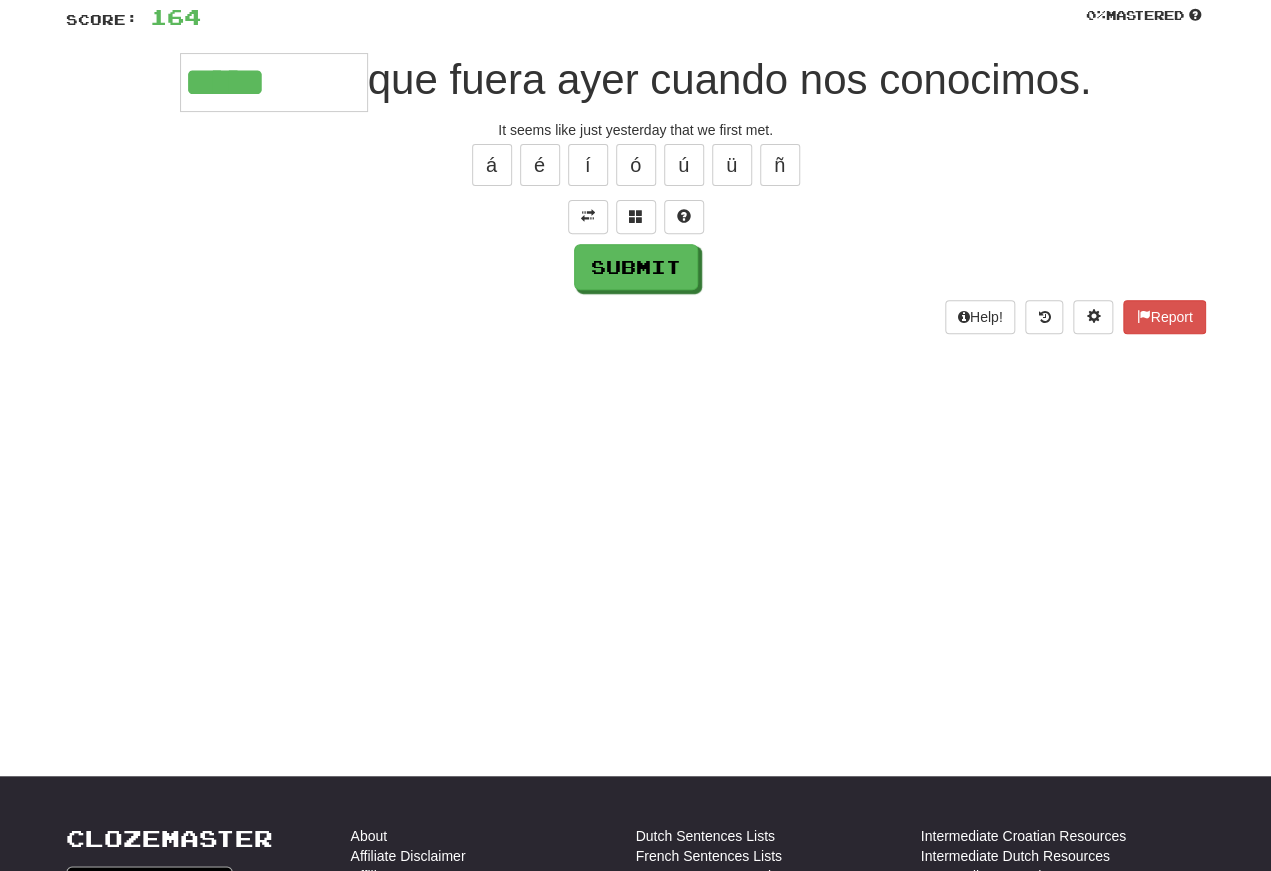 click on "í" at bounding box center [588, 165] 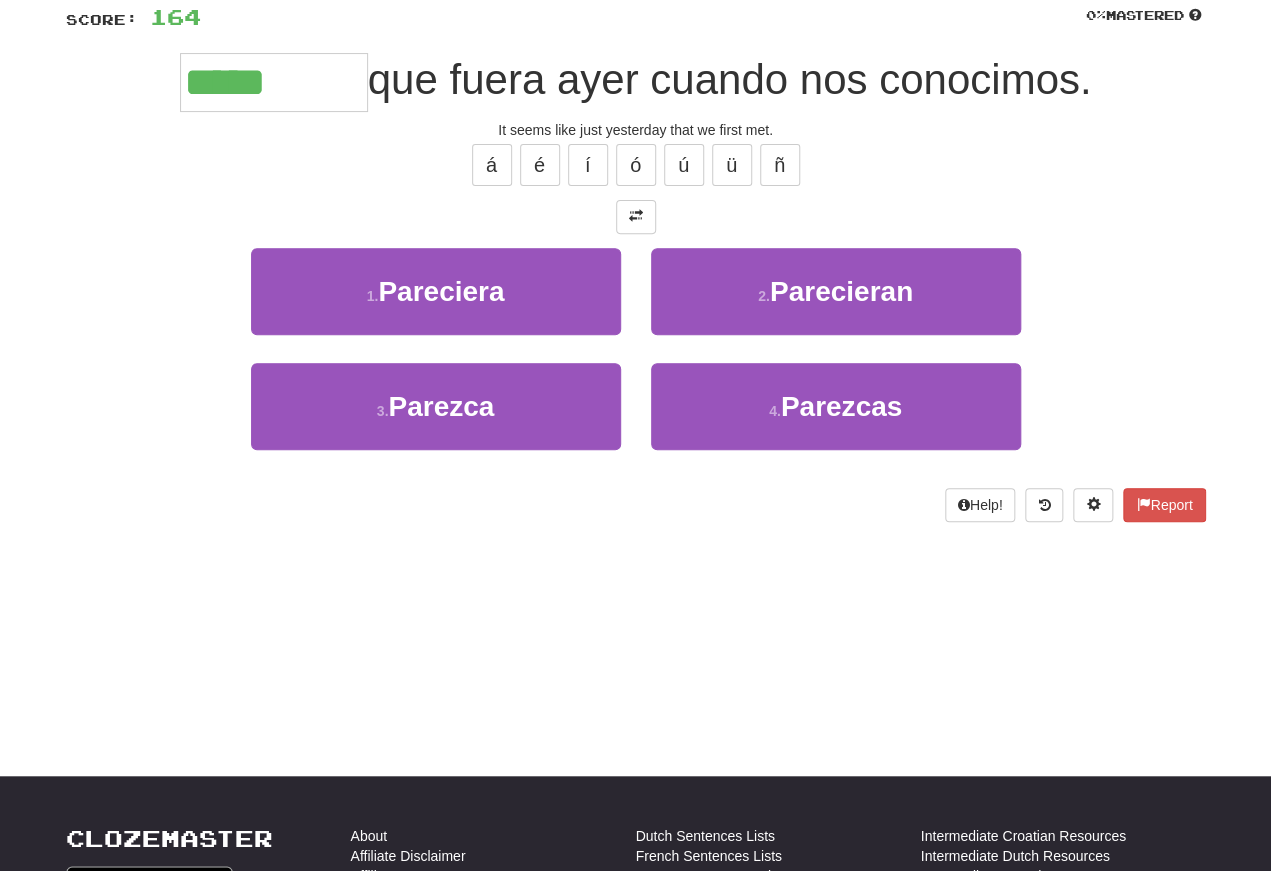 click on "1 .  Pareciera" at bounding box center (436, 291) 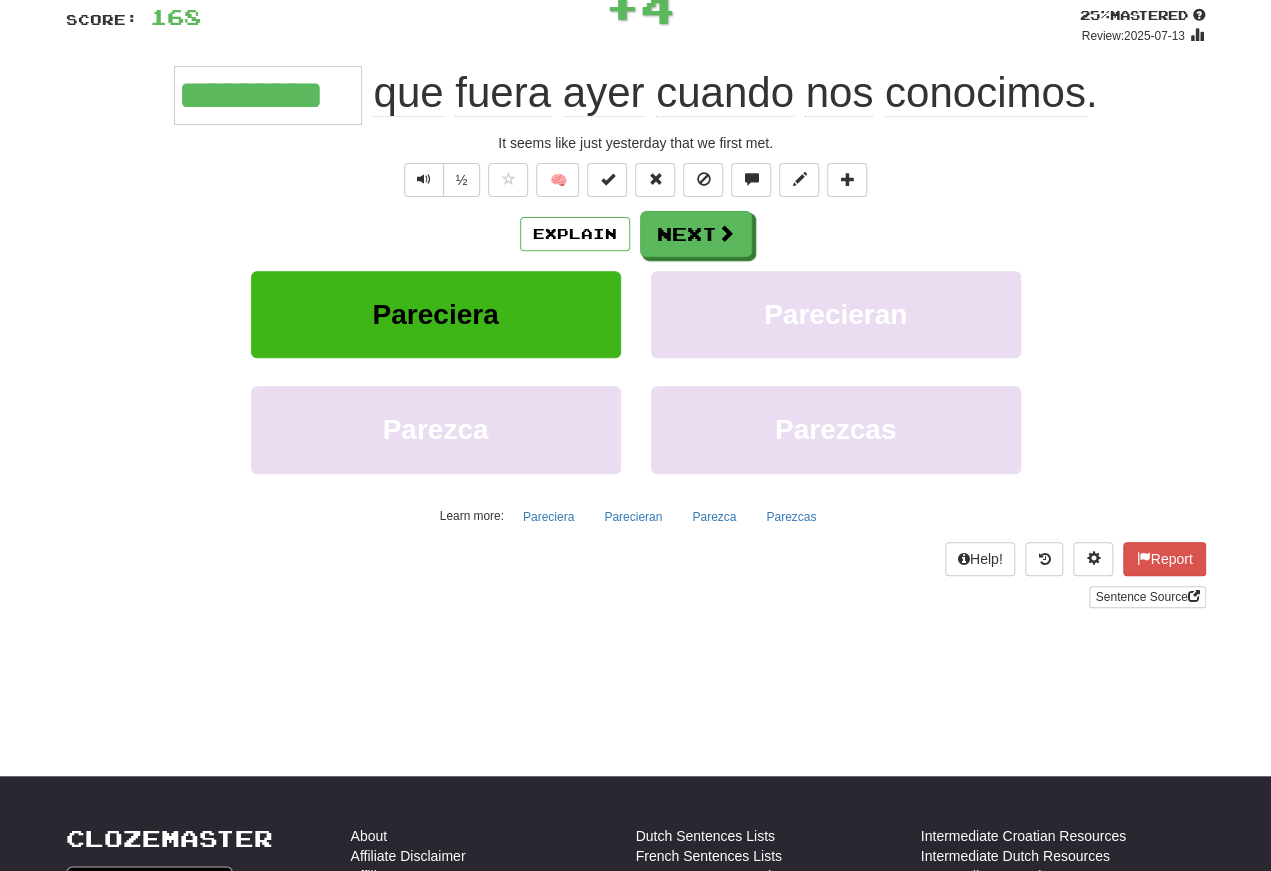 scroll, scrollTop: 145, scrollLeft: 0, axis: vertical 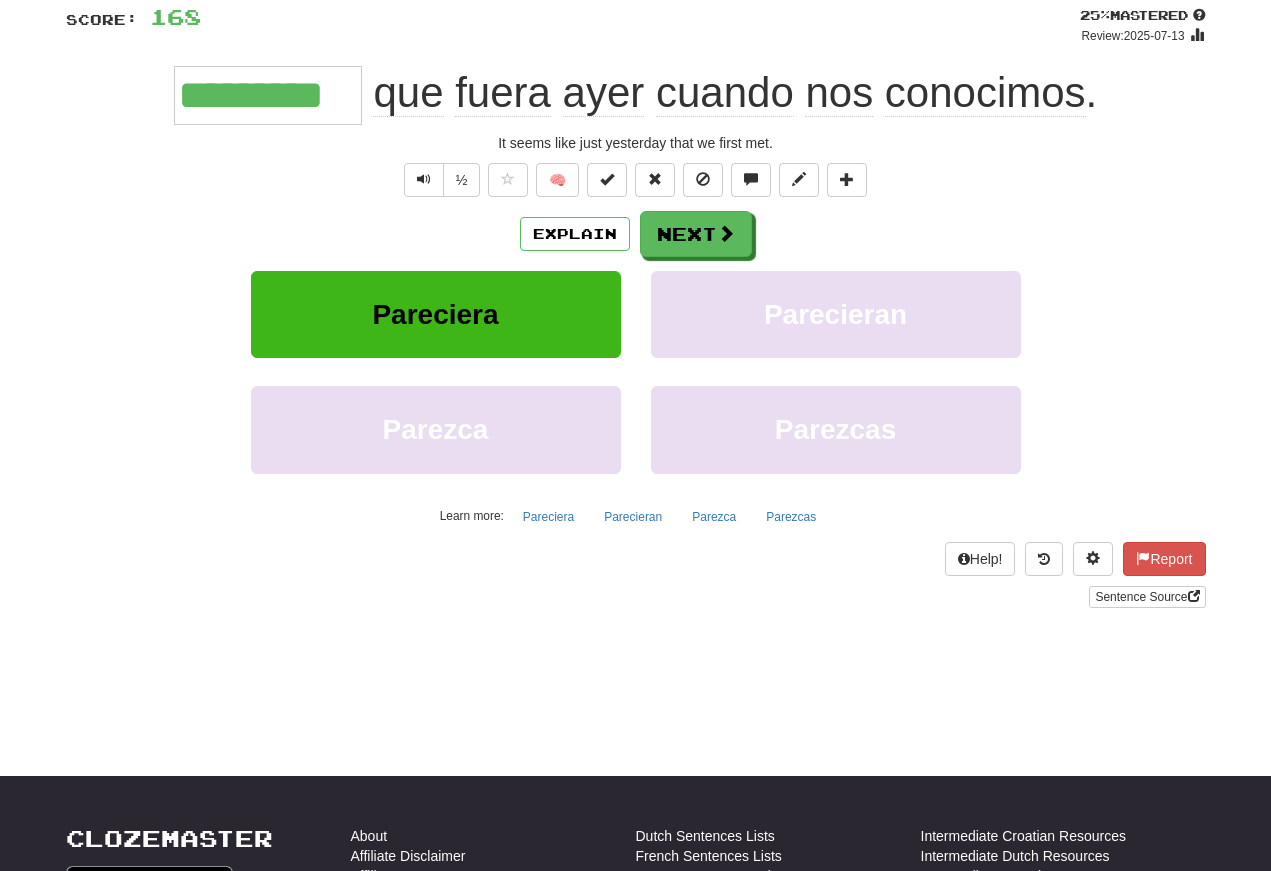 click at bounding box center (424, 180) 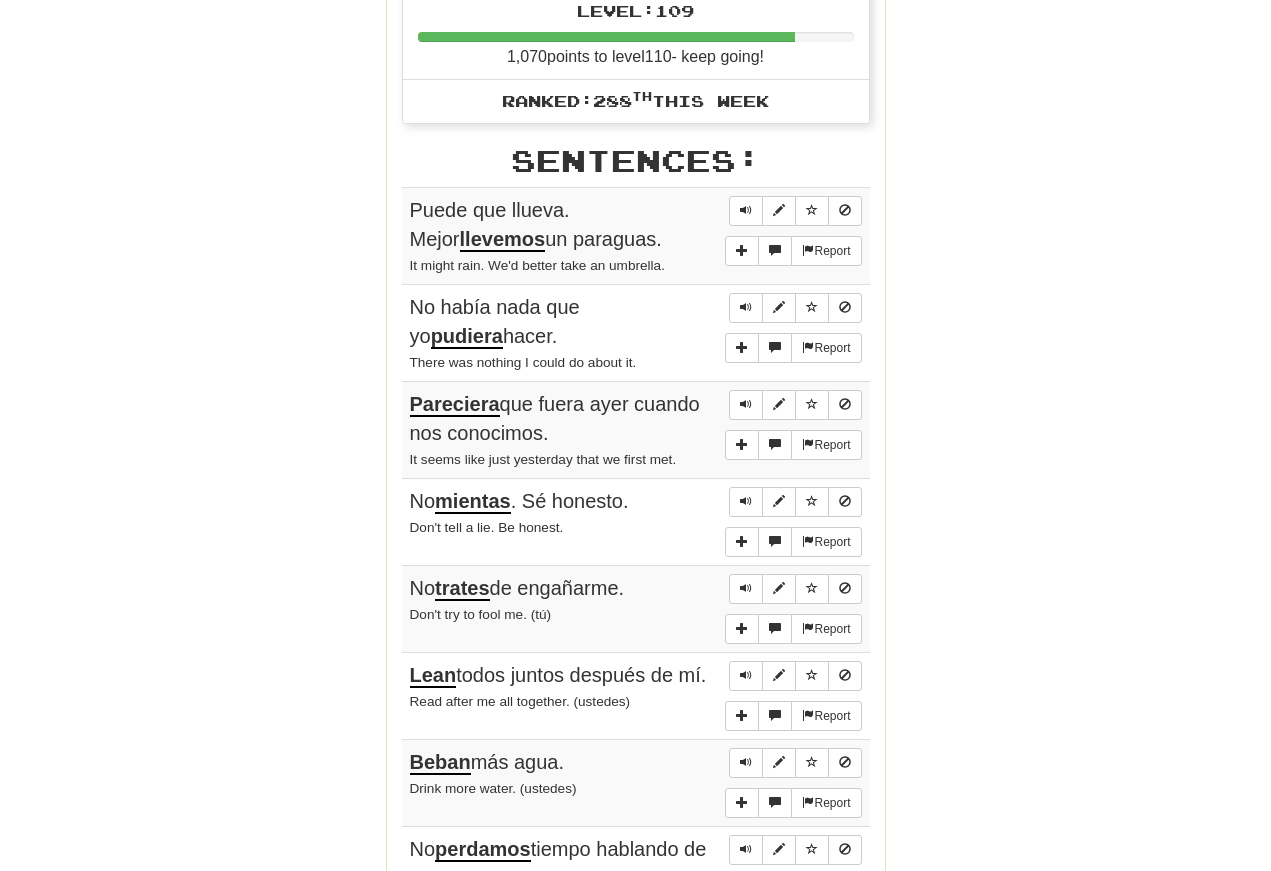 scroll, scrollTop: 1021, scrollLeft: 0, axis: vertical 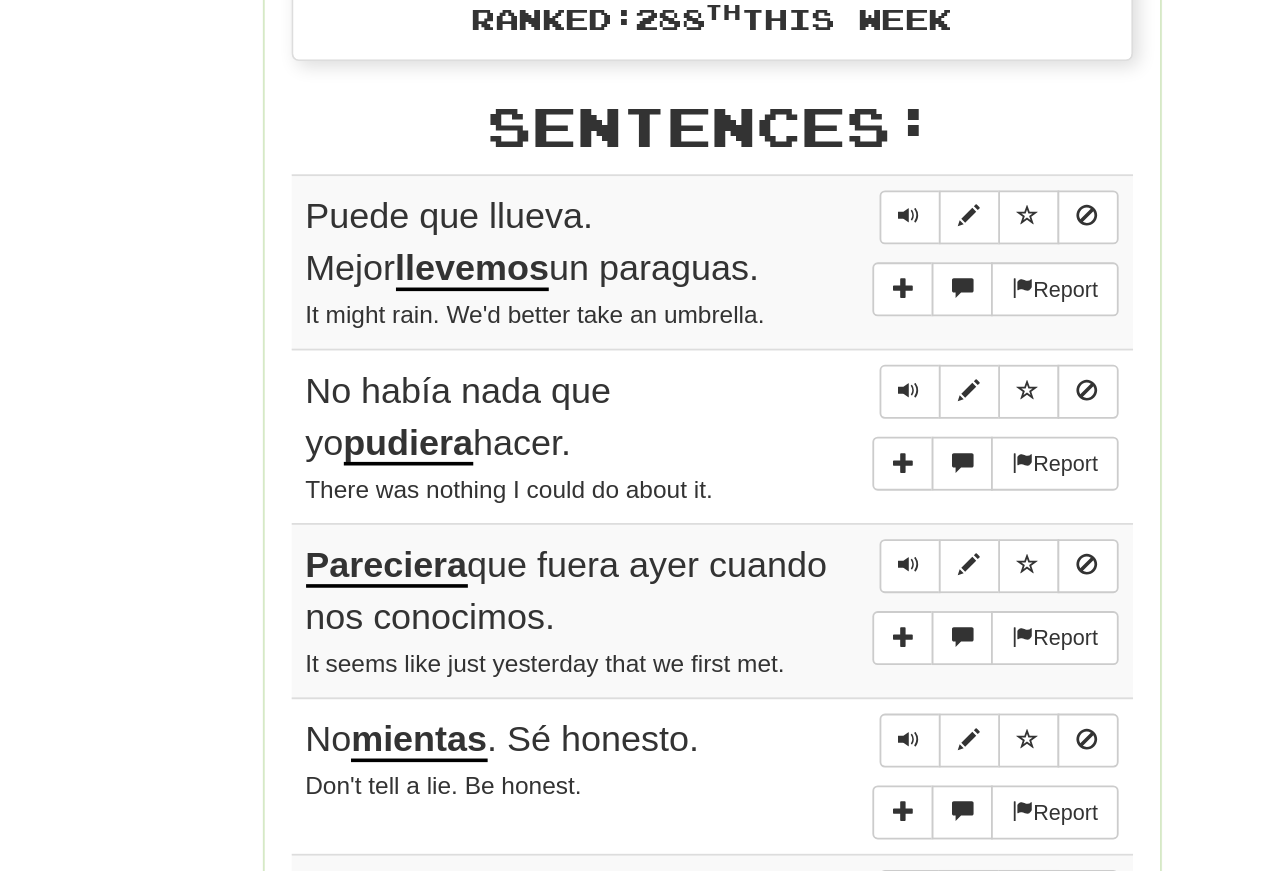 click at bounding box center [746, 212] 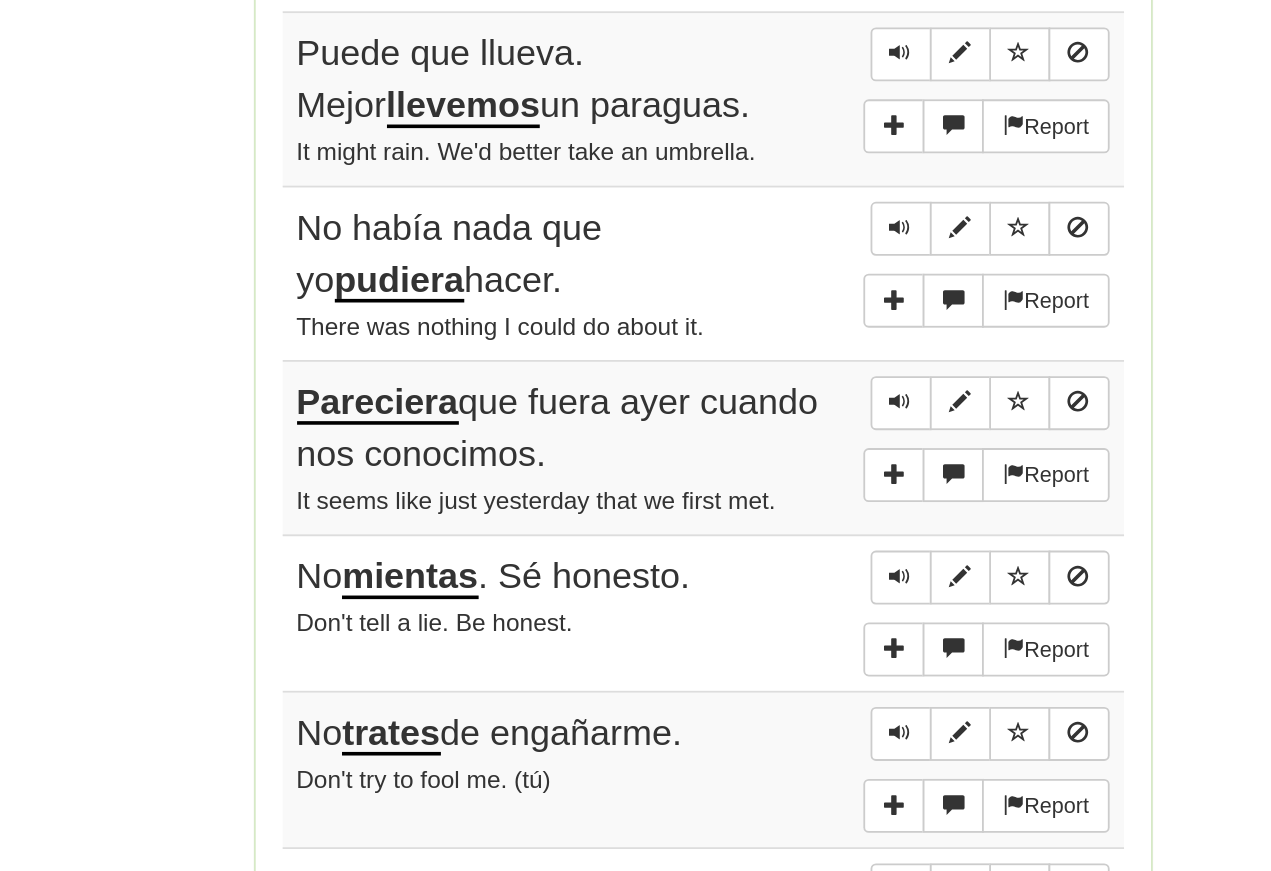 click at bounding box center [746, 503] 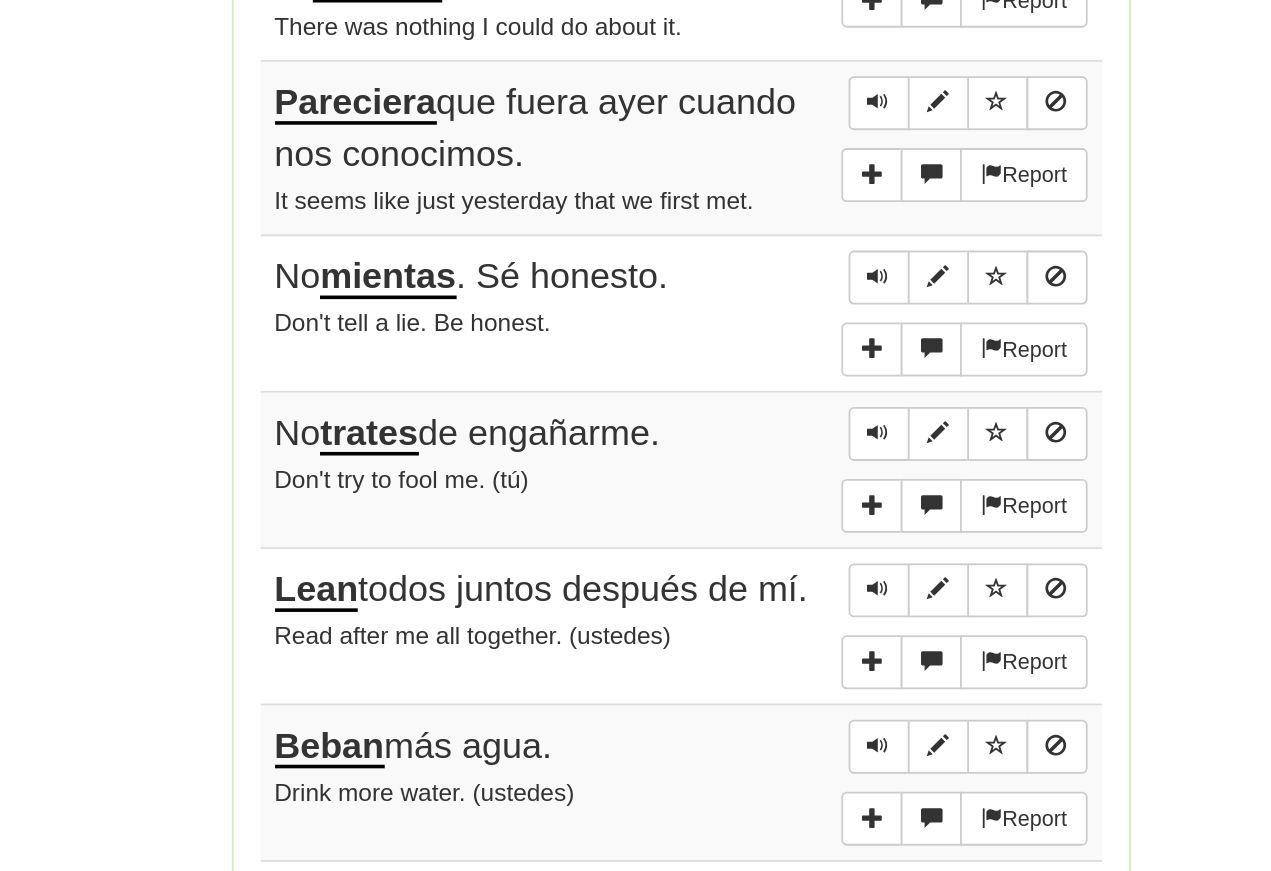 click at bounding box center (746, 590) 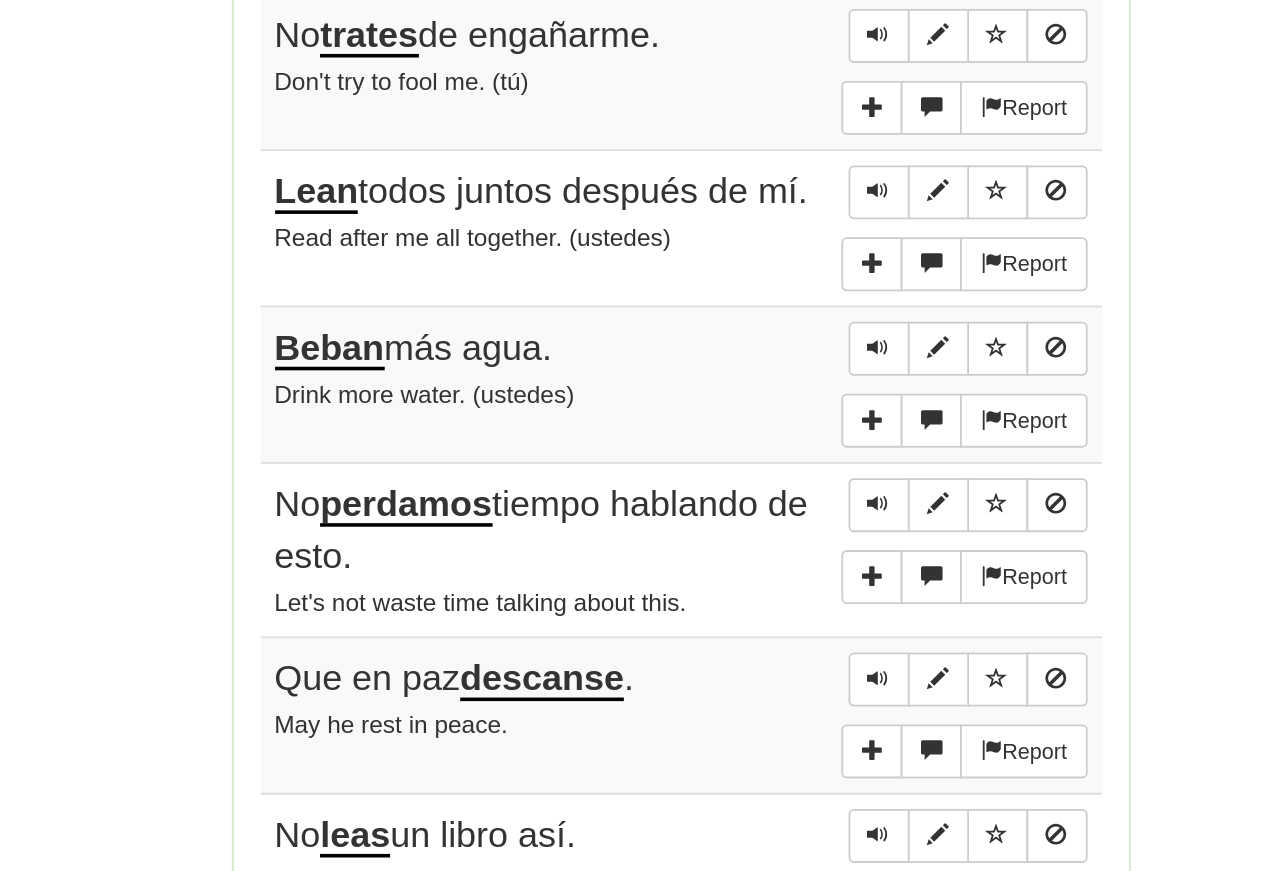scroll, scrollTop: 1226, scrollLeft: 0, axis: vertical 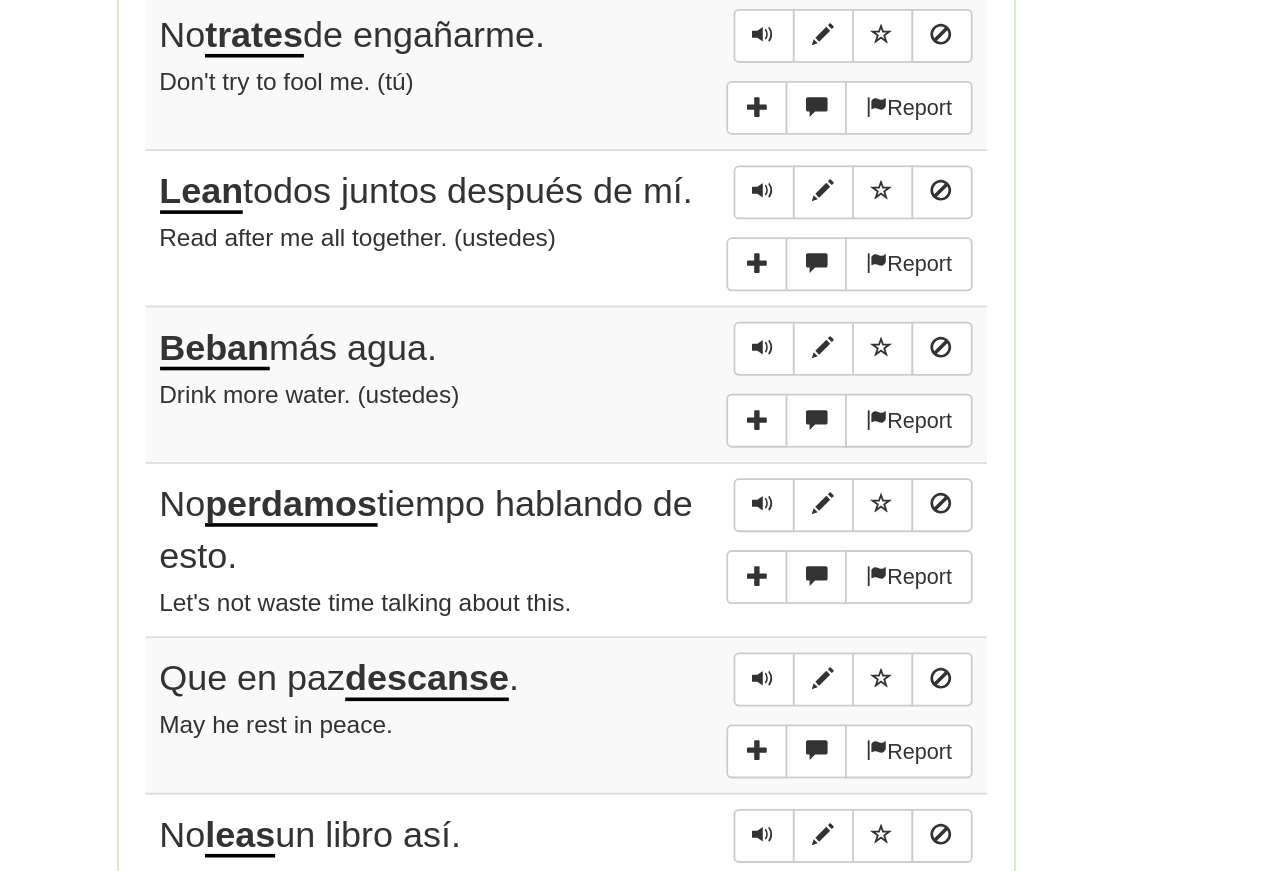 click at bounding box center (746, 560) 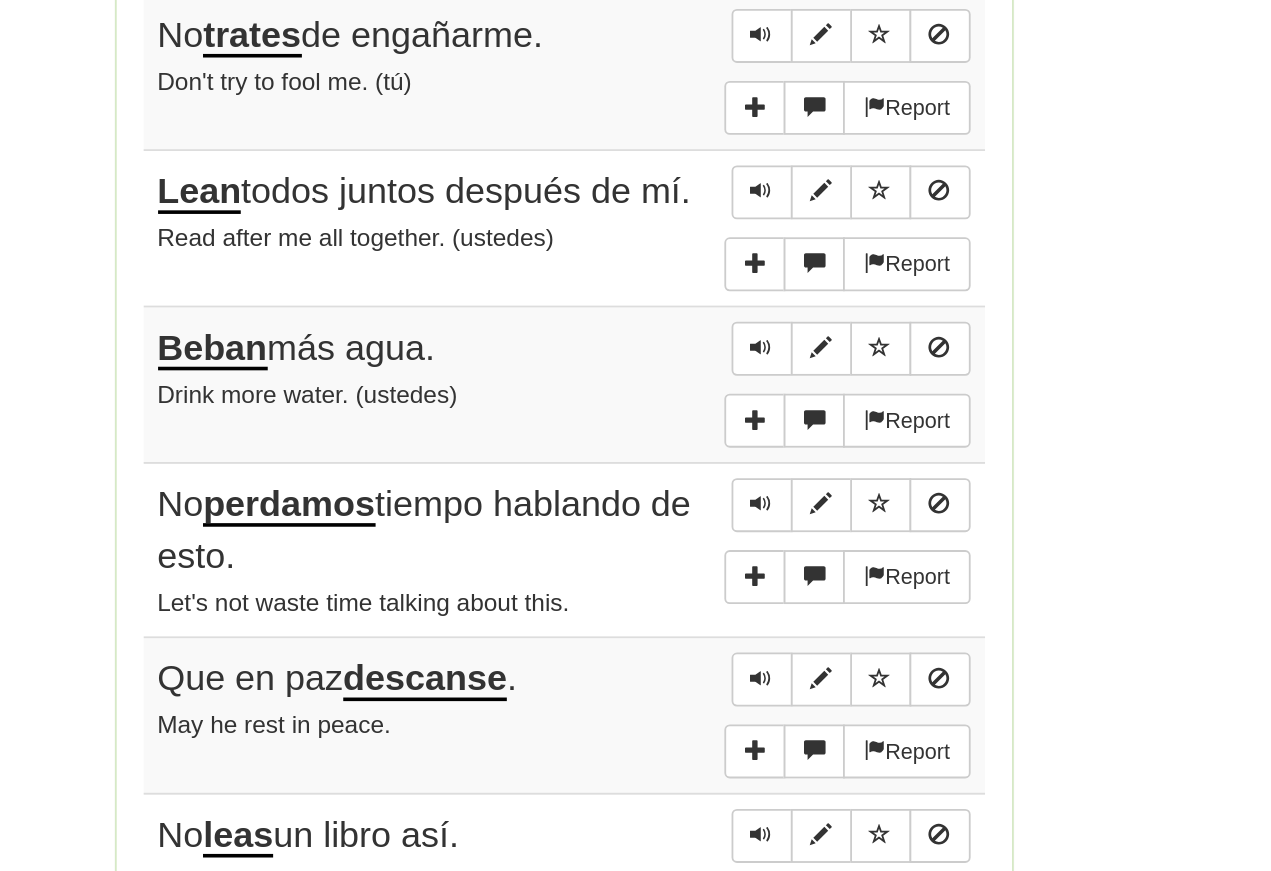 scroll, scrollTop: 1226, scrollLeft: 0, axis: vertical 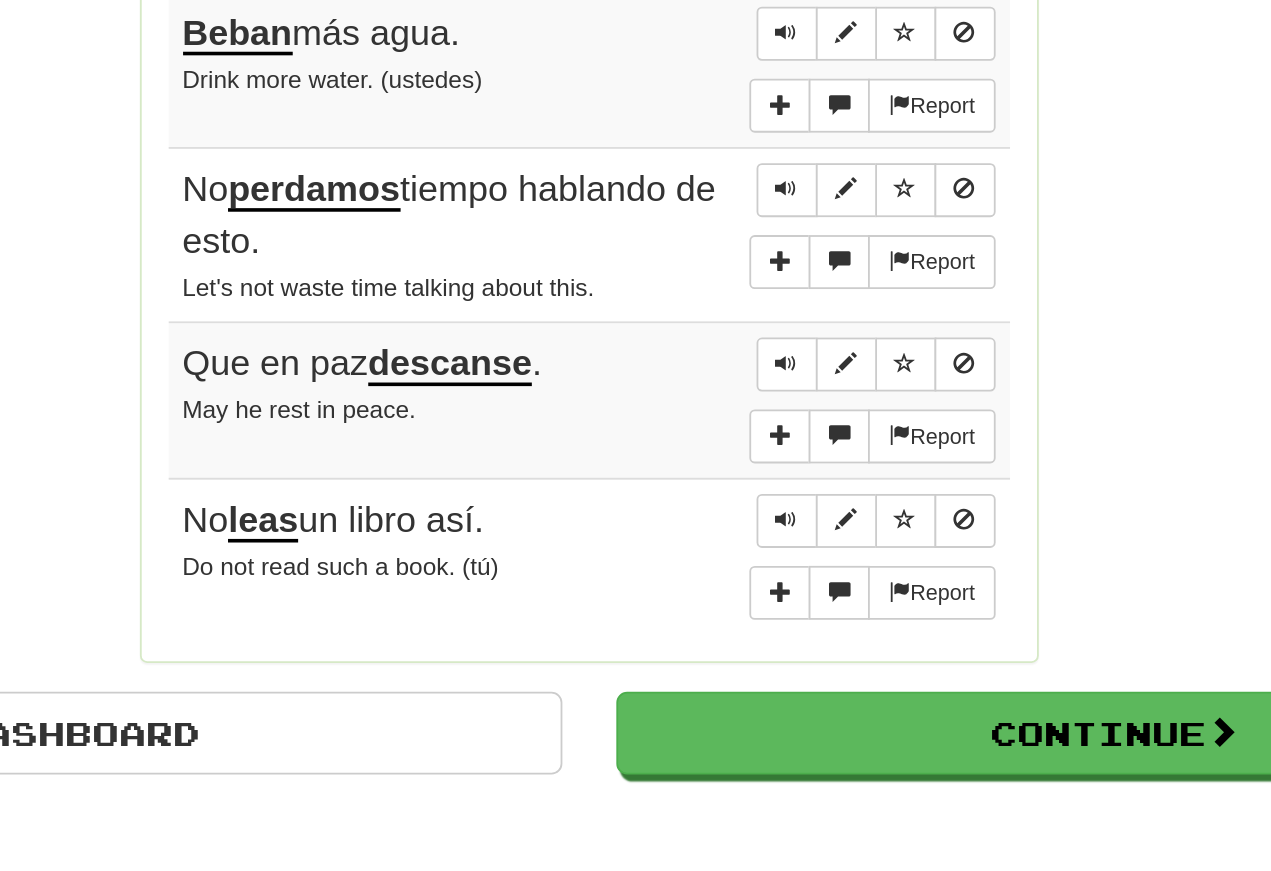 click at bounding box center [746, 568] 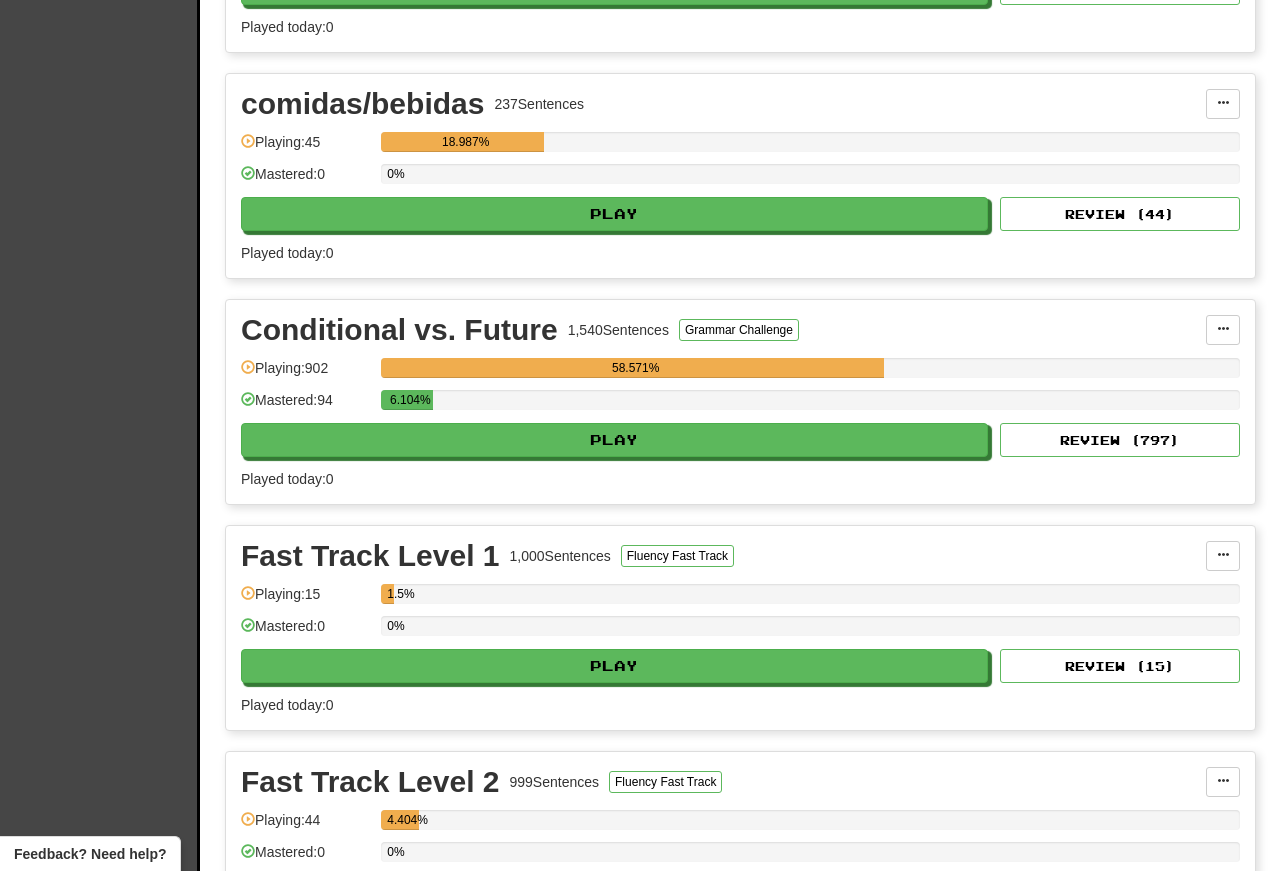 scroll, scrollTop: 3532, scrollLeft: 0, axis: vertical 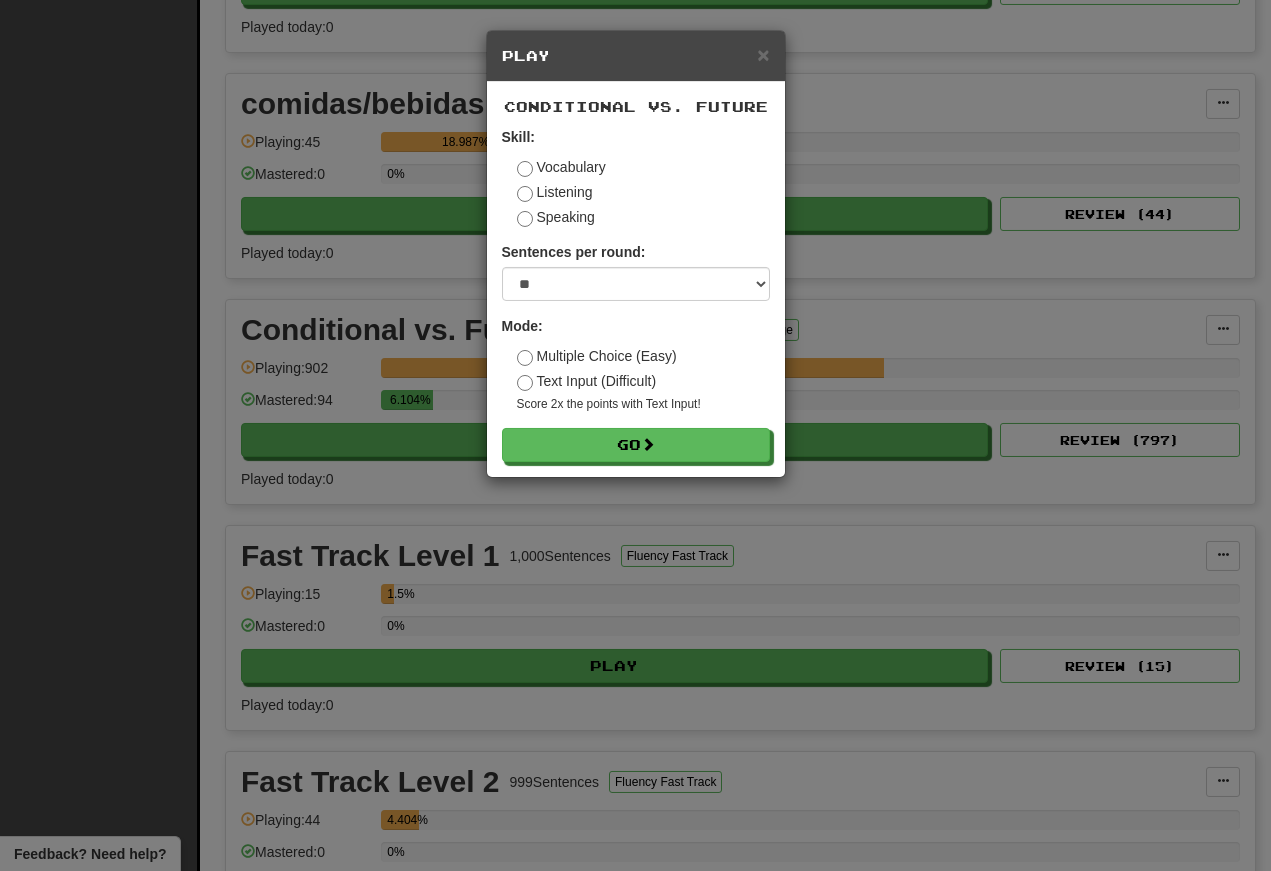 click on "Go" at bounding box center [636, 445] 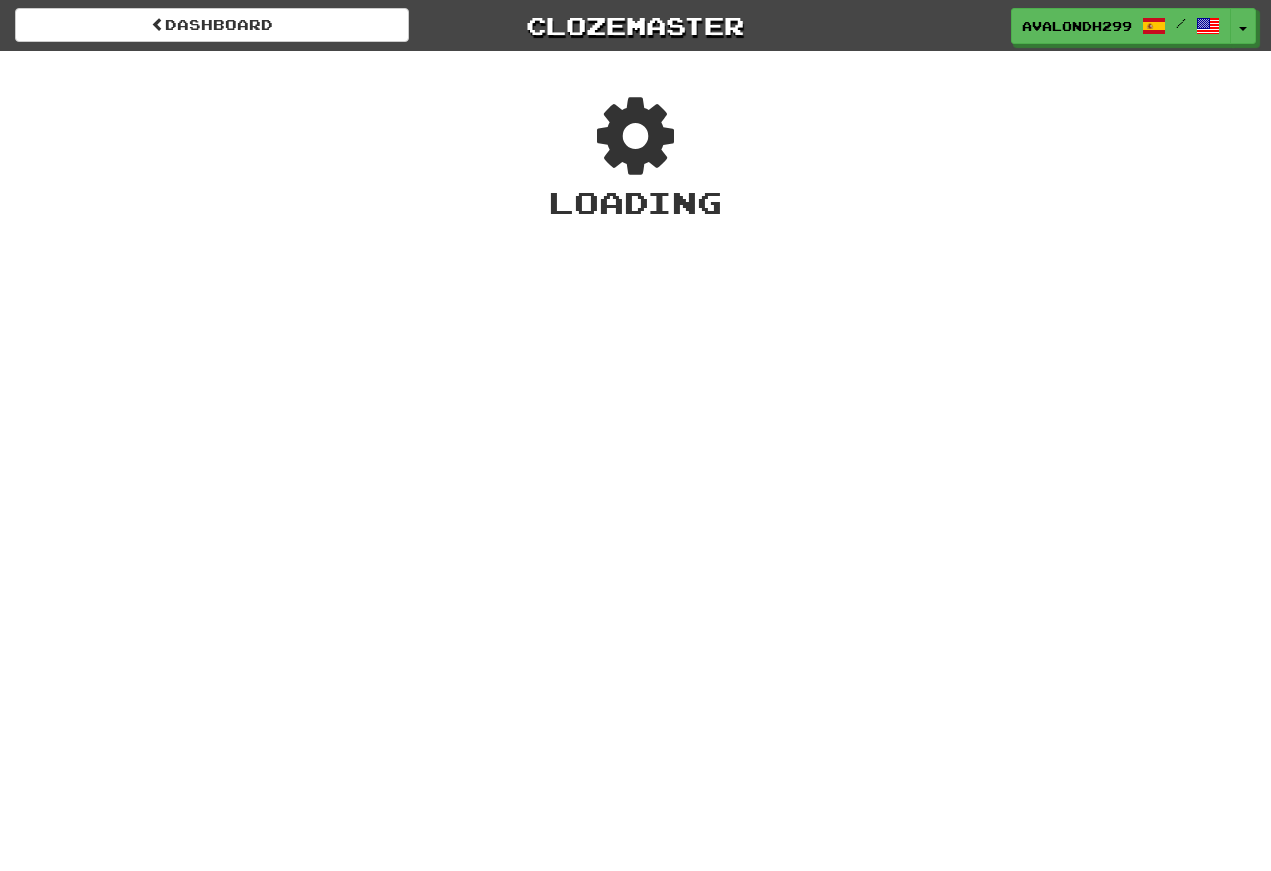 scroll, scrollTop: 0, scrollLeft: 0, axis: both 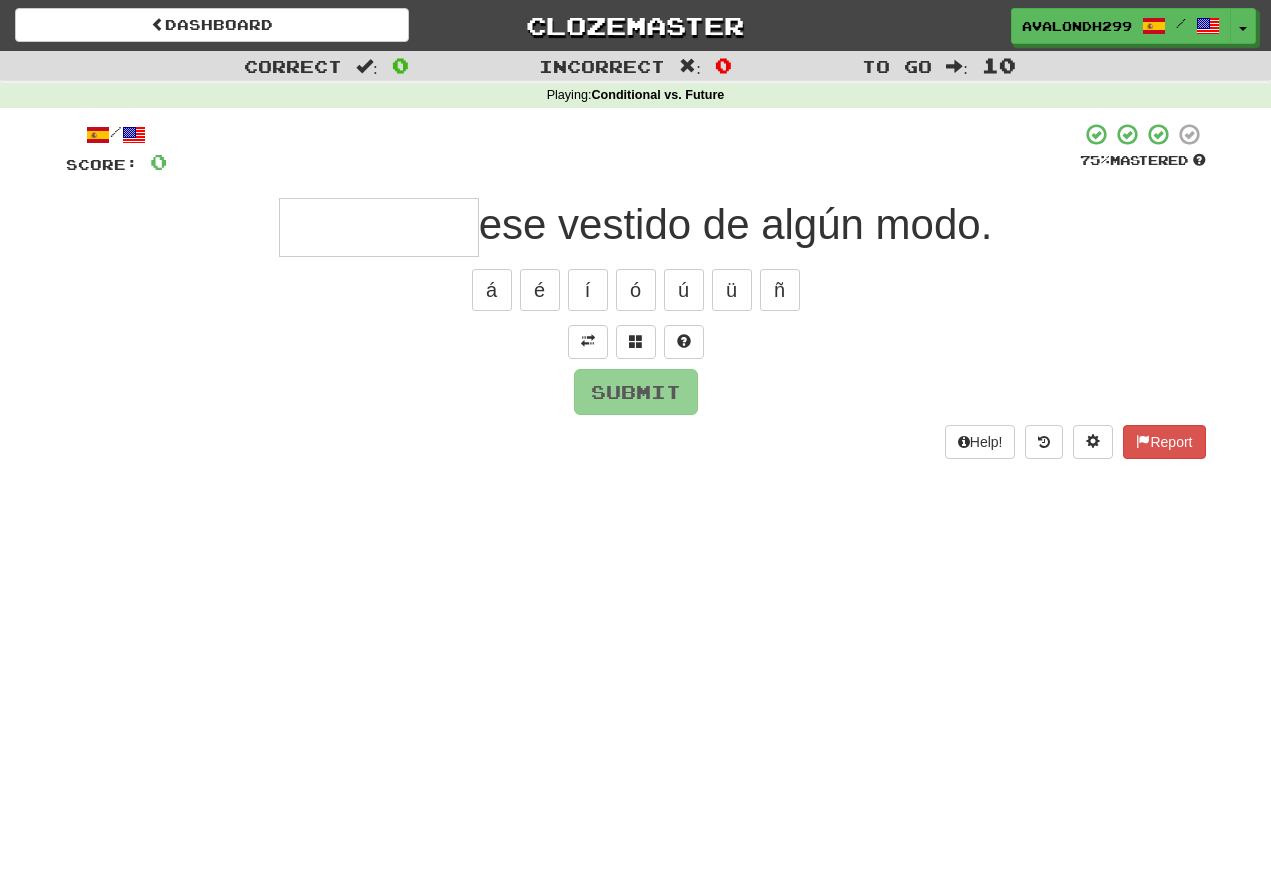 click at bounding box center [588, 341] 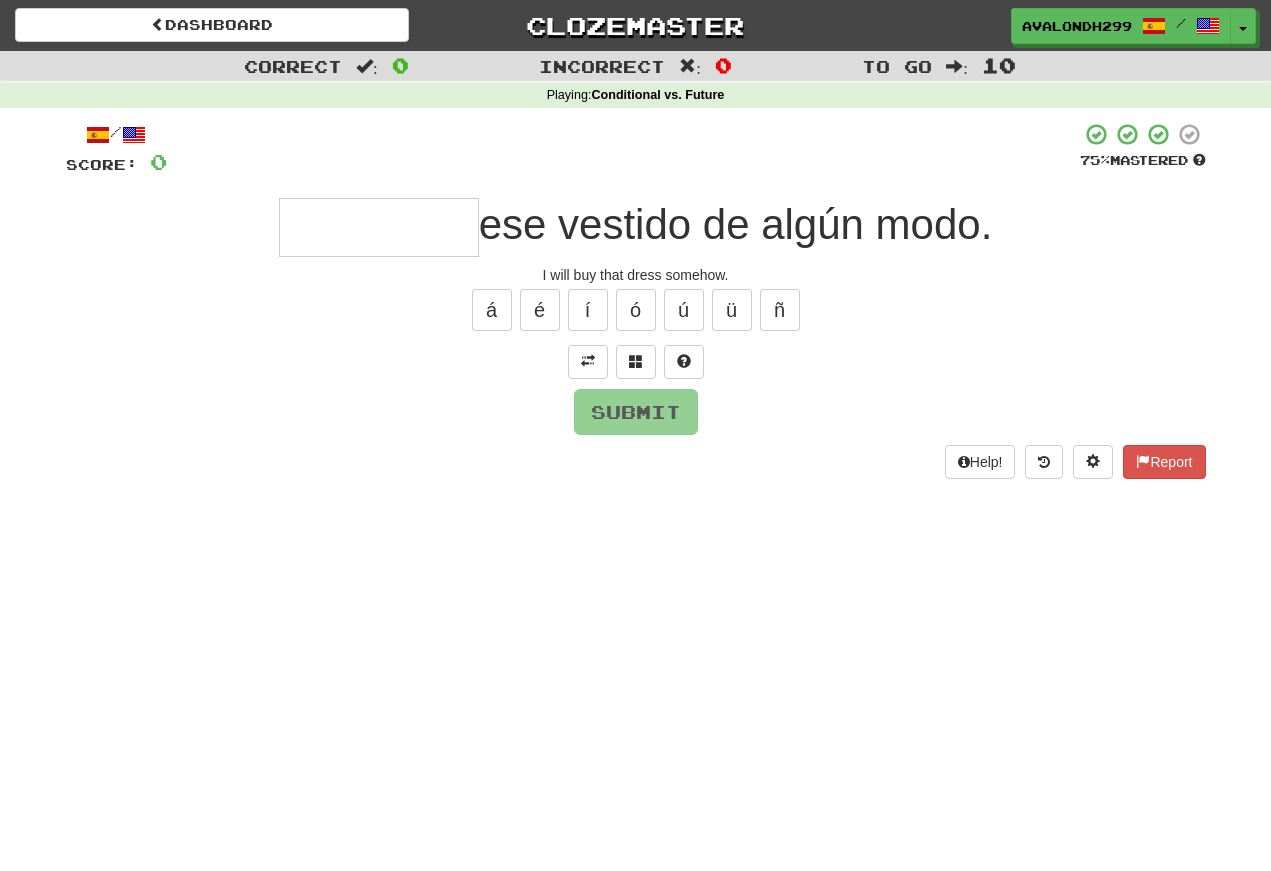click at bounding box center [588, 361] 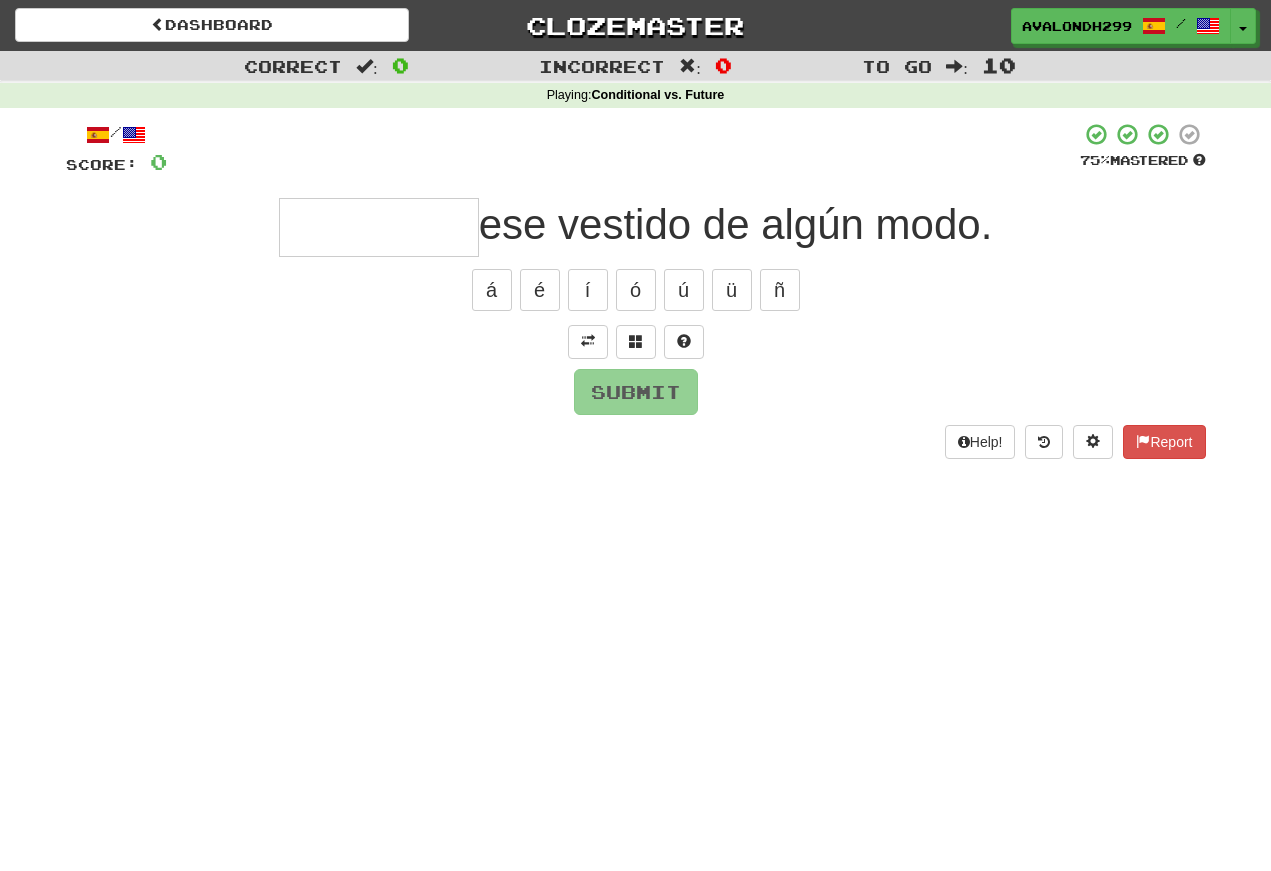 click at bounding box center [588, 341] 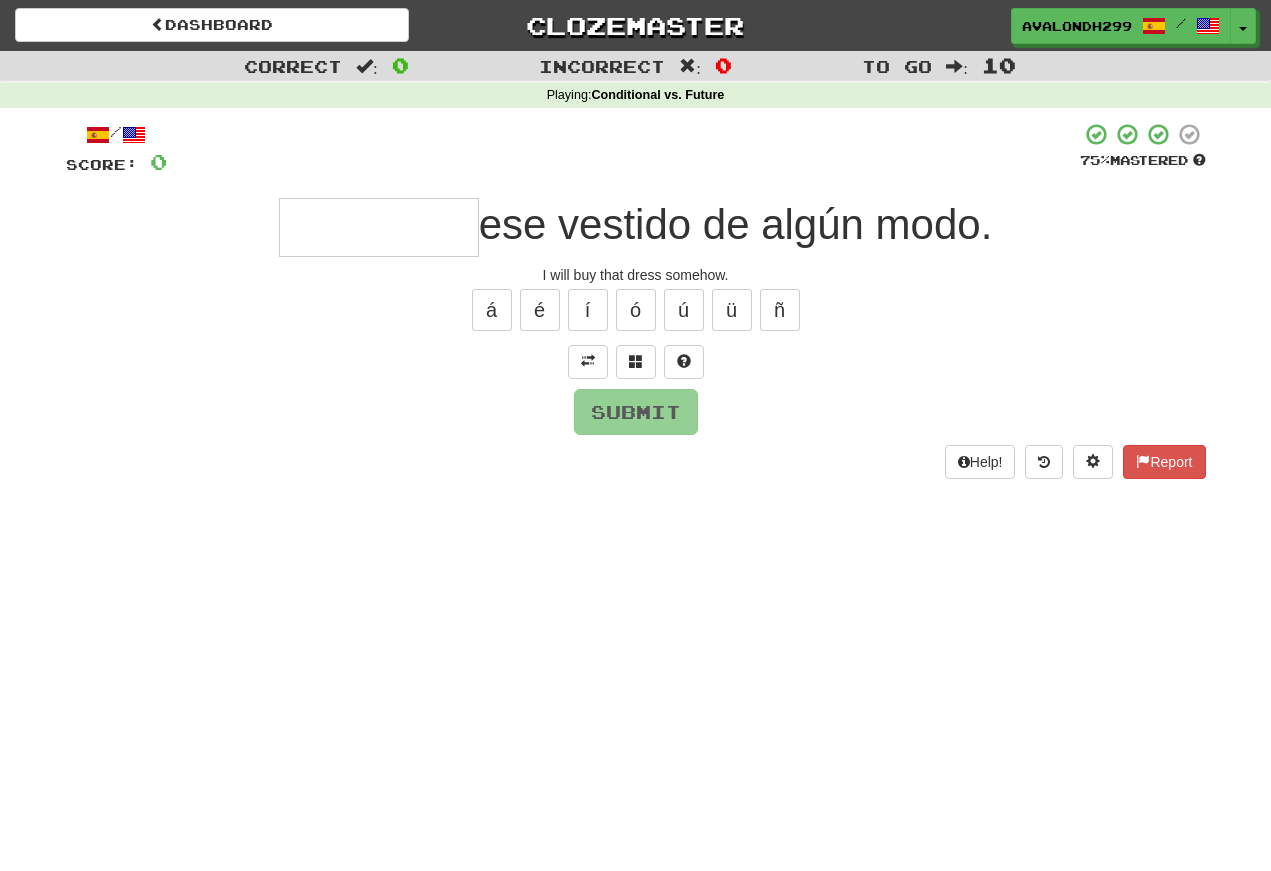 click at bounding box center (379, 227) 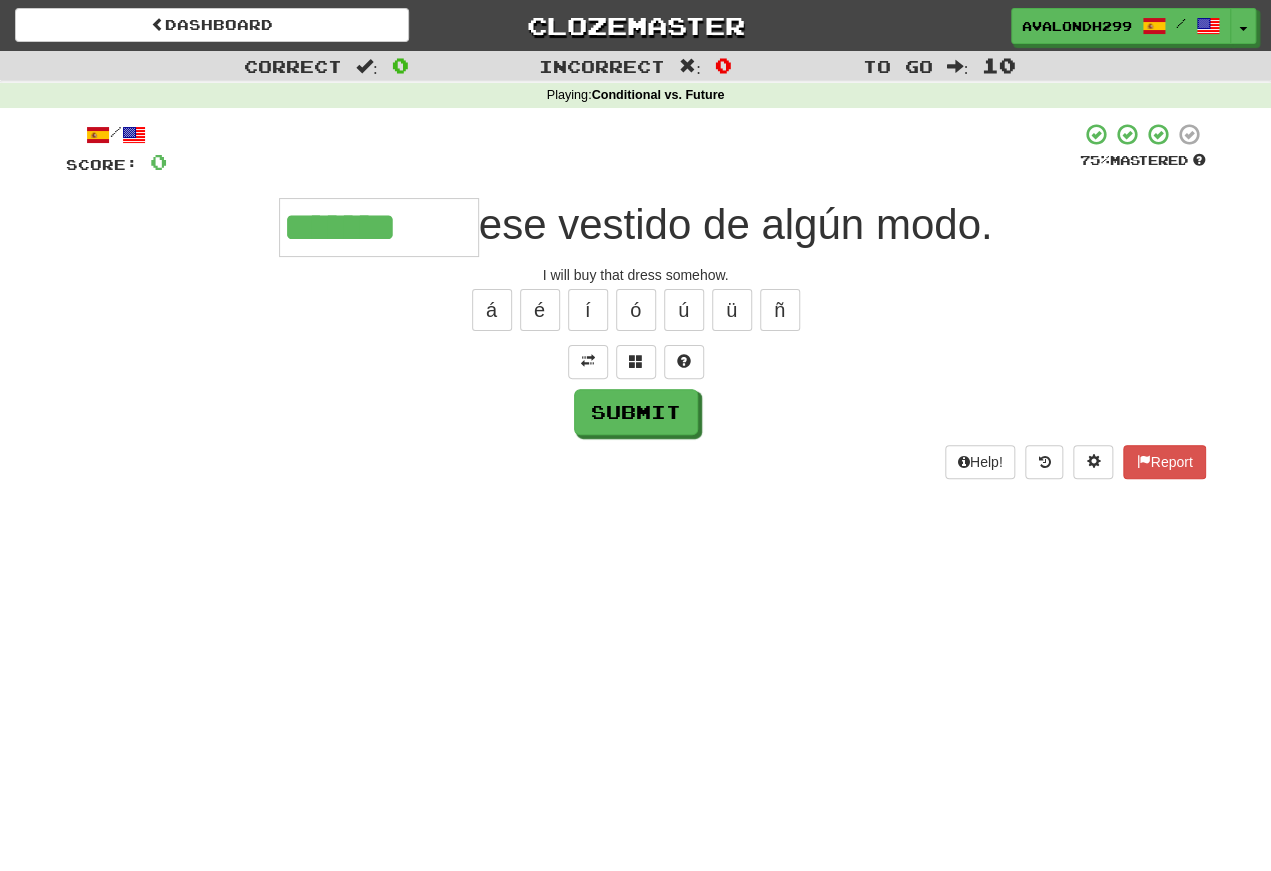click on "é" at bounding box center (540, 310) 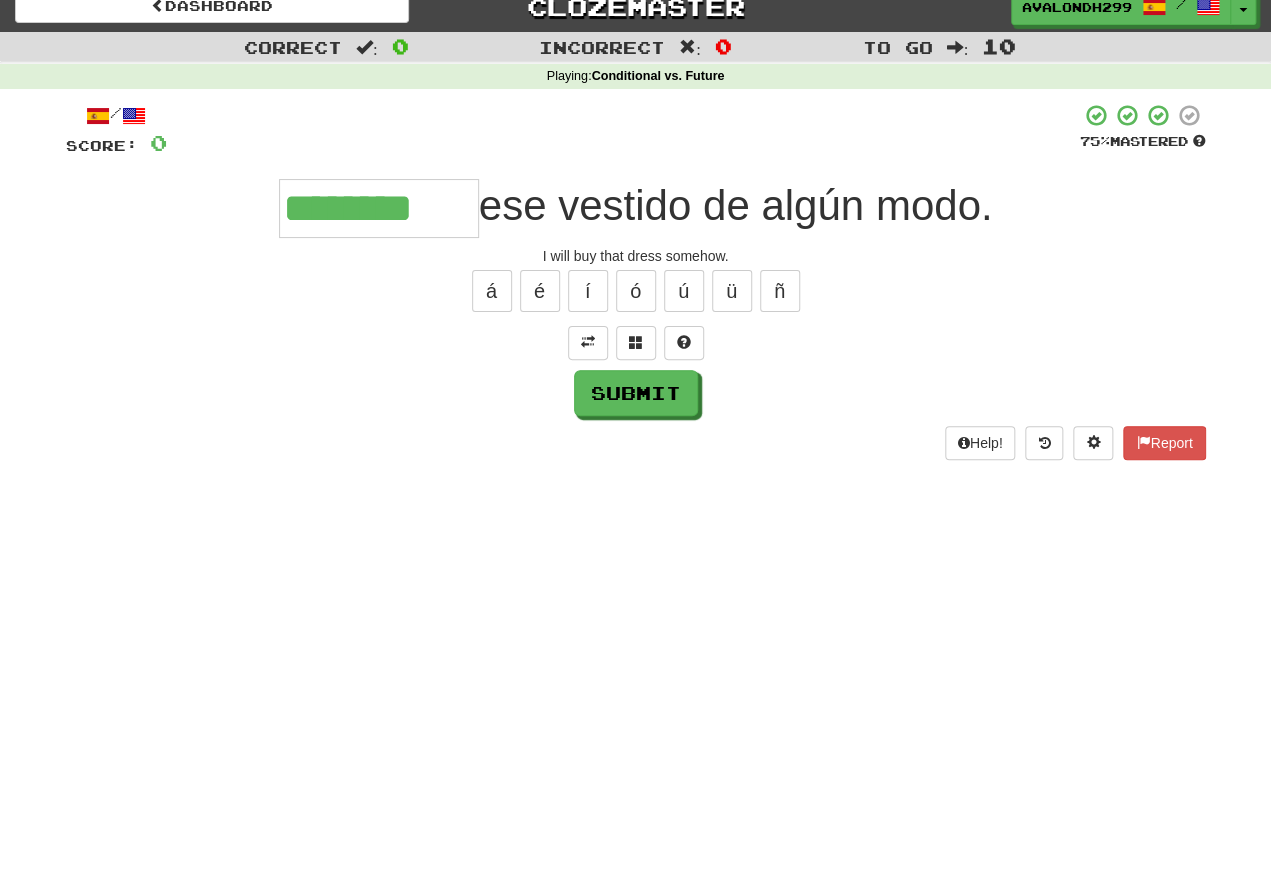 click on "Submit" at bounding box center [636, 412] 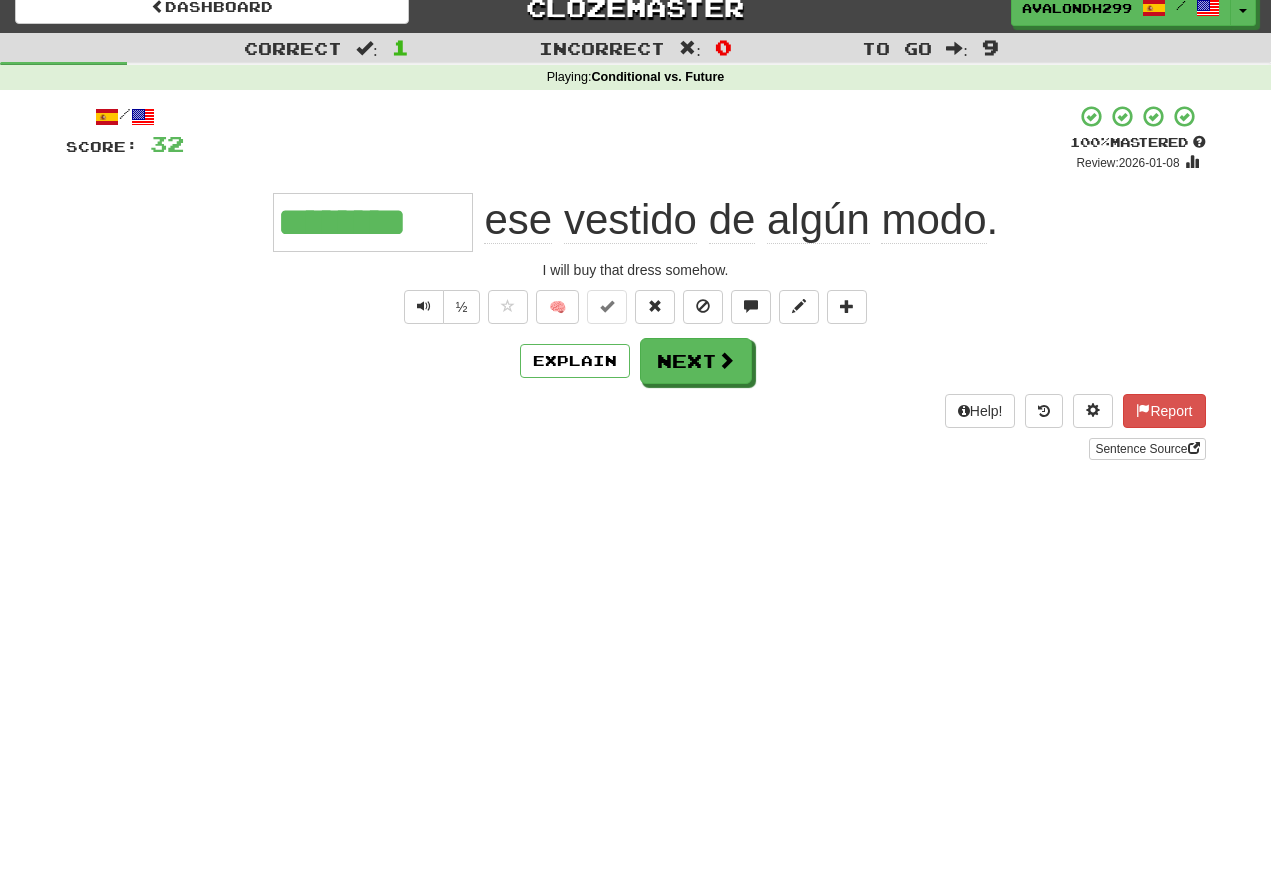 click at bounding box center [424, 306] 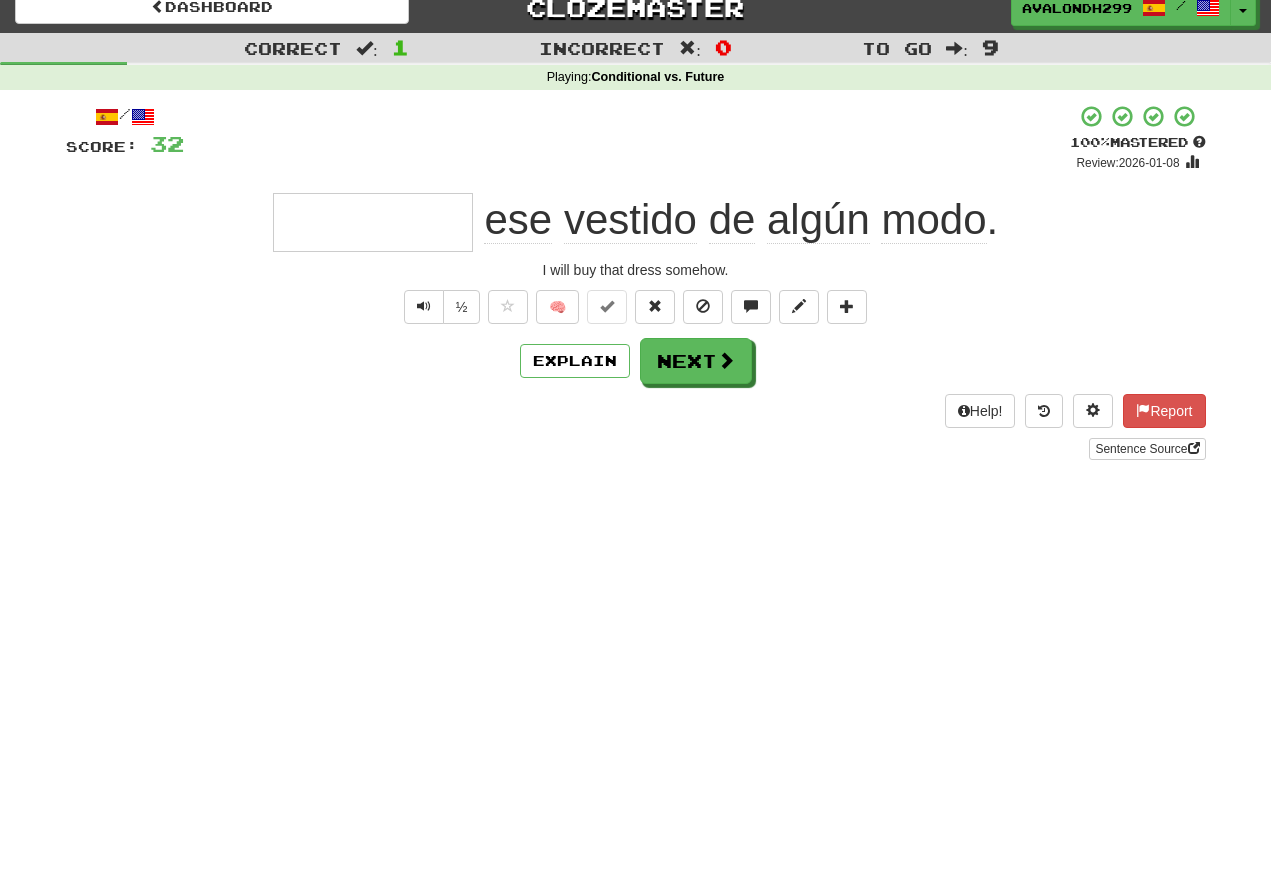 scroll, scrollTop: 18, scrollLeft: 0, axis: vertical 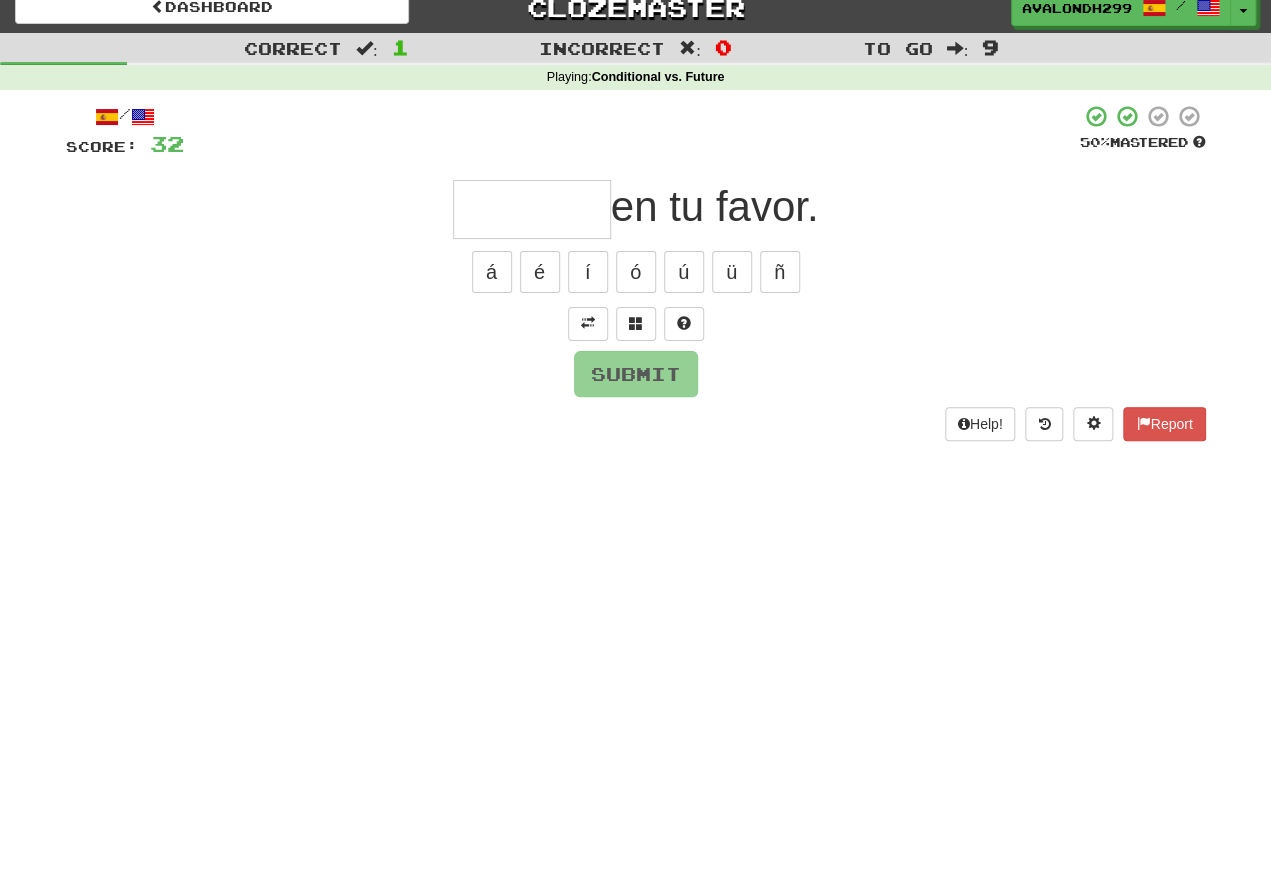 click at bounding box center (588, 323) 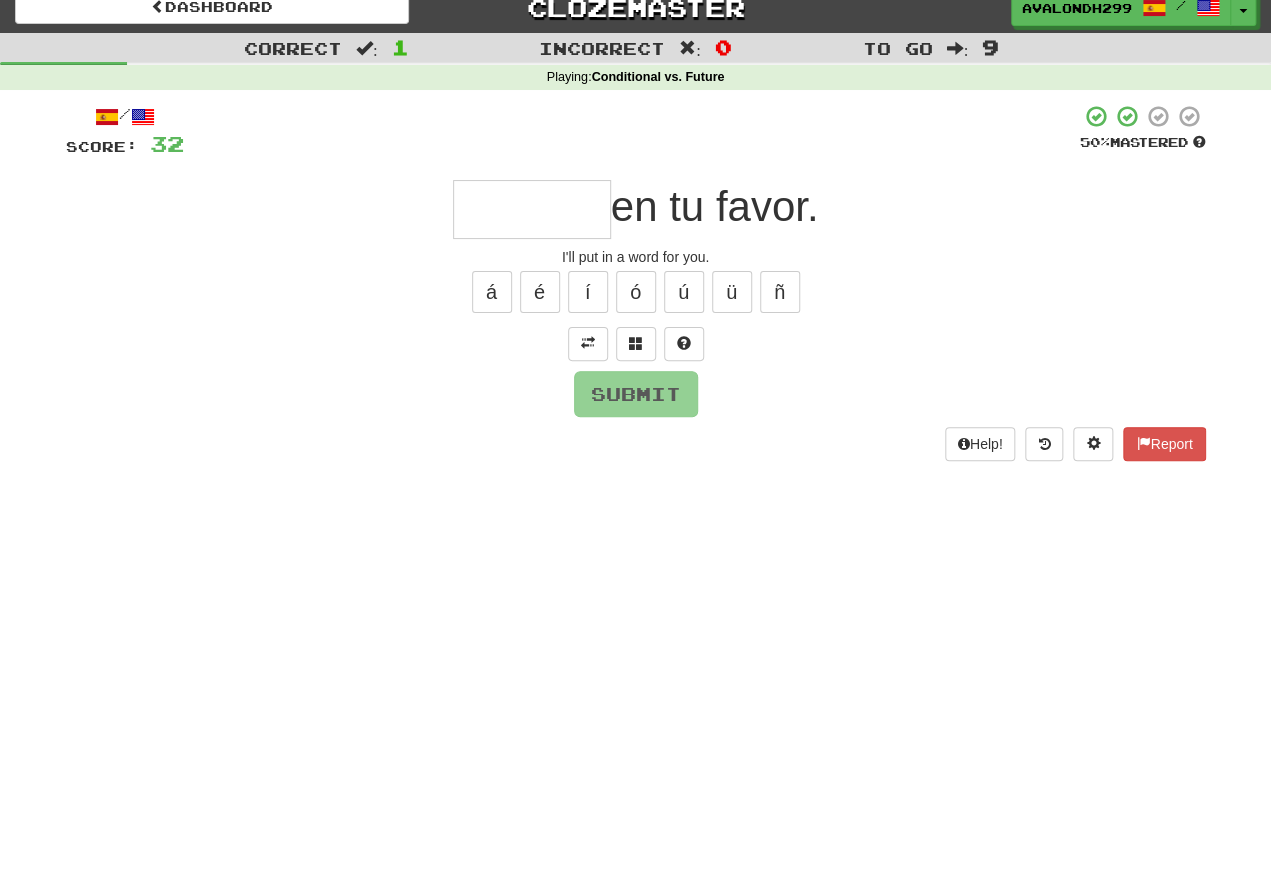 scroll, scrollTop: 18, scrollLeft: 0, axis: vertical 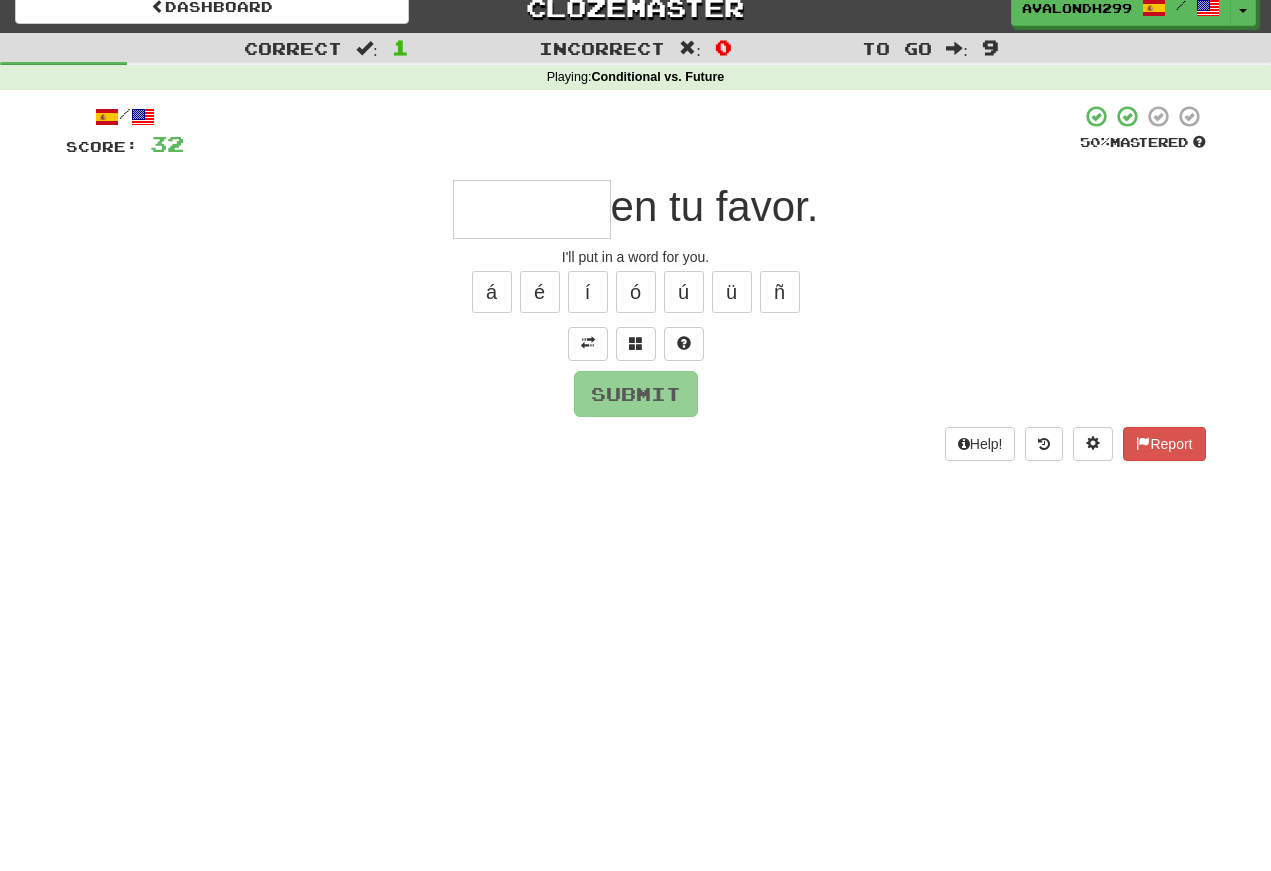 click at bounding box center (588, 344) 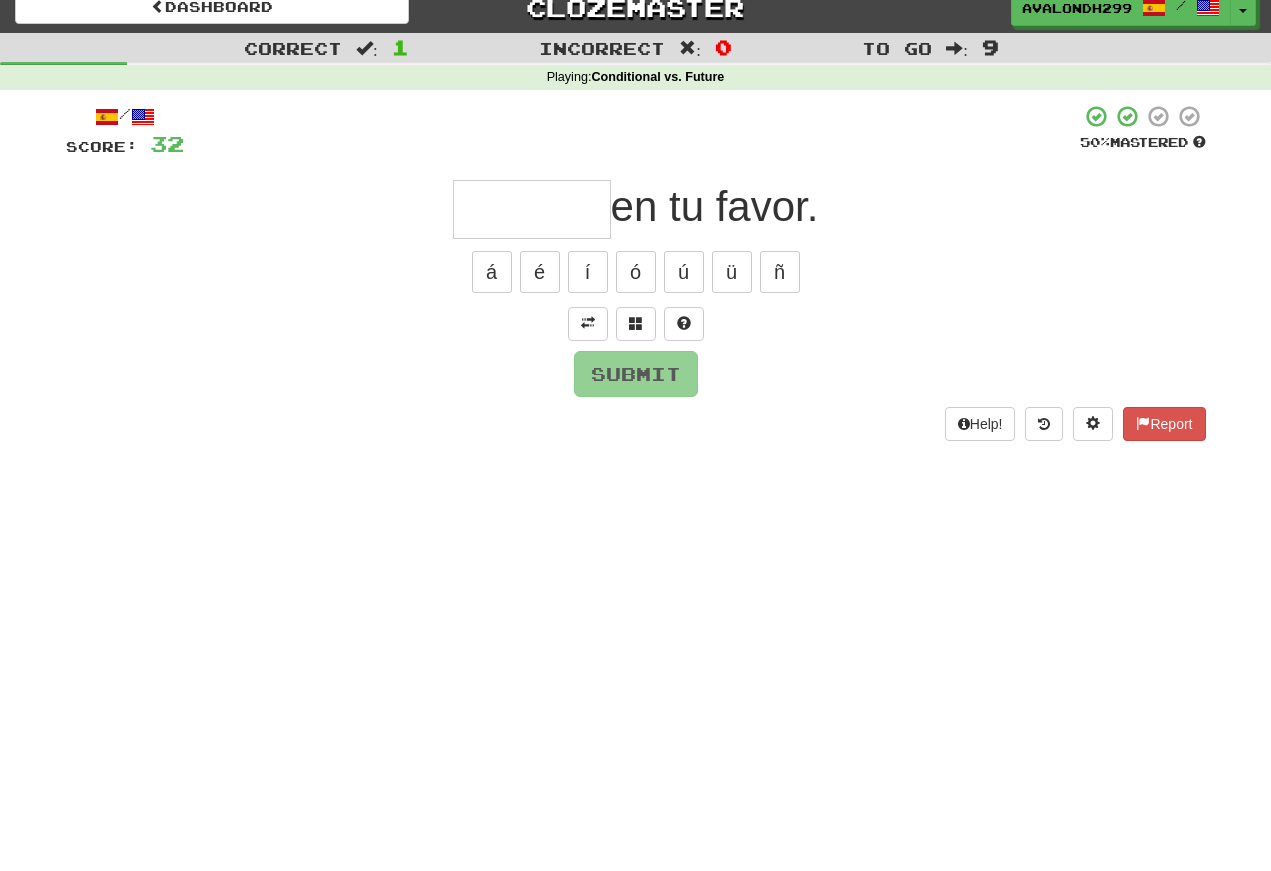 click at bounding box center [588, 323] 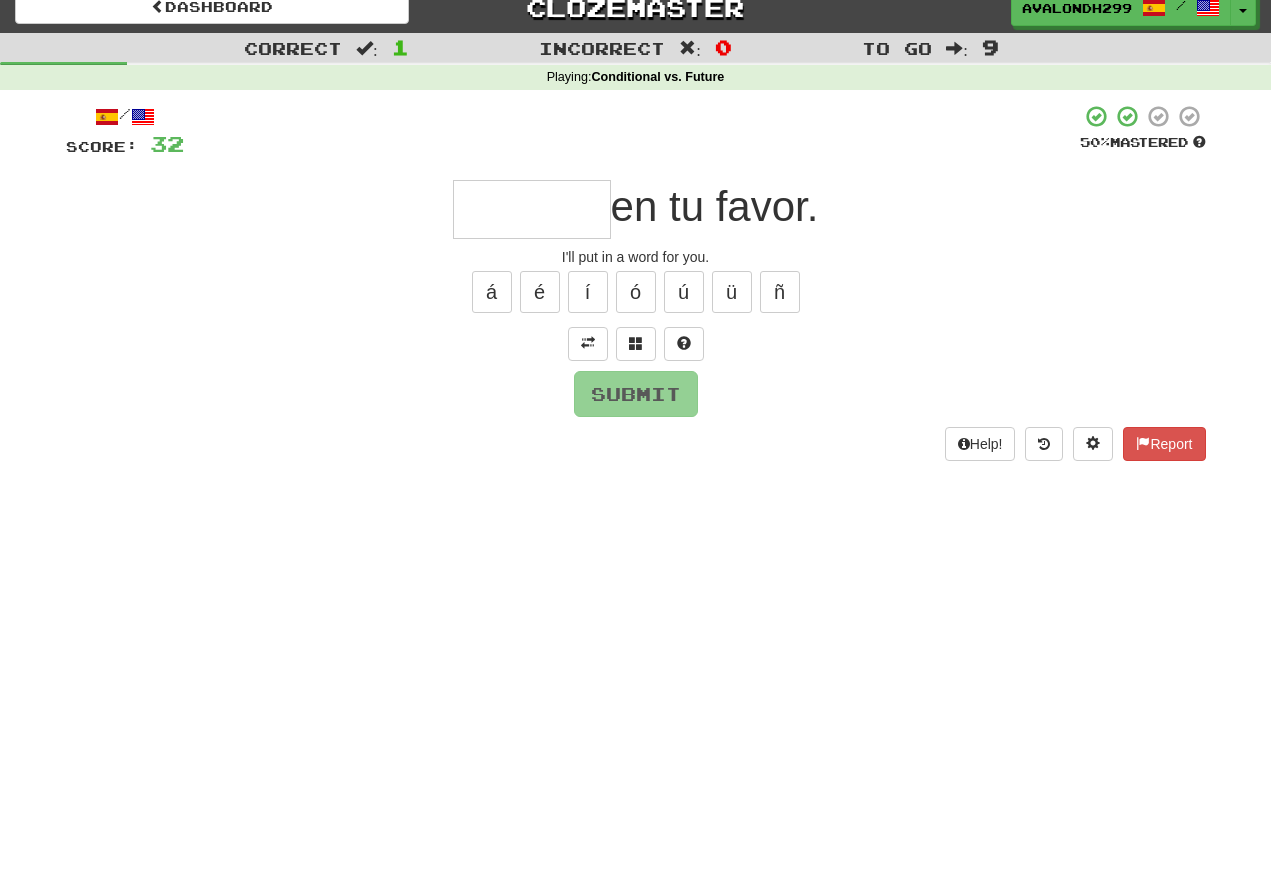 click at bounding box center [532, 209] 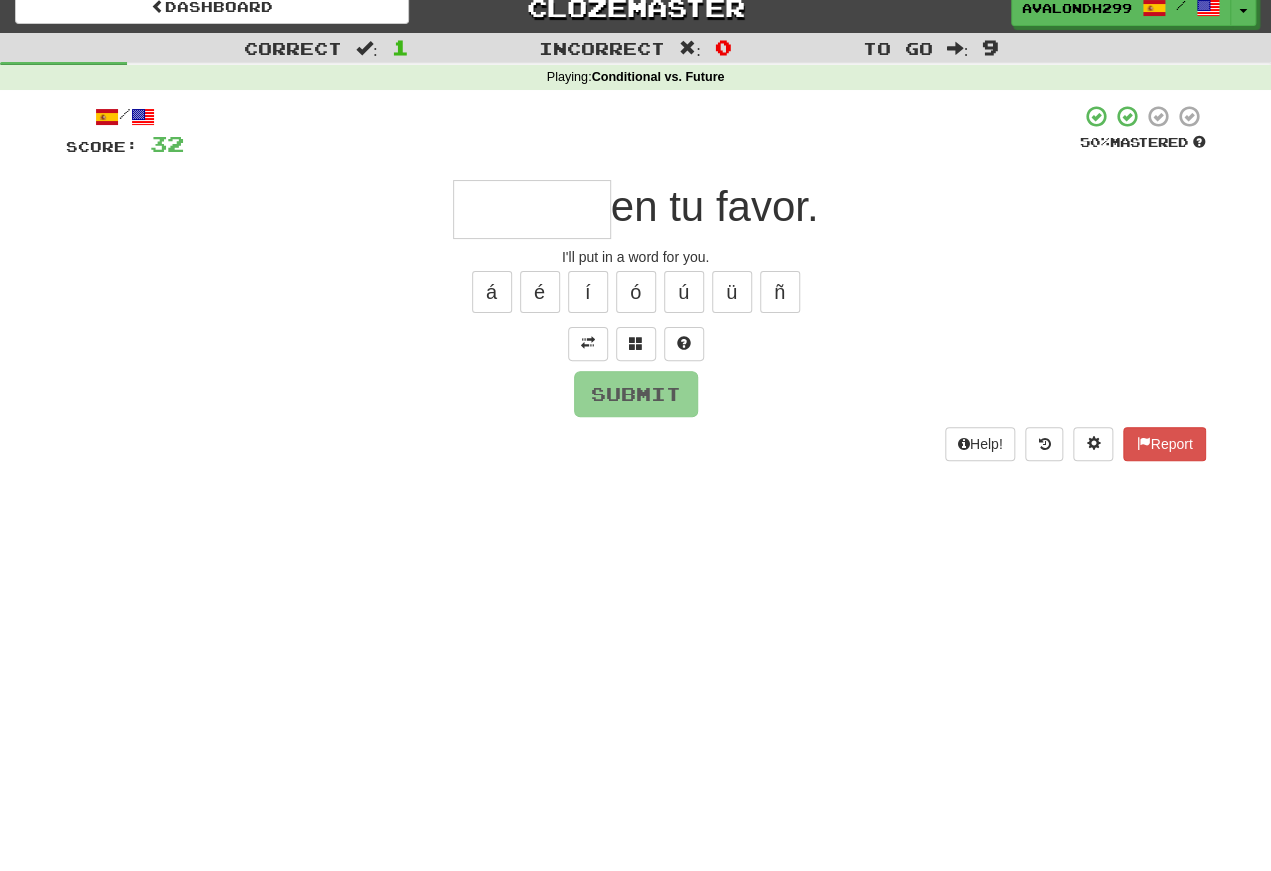 type on "*" 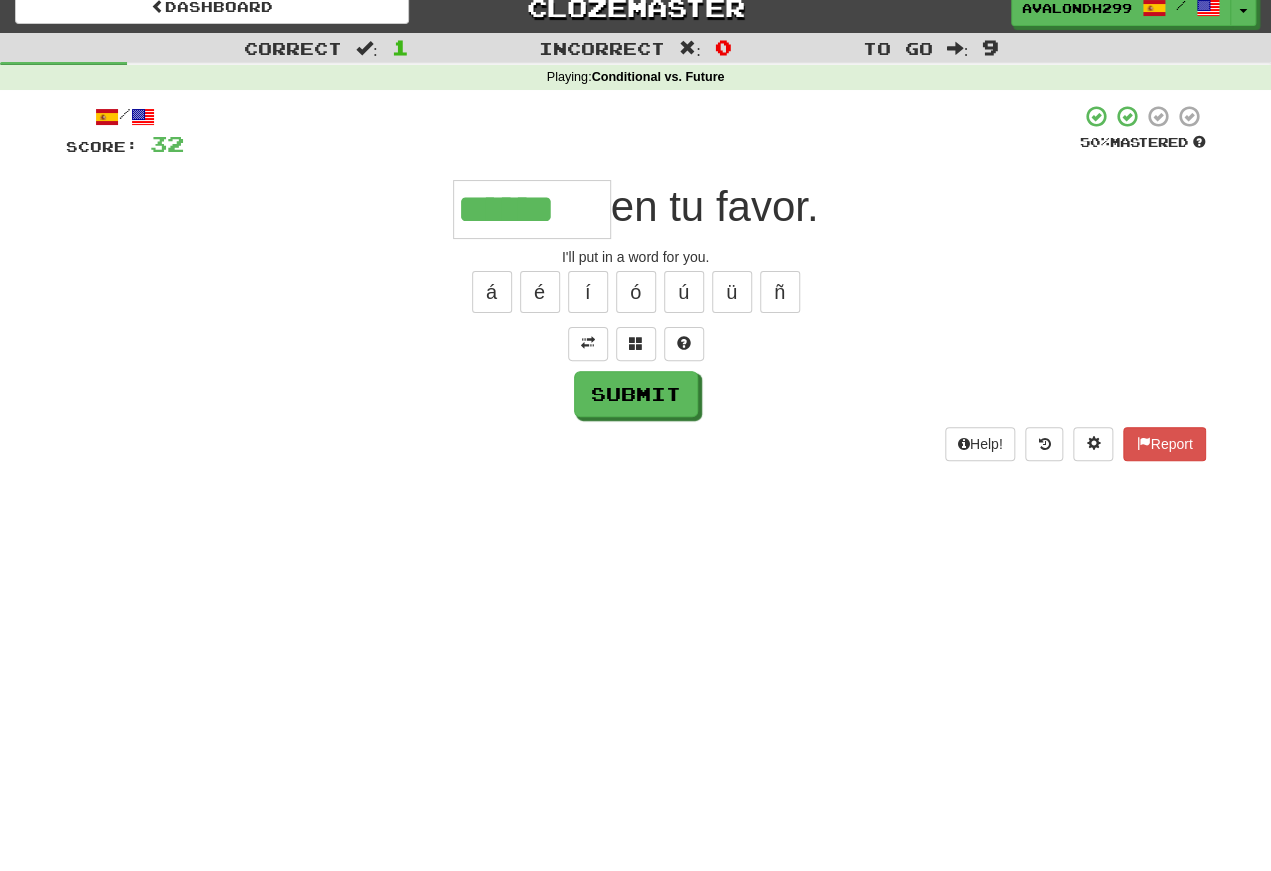 click on "/  Score:   32 50 %  Mastered ******  en tu favor. I'll put in a word for you. á é í ó ú ü ñ Submit  Help!  Report" at bounding box center [636, 282] 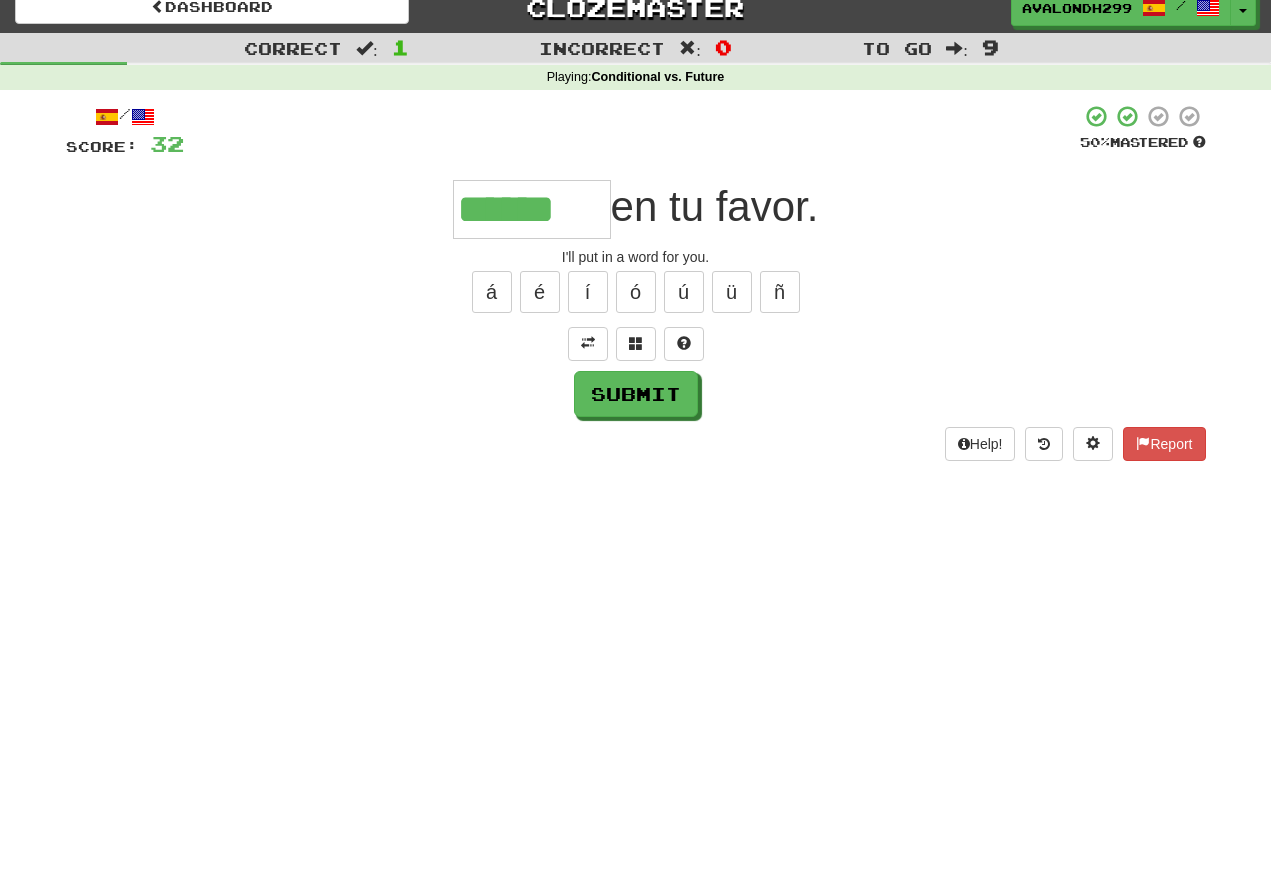 click on "é" at bounding box center [540, 292] 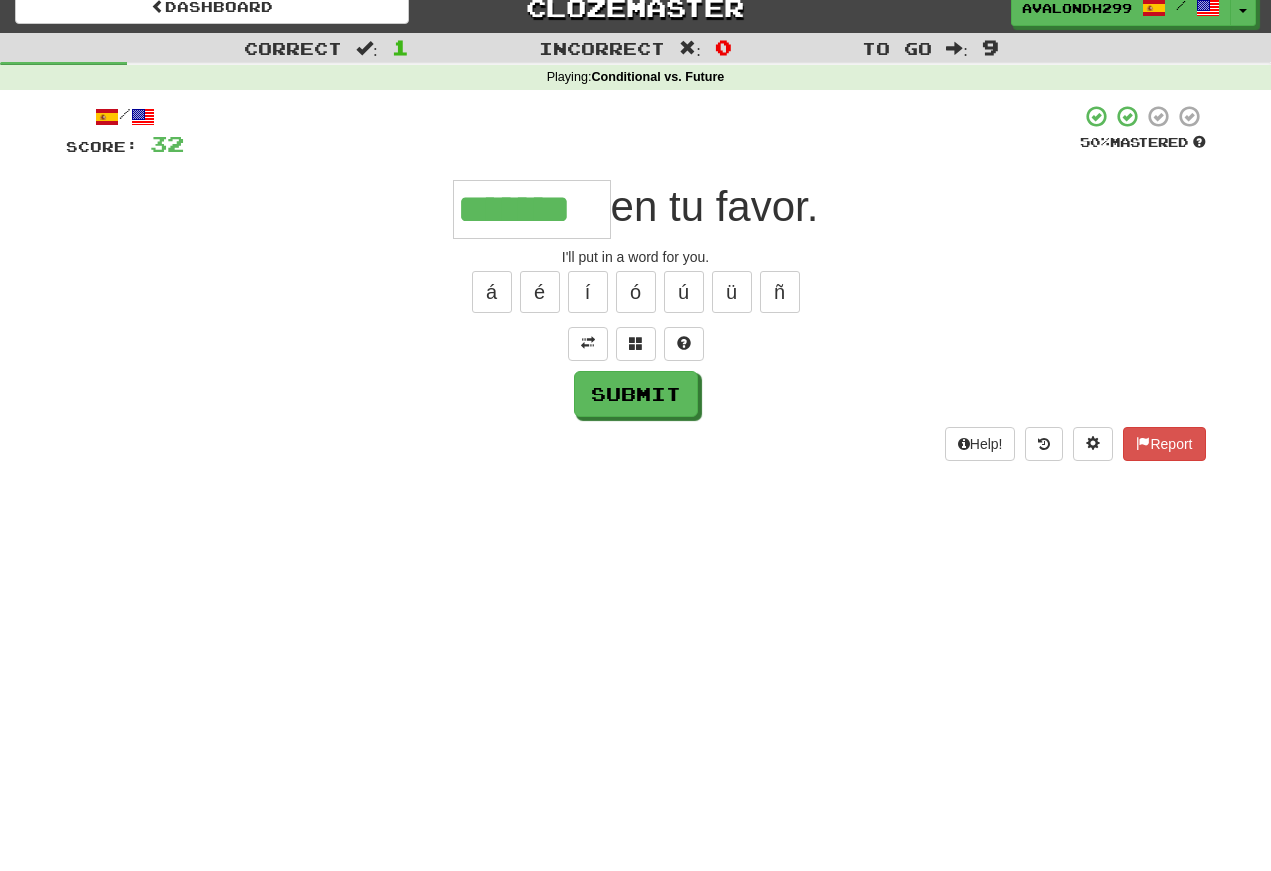 scroll, scrollTop: 18, scrollLeft: 0, axis: vertical 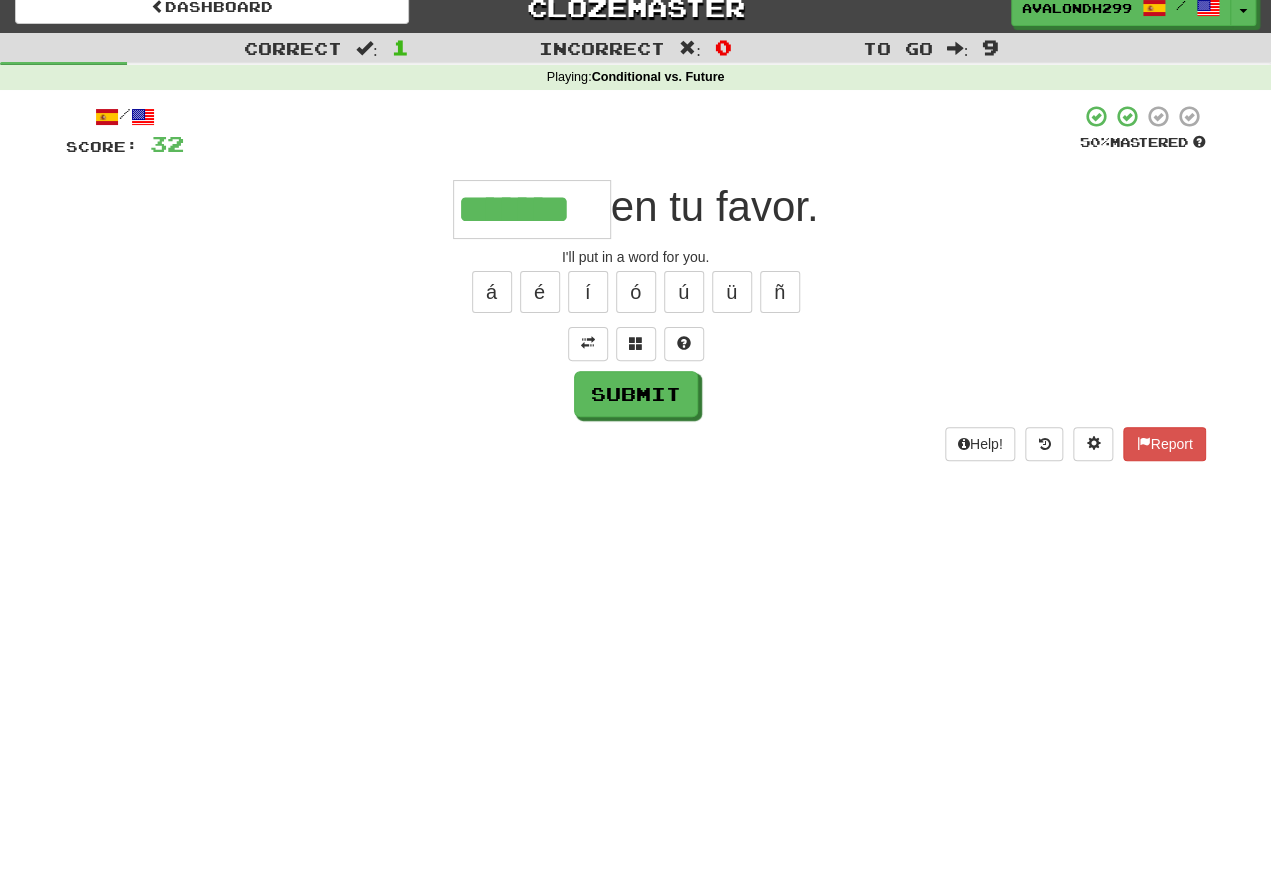 click on "Submit" at bounding box center [636, 394] 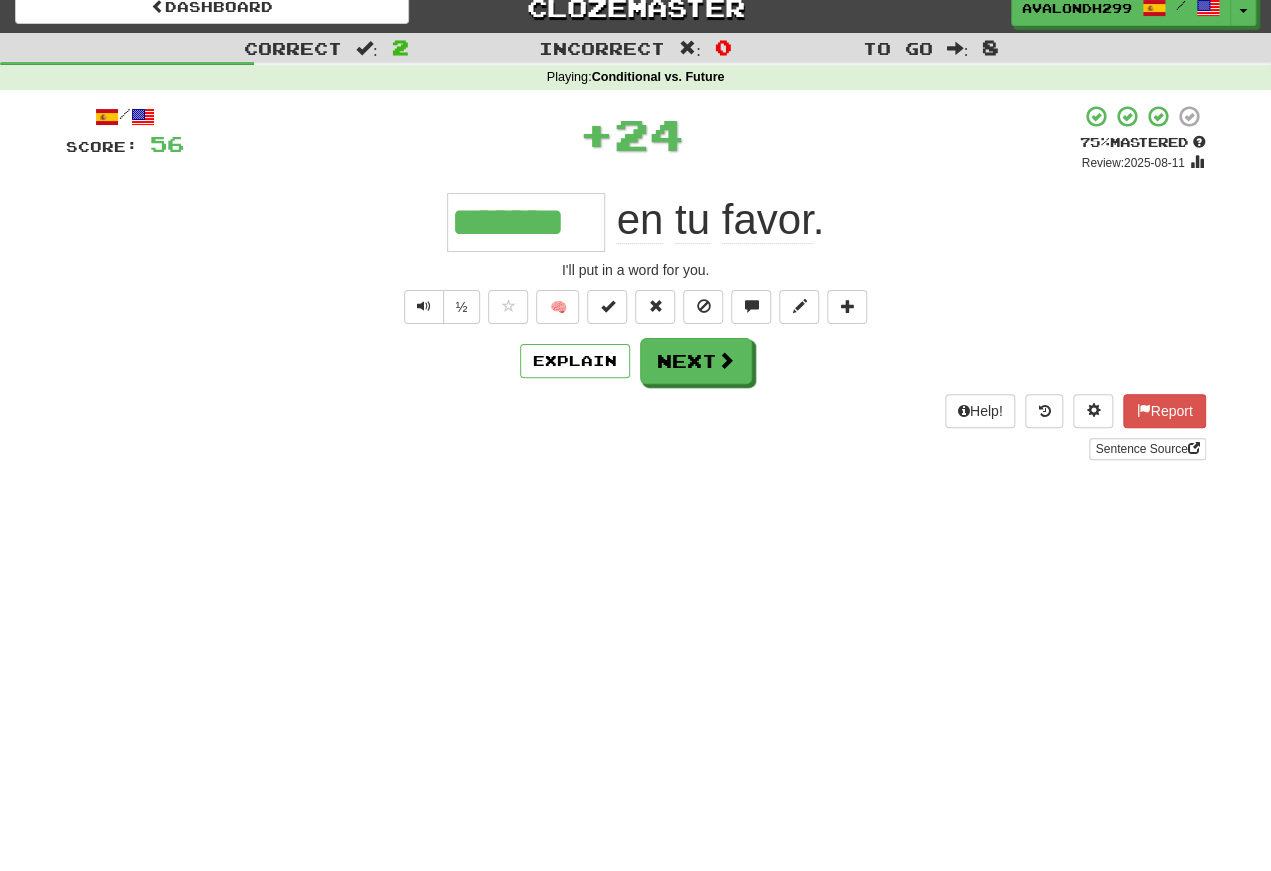 scroll, scrollTop: 18, scrollLeft: 0, axis: vertical 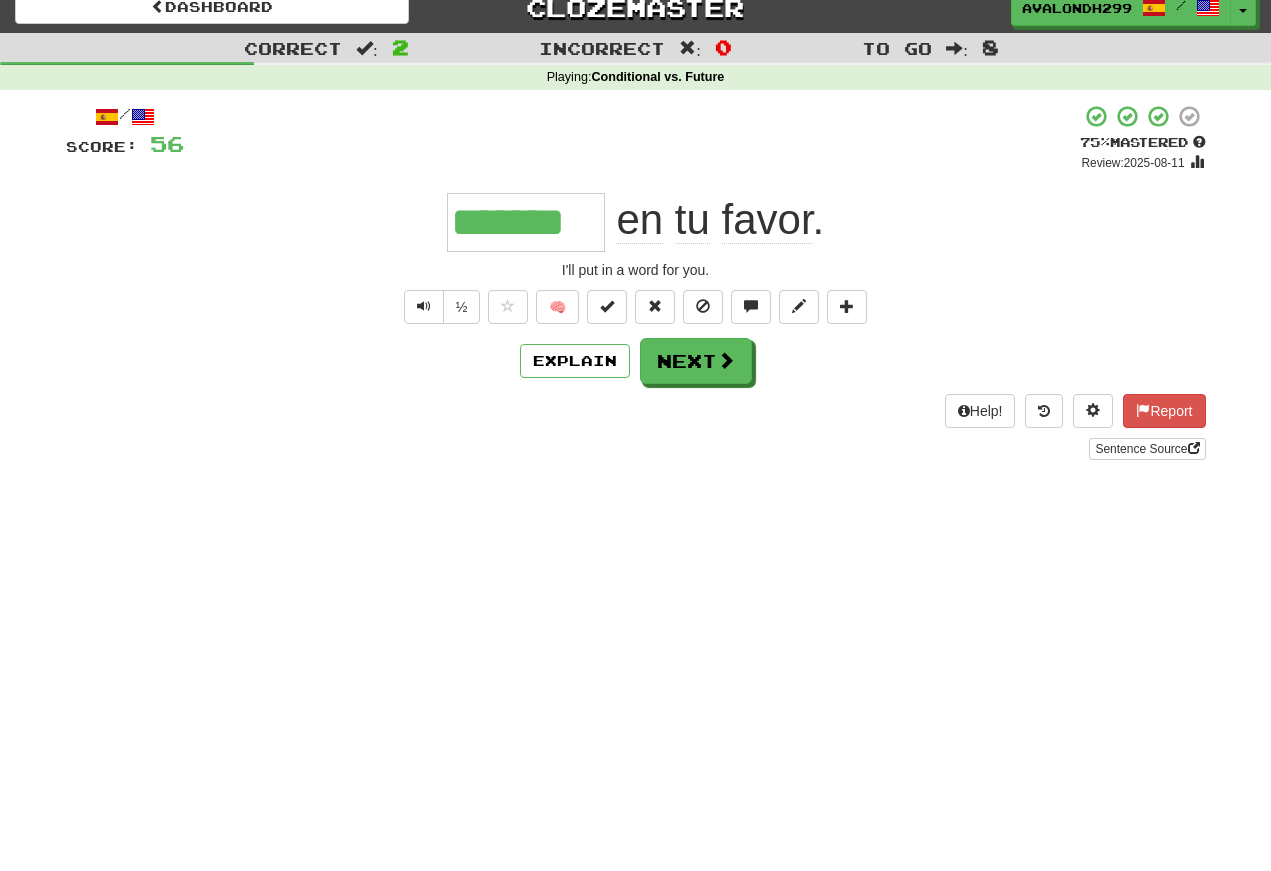 click at bounding box center [424, 306] 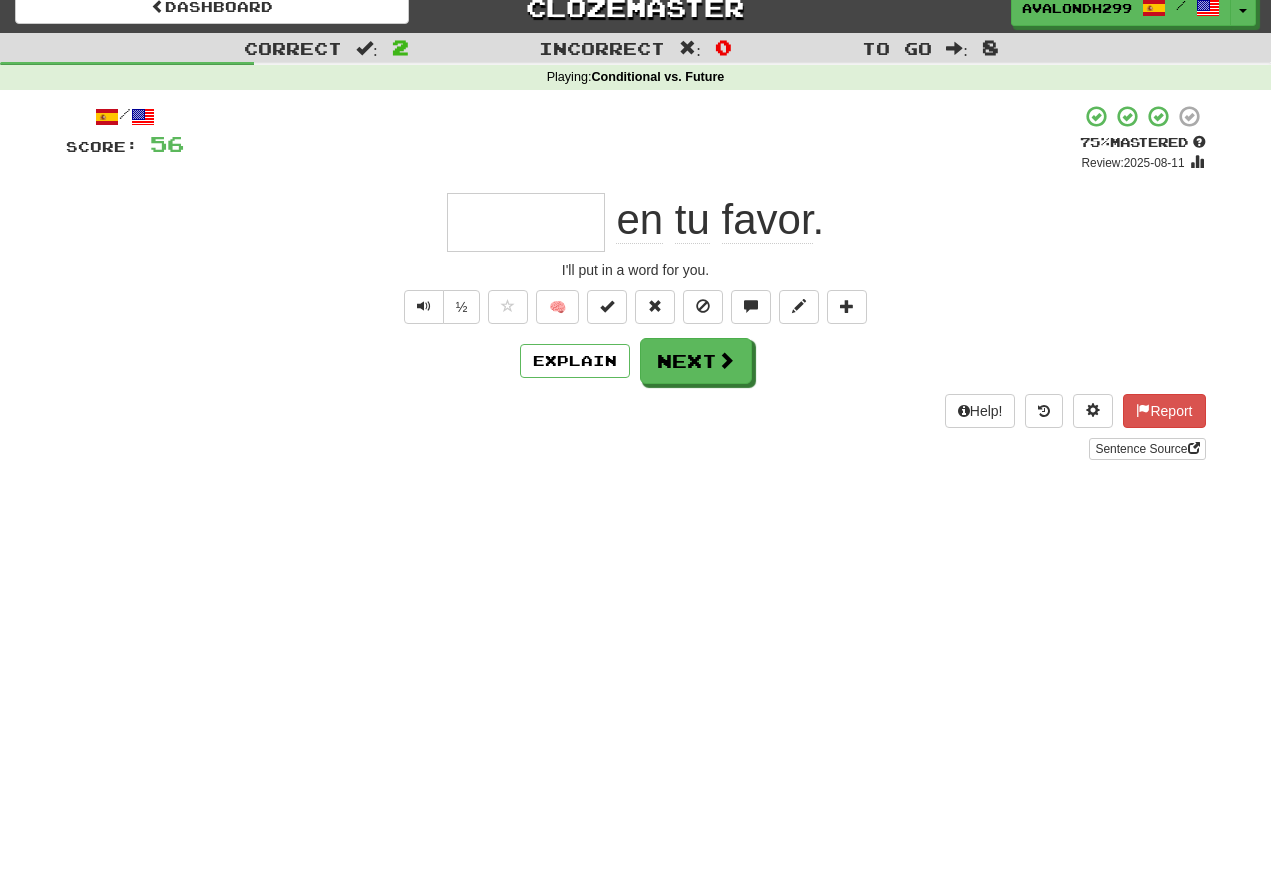 scroll, scrollTop: 18, scrollLeft: 0, axis: vertical 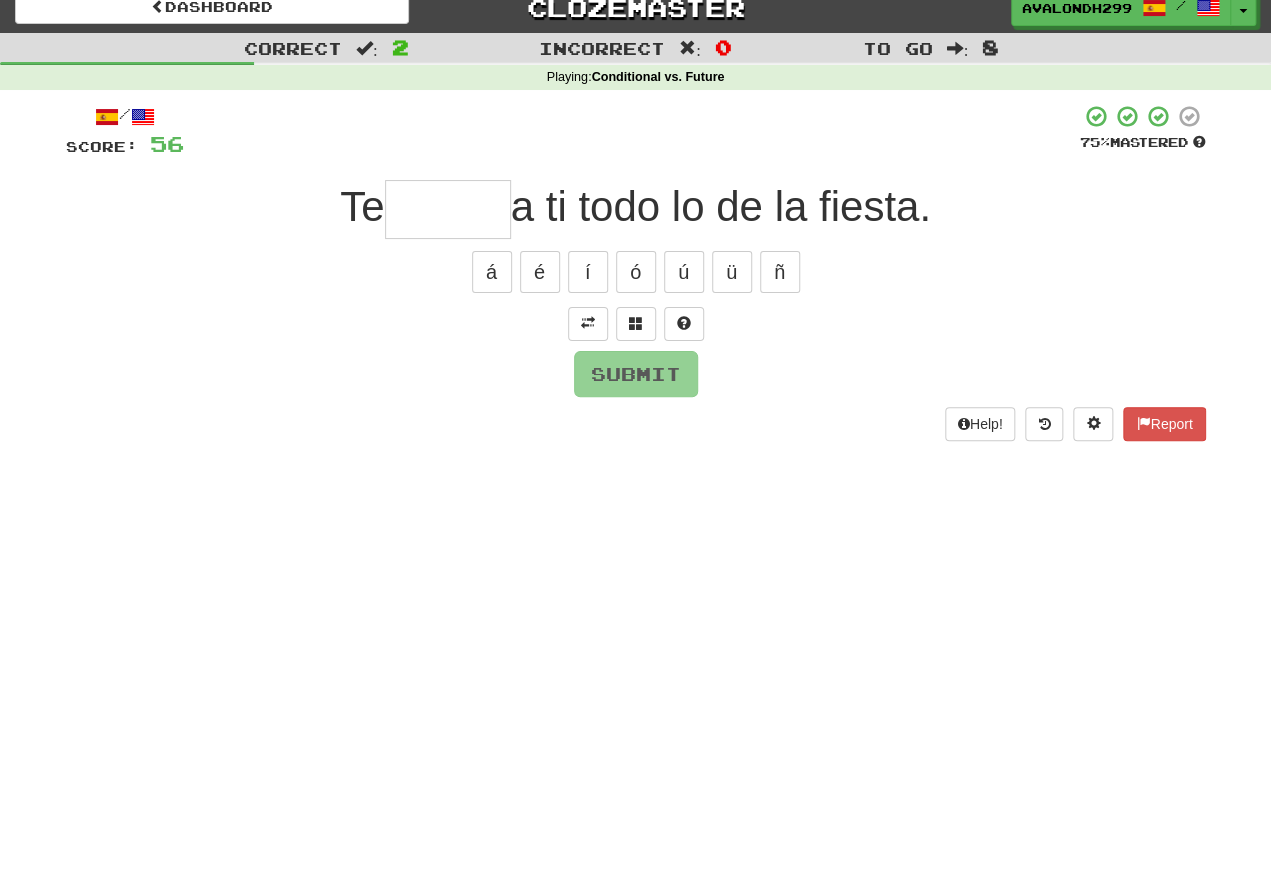 click at bounding box center [588, 323] 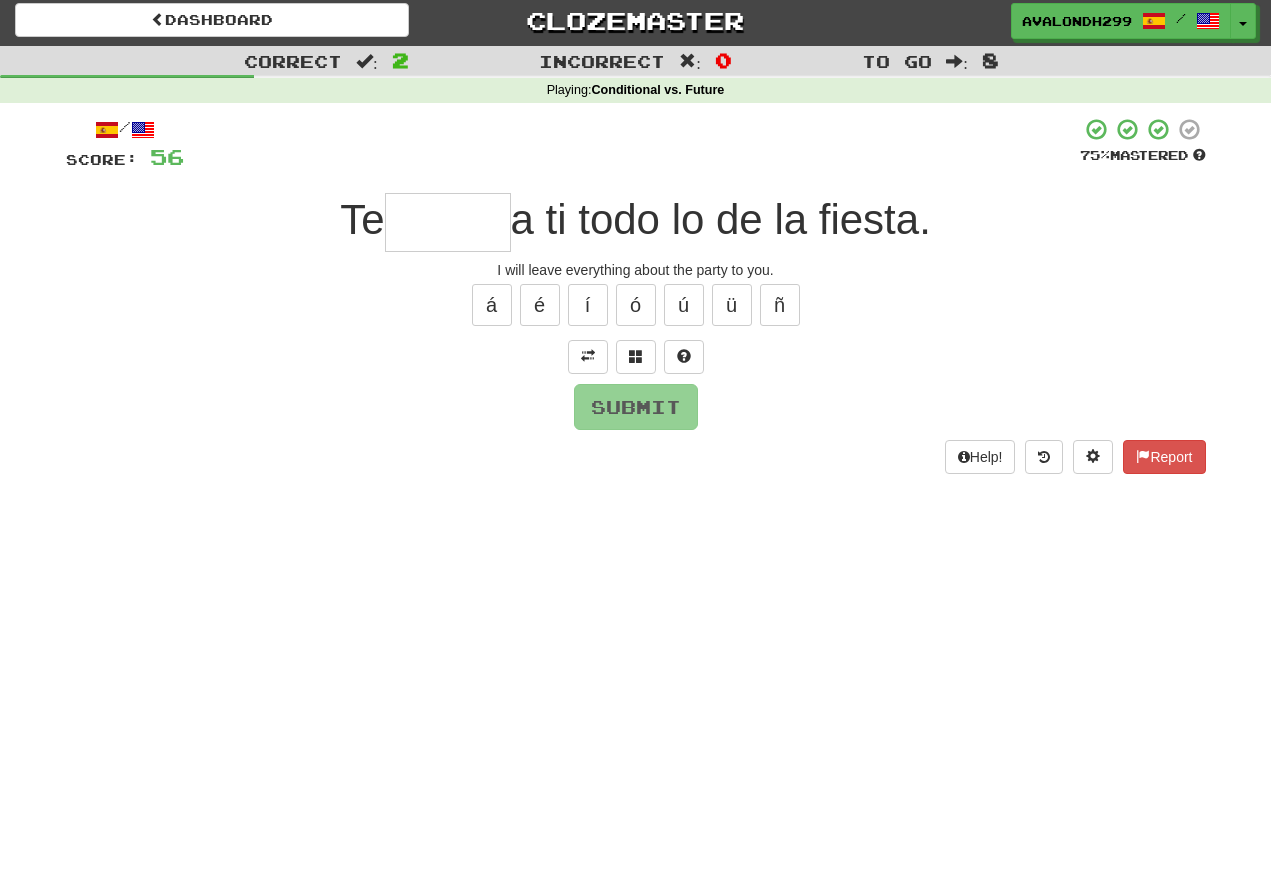 scroll, scrollTop: 0, scrollLeft: 0, axis: both 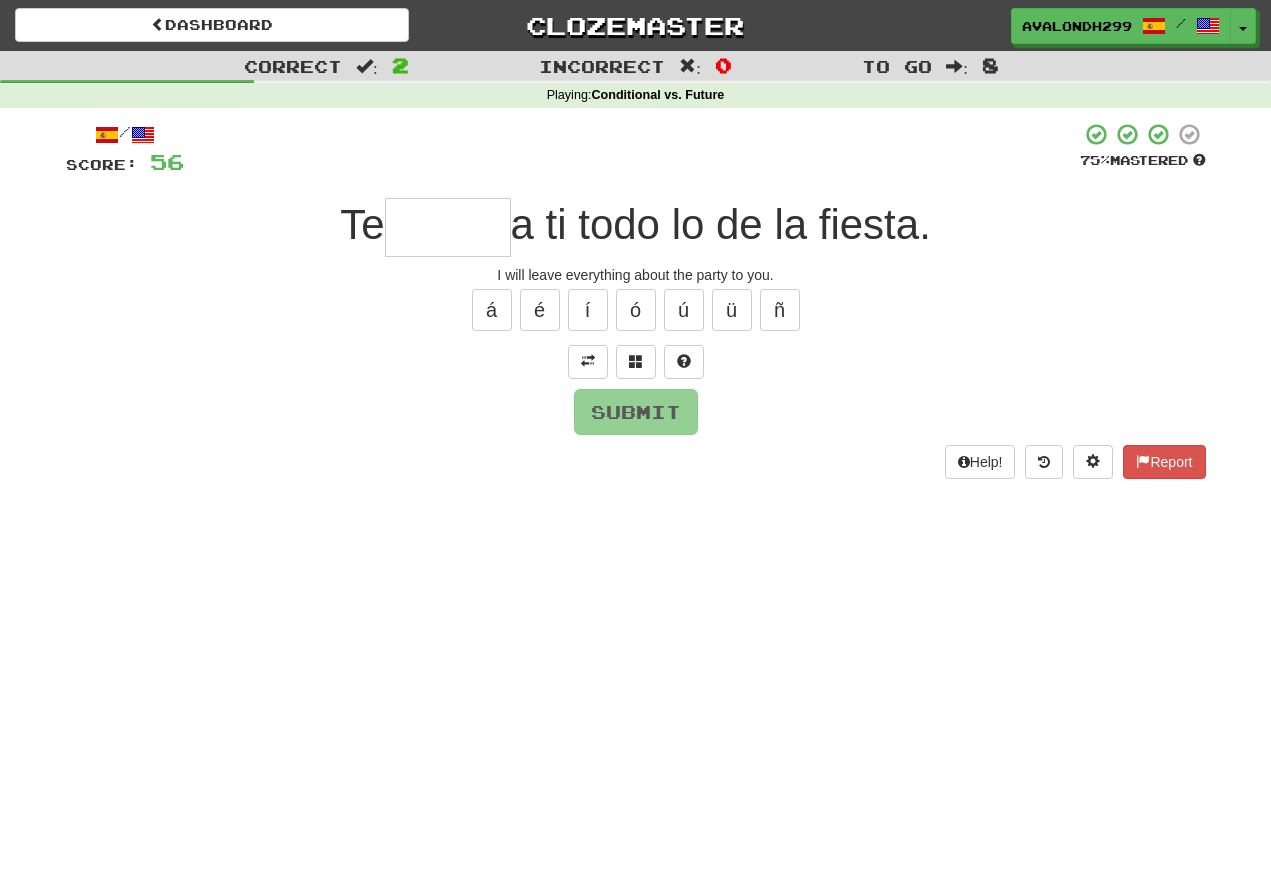 click on "Submit" at bounding box center (636, 412) 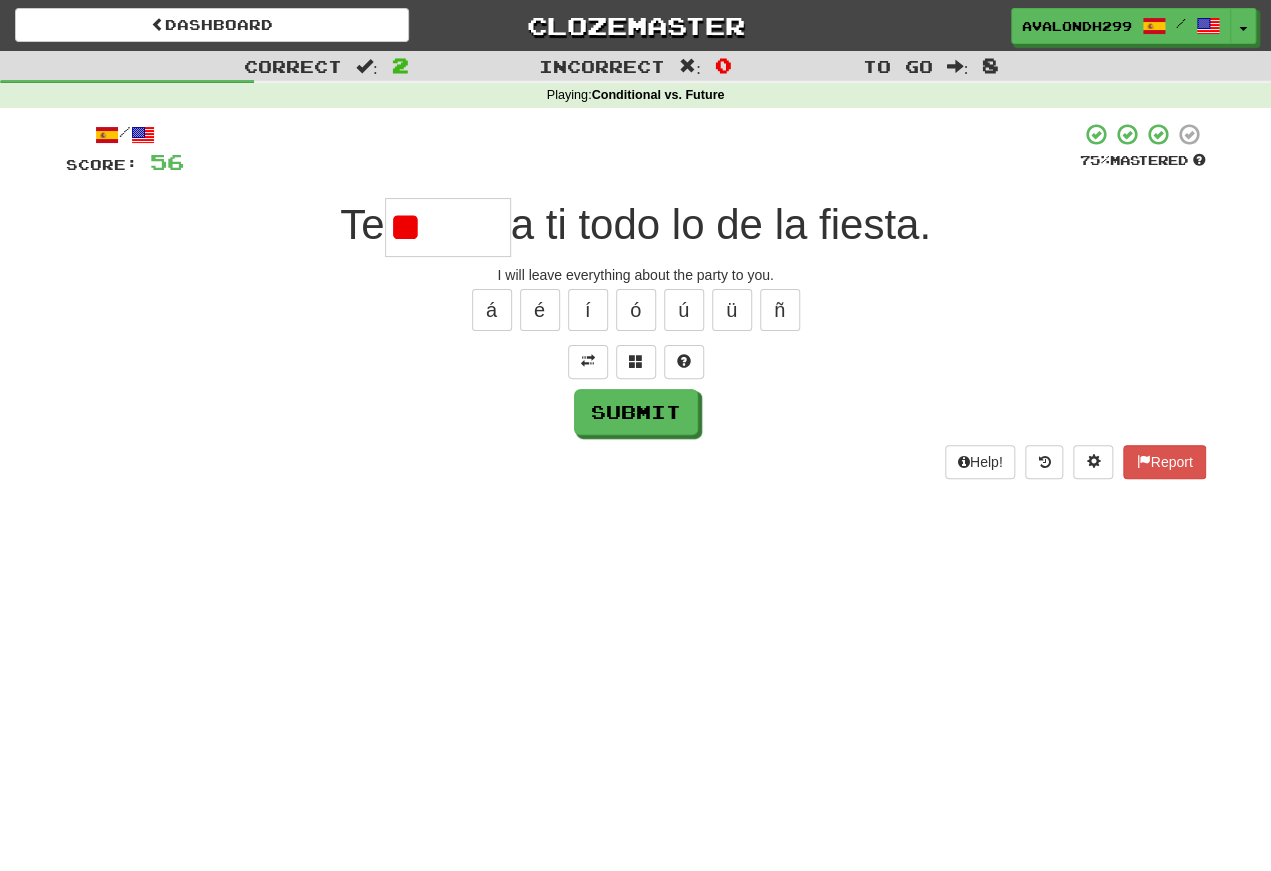 type on "*" 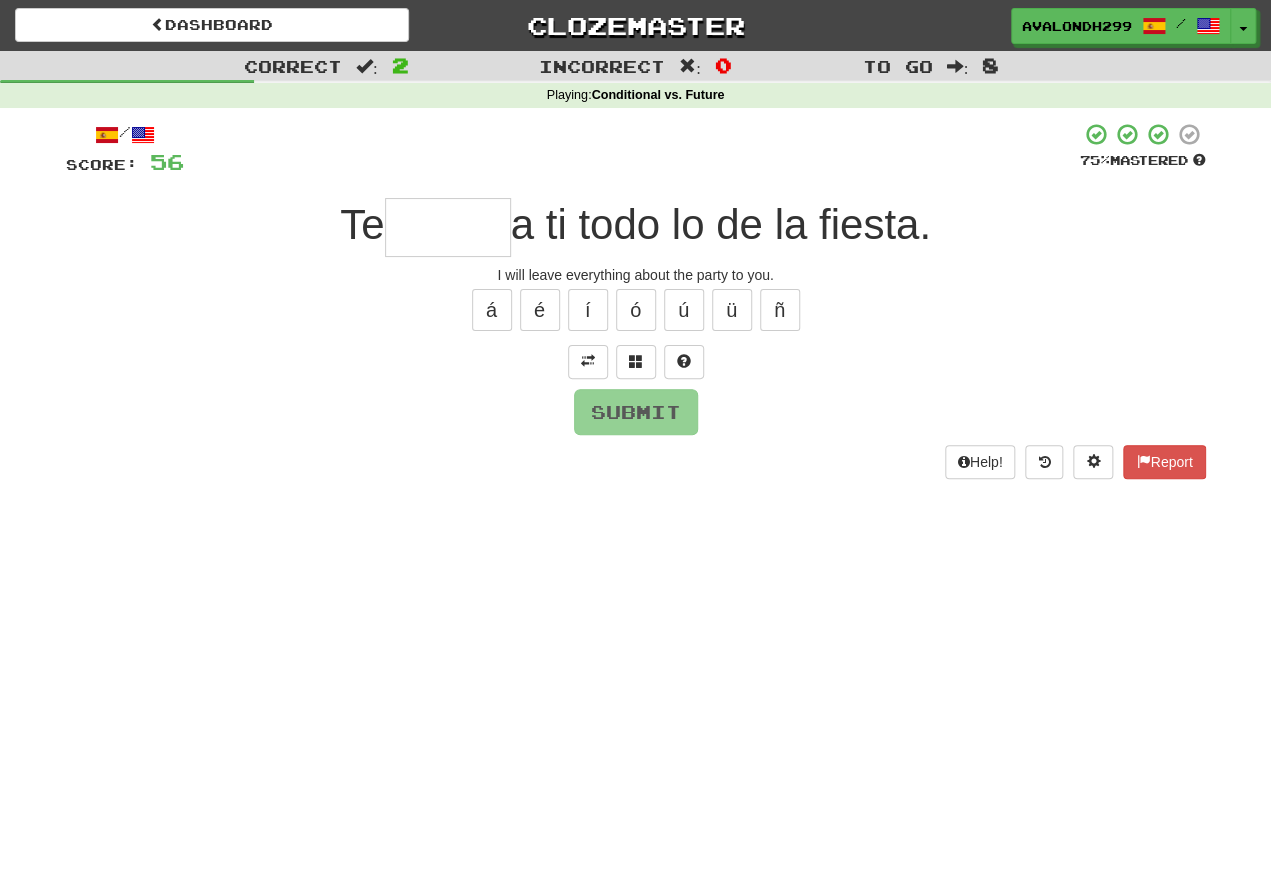 type on "*" 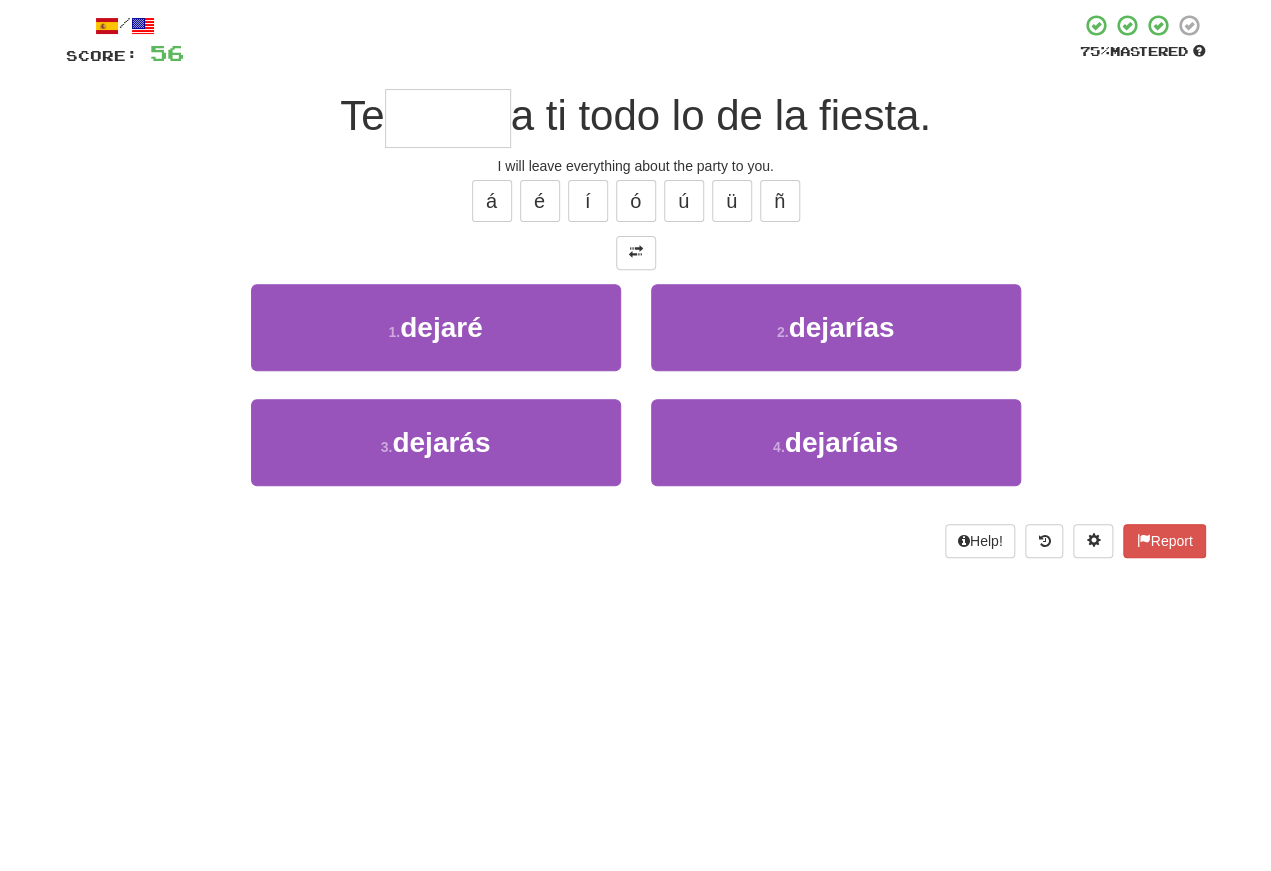 click on "dejaré" at bounding box center (441, 436) 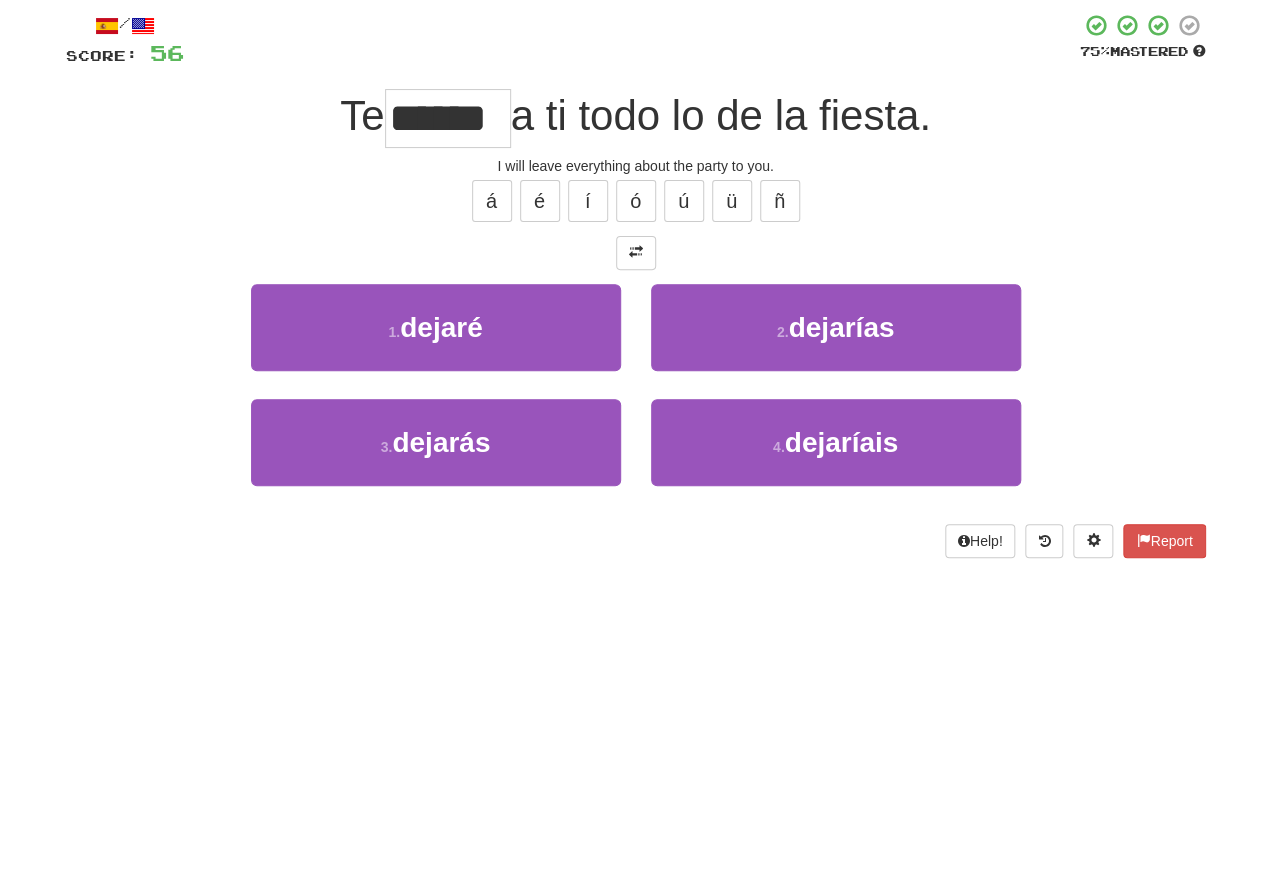 scroll, scrollTop: 109, scrollLeft: 0, axis: vertical 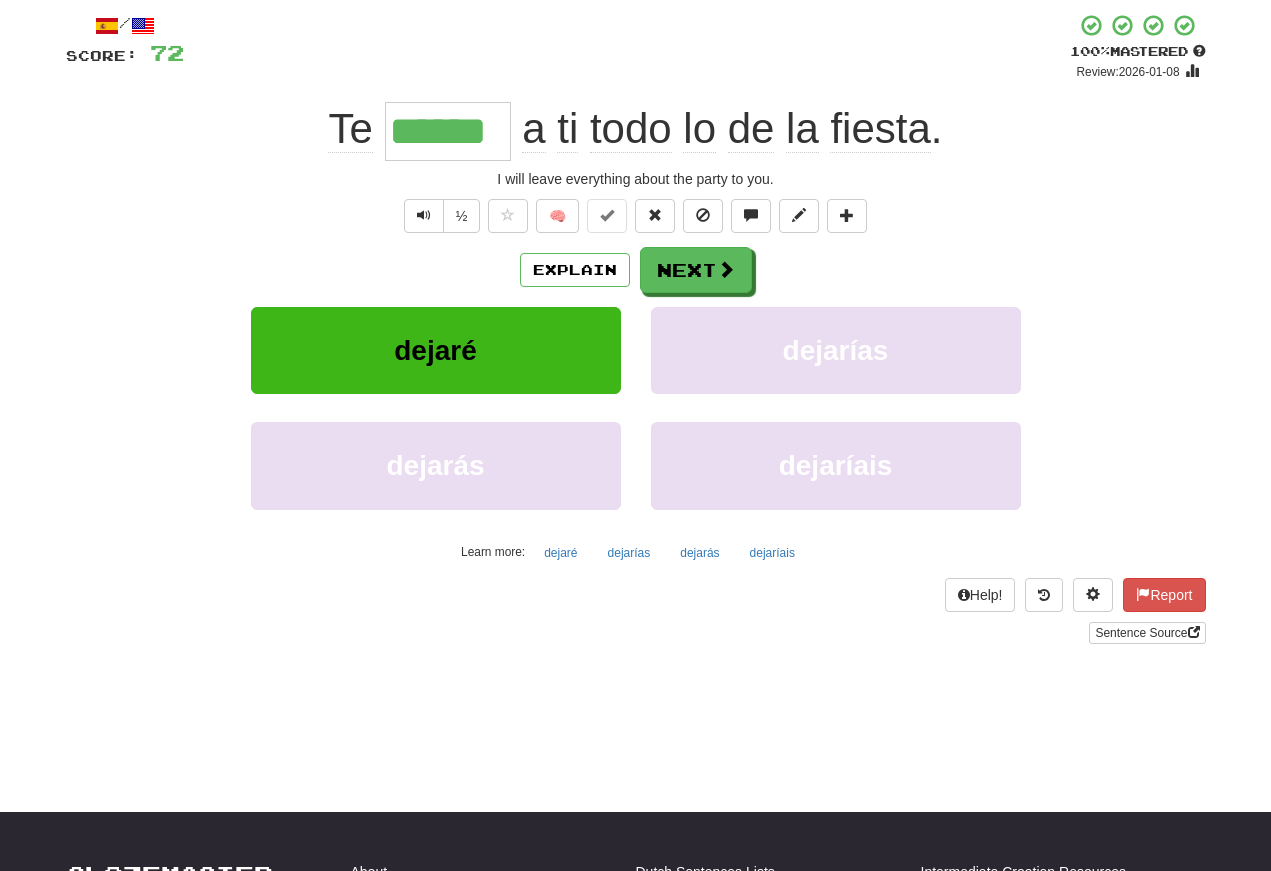 click at bounding box center (424, 215) 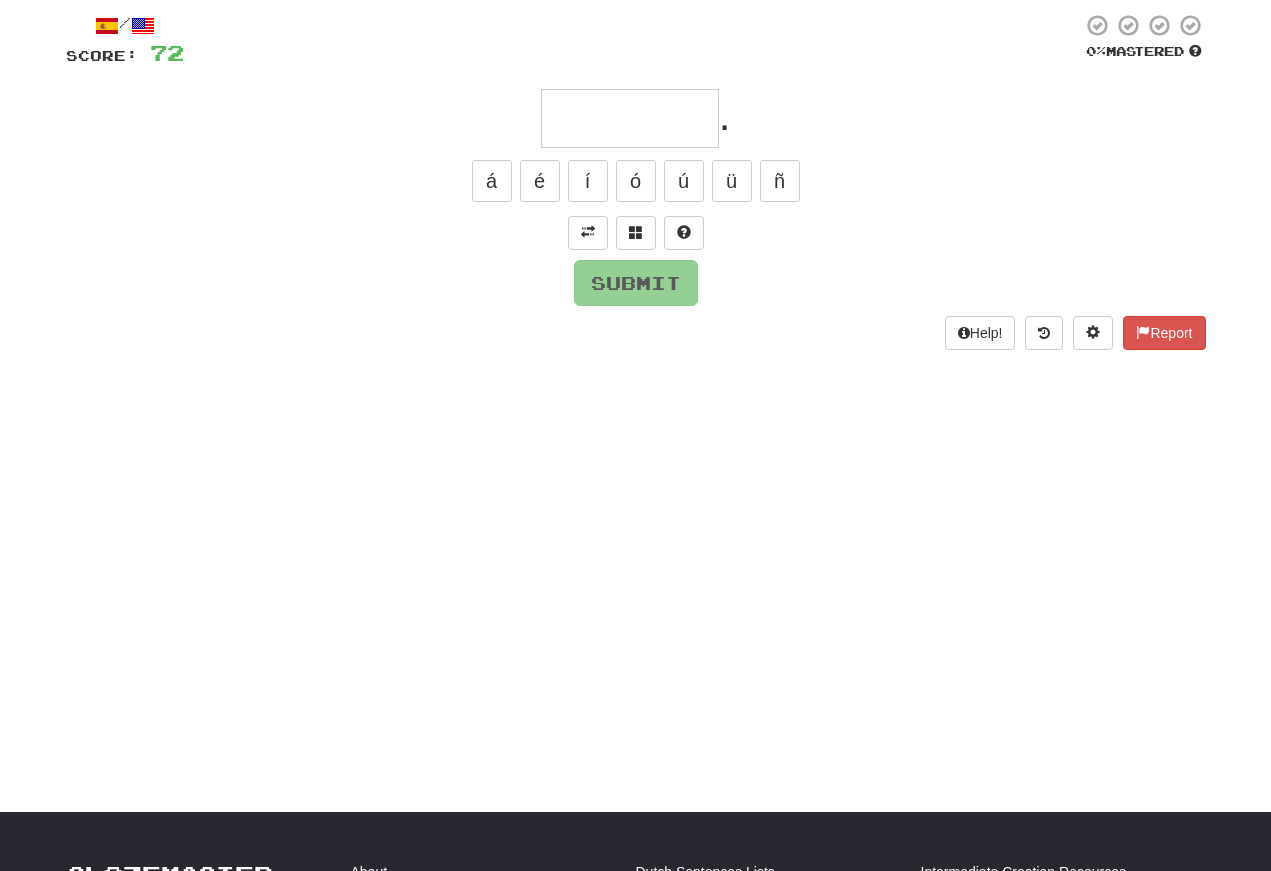 scroll, scrollTop: 109, scrollLeft: 0, axis: vertical 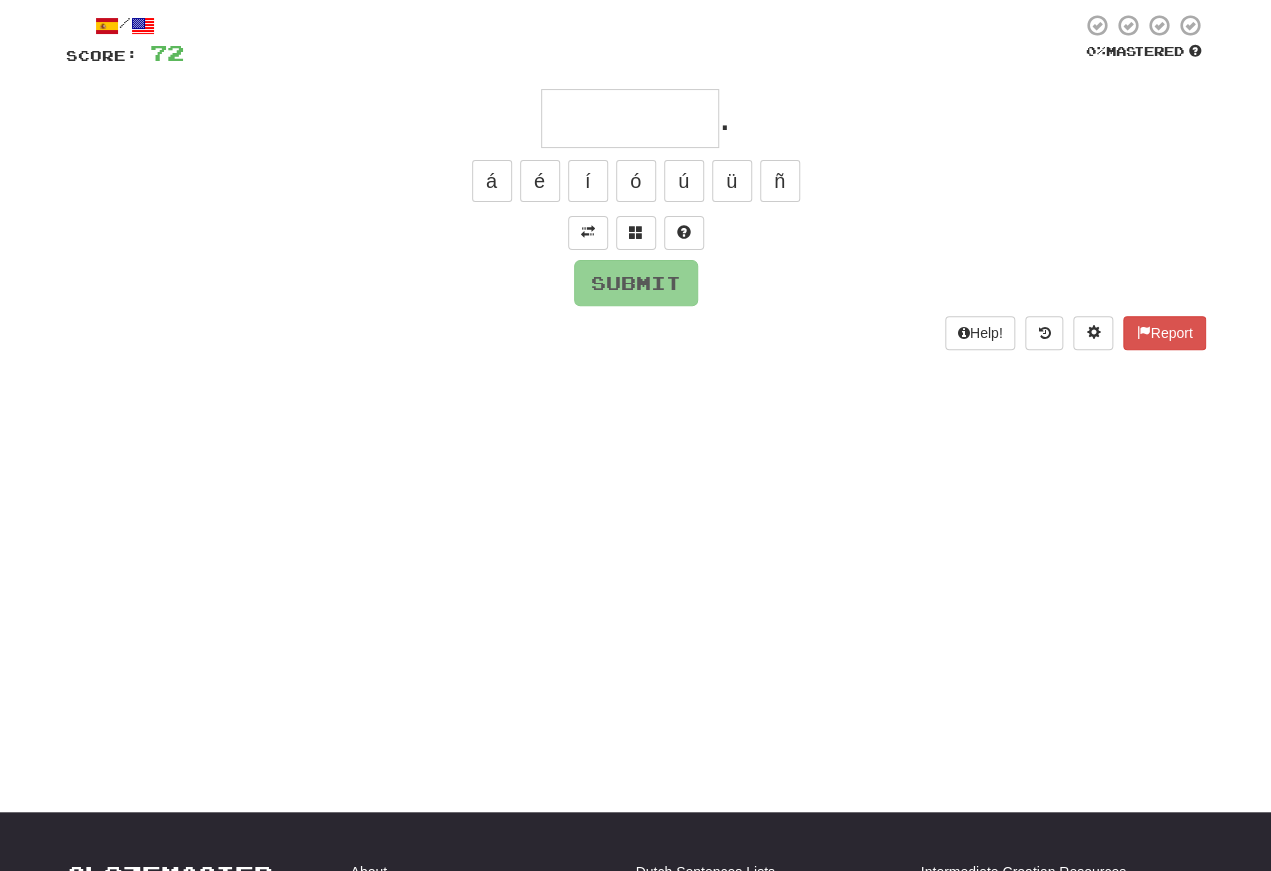 click at bounding box center (588, 232) 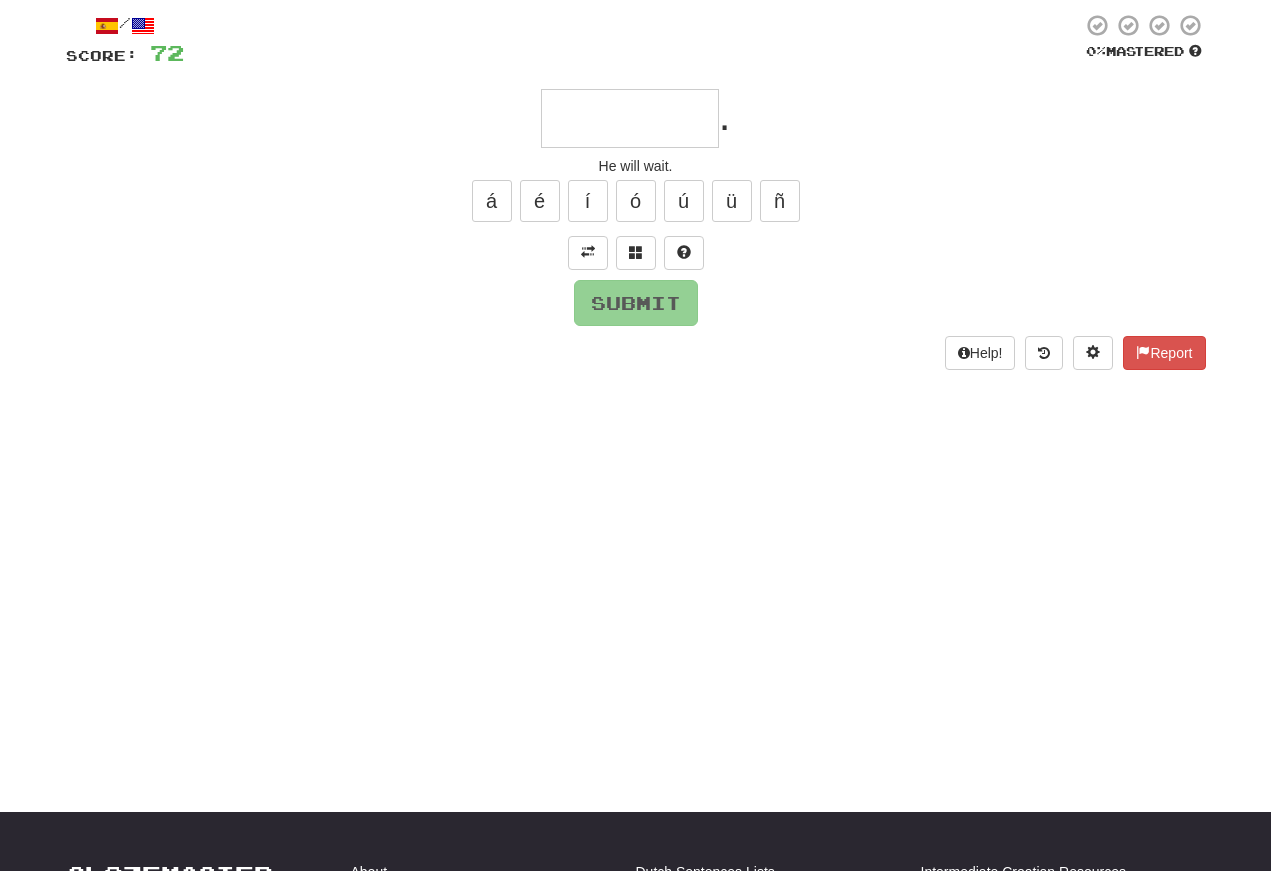 click at bounding box center (630, 118) 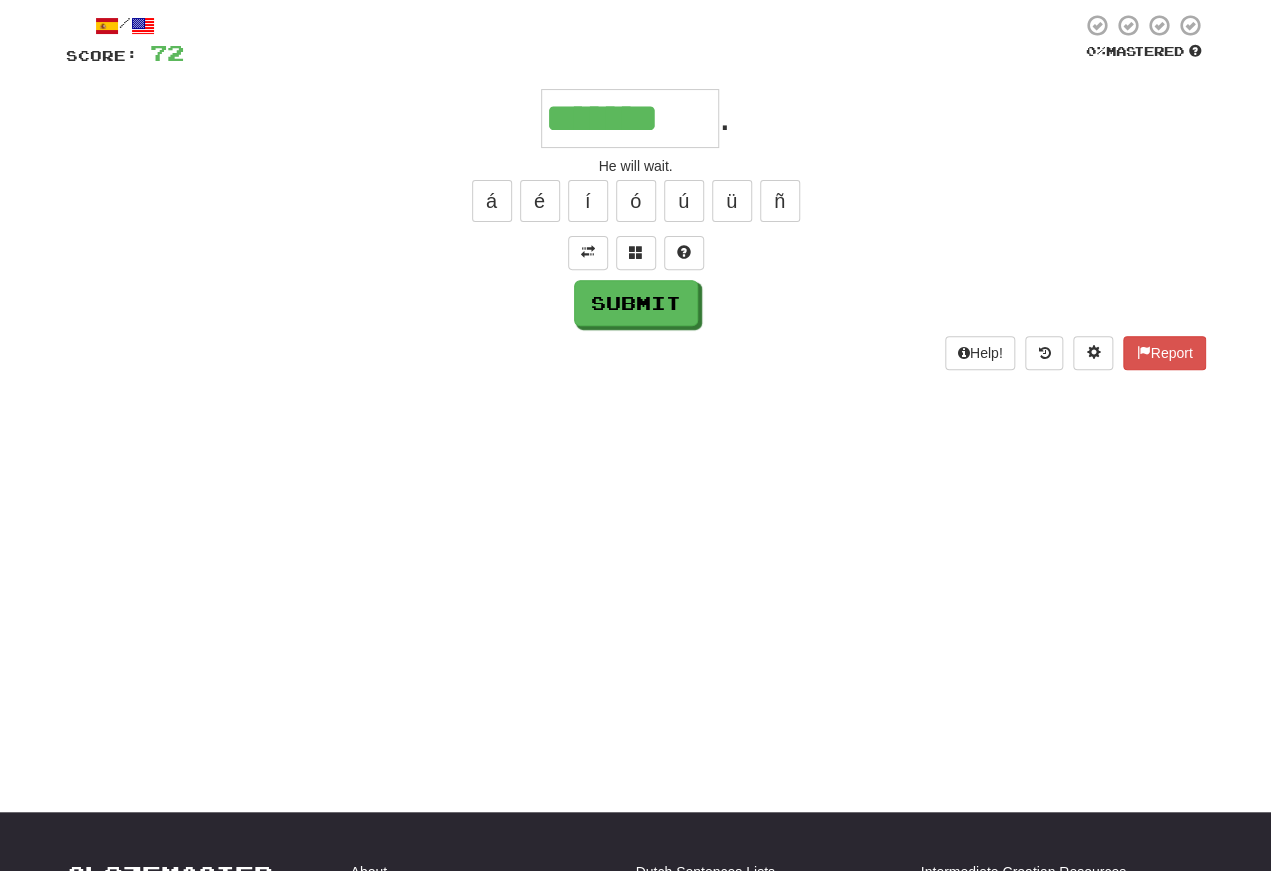 click on "á" at bounding box center [492, 201] 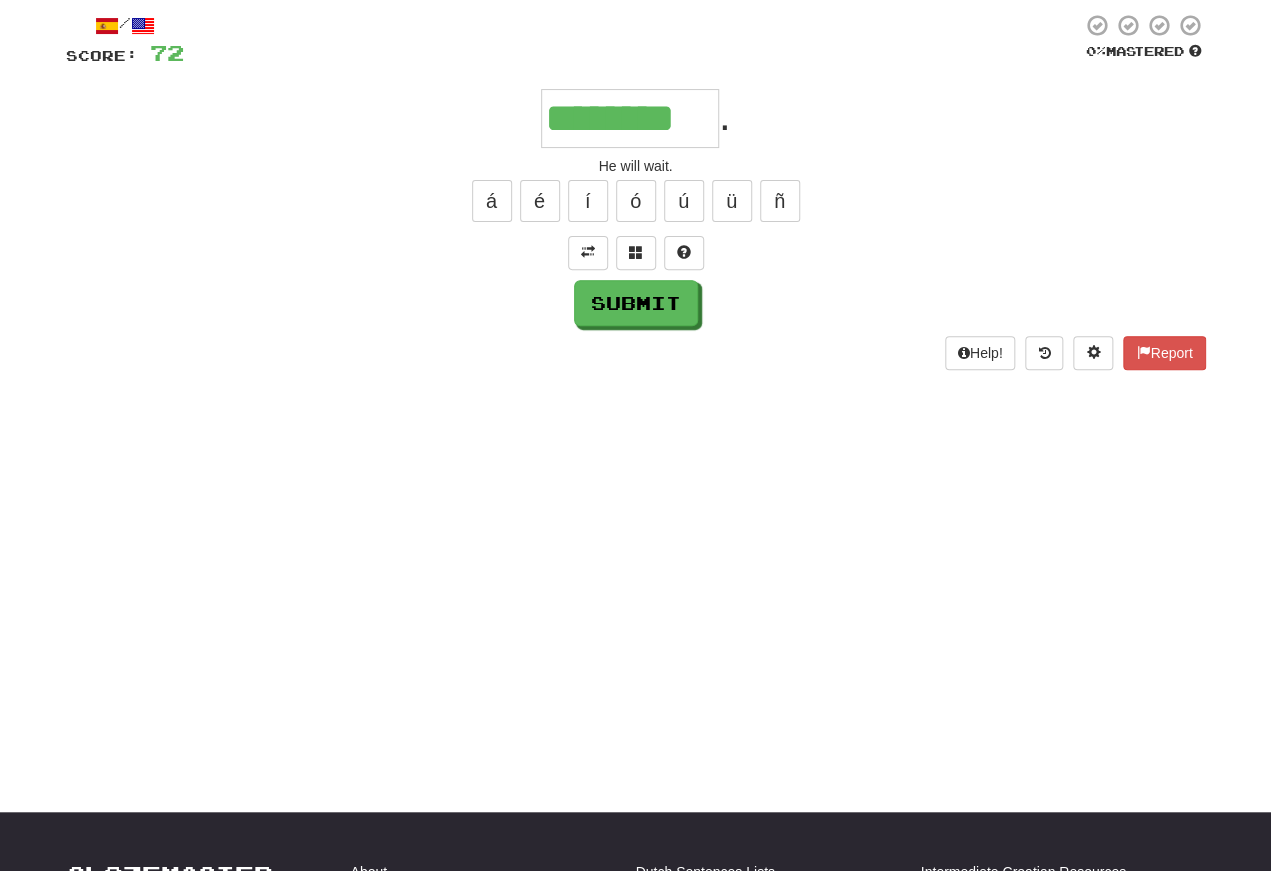click on "Submit" at bounding box center [636, 303] 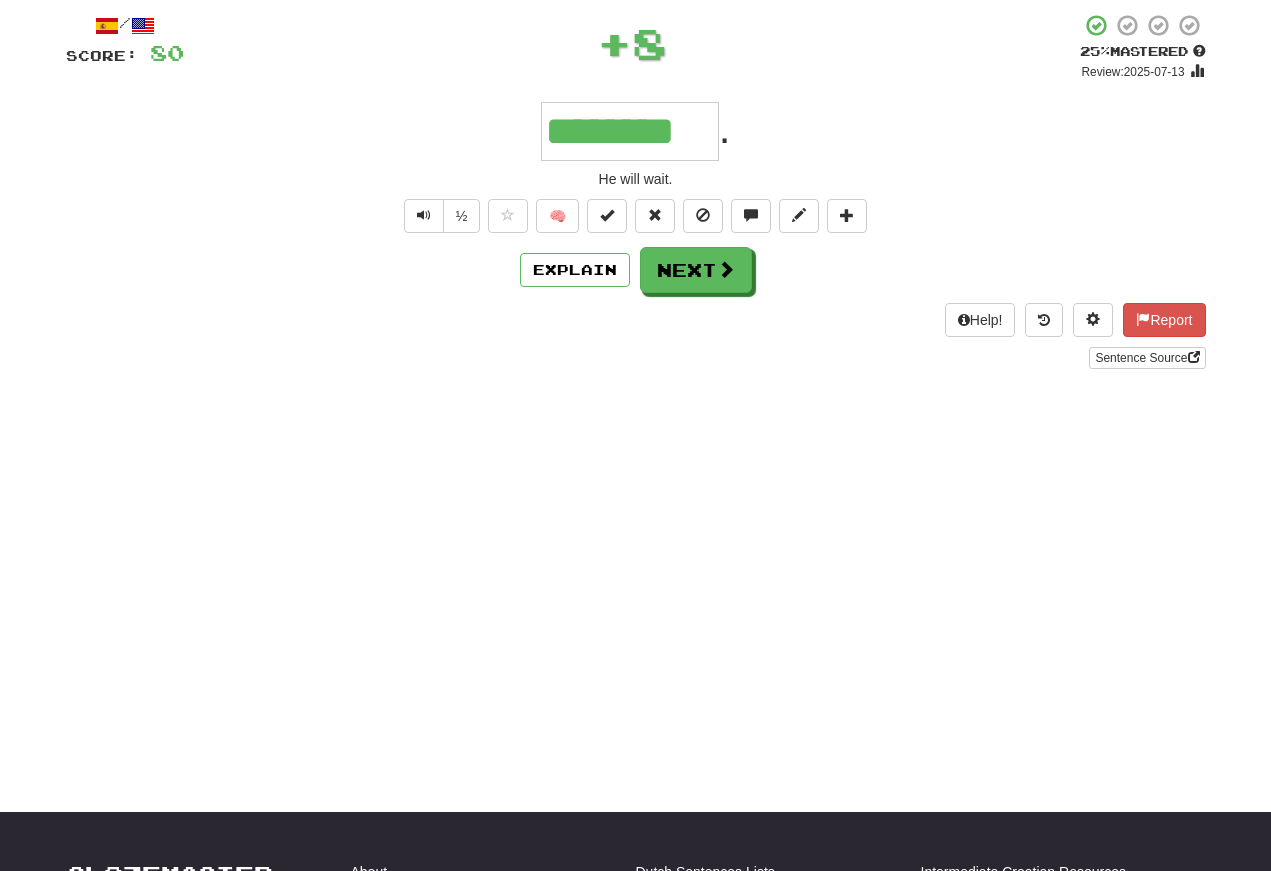 click at bounding box center (424, 215) 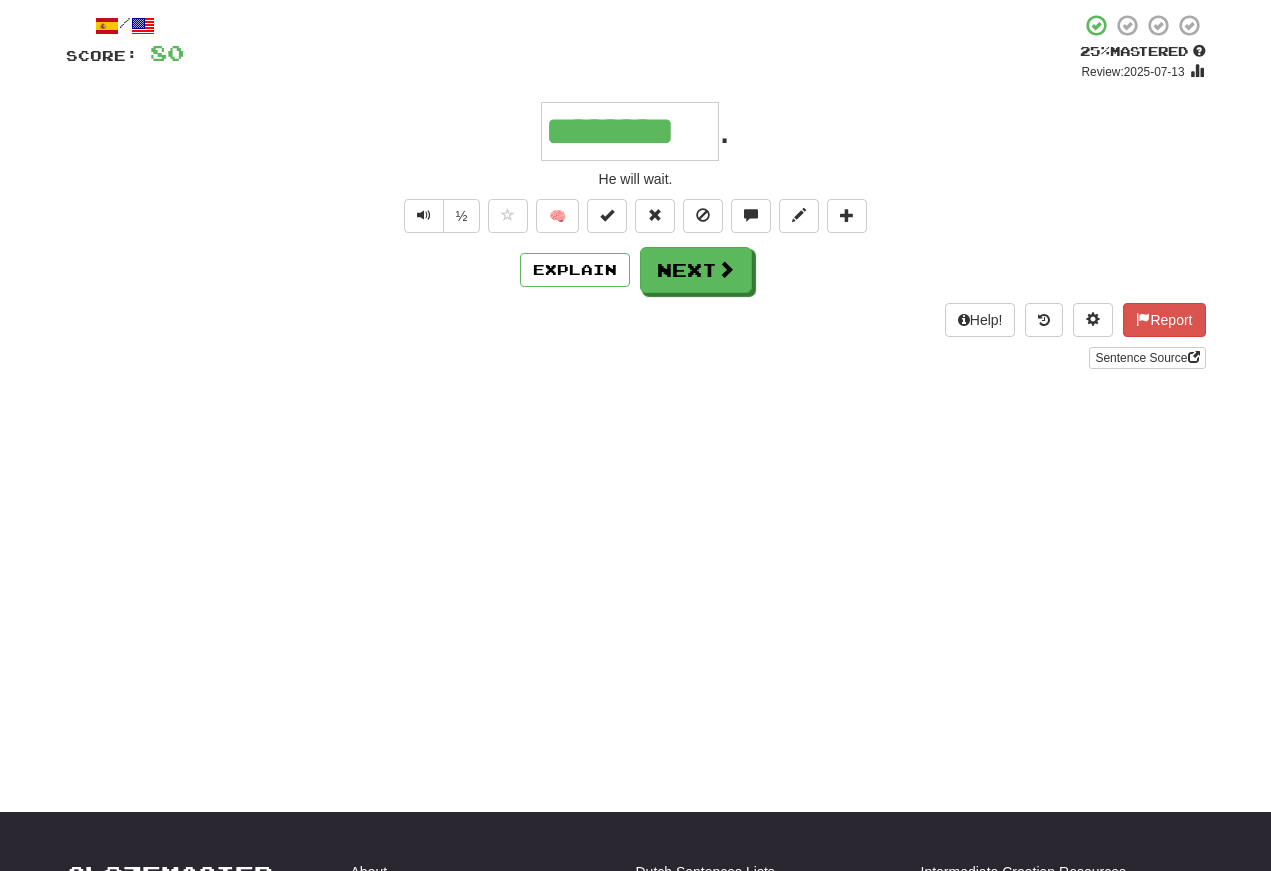click at bounding box center (424, 215) 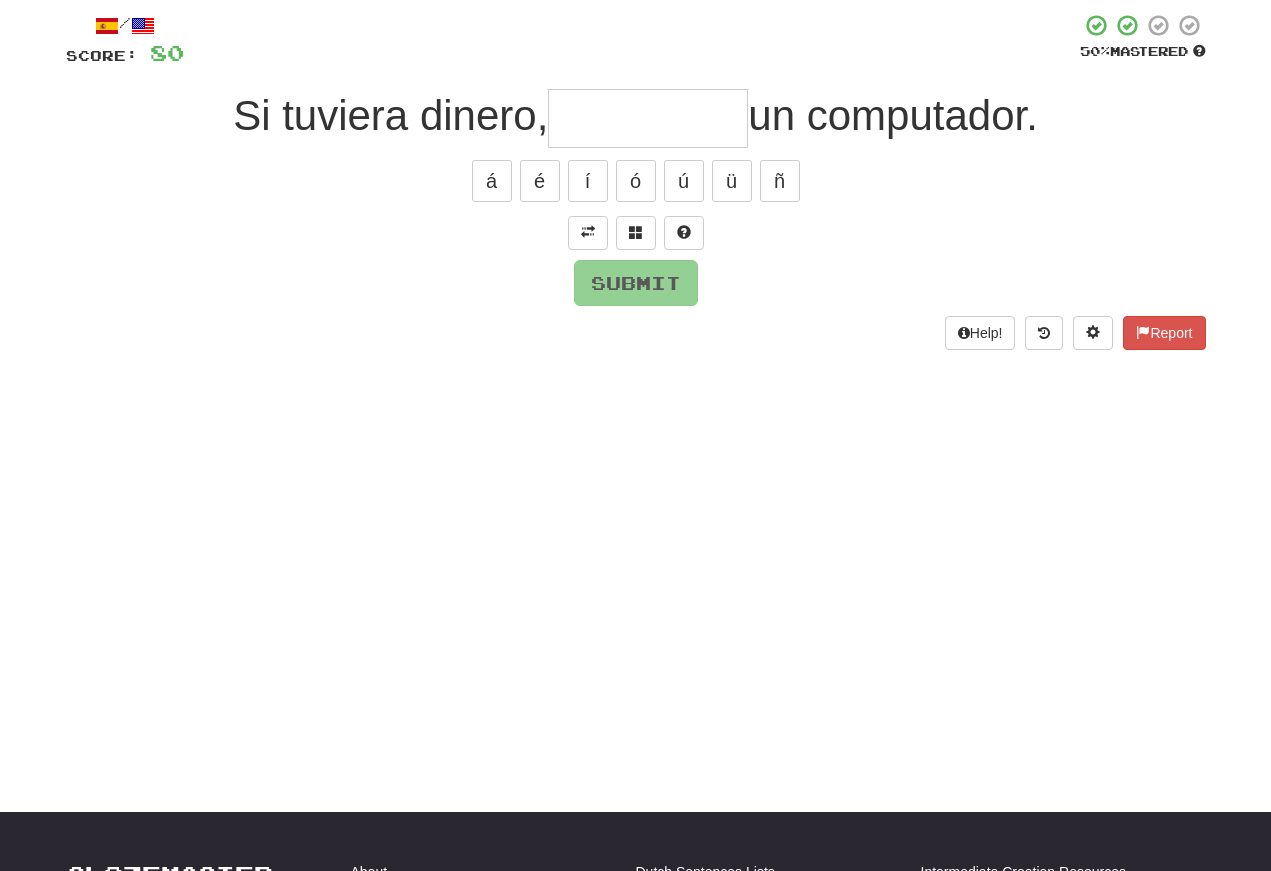 scroll, scrollTop: 109, scrollLeft: 0, axis: vertical 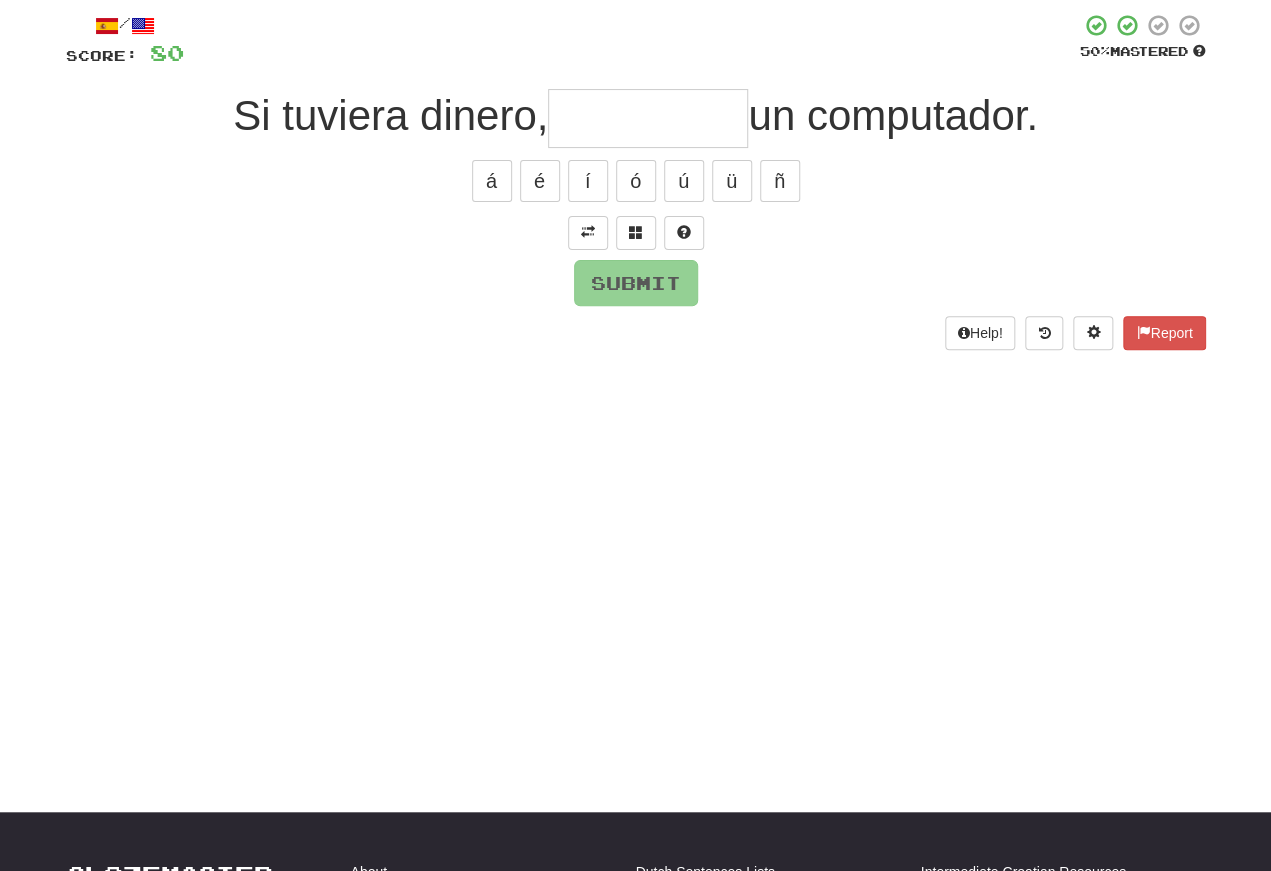 click at bounding box center [588, 233] 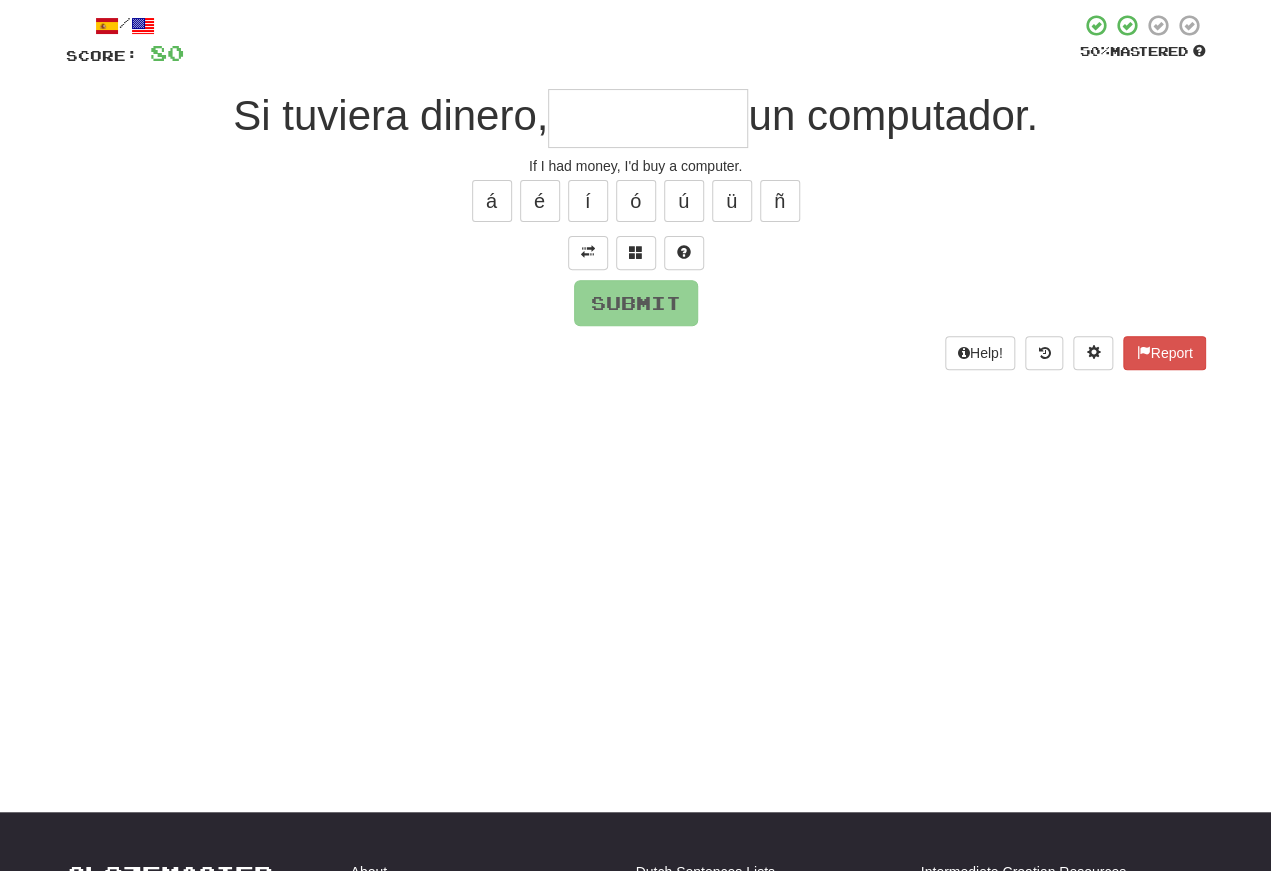 scroll, scrollTop: 109, scrollLeft: 0, axis: vertical 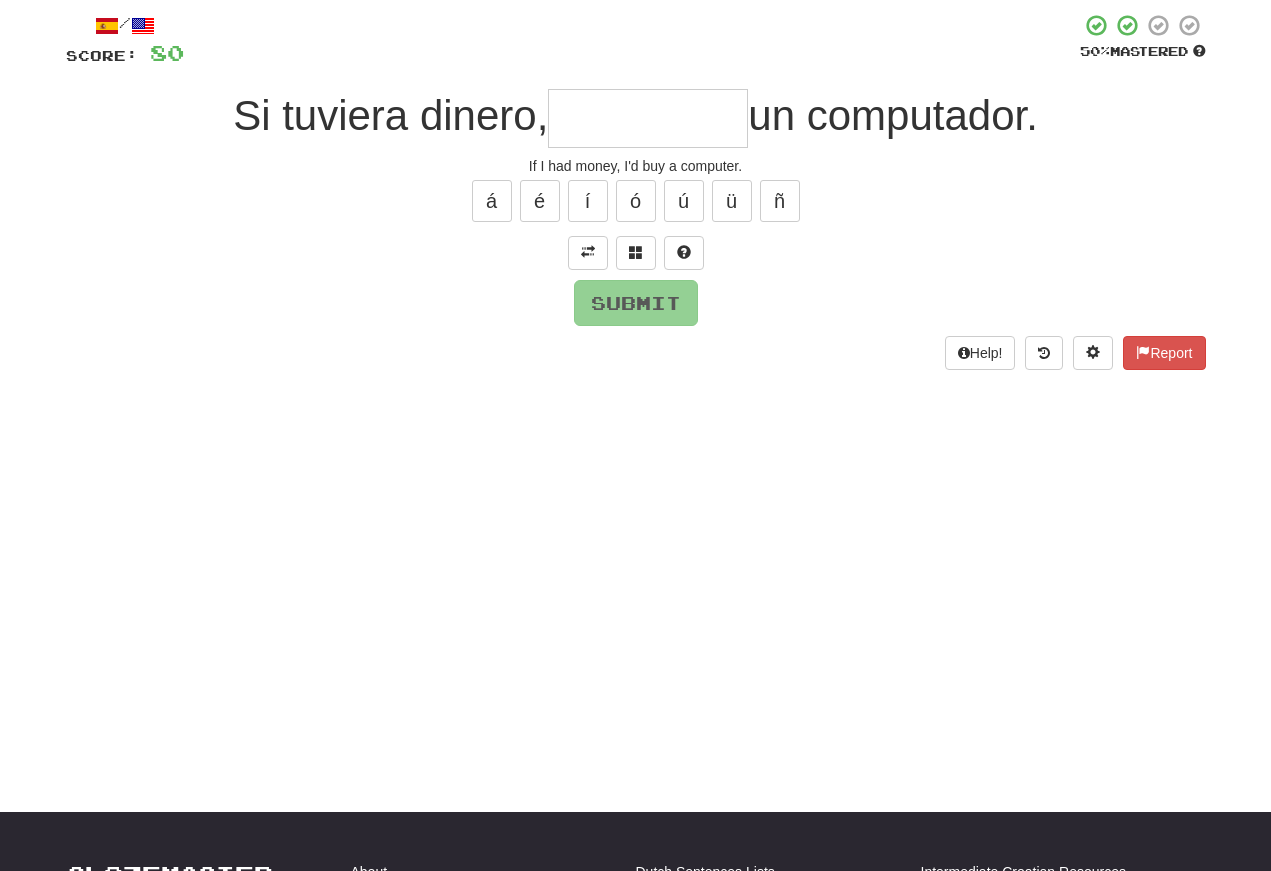 click at bounding box center [648, 118] 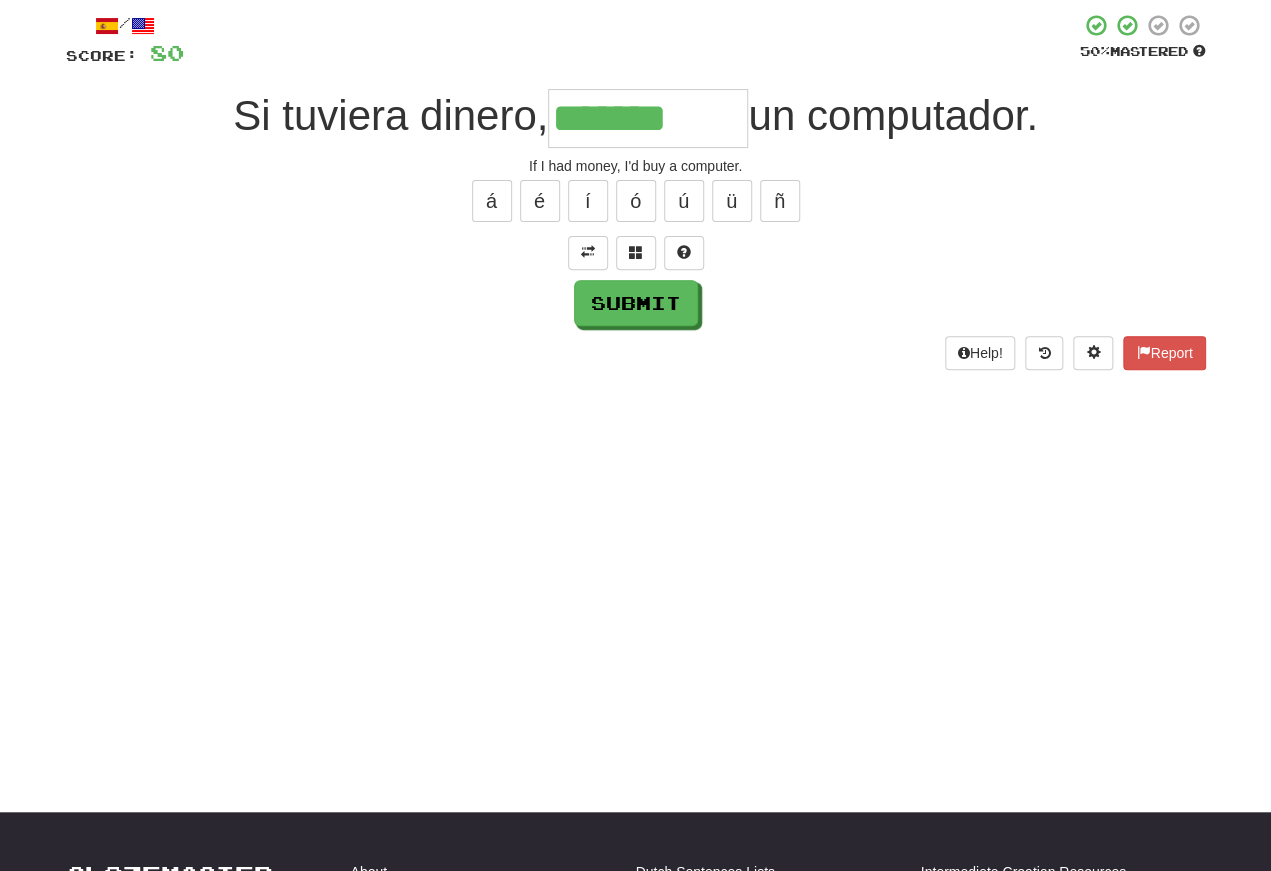click on "í" at bounding box center [588, 201] 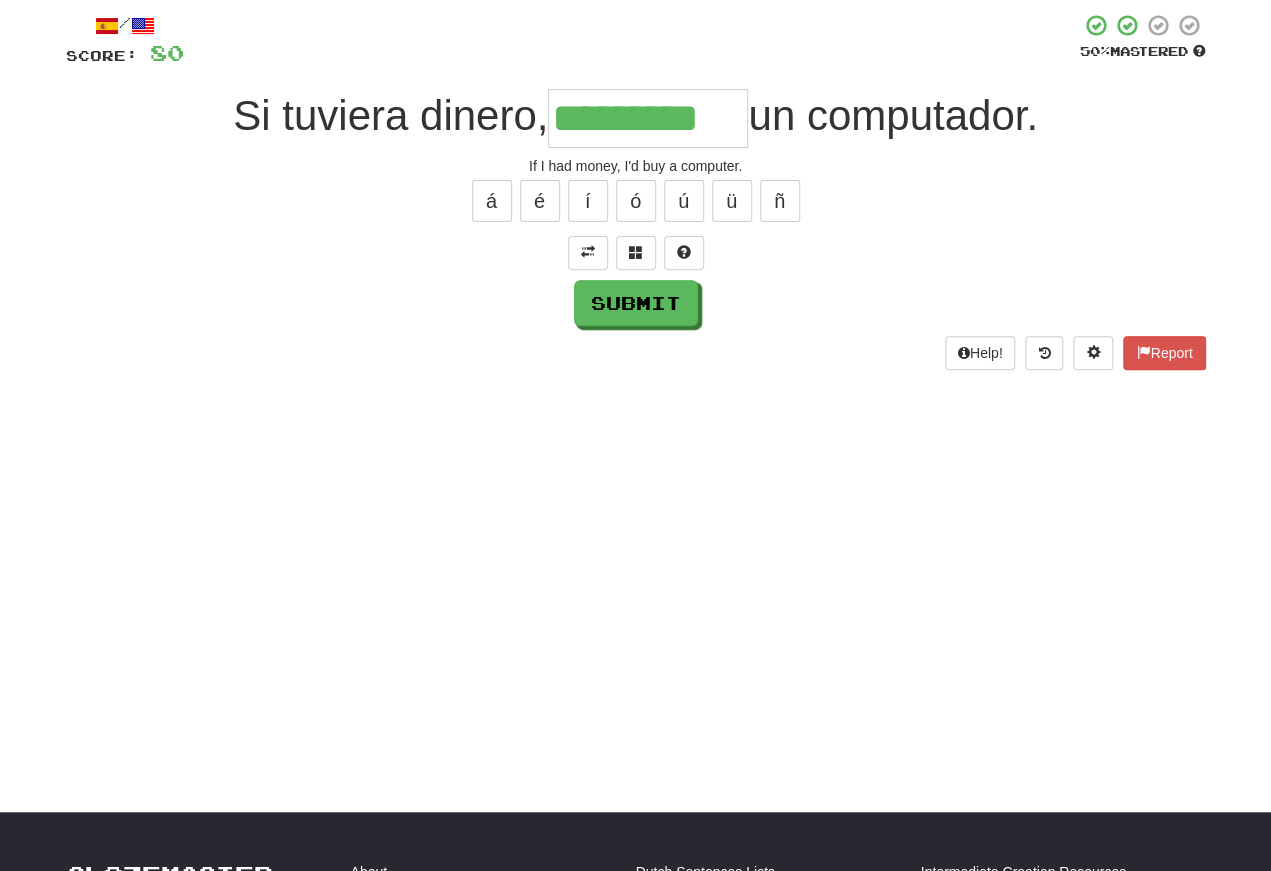type on "*********" 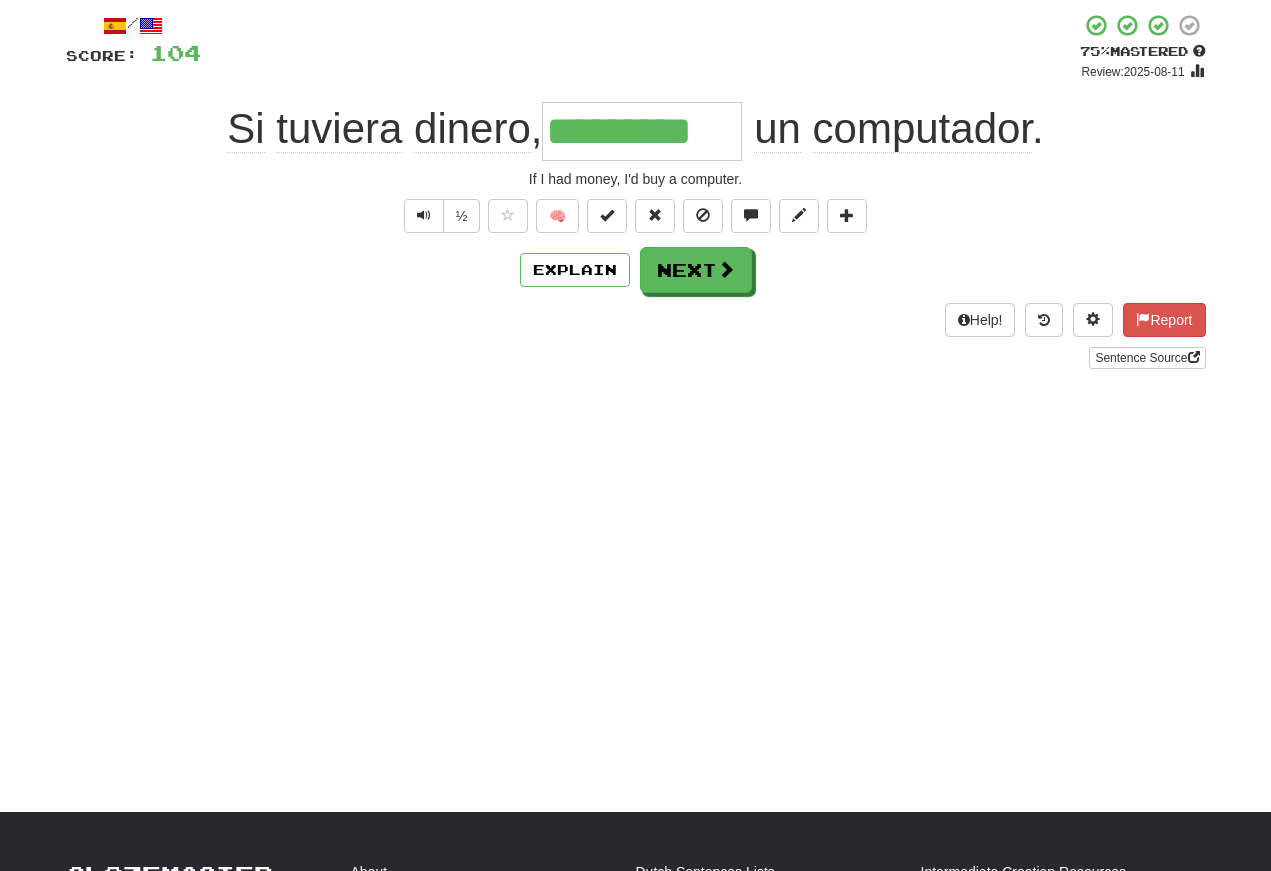 click at bounding box center (424, 216) 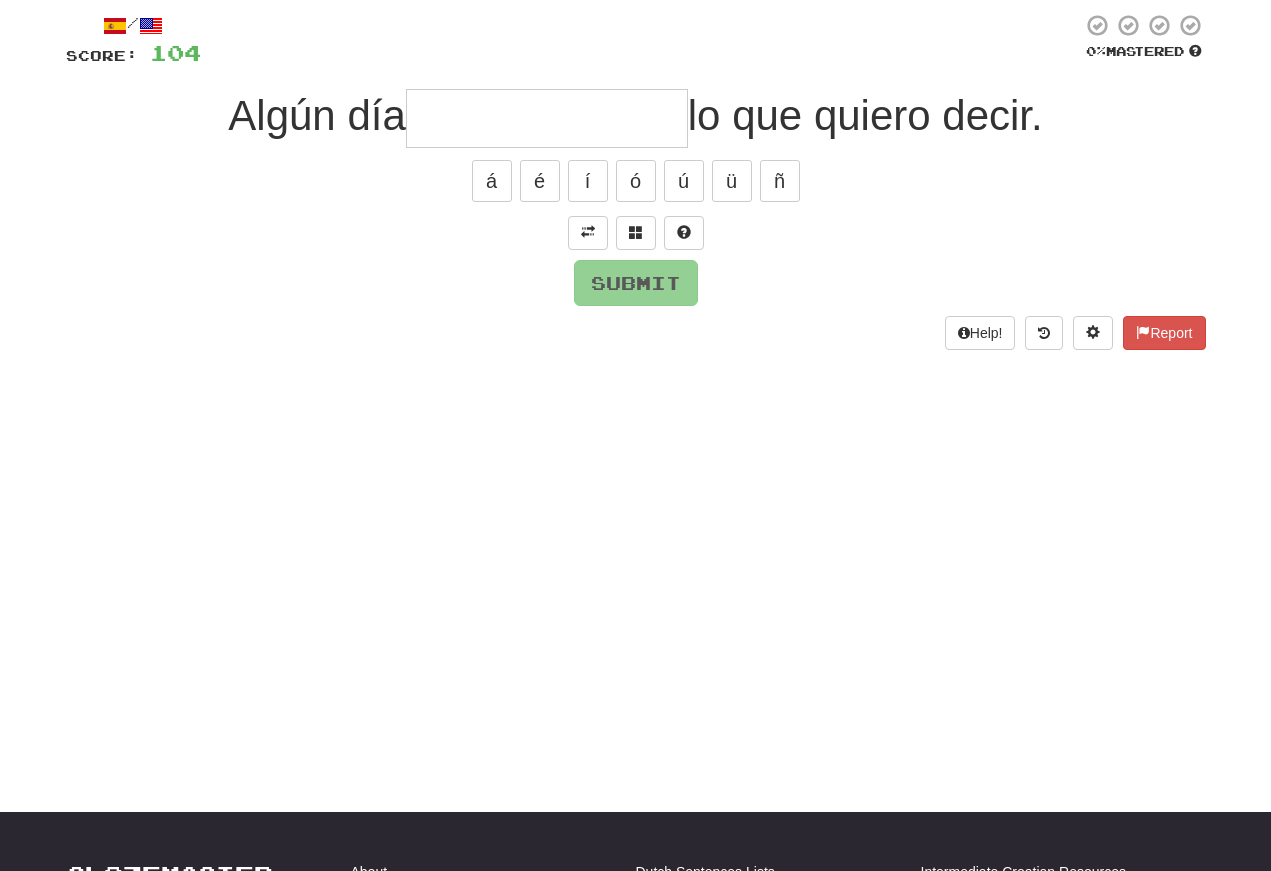 scroll, scrollTop: 109, scrollLeft: 0, axis: vertical 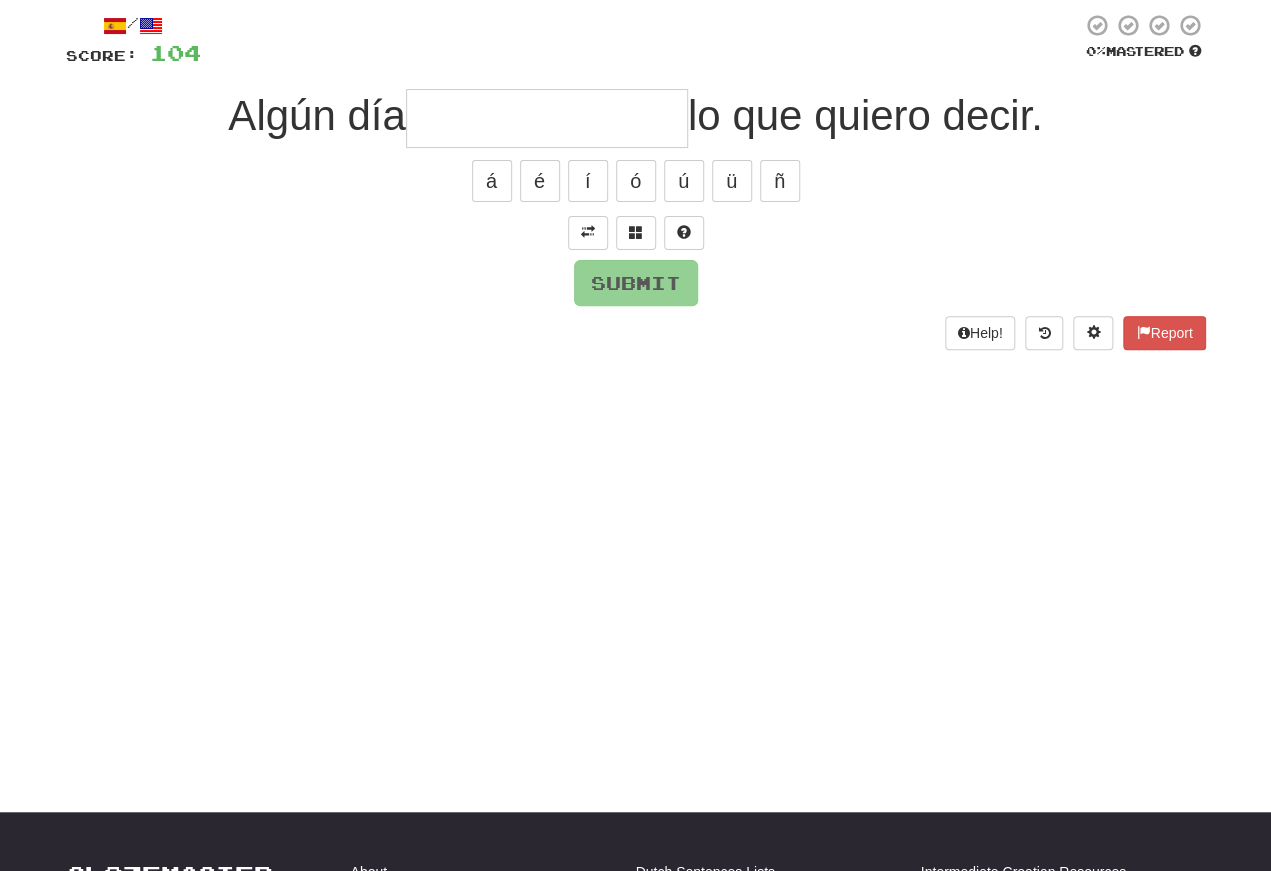 click at bounding box center [588, 233] 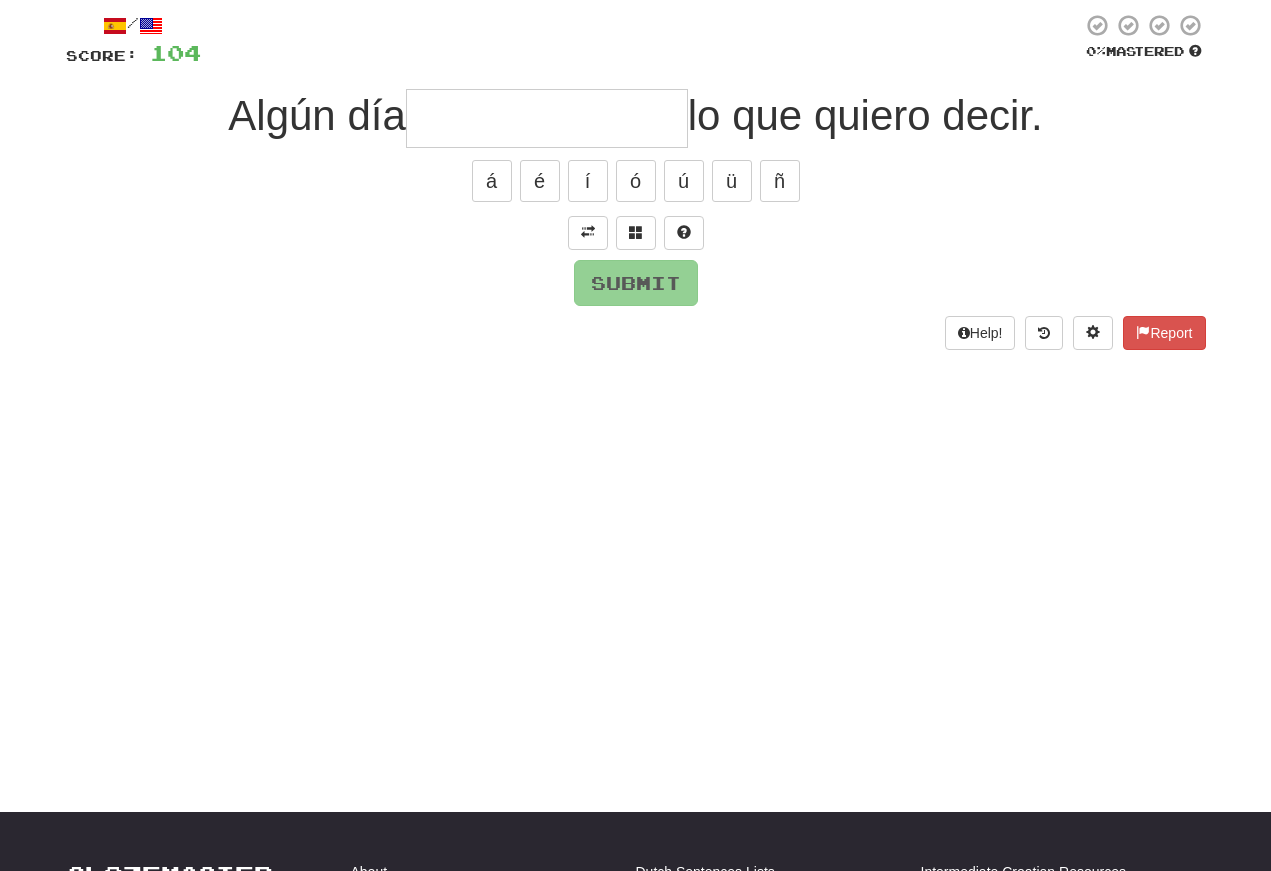 scroll, scrollTop: 109, scrollLeft: 0, axis: vertical 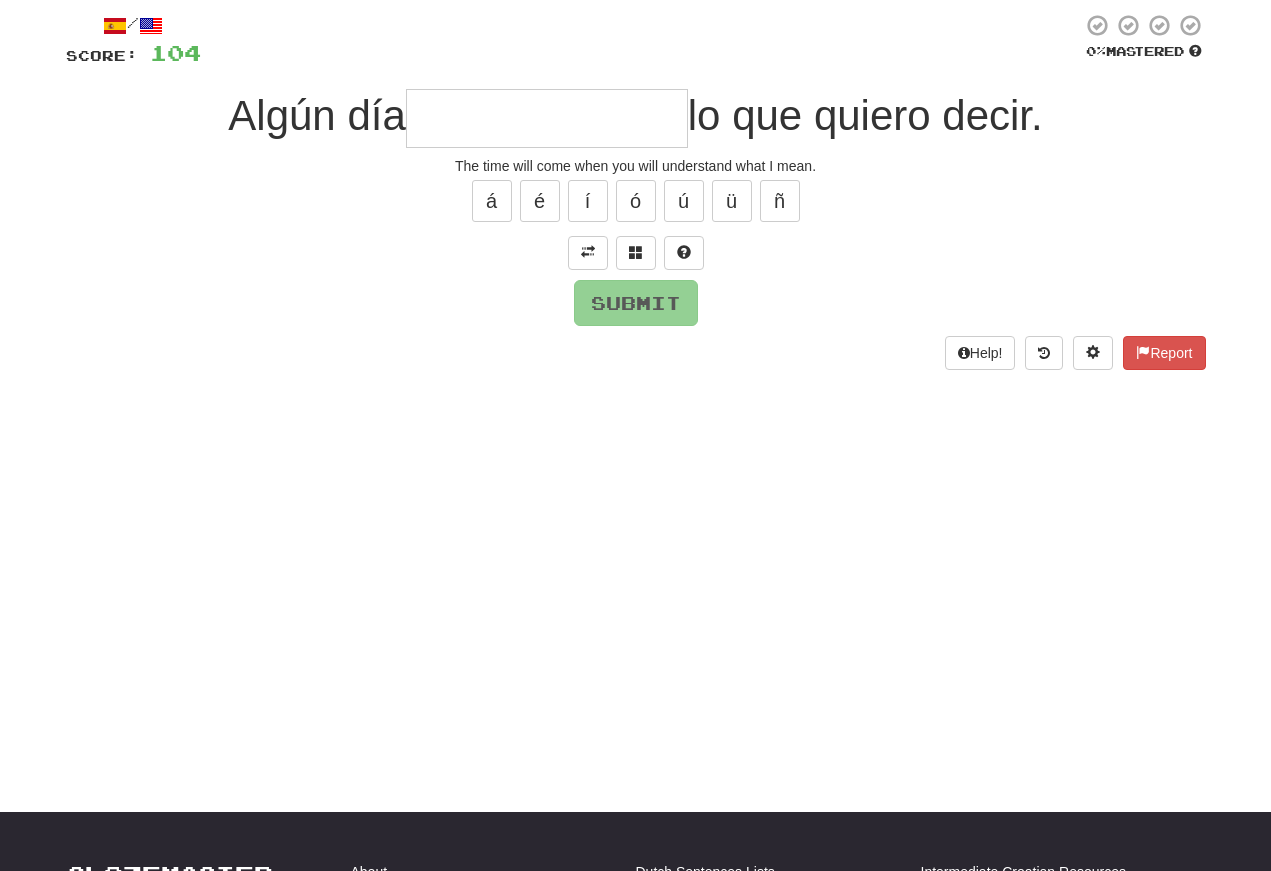 click at bounding box center (547, 118) 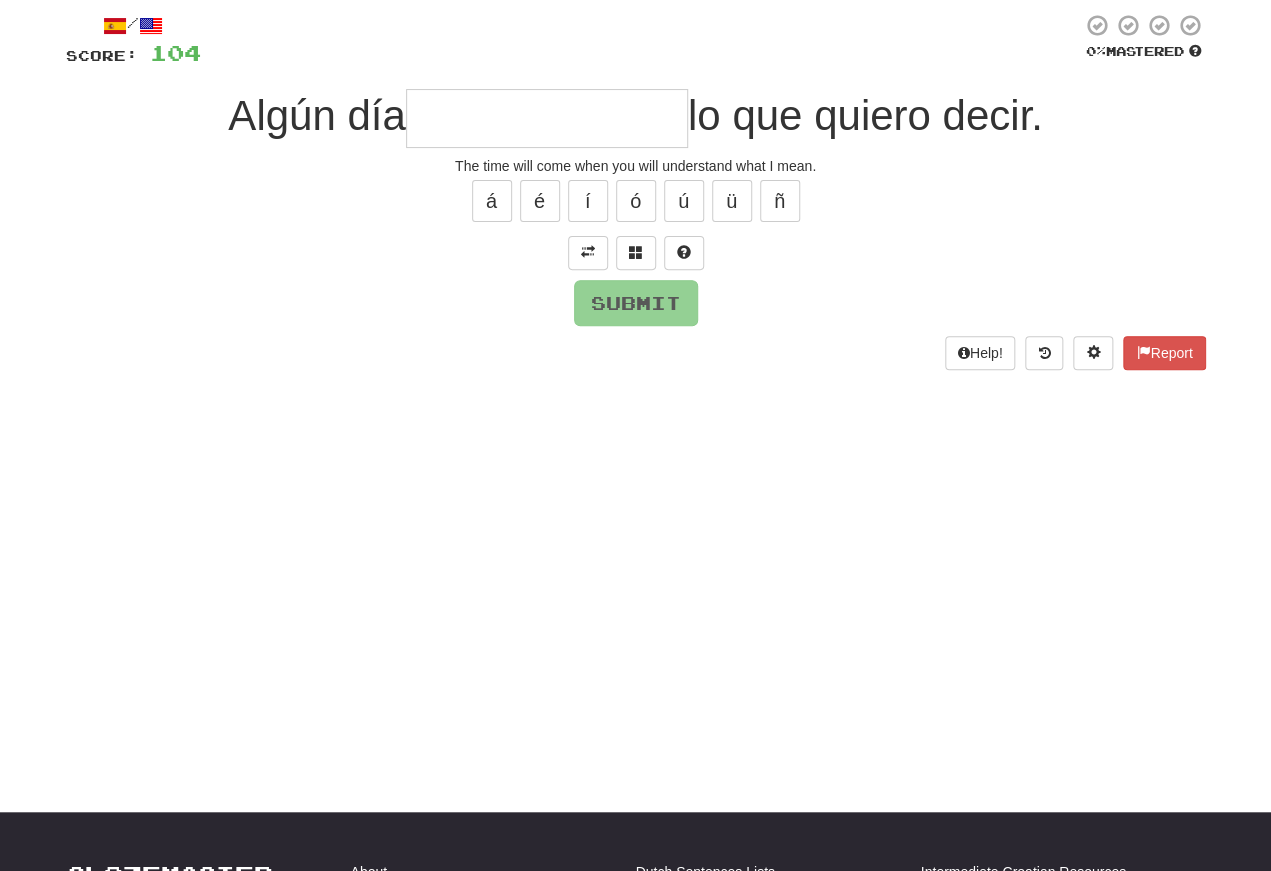 type on "*" 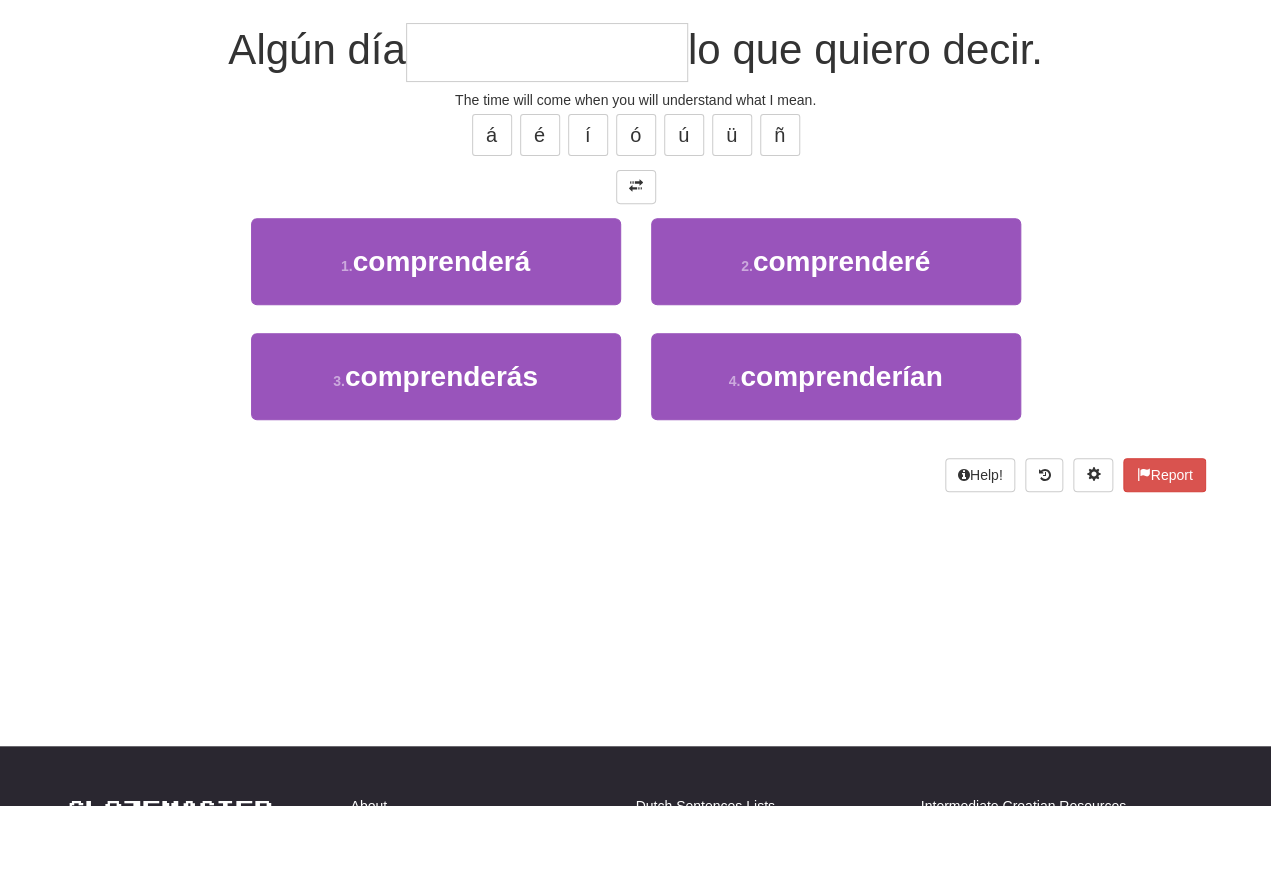 click on "comprenderá" at bounding box center (441, 327) 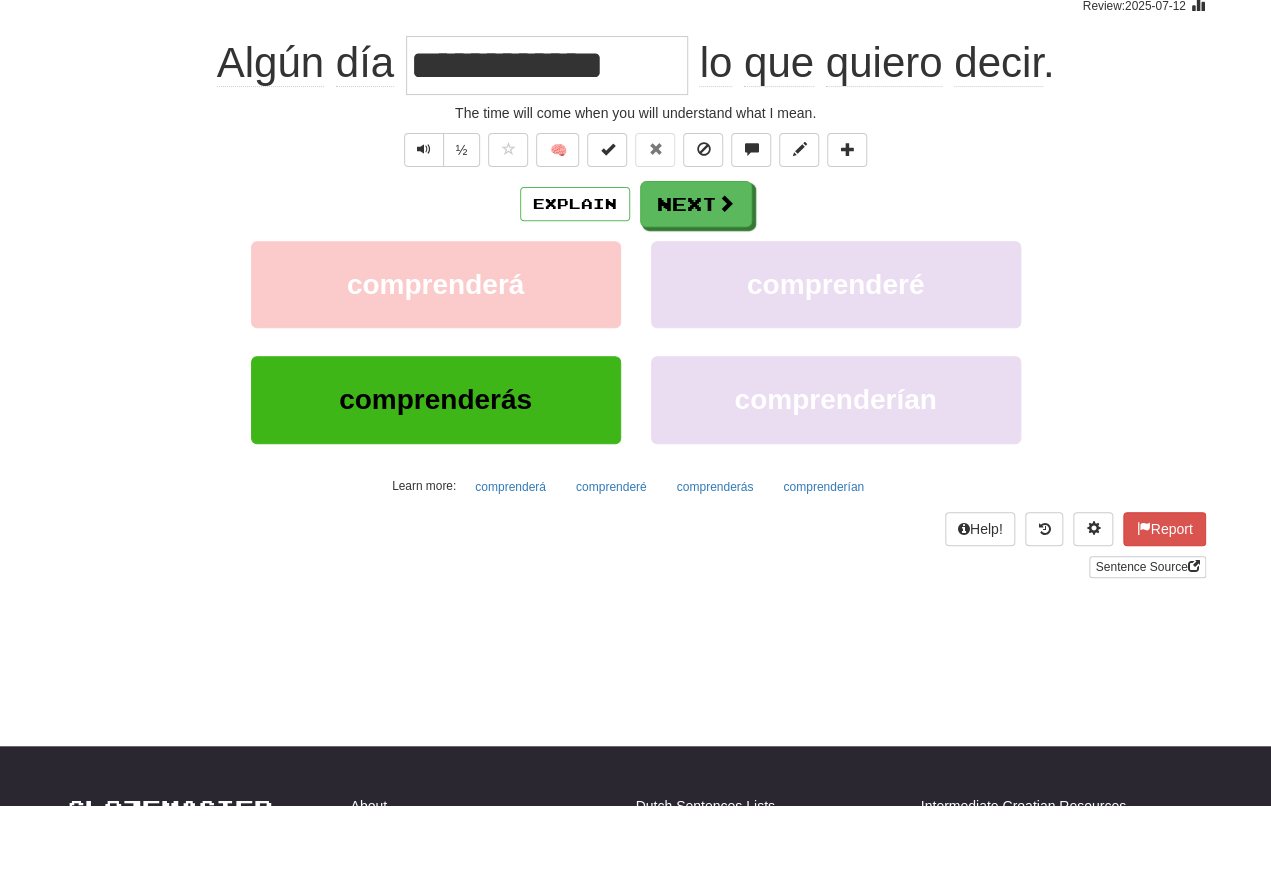 scroll, scrollTop: 175, scrollLeft: 0, axis: vertical 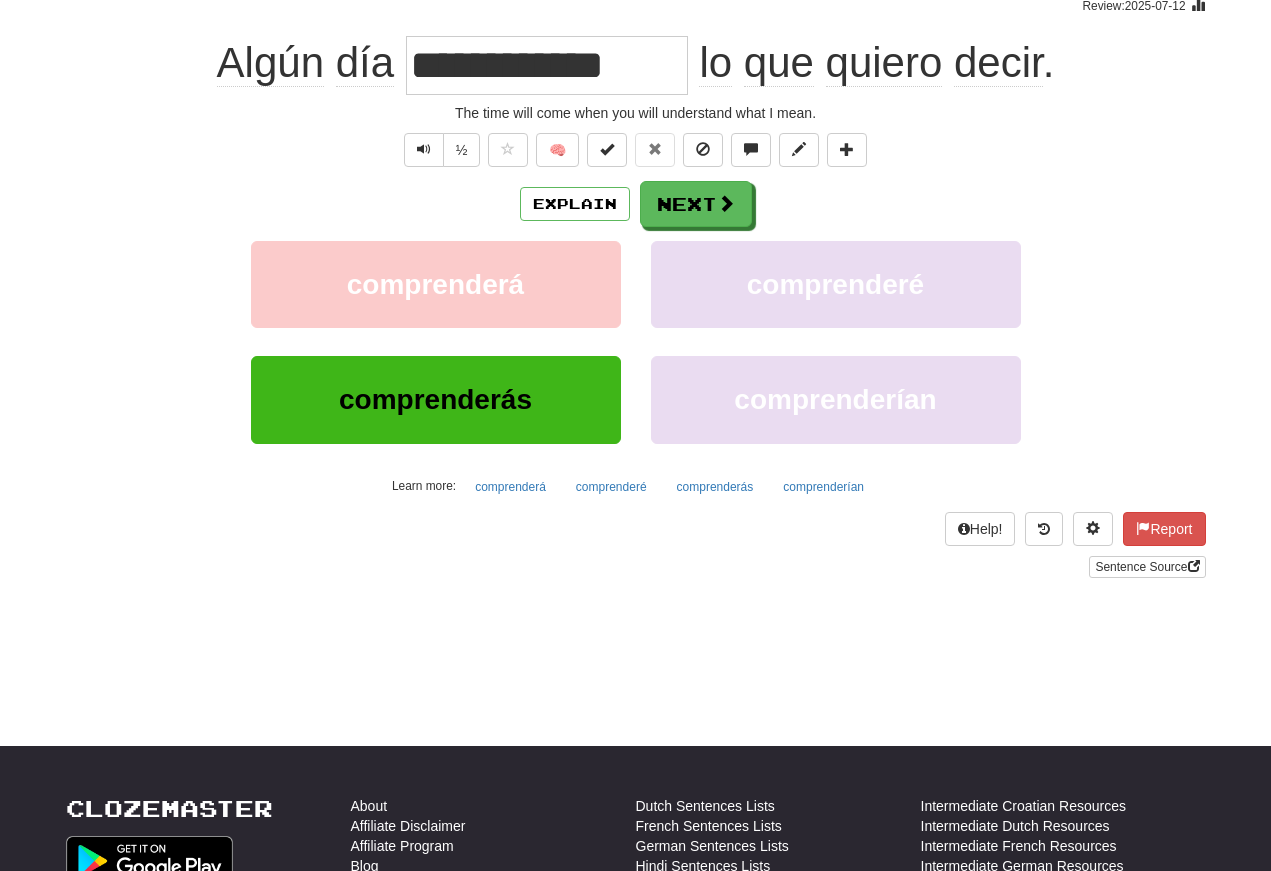 click at bounding box center [424, 149] 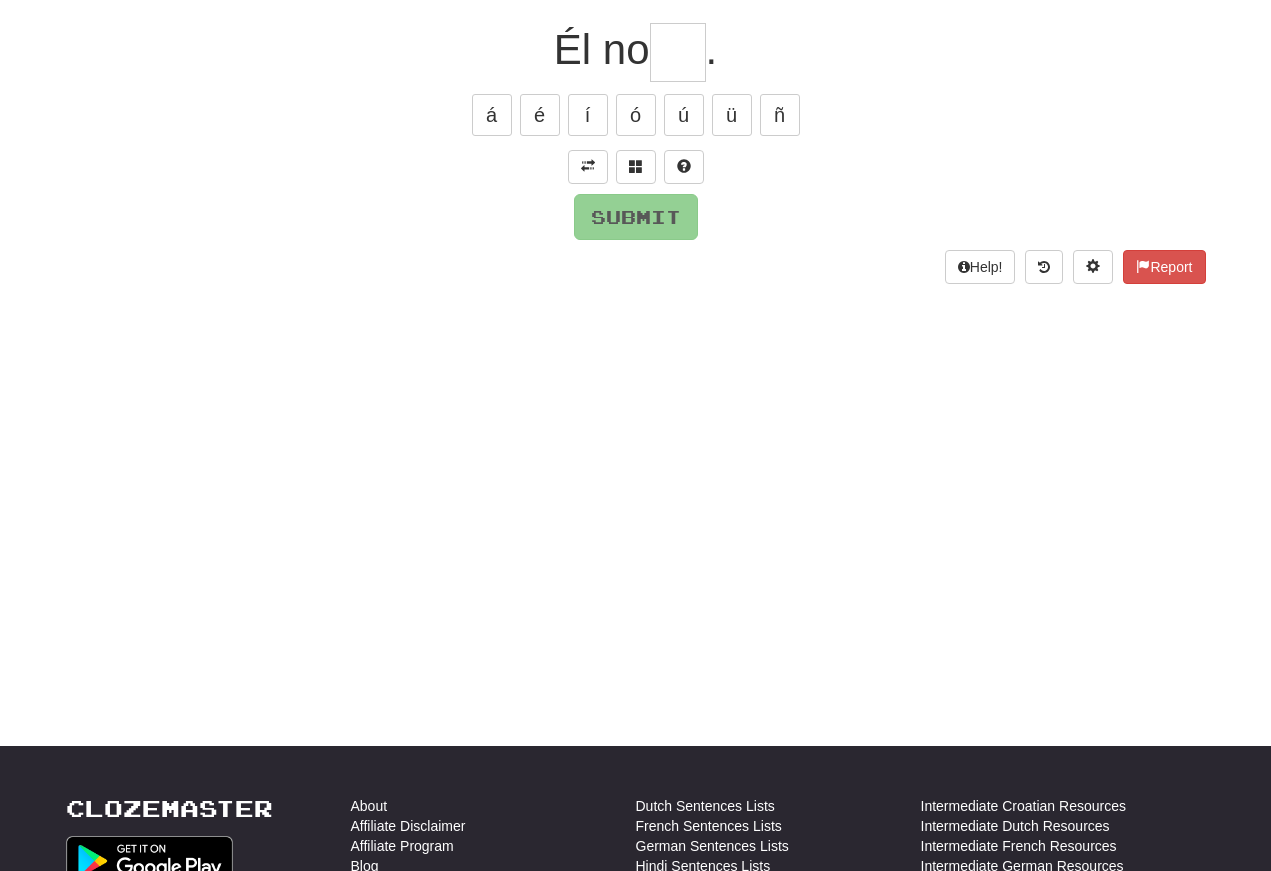 scroll, scrollTop: 175, scrollLeft: 0, axis: vertical 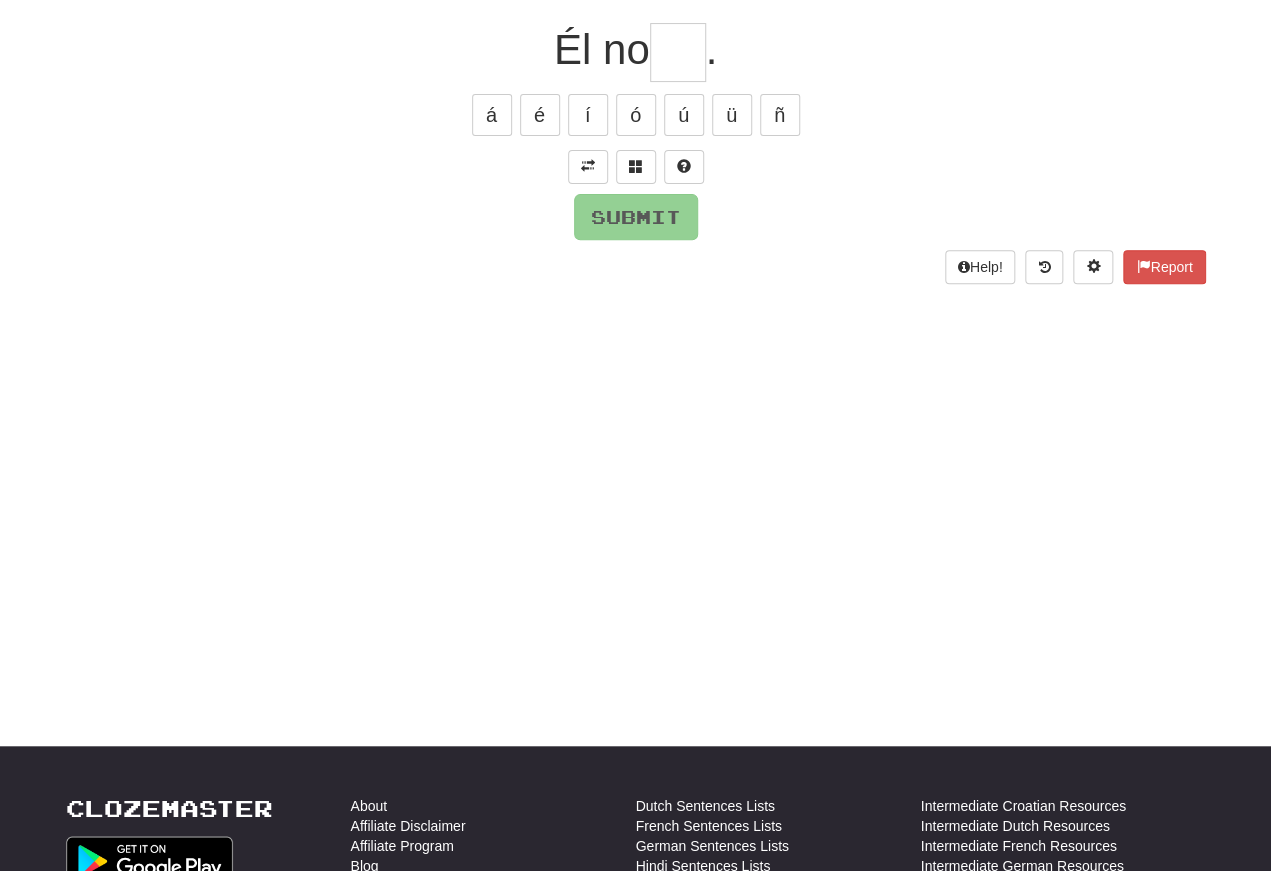 click at bounding box center (588, 166) 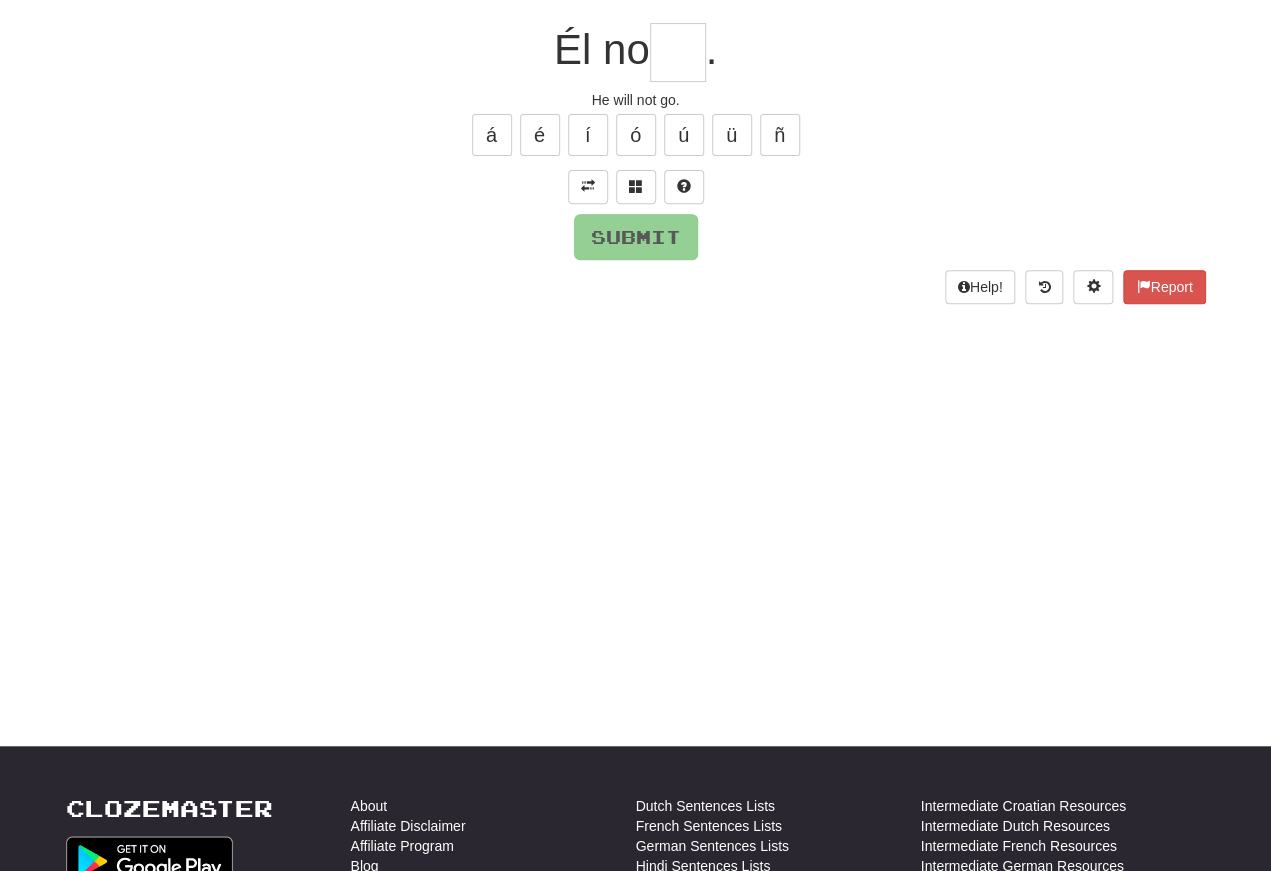 scroll, scrollTop: 175, scrollLeft: 0, axis: vertical 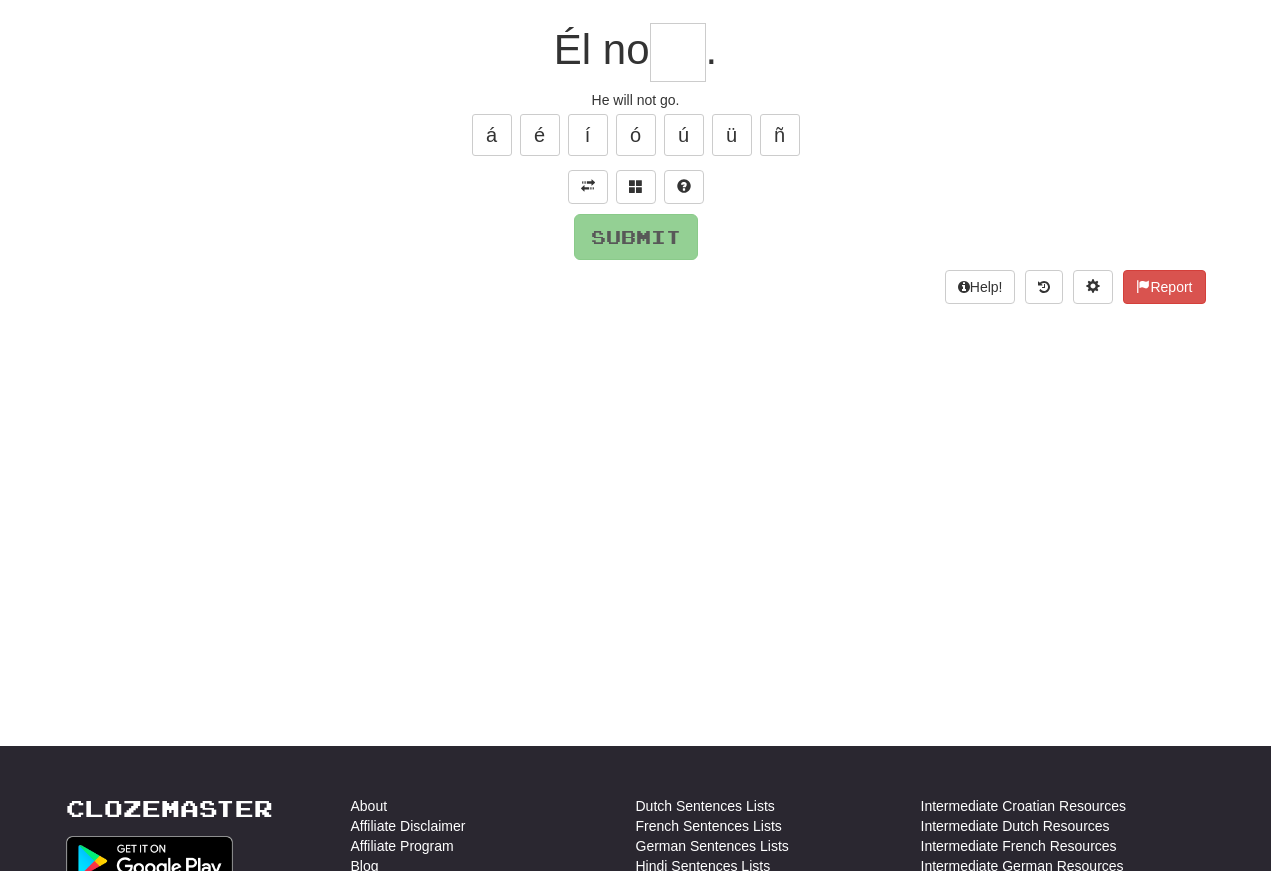 click at bounding box center (678, 52) 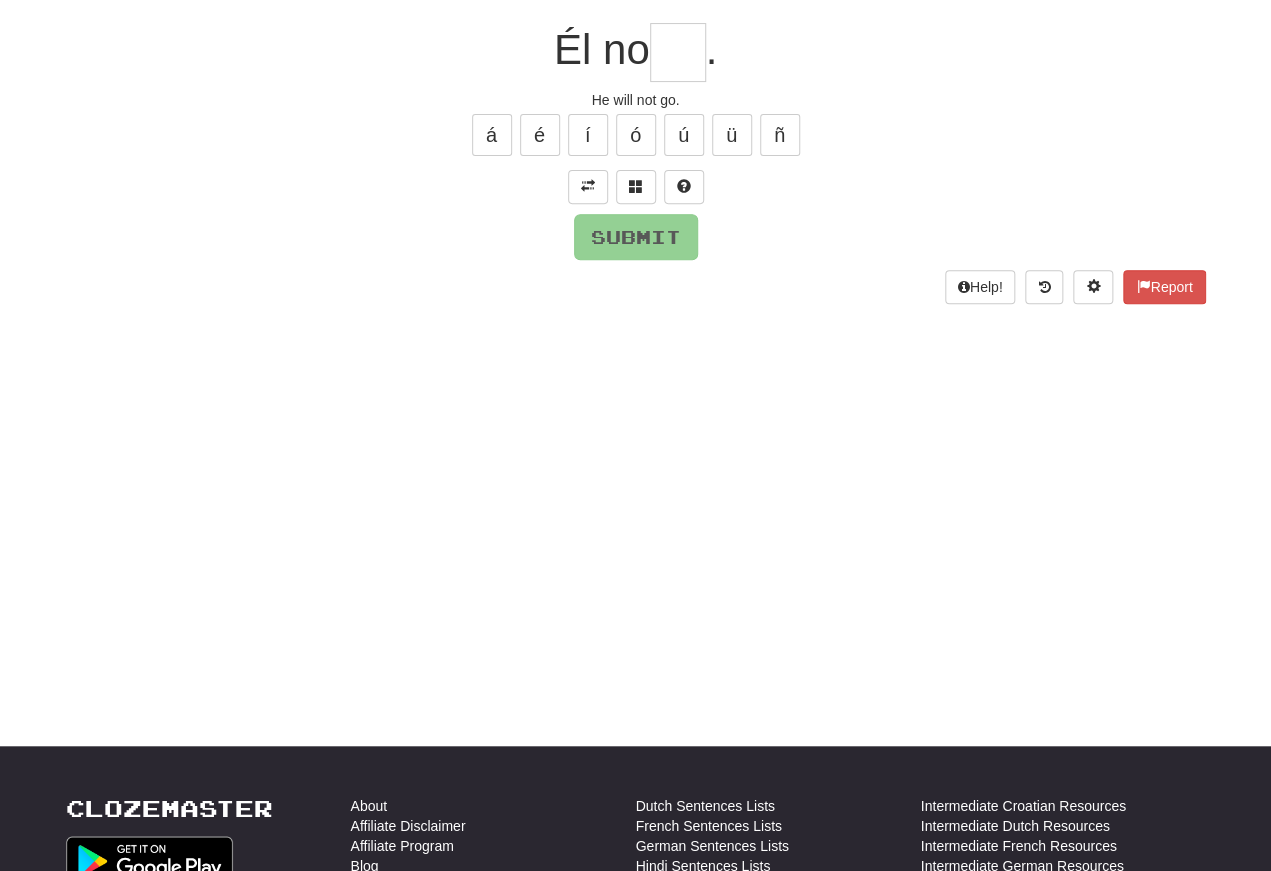 type on "*" 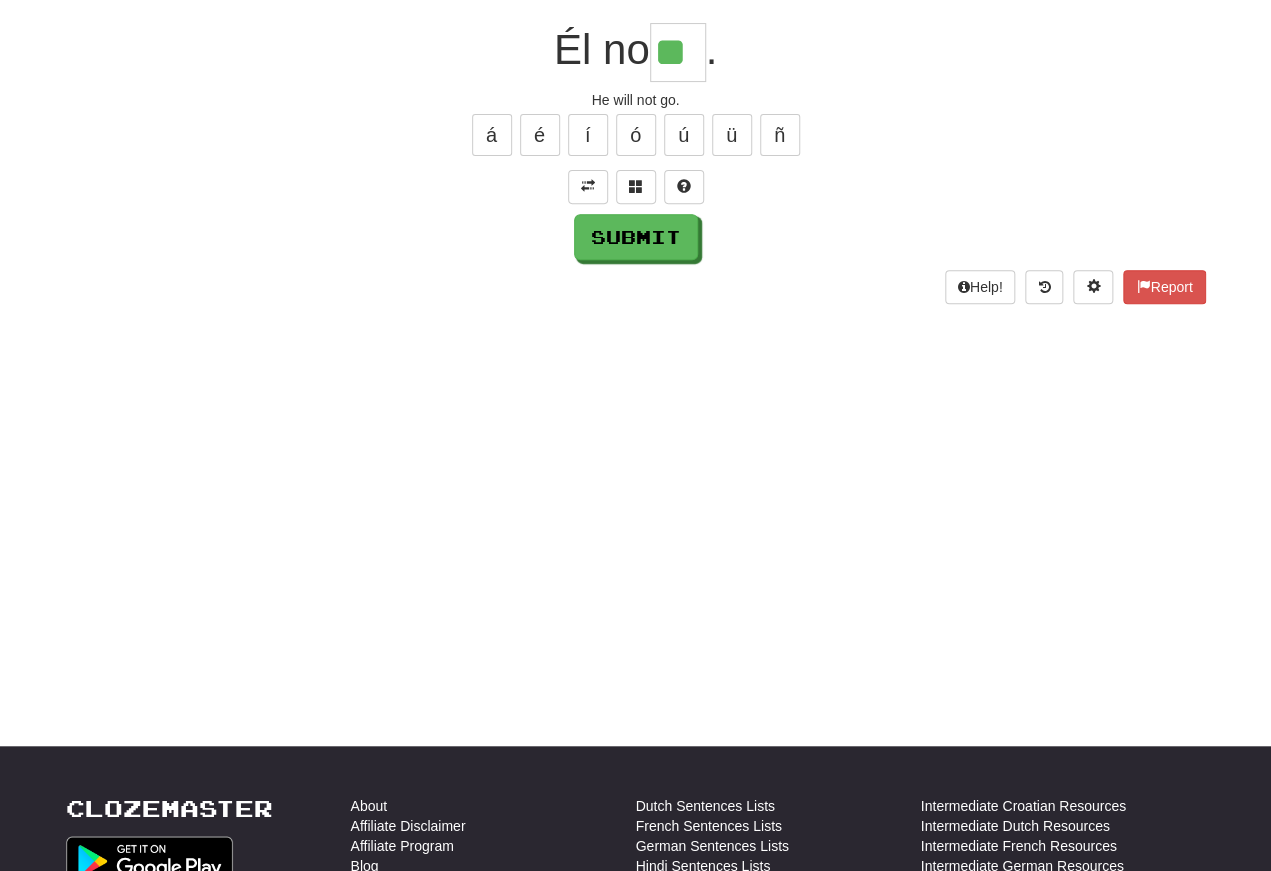 click on "/  Score:   104 25 %  Mastered Él no  ** . He will not go. á é í ó ú ü ñ Submit  Help!  Report" at bounding box center [636, 125] 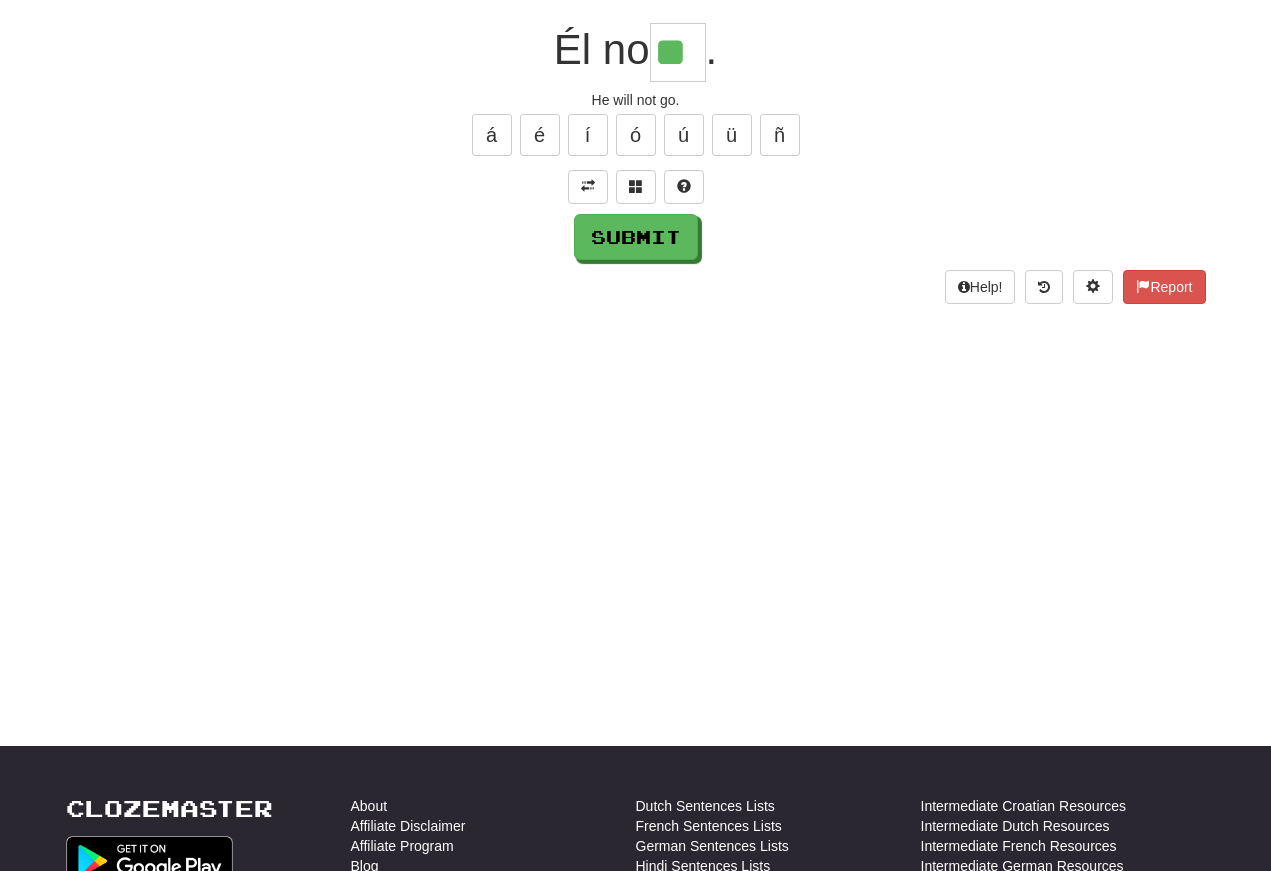 click on "**" at bounding box center (678, 52) 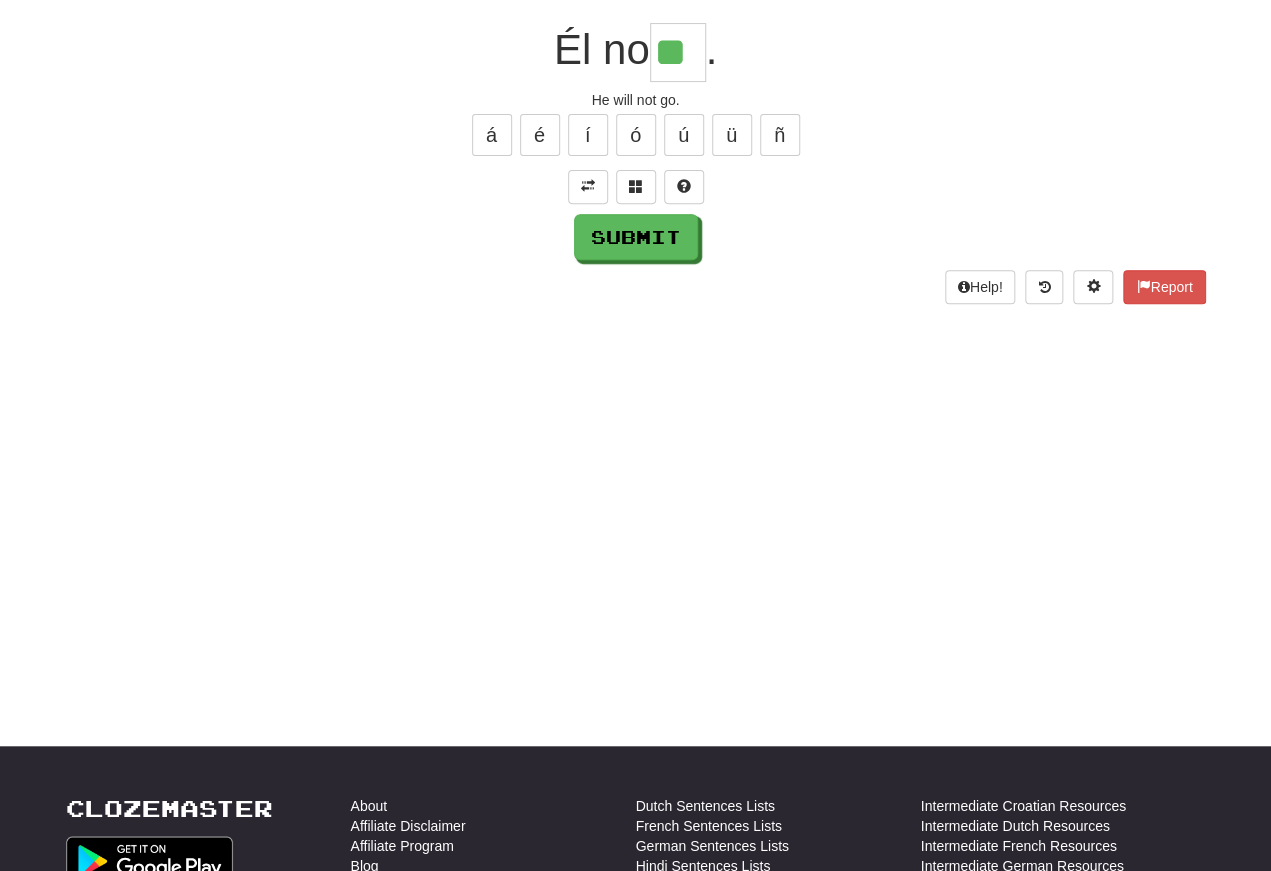 click on "á" at bounding box center (492, 135) 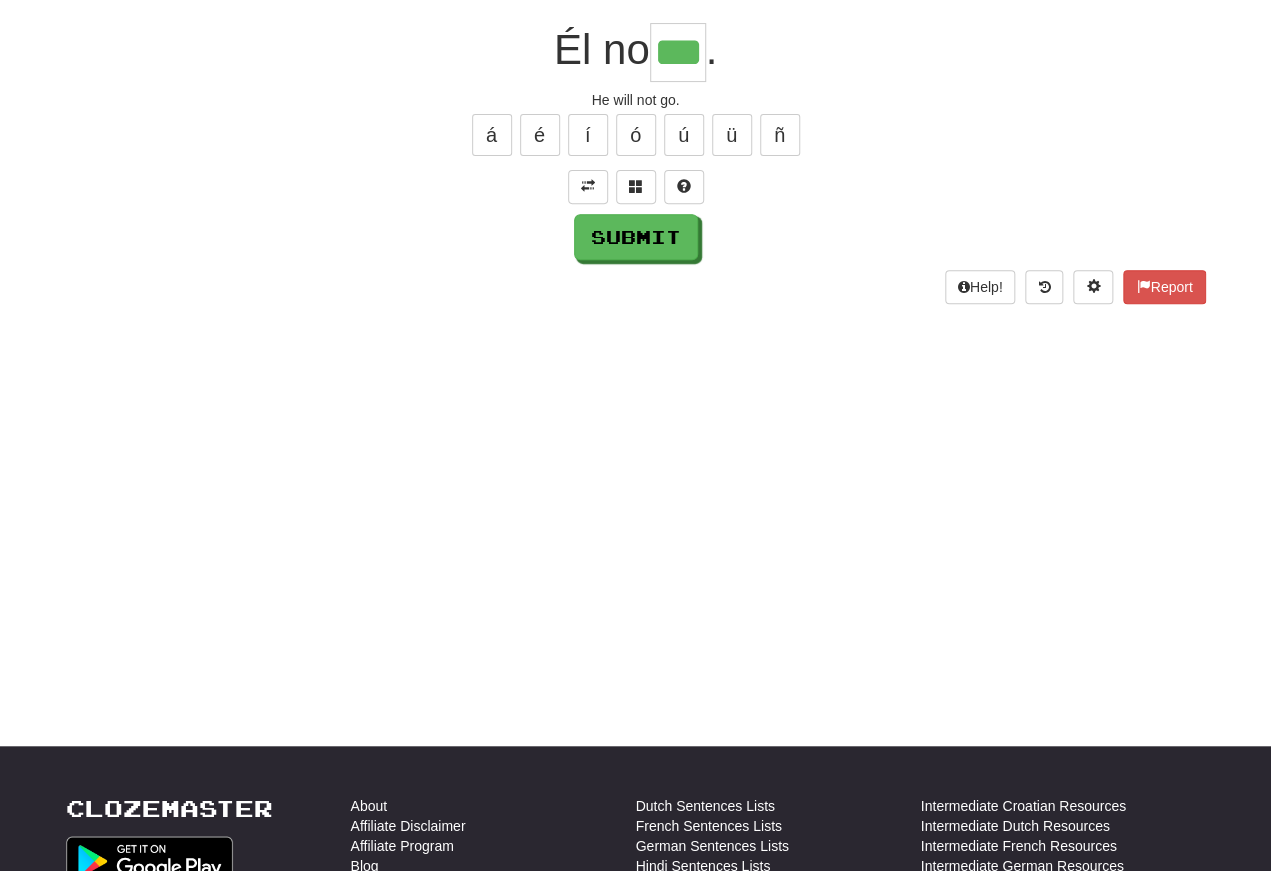 click on "Submit" at bounding box center (636, 237) 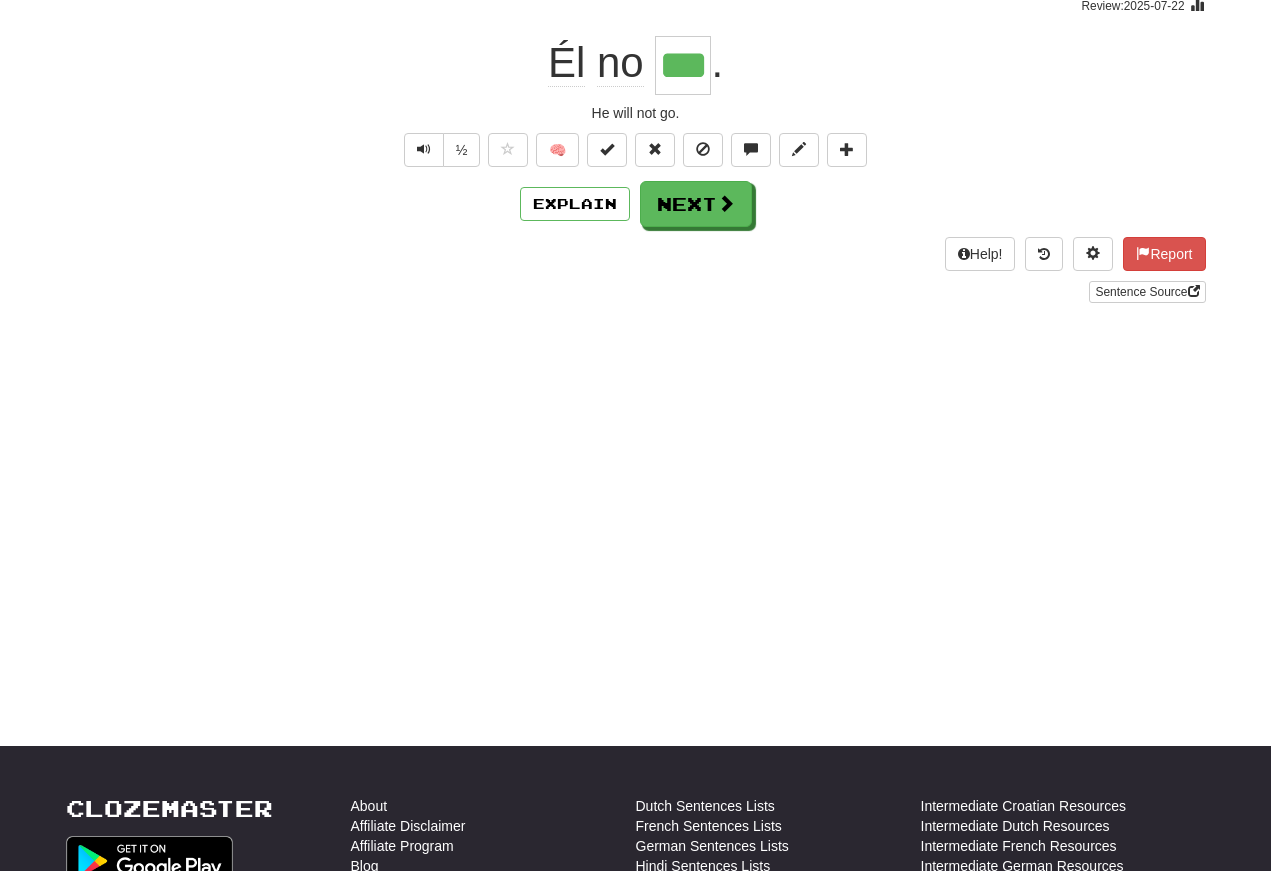 click at bounding box center (424, 150) 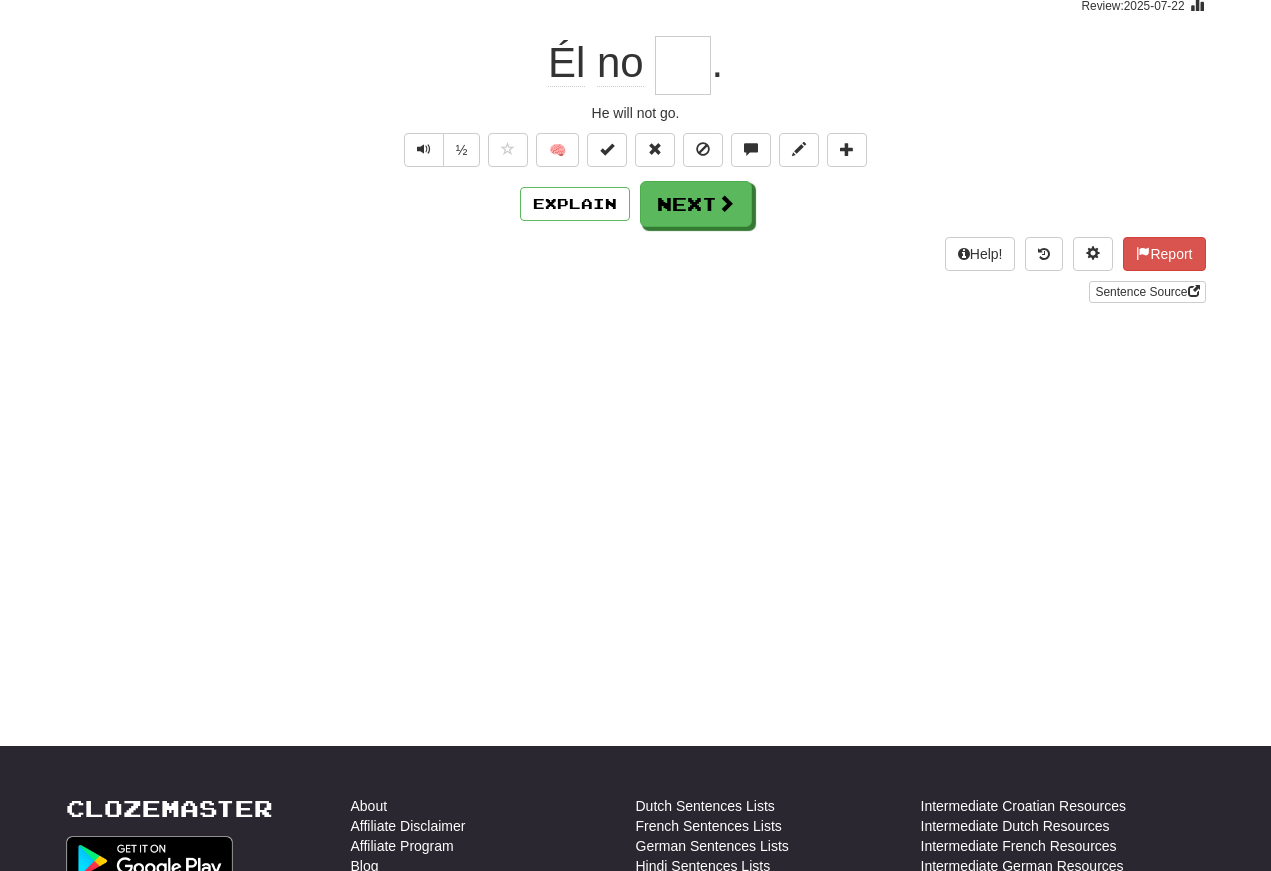 scroll, scrollTop: 175, scrollLeft: 0, axis: vertical 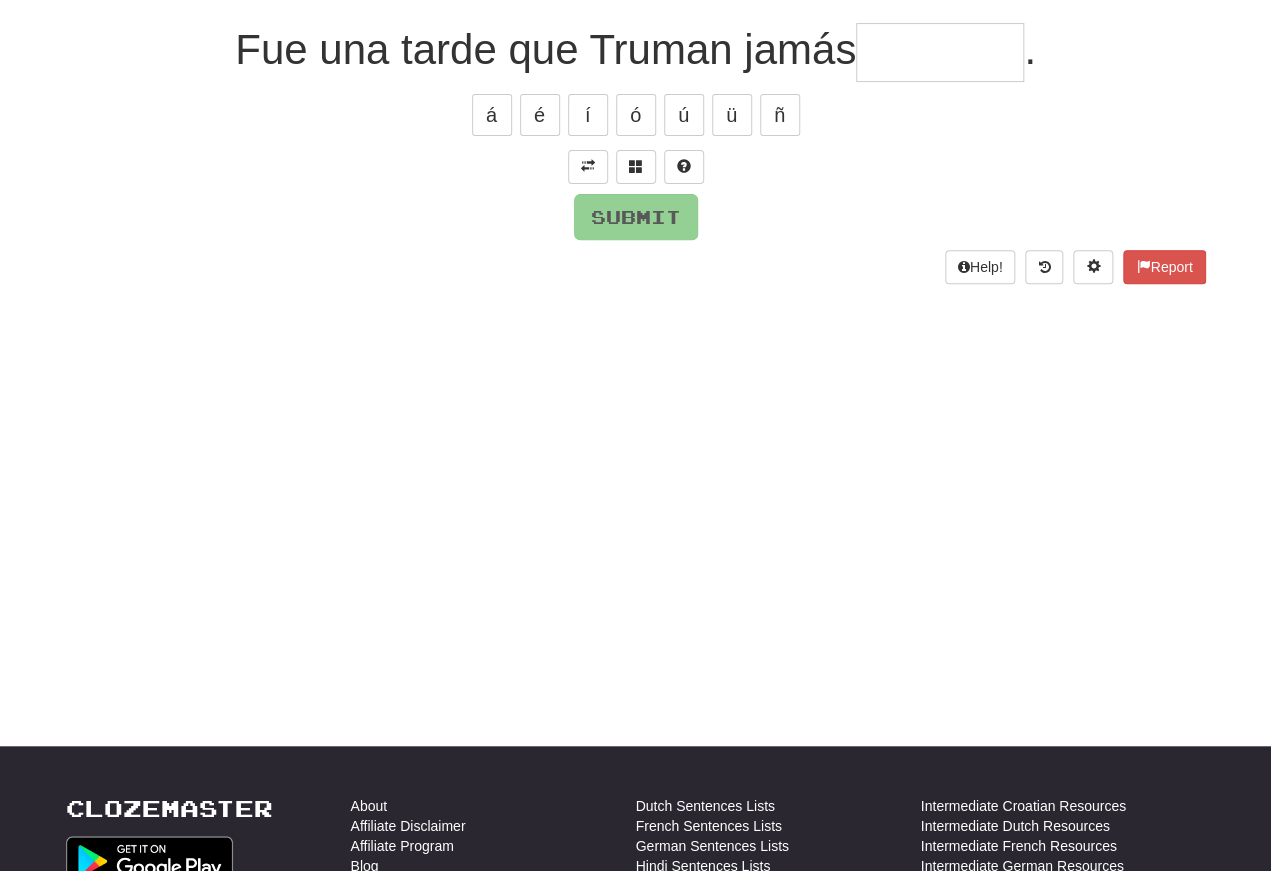 click at bounding box center [588, 166] 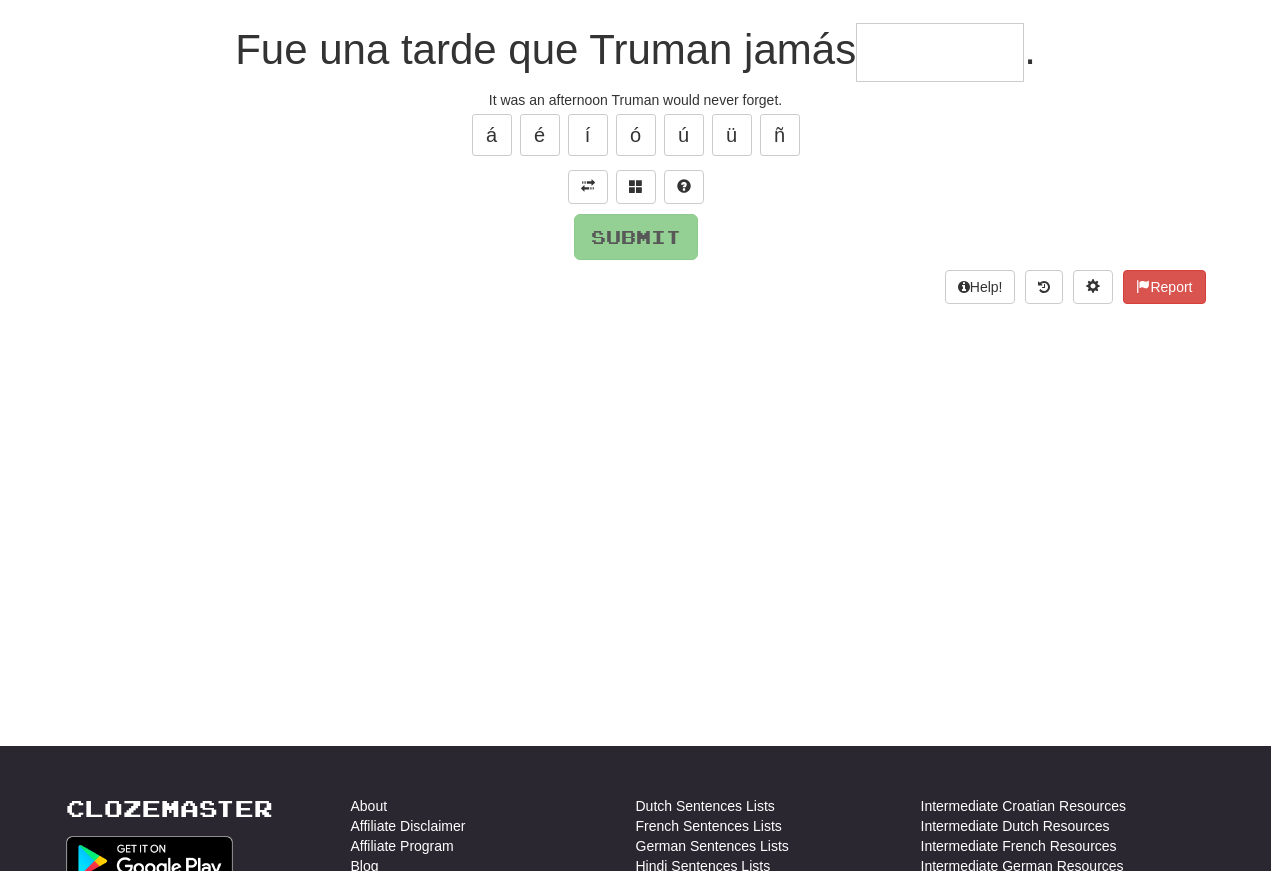 click at bounding box center [588, 186] 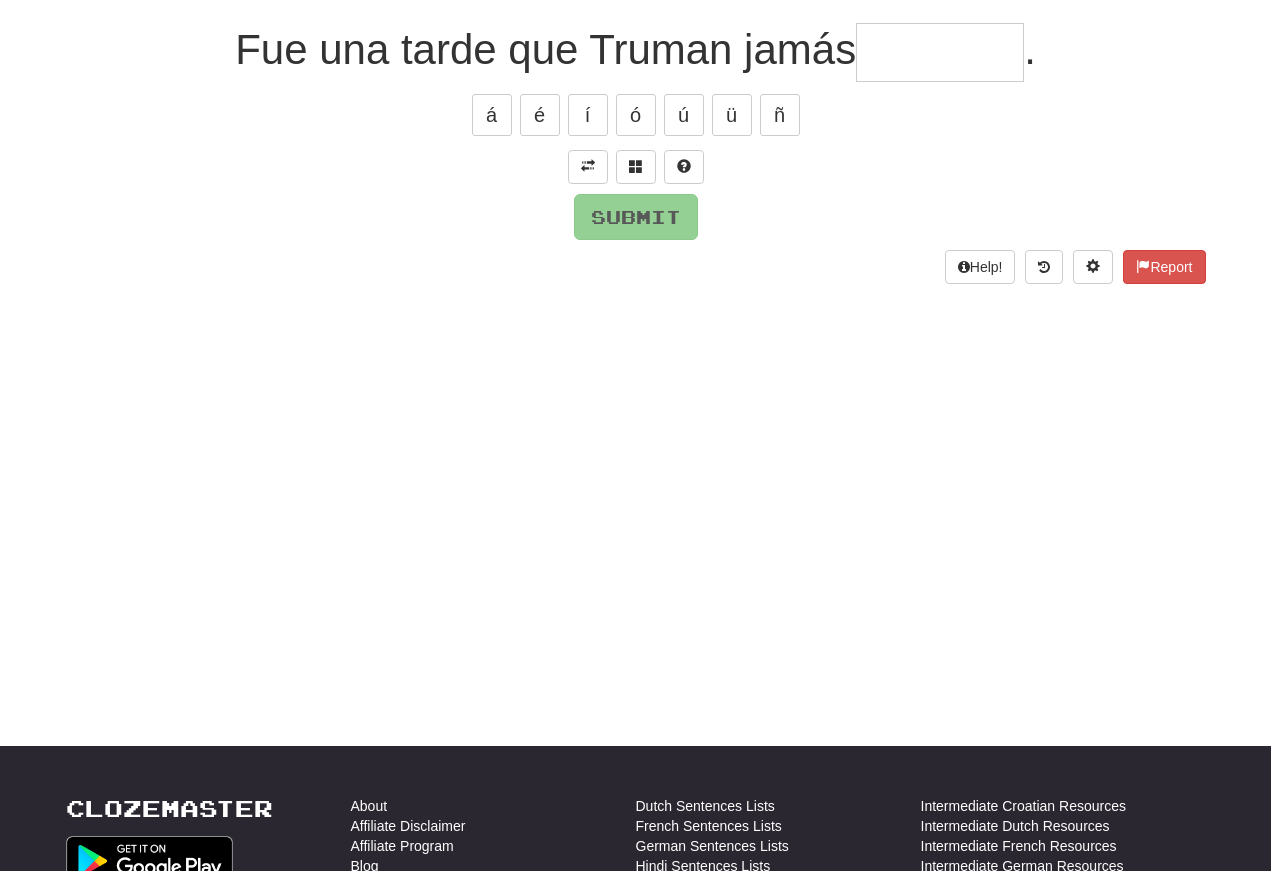 click at bounding box center (588, 166) 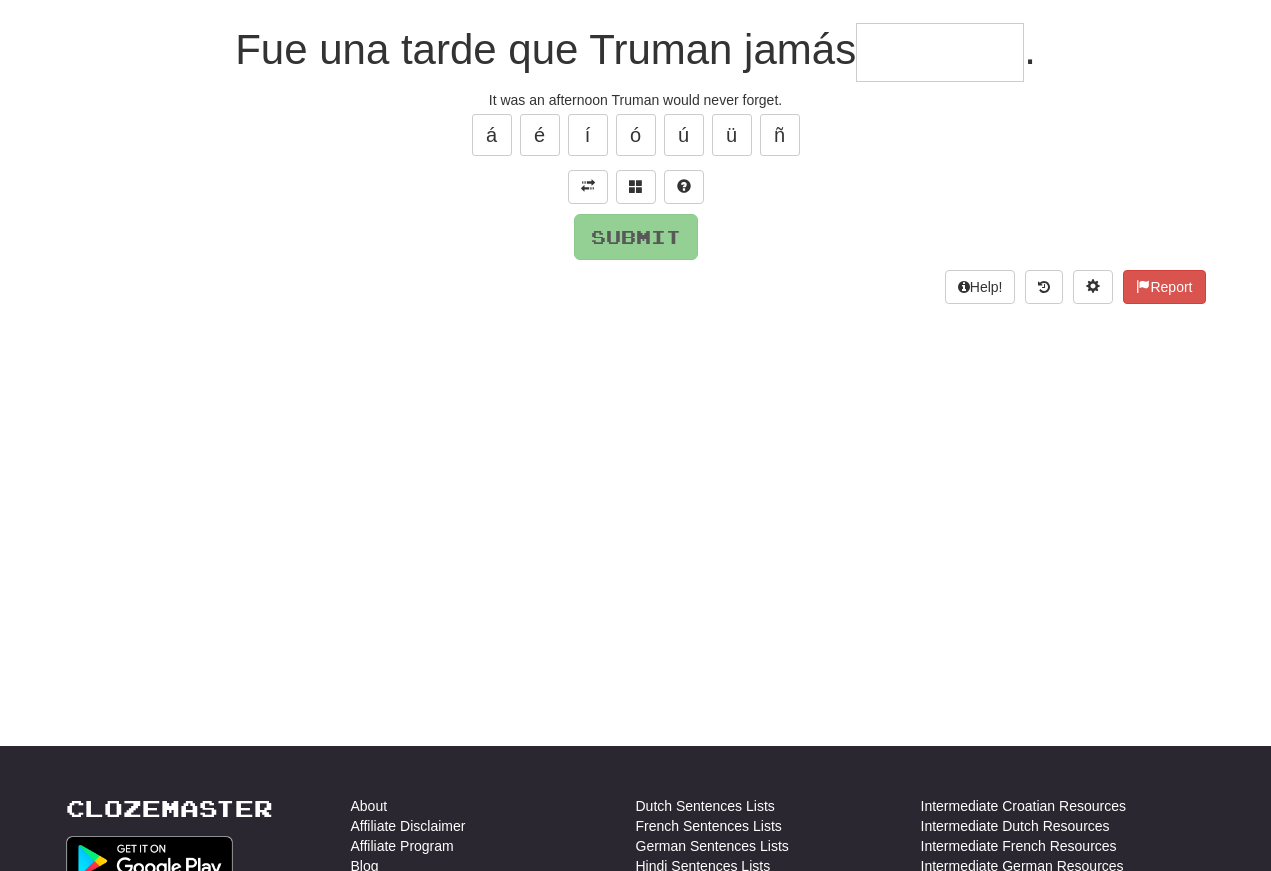 click at bounding box center [940, 52] 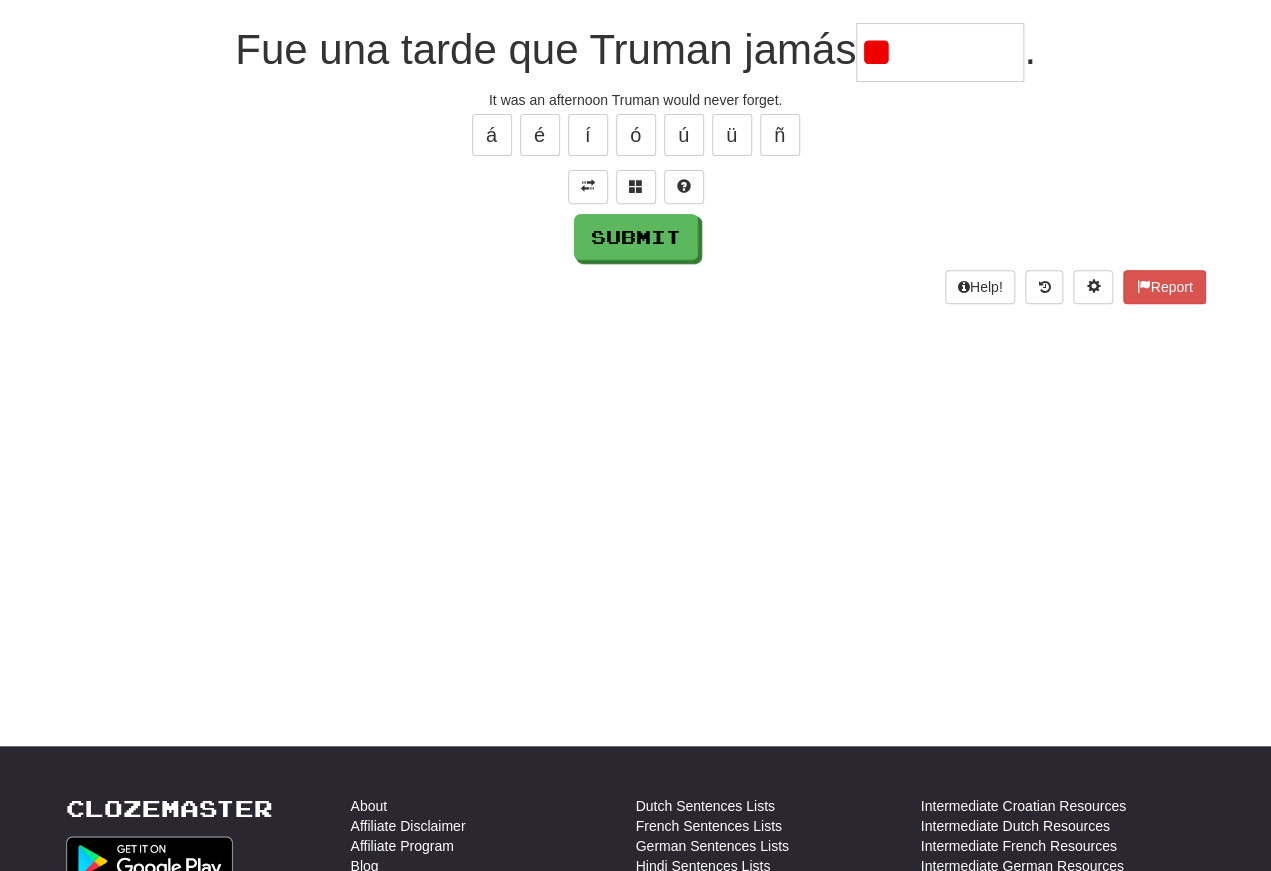 type on "*" 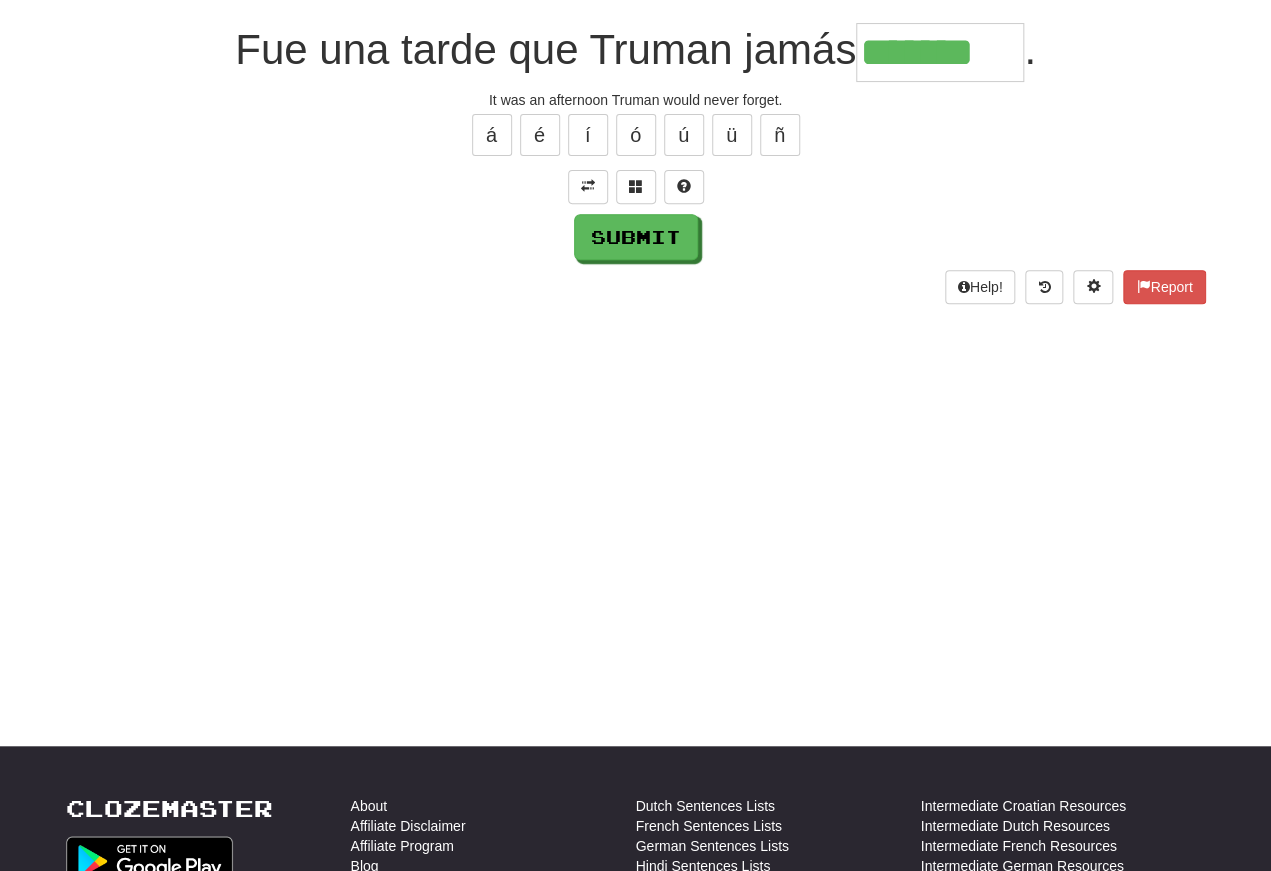 click on "á é í ó ú ü ñ" at bounding box center (636, 135) 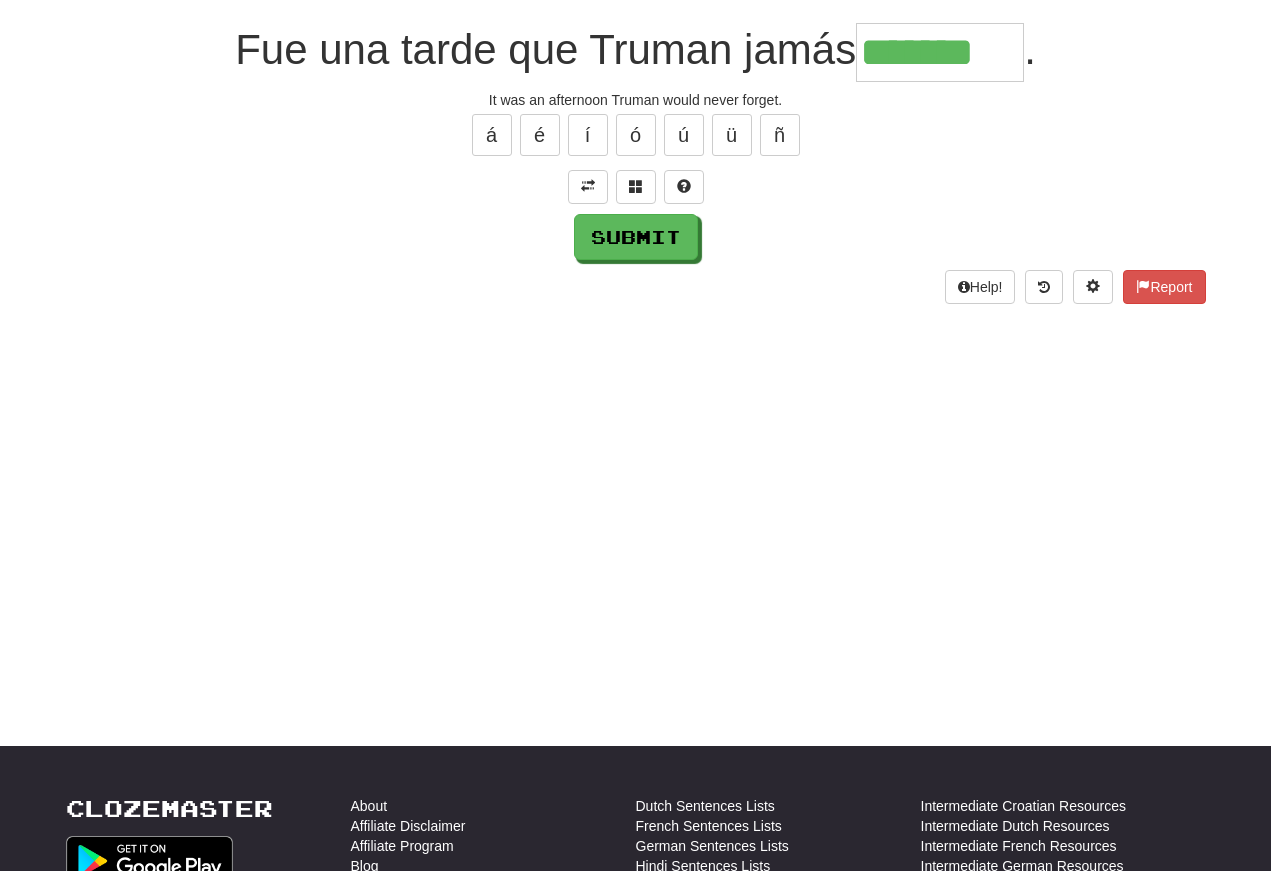 click on "*******" at bounding box center [940, 52] 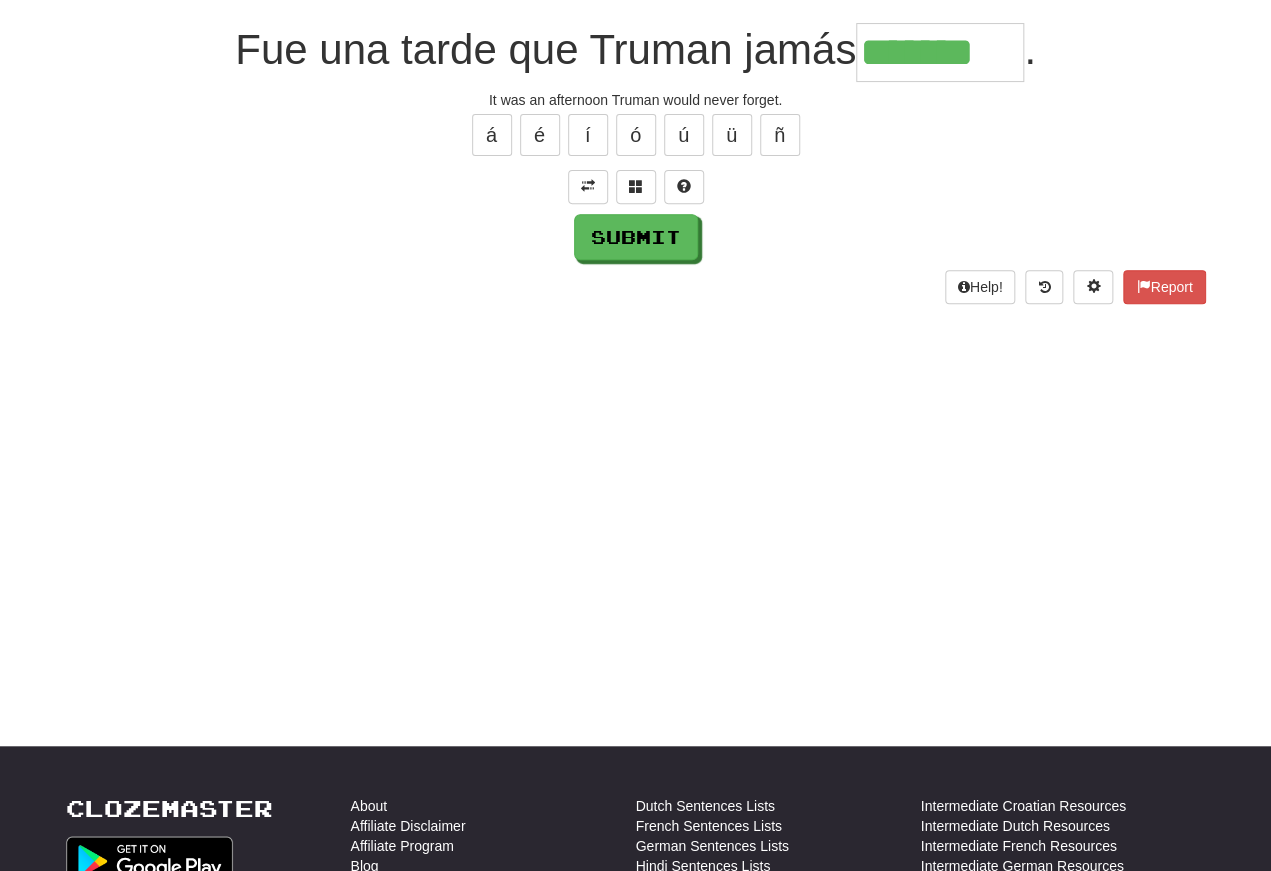 click on "í" at bounding box center [588, 135] 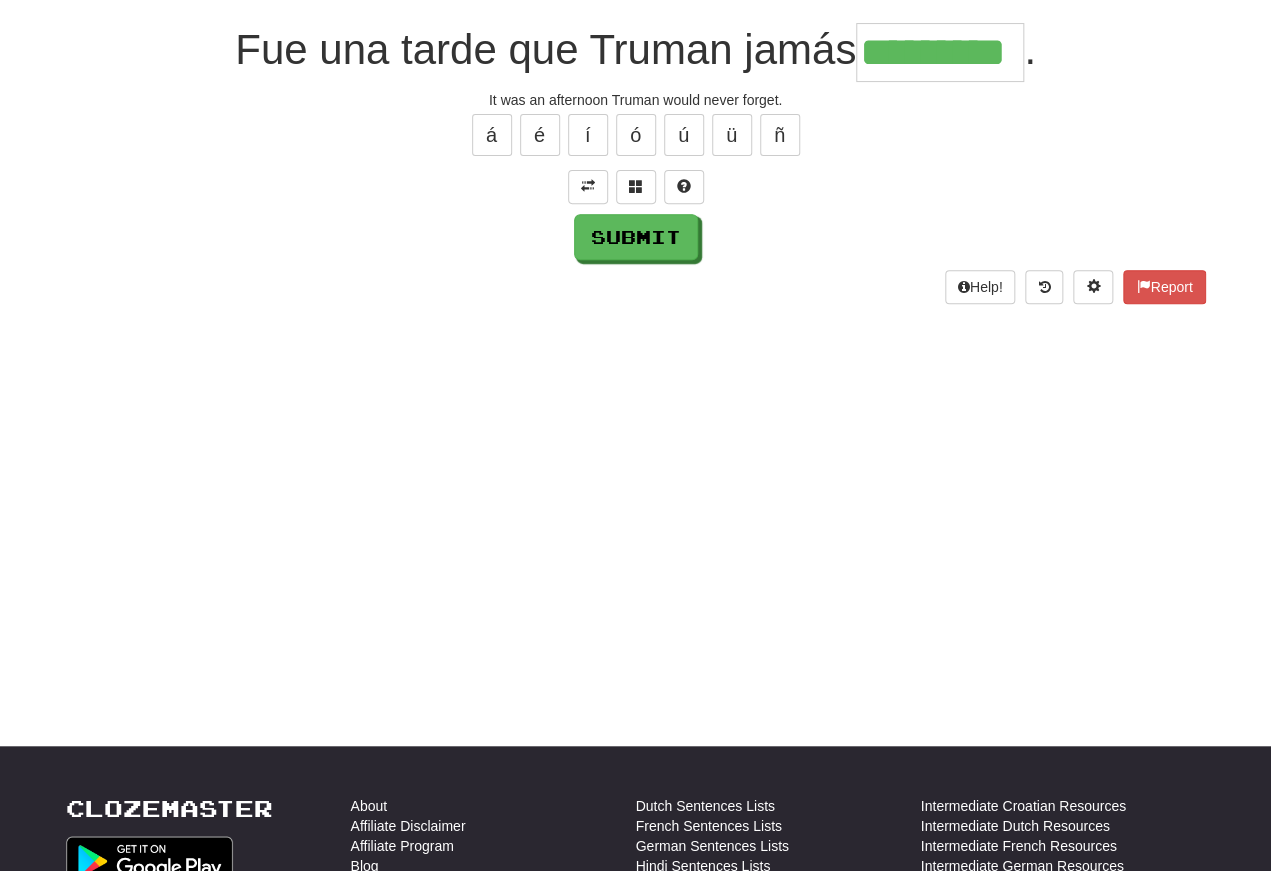 type on "*********" 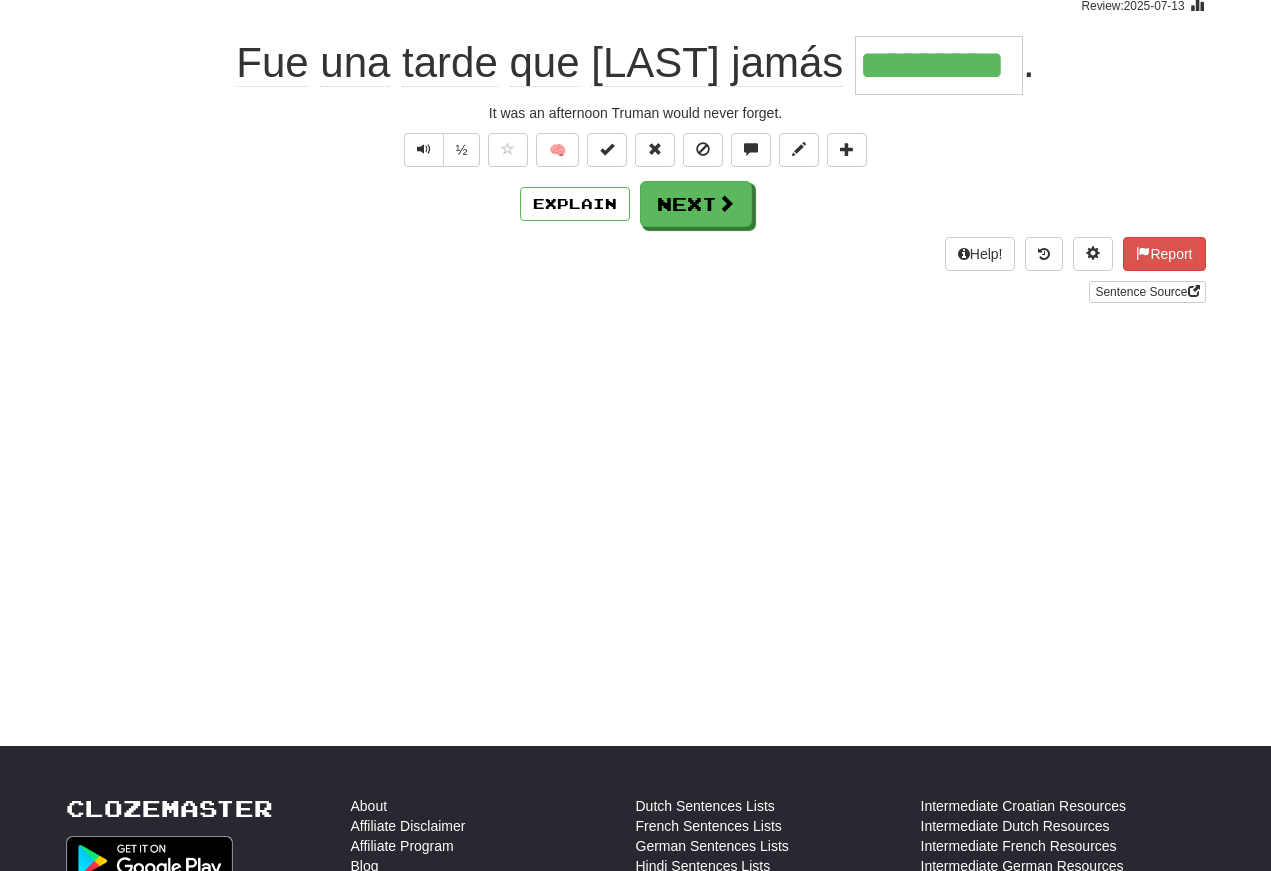click at bounding box center (424, 149) 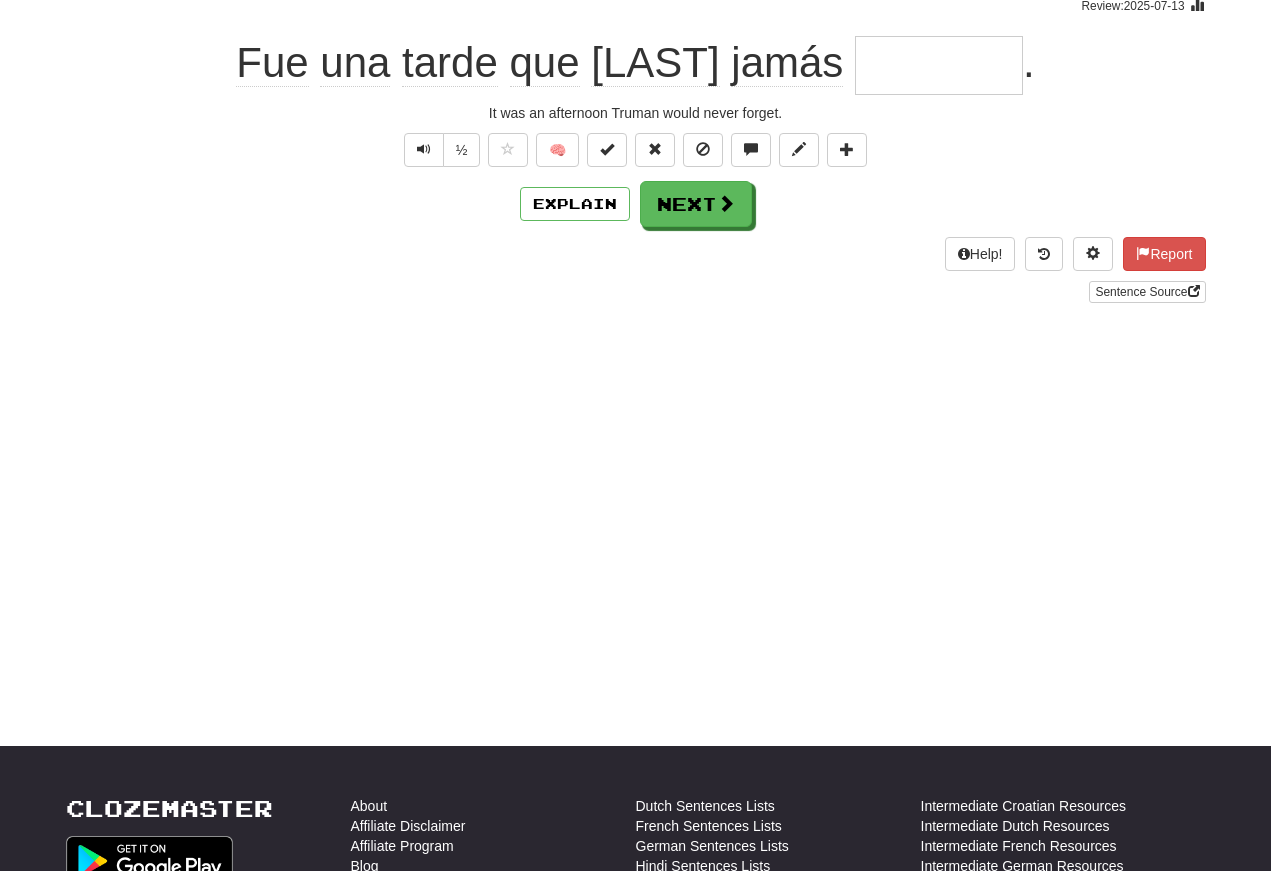scroll, scrollTop: 175, scrollLeft: 0, axis: vertical 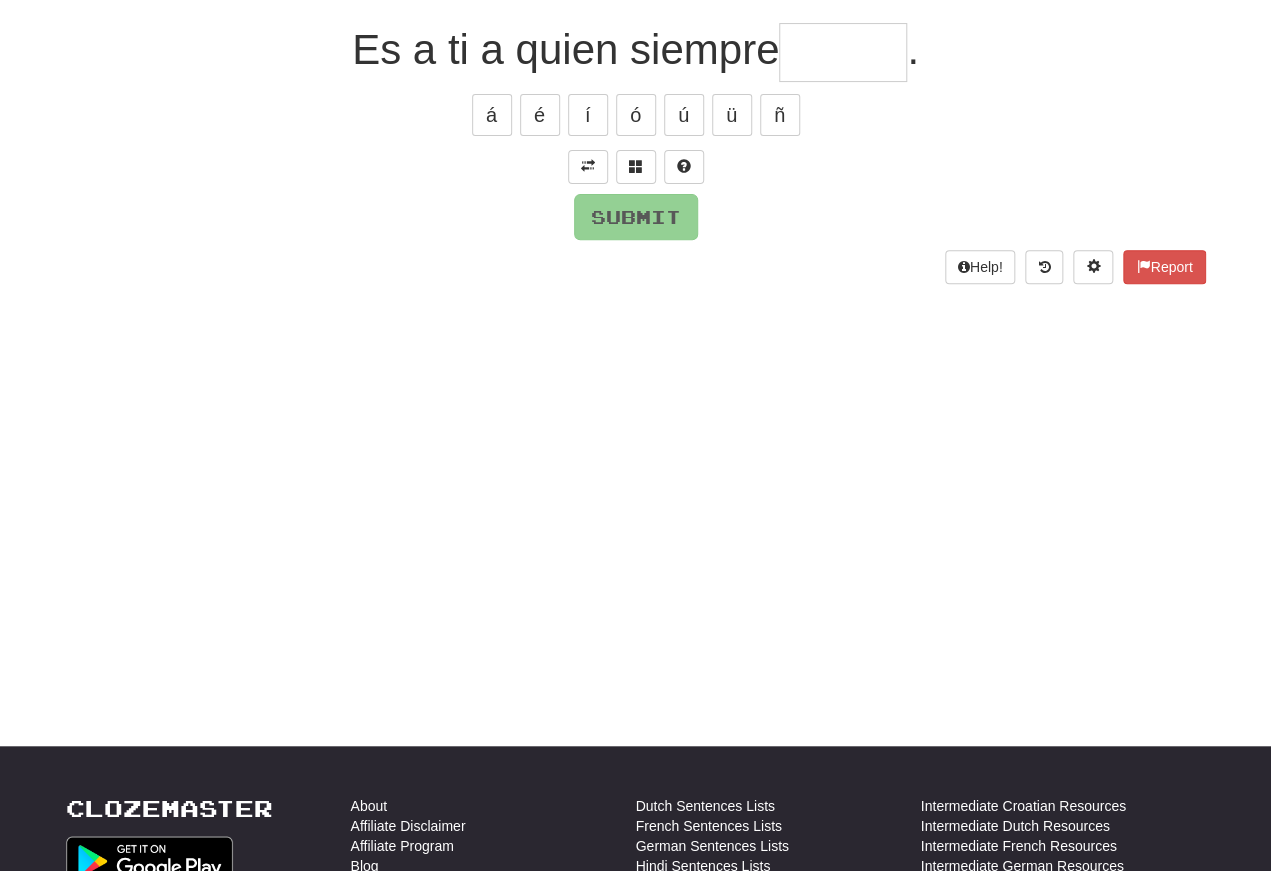 click at bounding box center [588, 166] 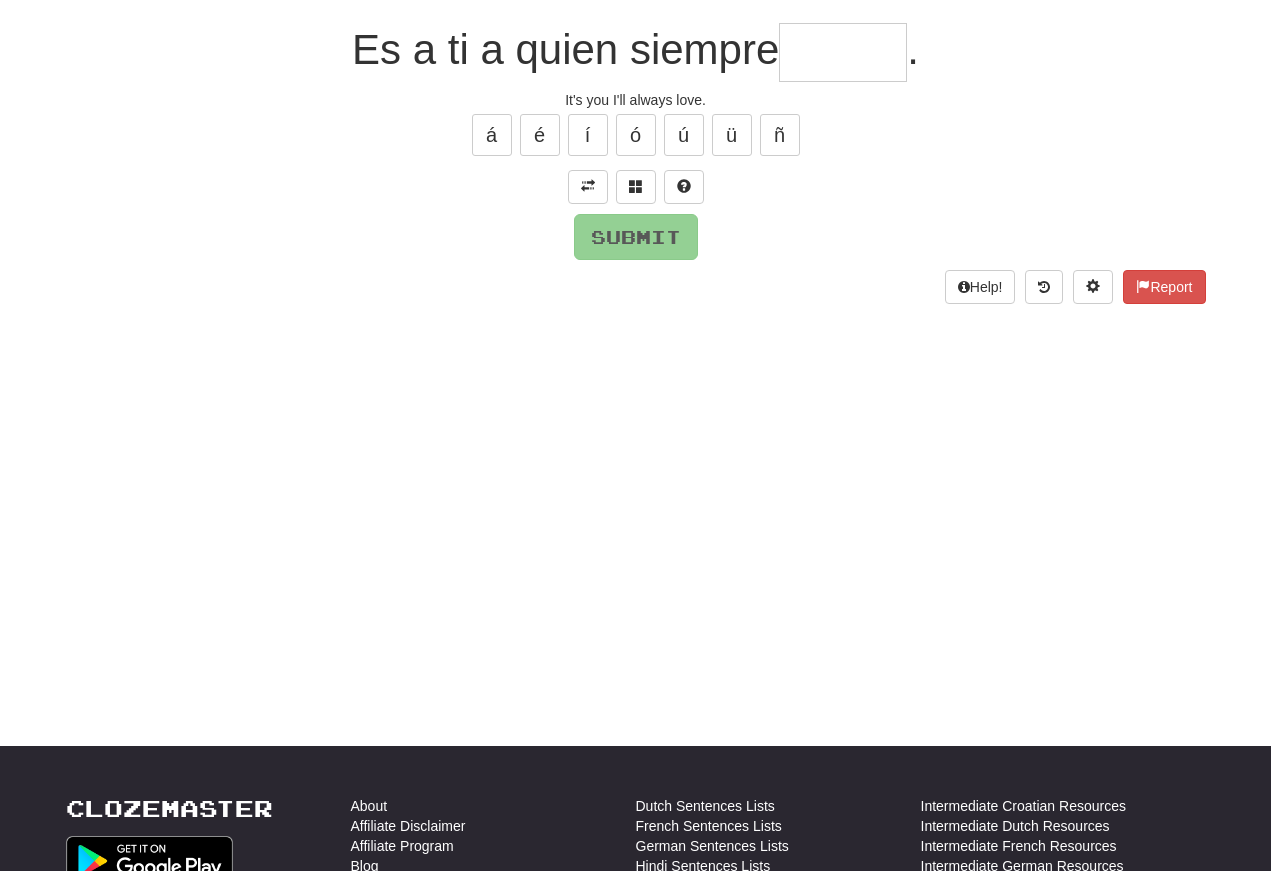 click at bounding box center (843, 52) 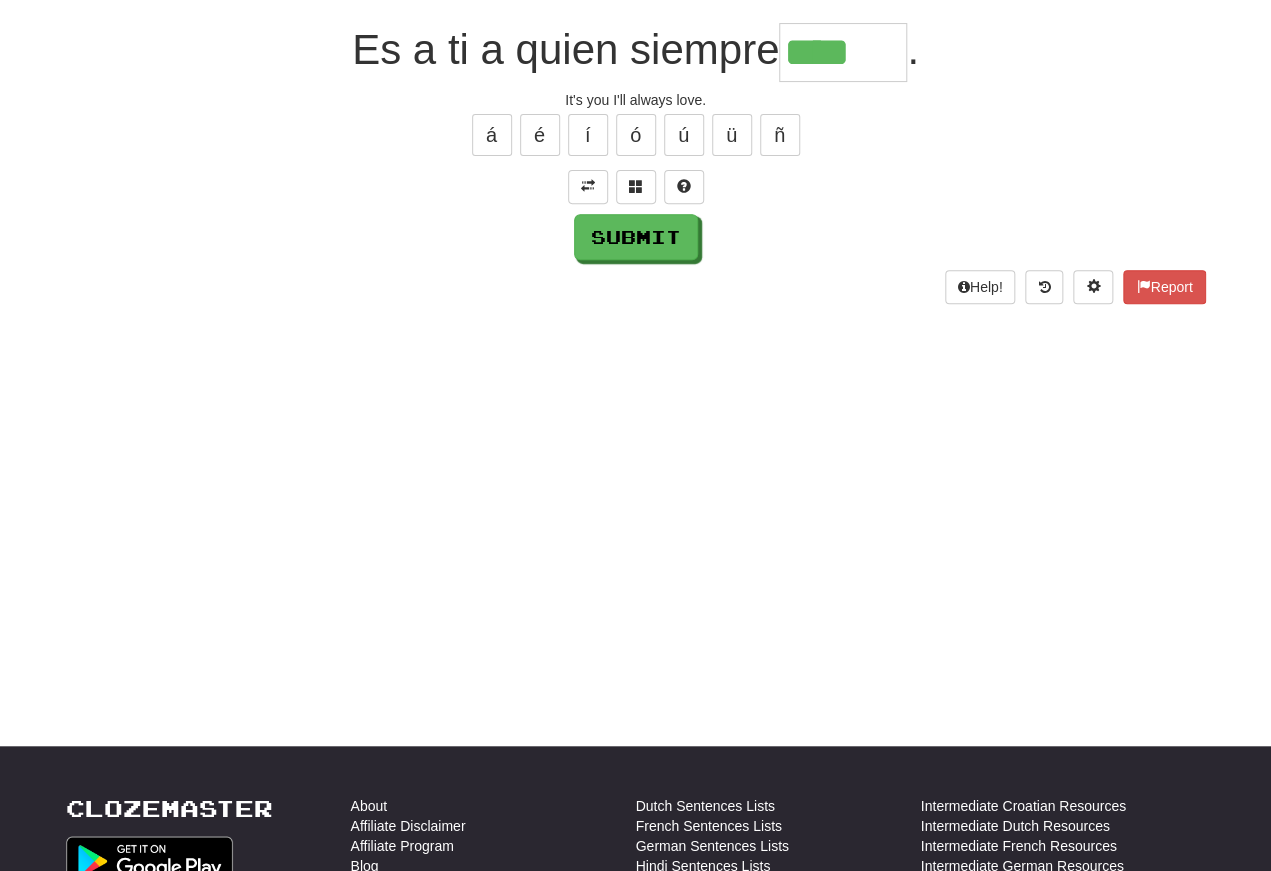 click on "é" at bounding box center [540, 135] 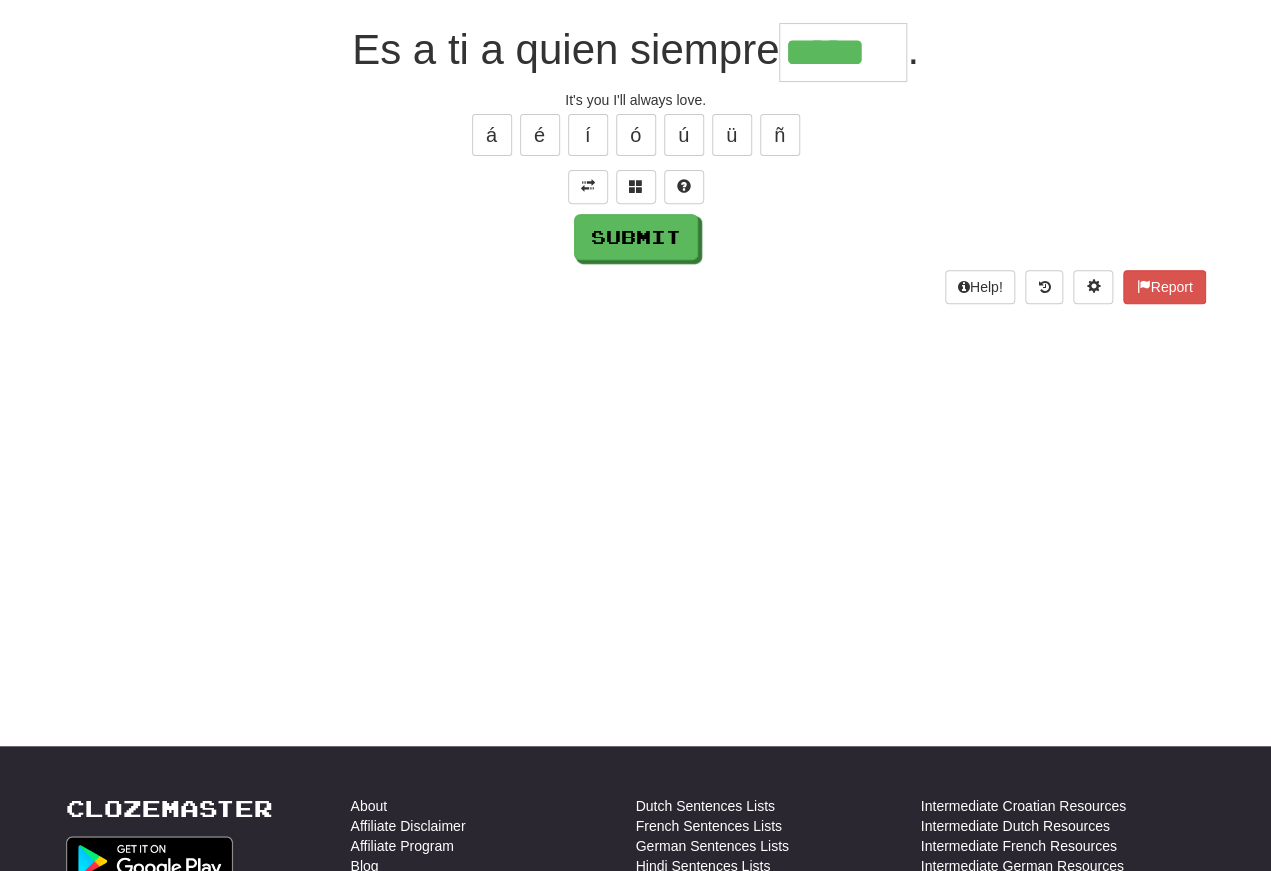 click on "Submit" at bounding box center [636, 237] 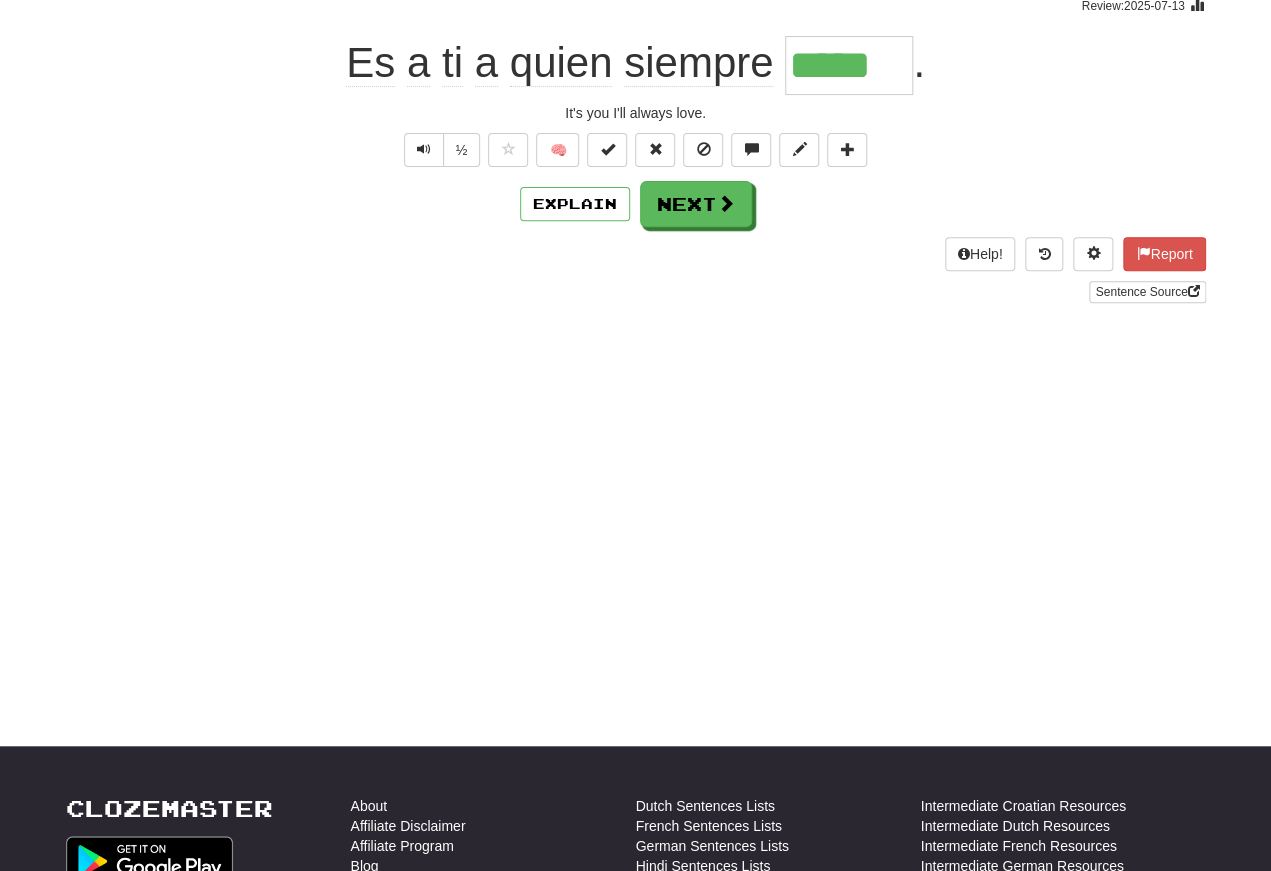 scroll, scrollTop: 175, scrollLeft: 0, axis: vertical 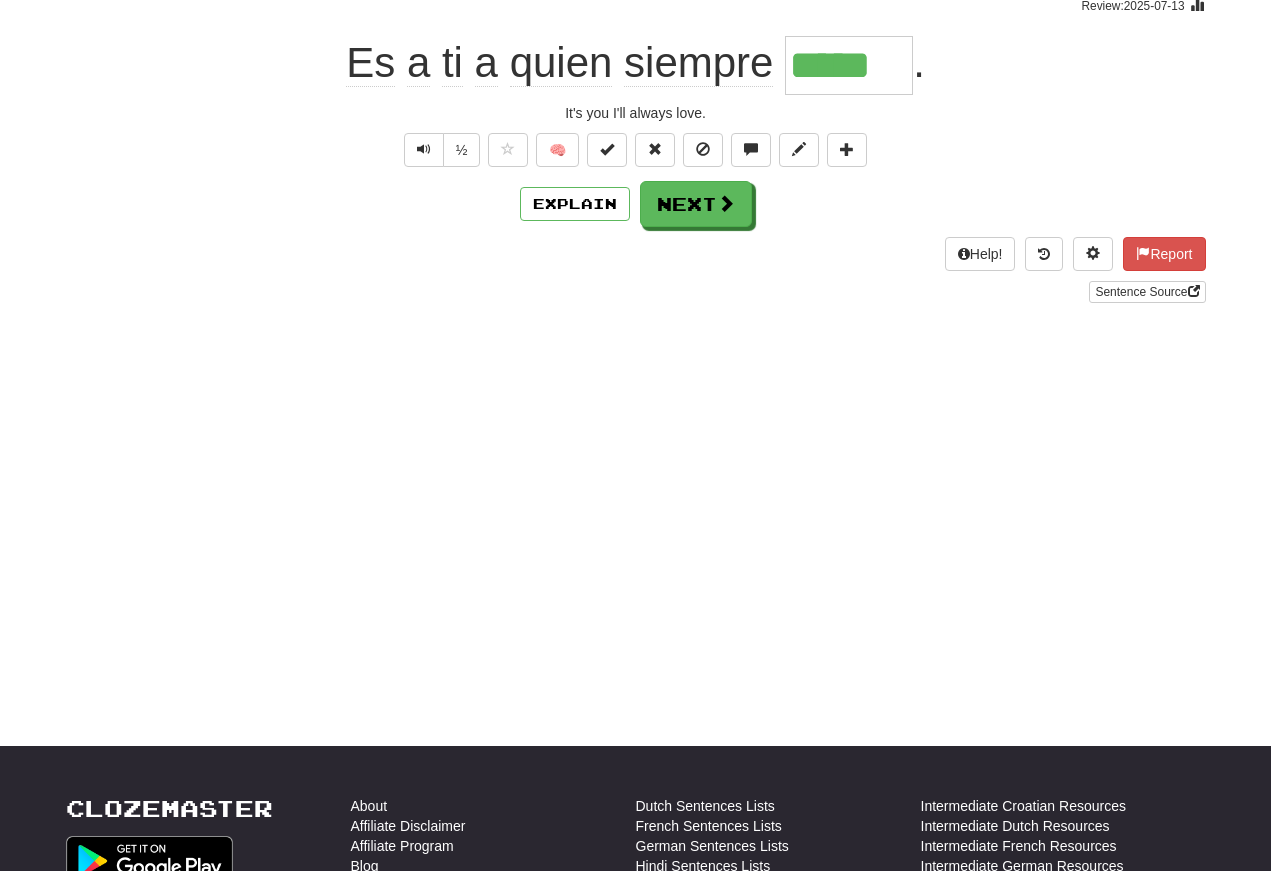 click at bounding box center [424, 149] 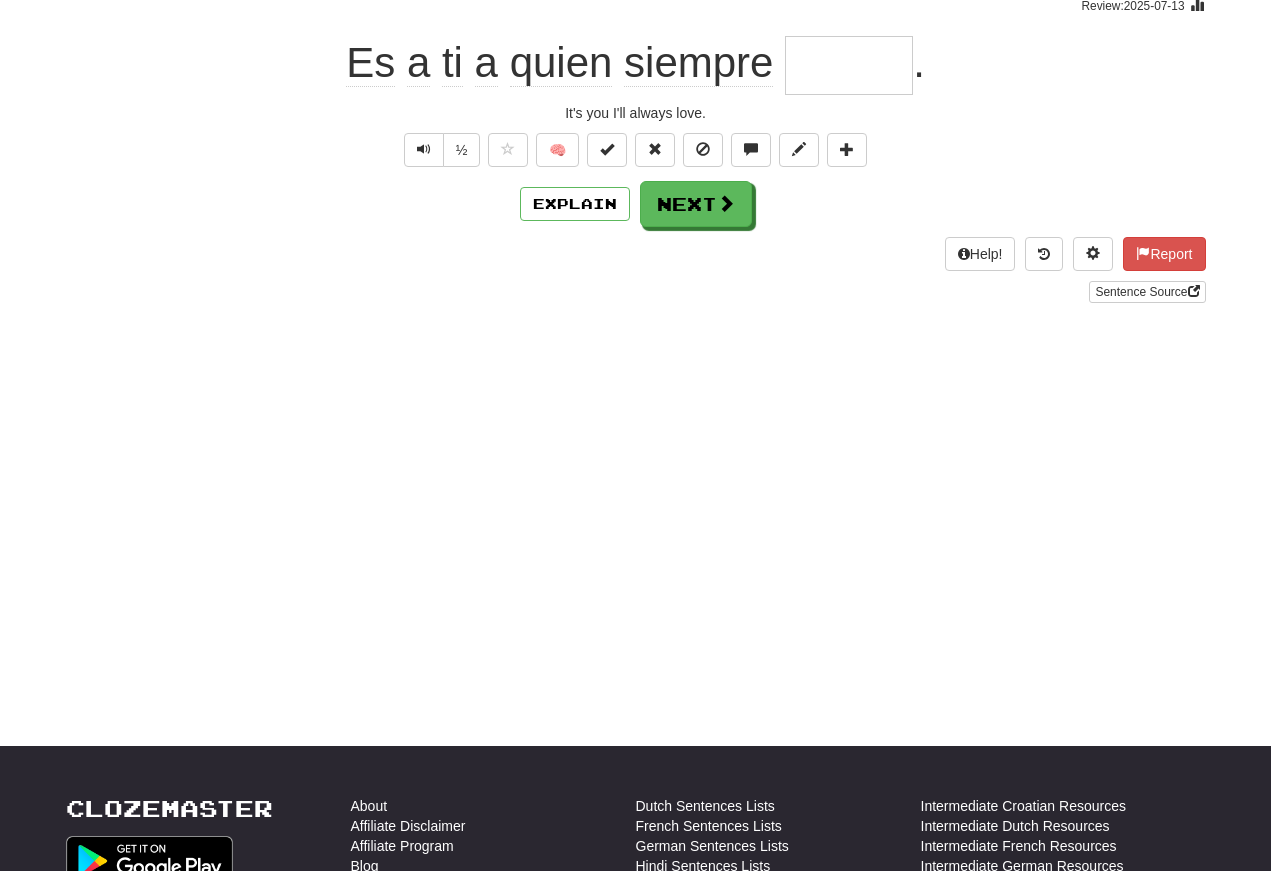 scroll, scrollTop: 175, scrollLeft: 0, axis: vertical 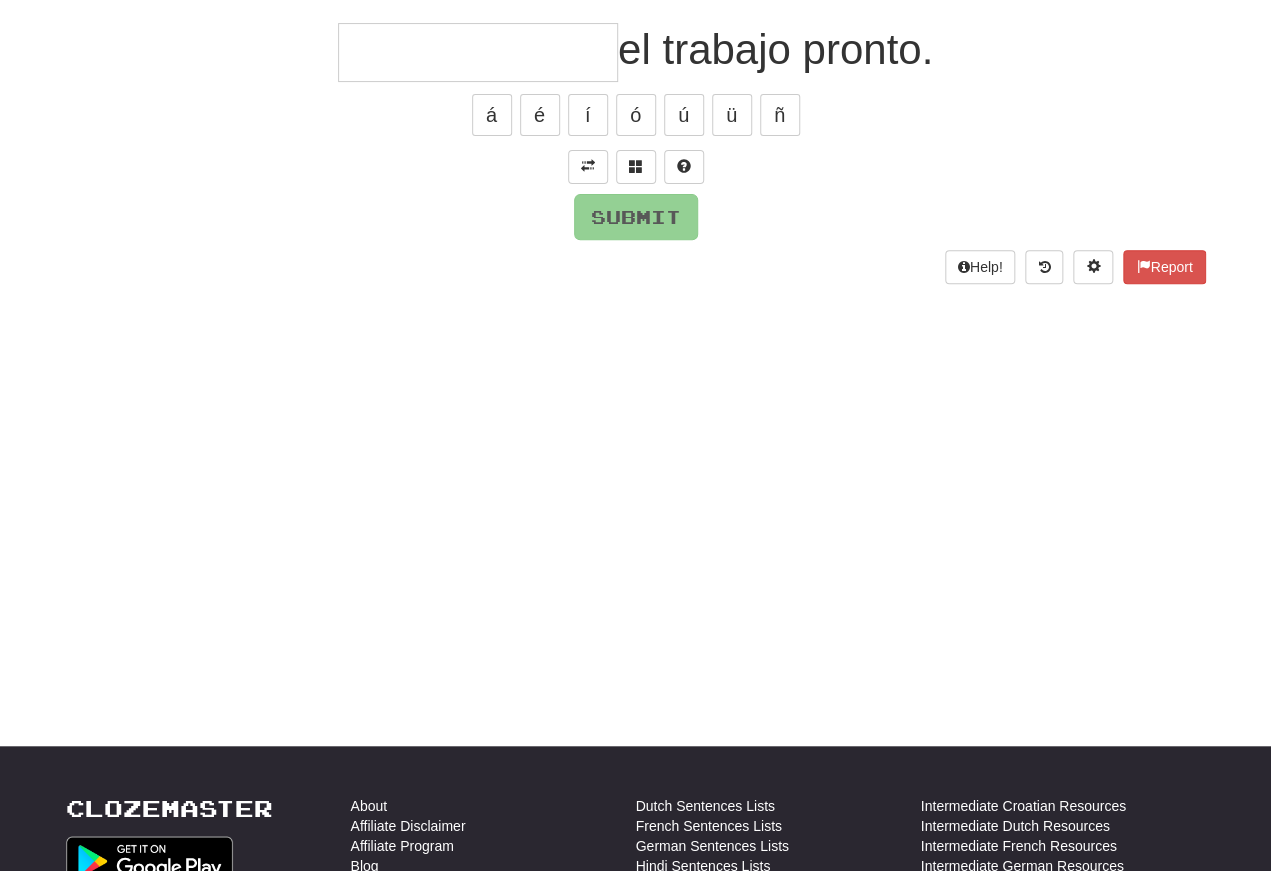 click at bounding box center [588, 167] 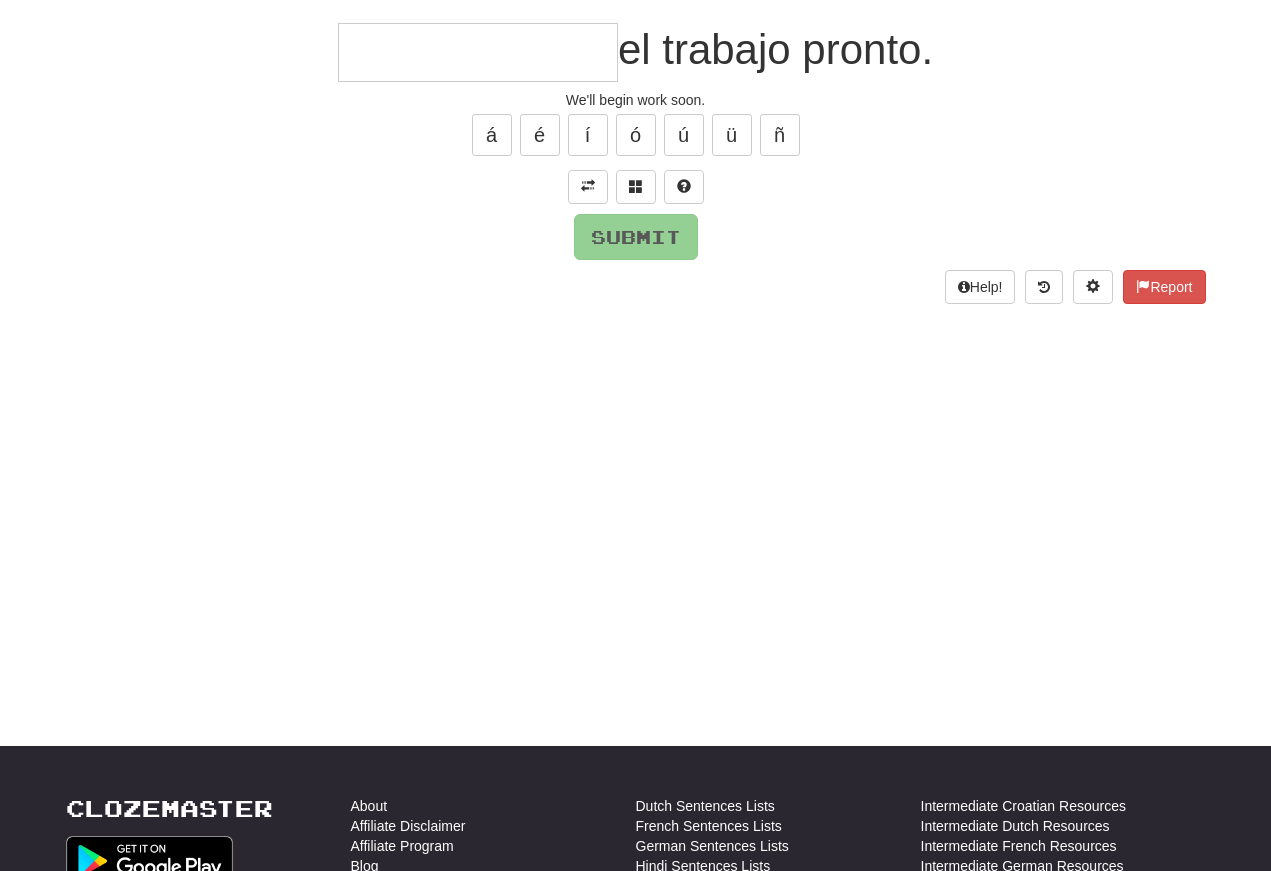 click at bounding box center (478, 52) 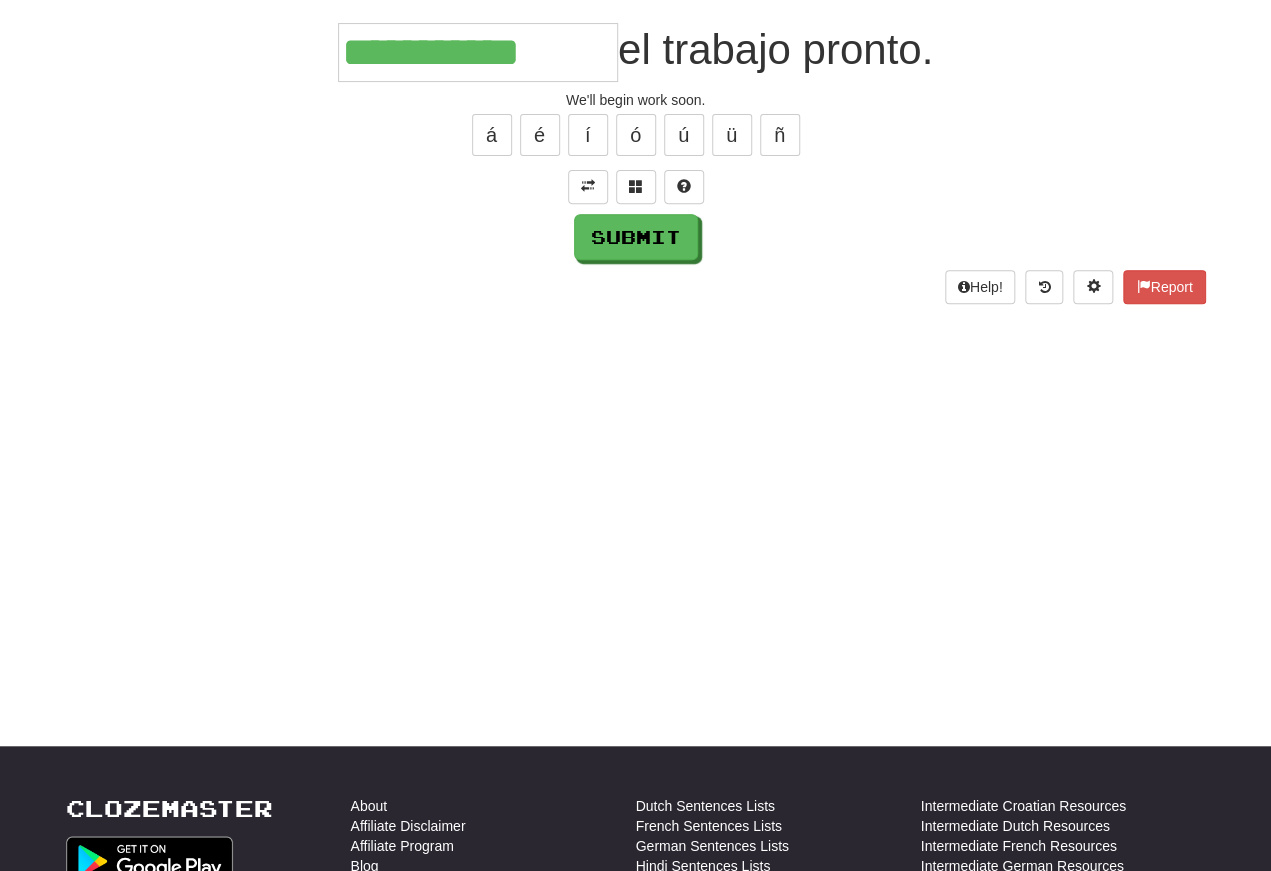click on "Submit" at bounding box center (636, 237) 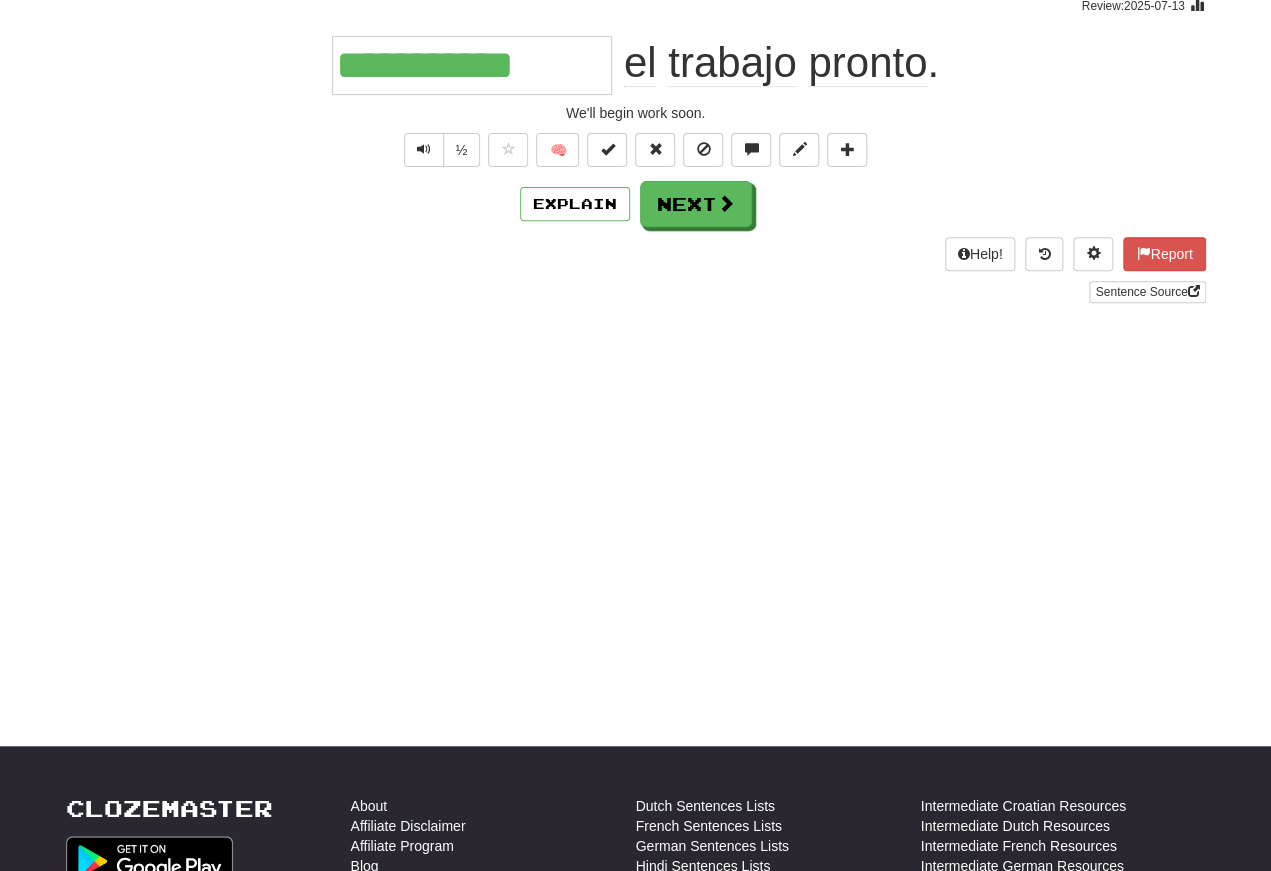 scroll, scrollTop: 175, scrollLeft: 0, axis: vertical 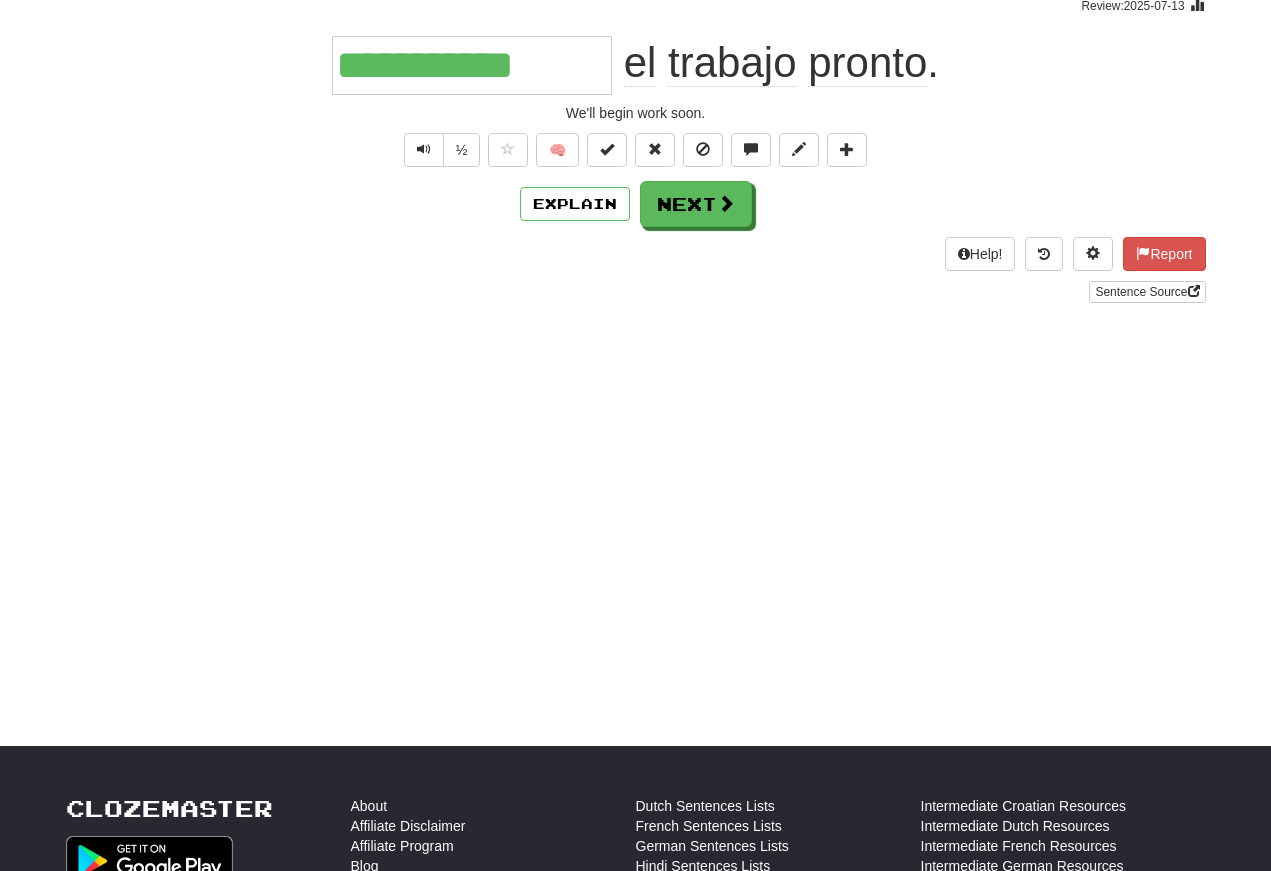 click at bounding box center [424, 150] 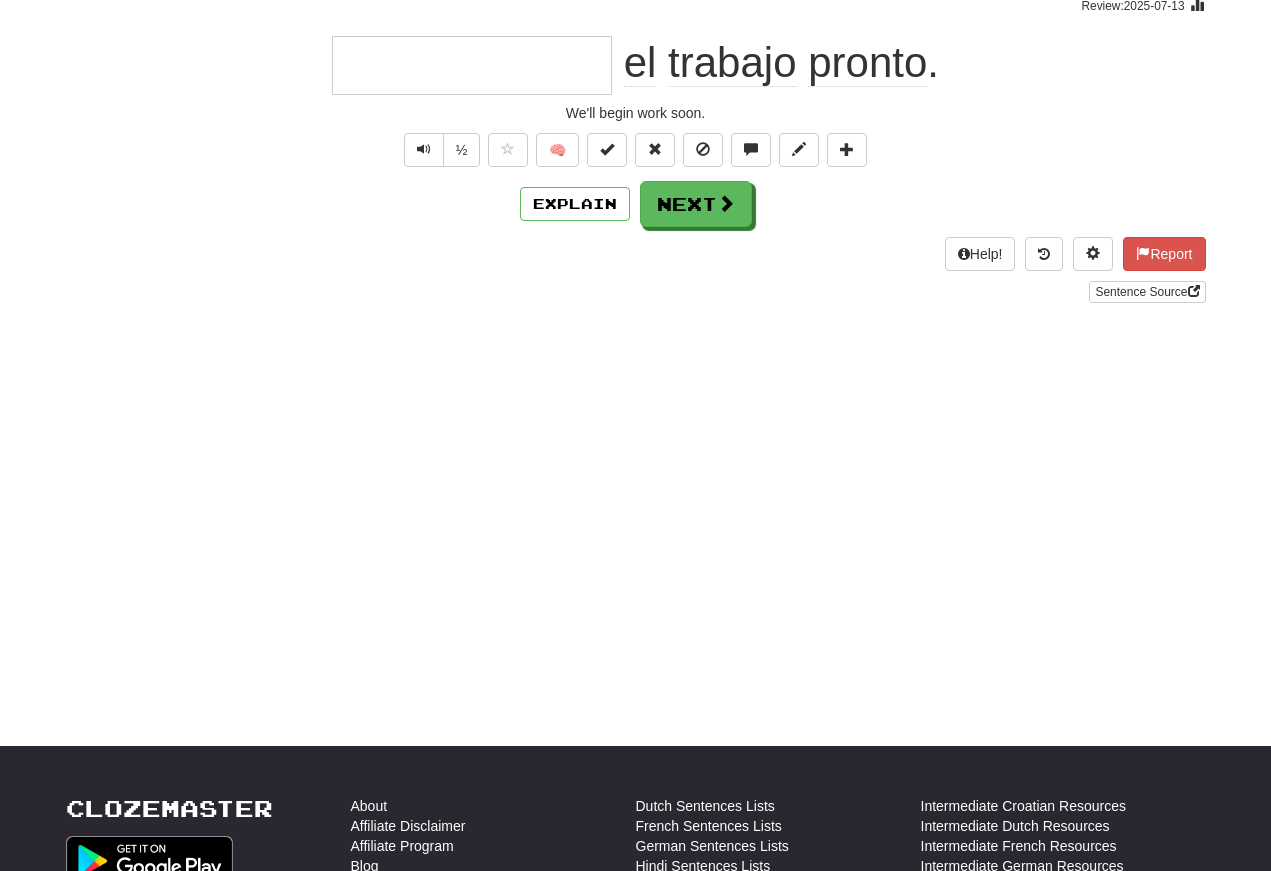 scroll, scrollTop: 175, scrollLeft: 0, axis: vertical 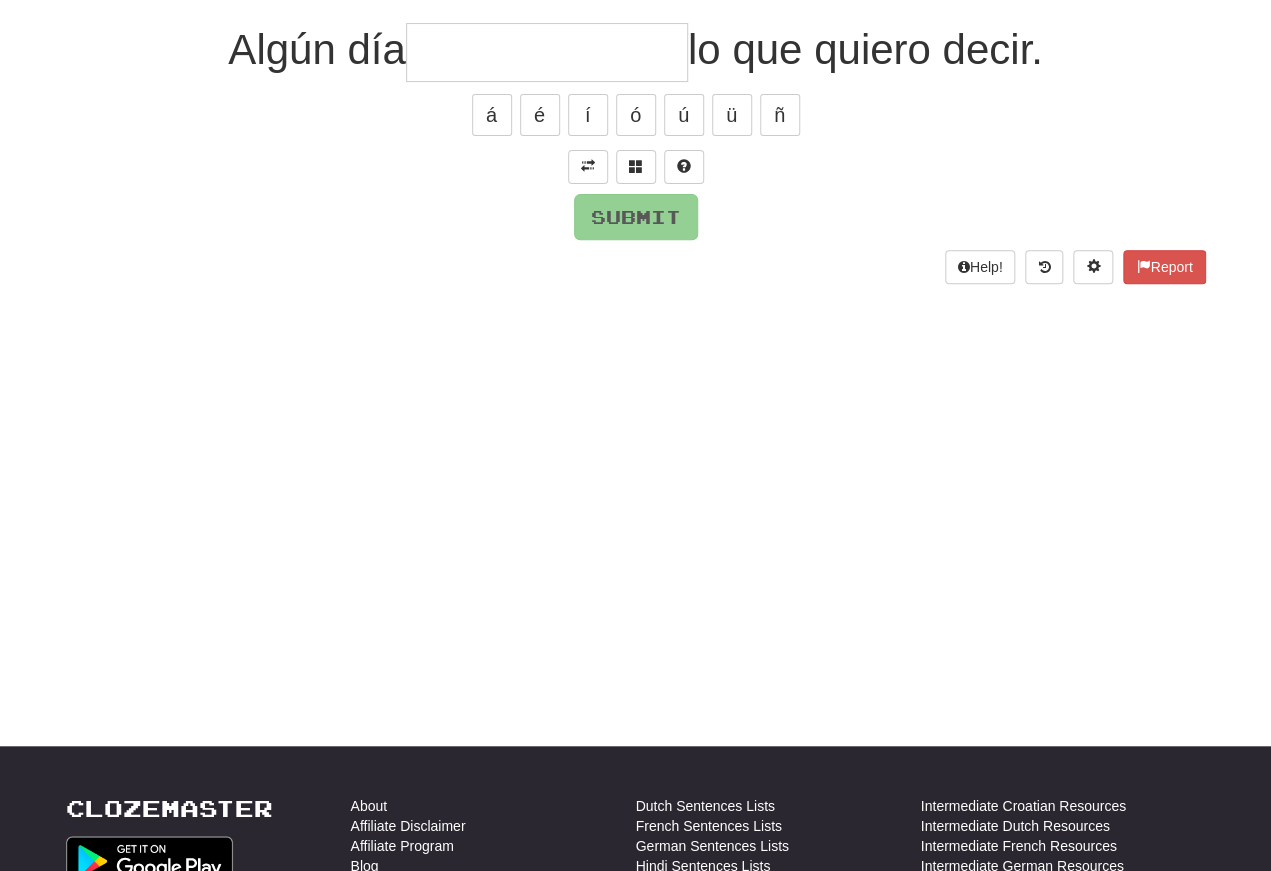 click at bounding box center (588, 166) 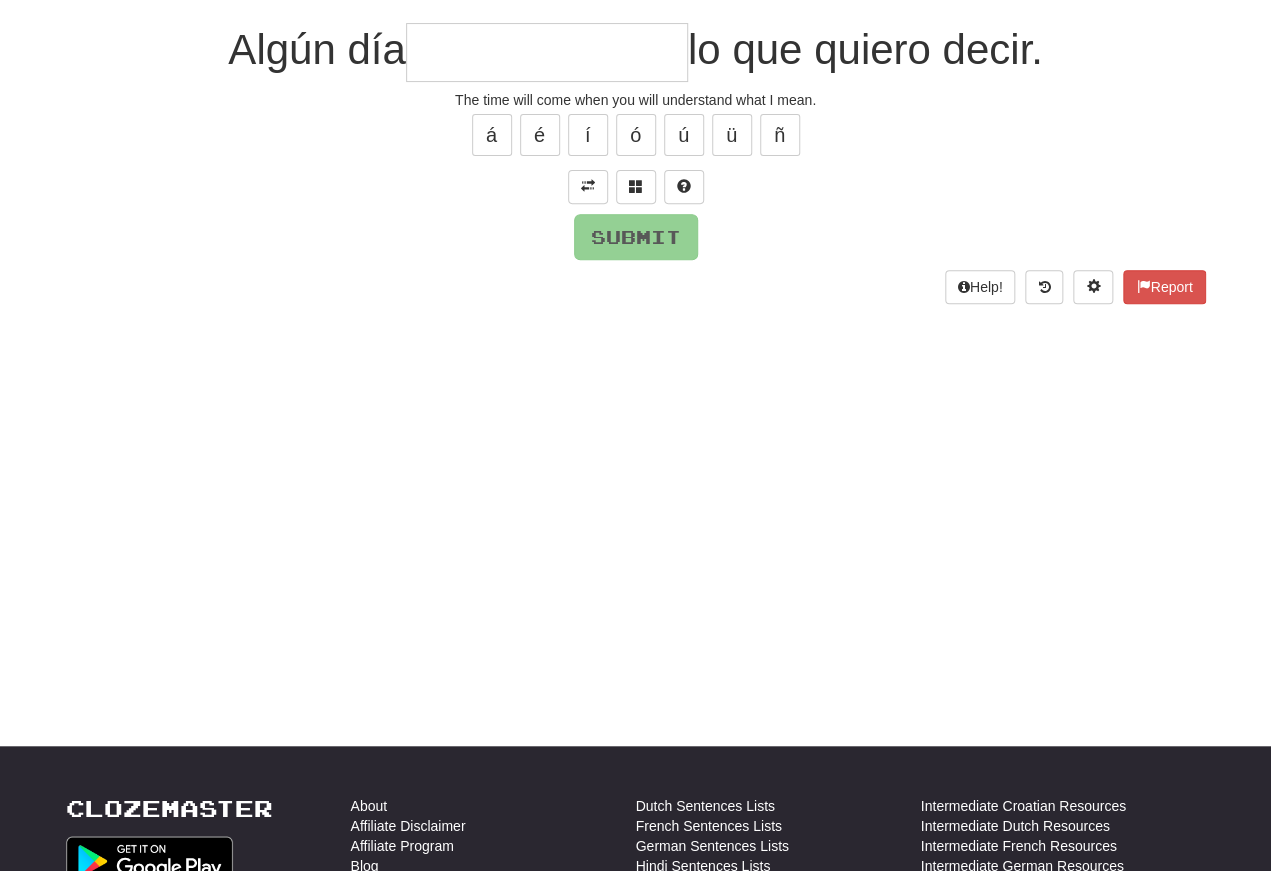 scroll, scrollTop: 175, scrollLeft: 0, axis: vertical 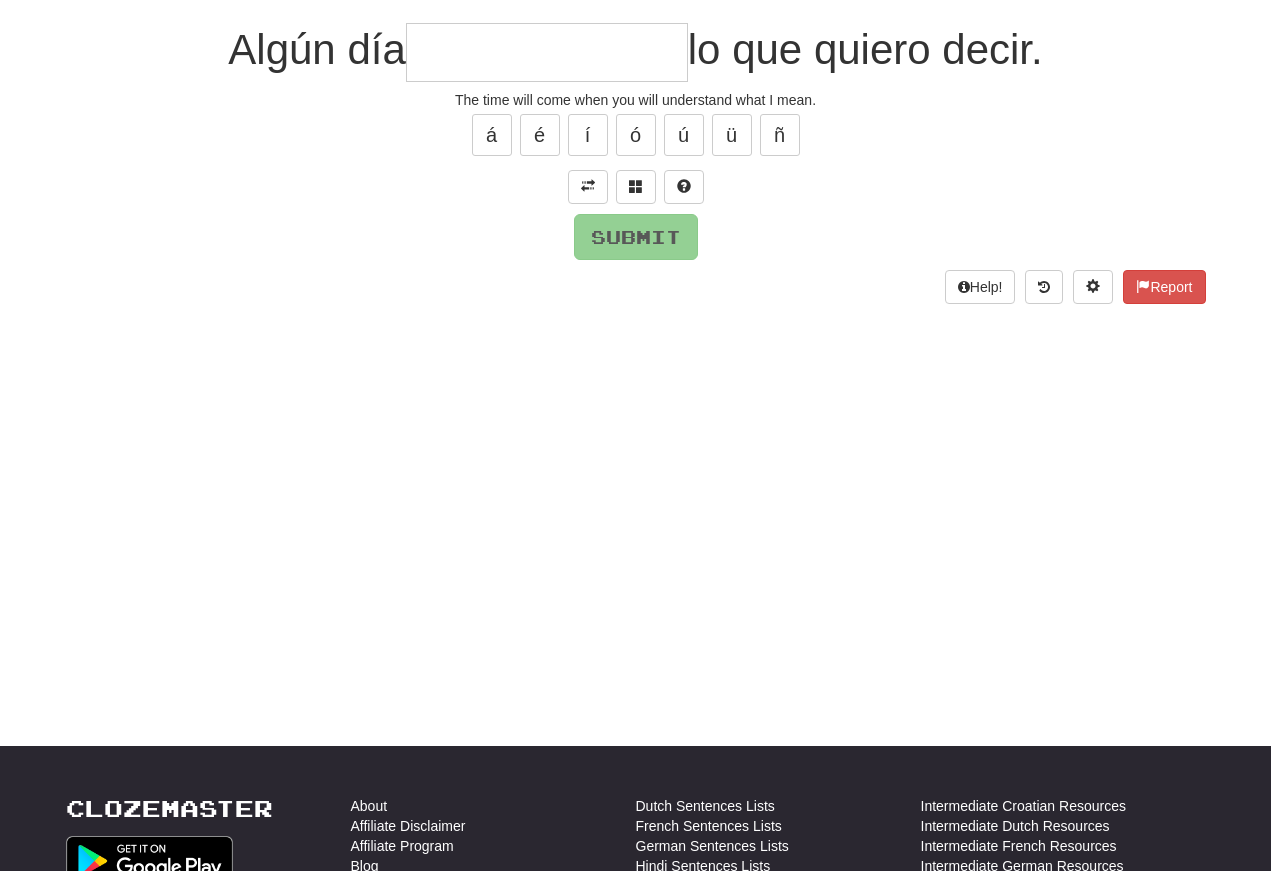 click at bounding box center [547, 52] 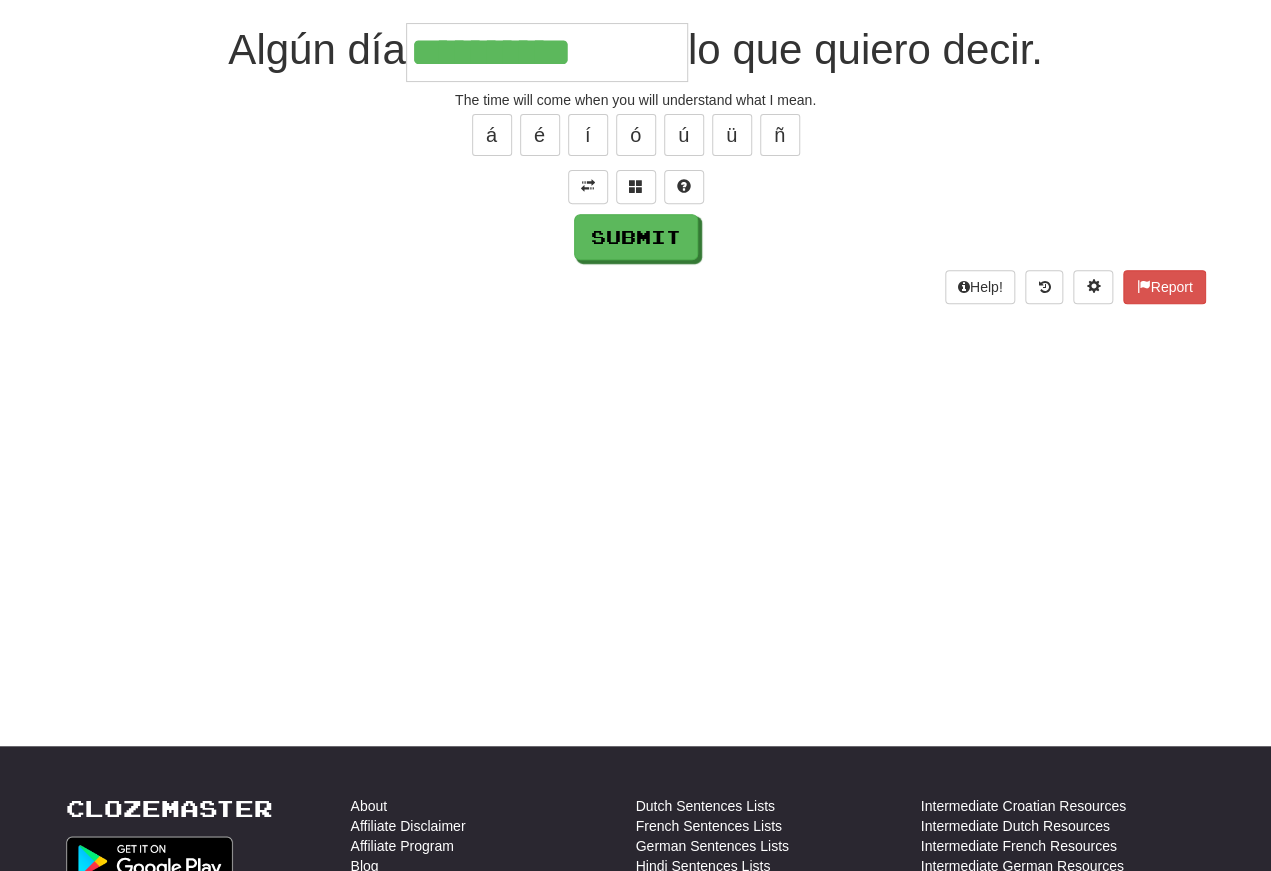 click on "á" at bounding box center (492, 135) 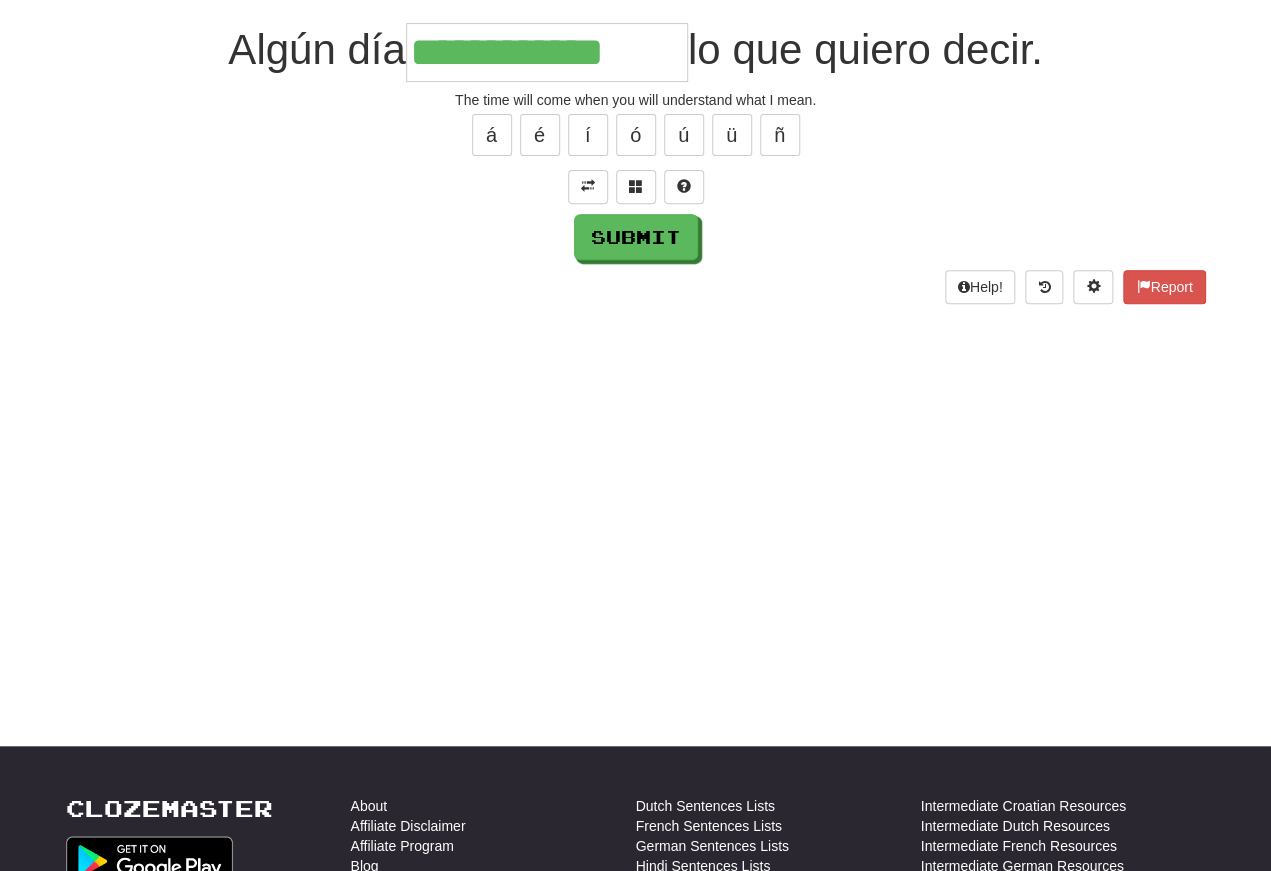 type on "**********" 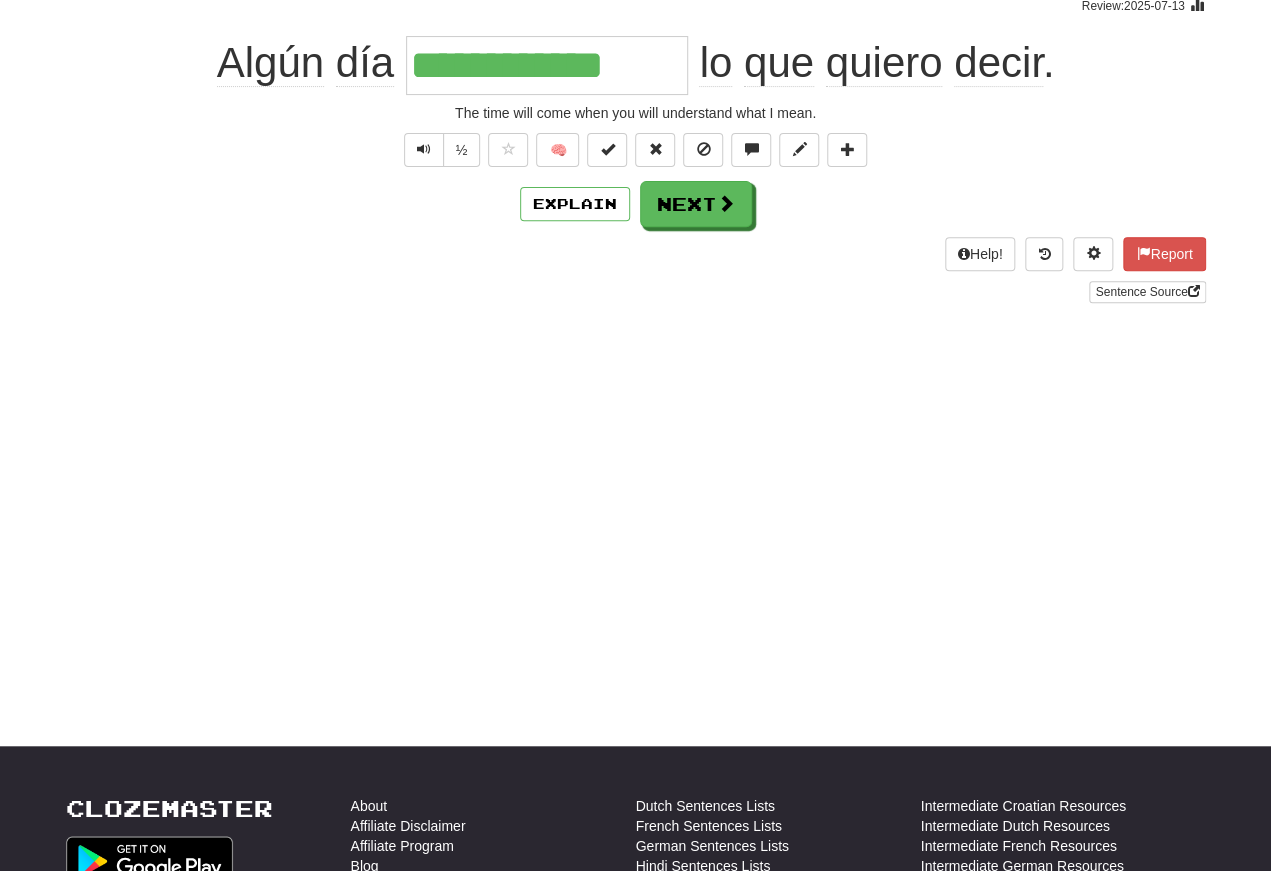 scroll, scrollTop: 175, scrollLeft: 0, axis: vertical 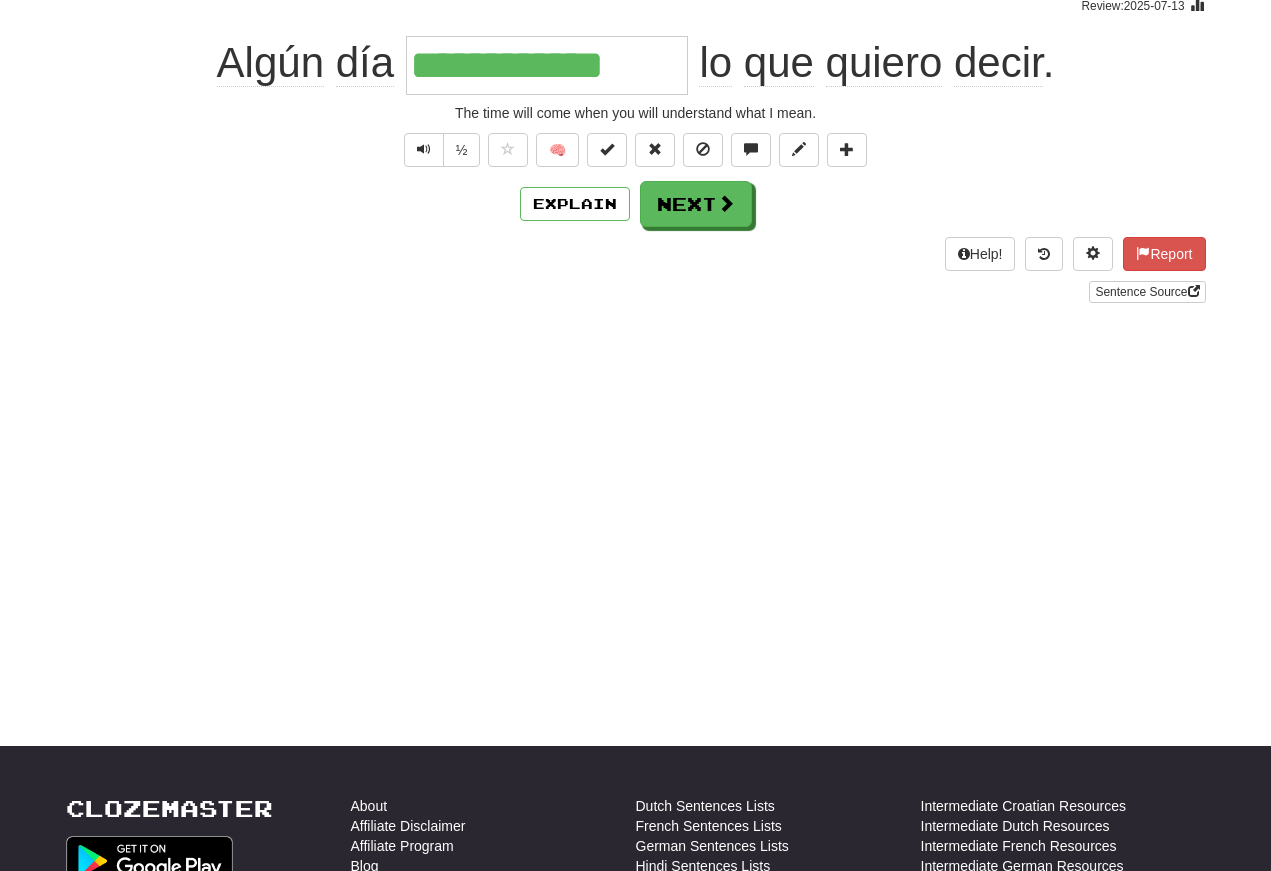 click at bounding box center [424, 149] 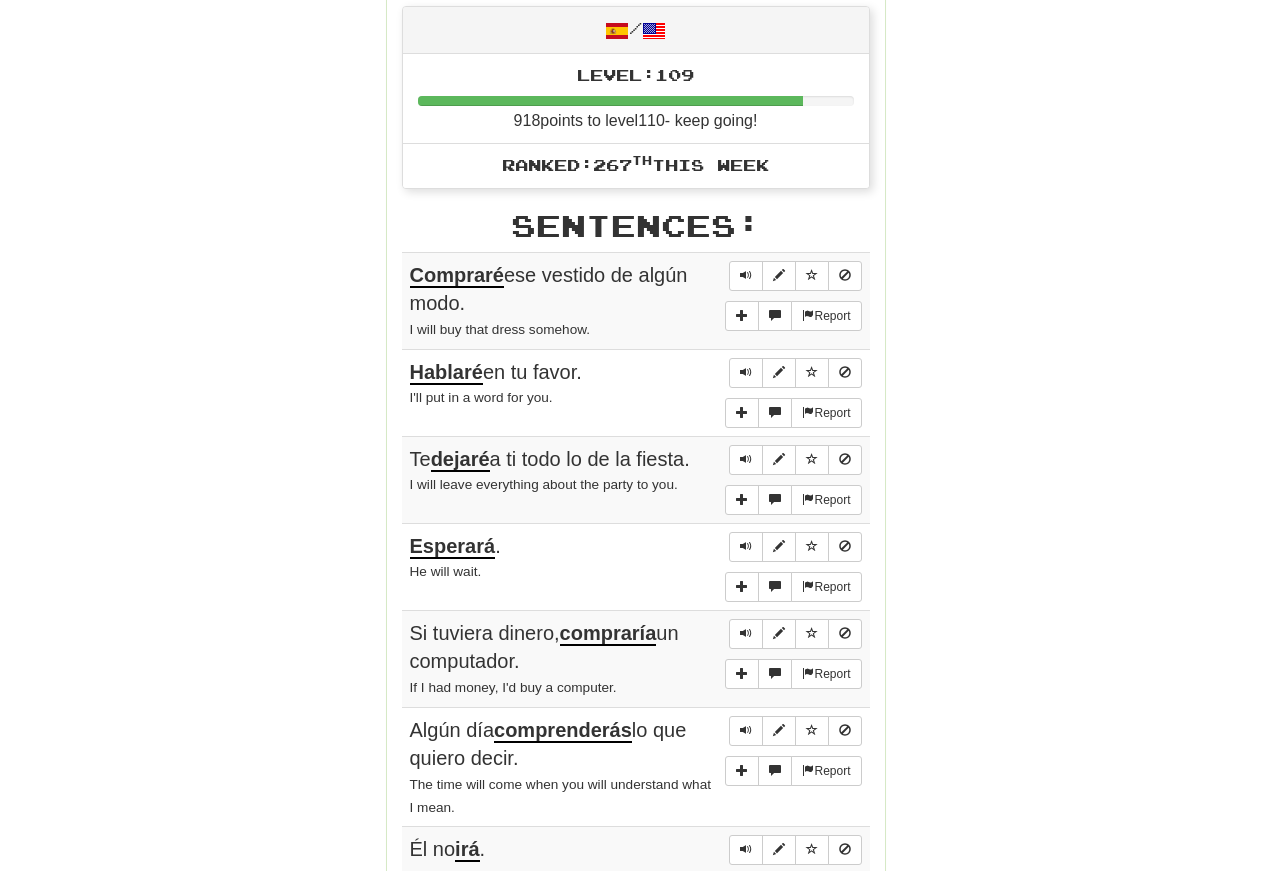 scroll, scrollTop: 915, scrollLeft: 0, axis: vertical 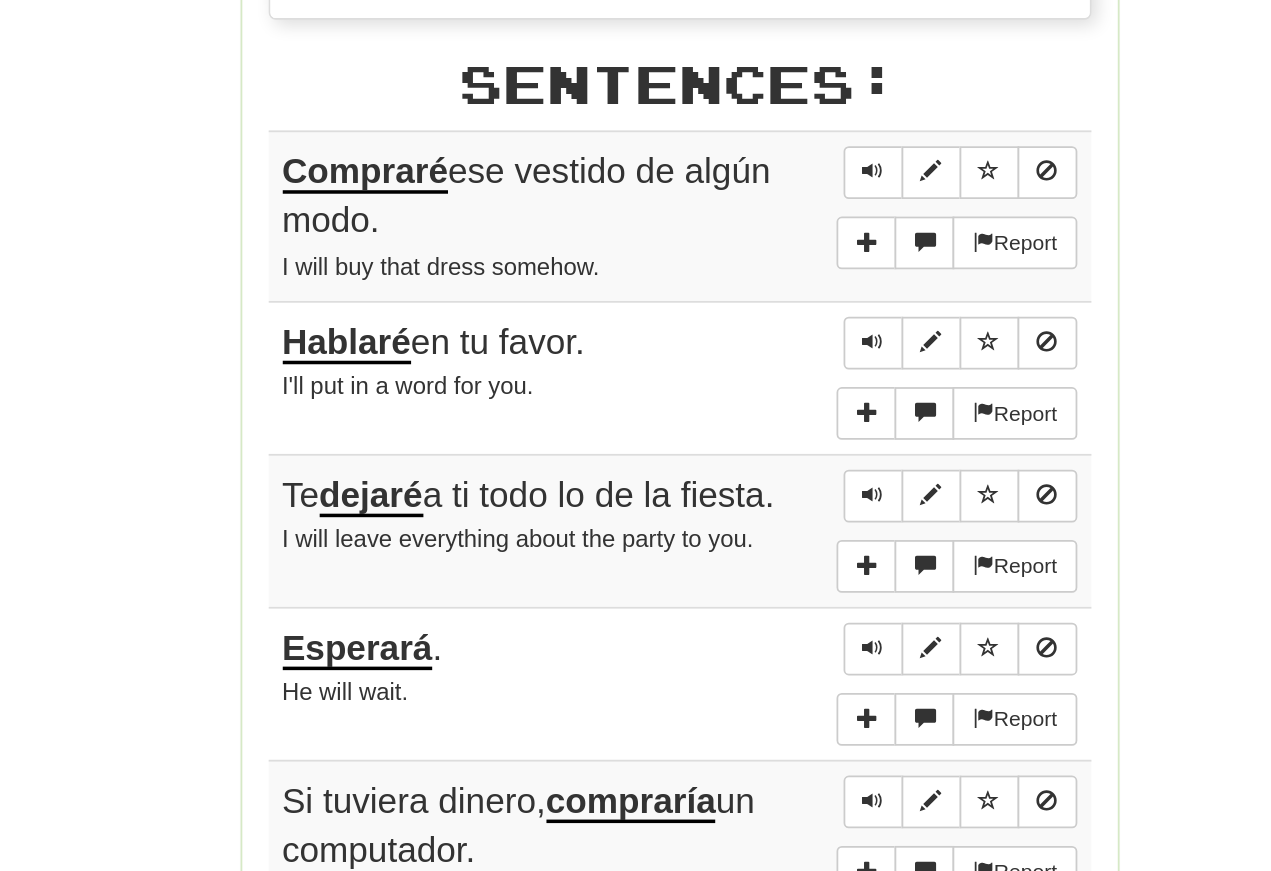 click at bounding box center [746, 297] 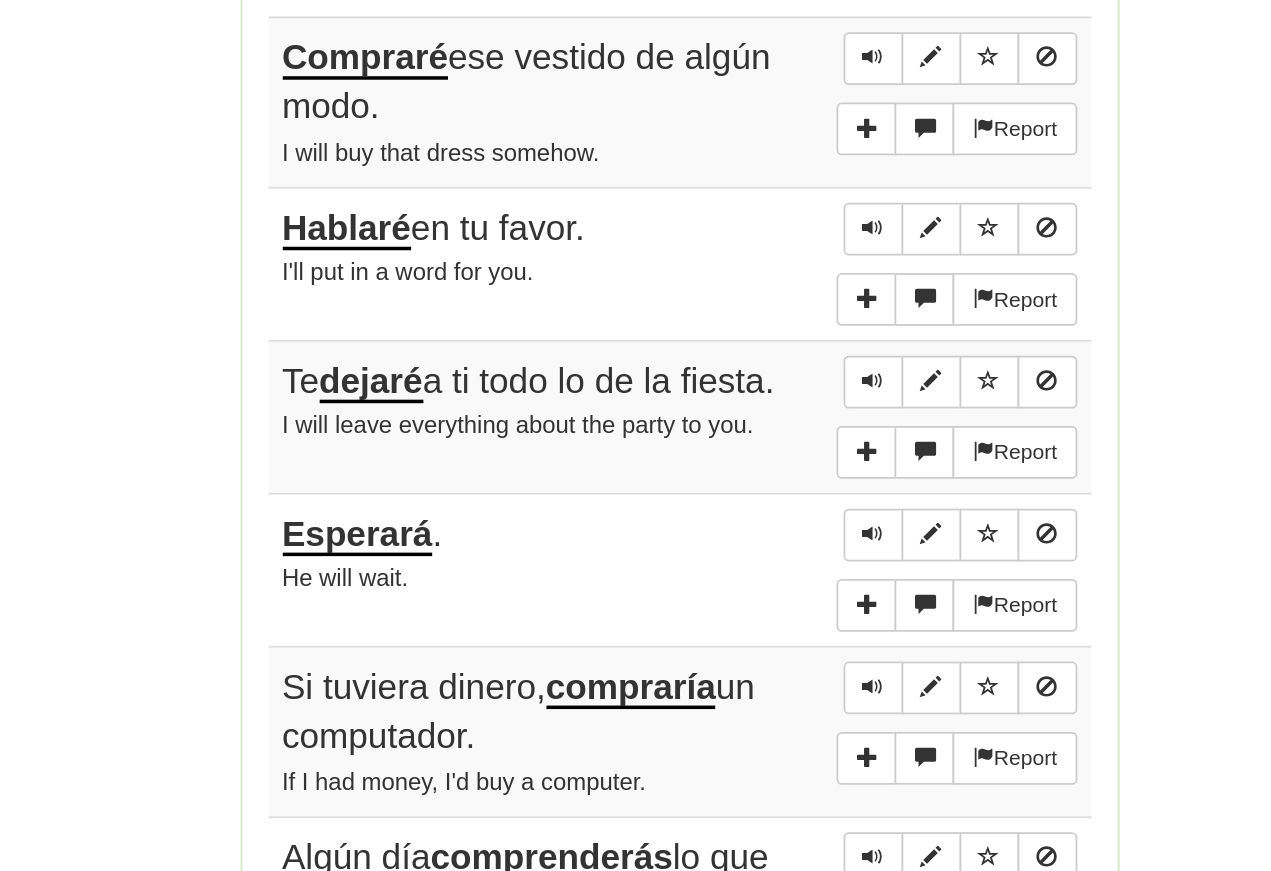 click at bounding box center [746, 480] 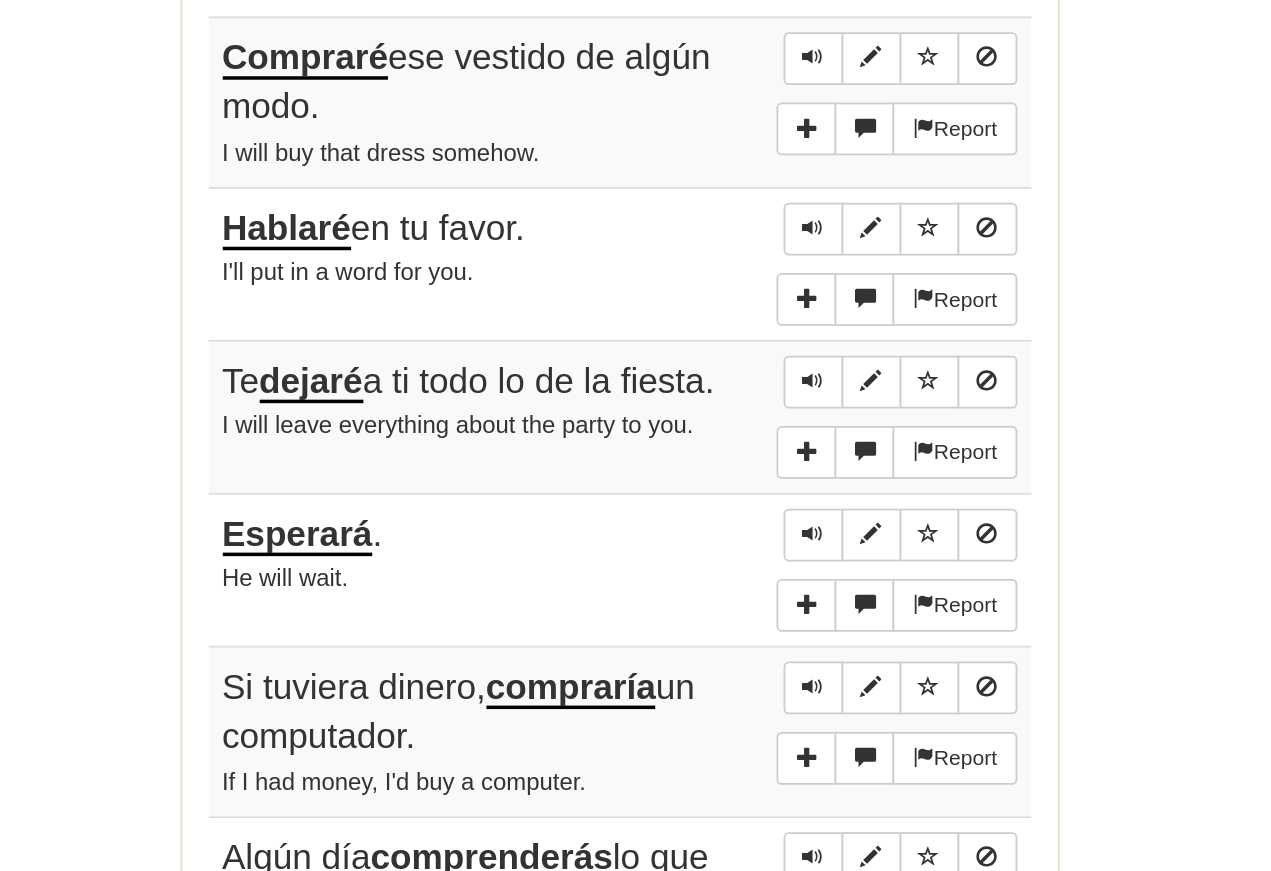 click at bounding box center [746, 480] 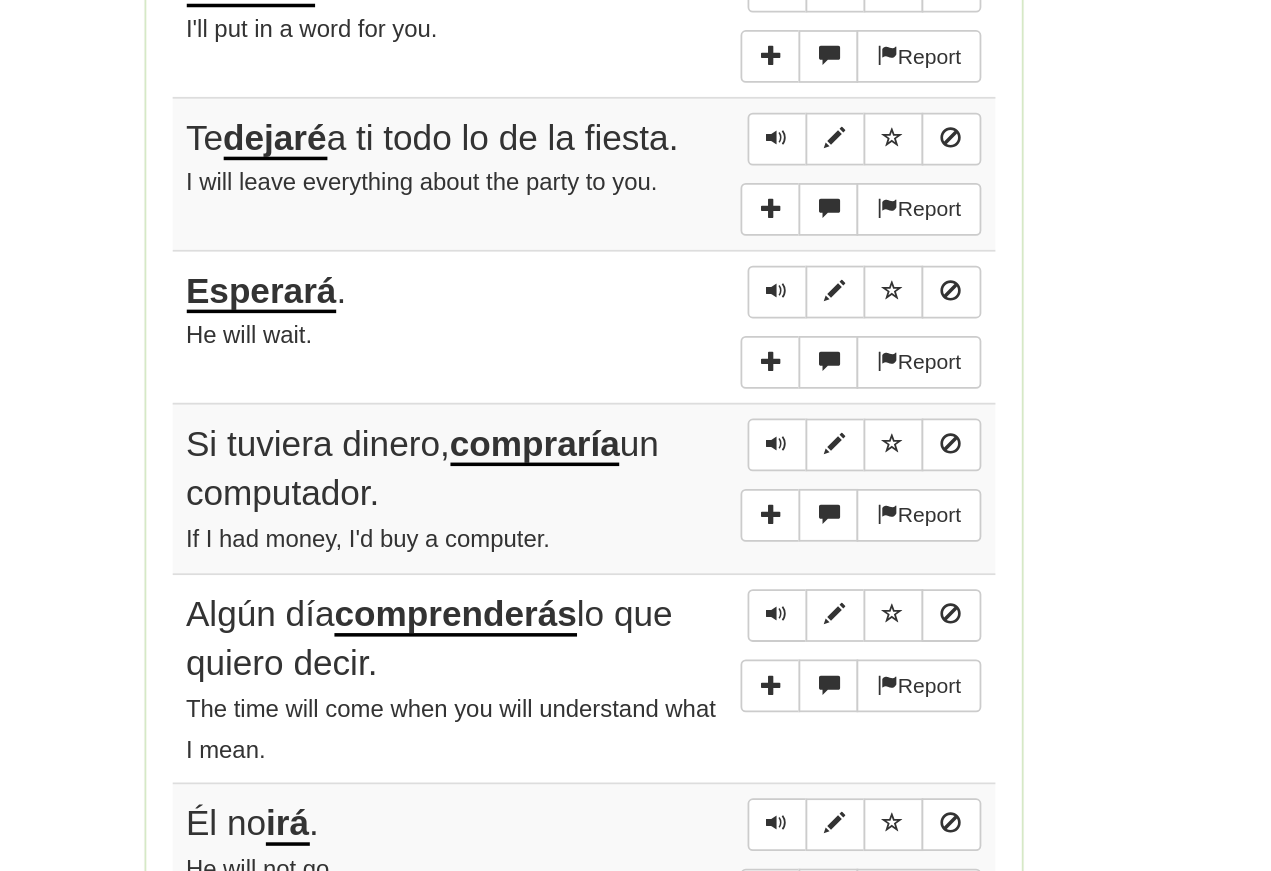 scroll, scrollTop: 965, scrollLeft: 0, axis: vertical 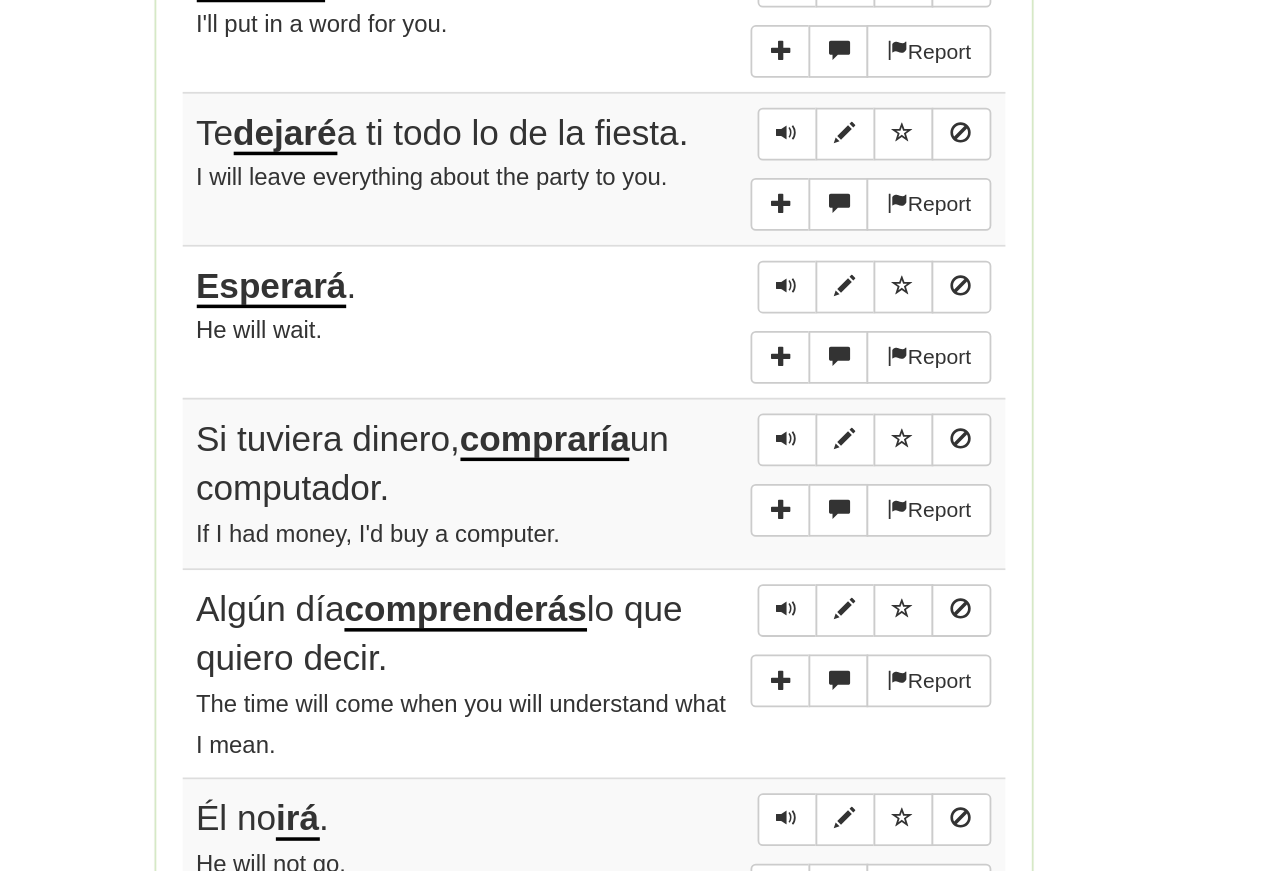click at bounding box center [746, 604] 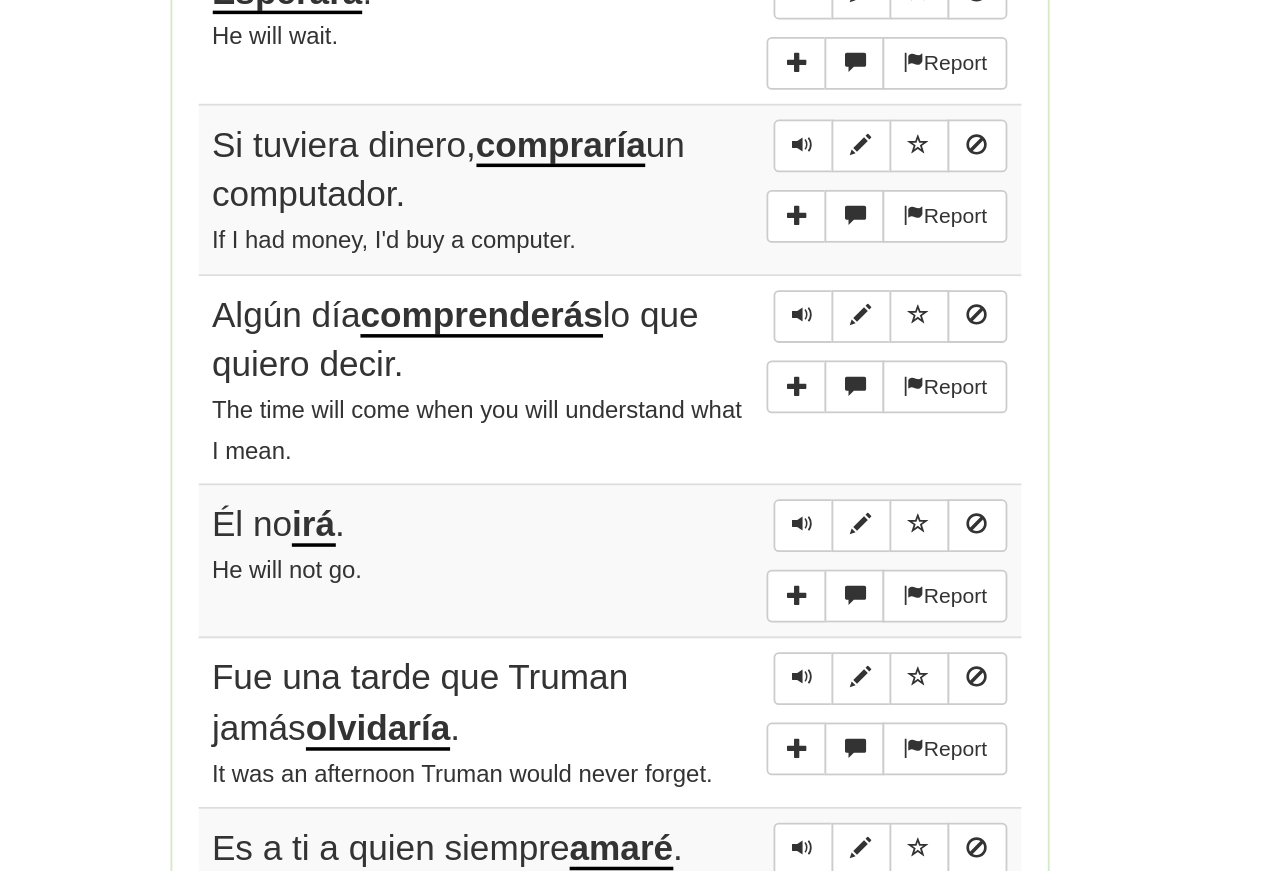 scroll, scrollTop: 1133, scrollLeft: 0, axis: vertical 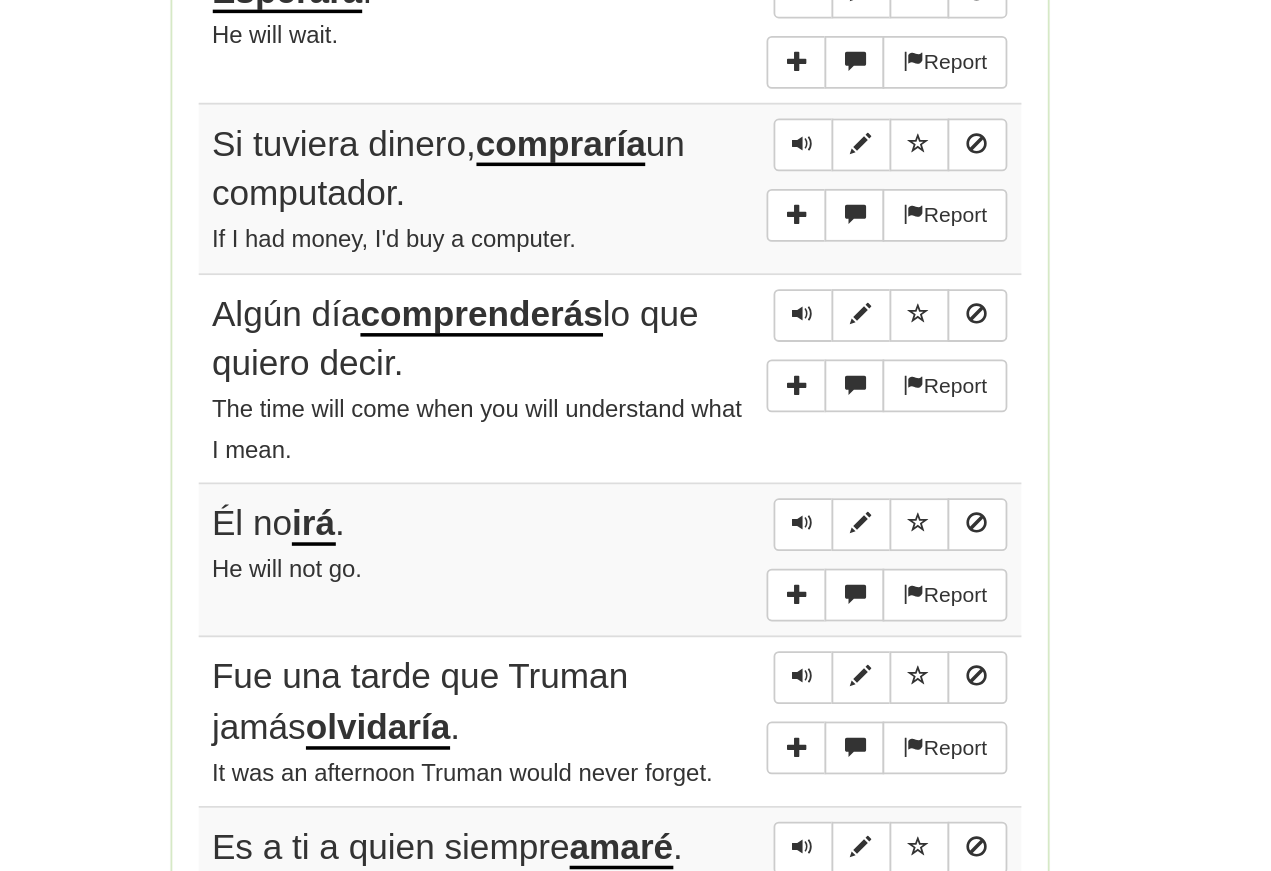 click at bounding box center (746, 436) 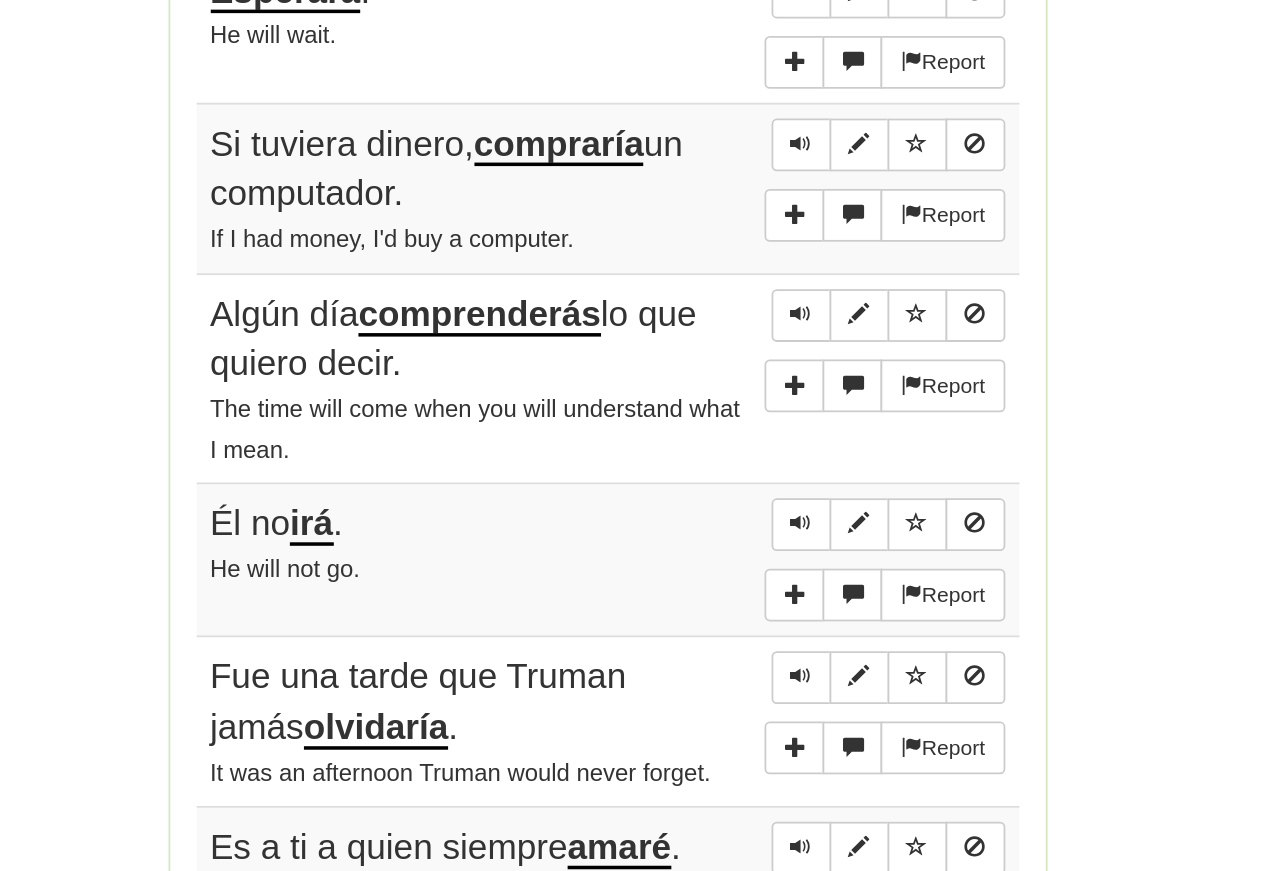 click at bounding box center (746, 652) 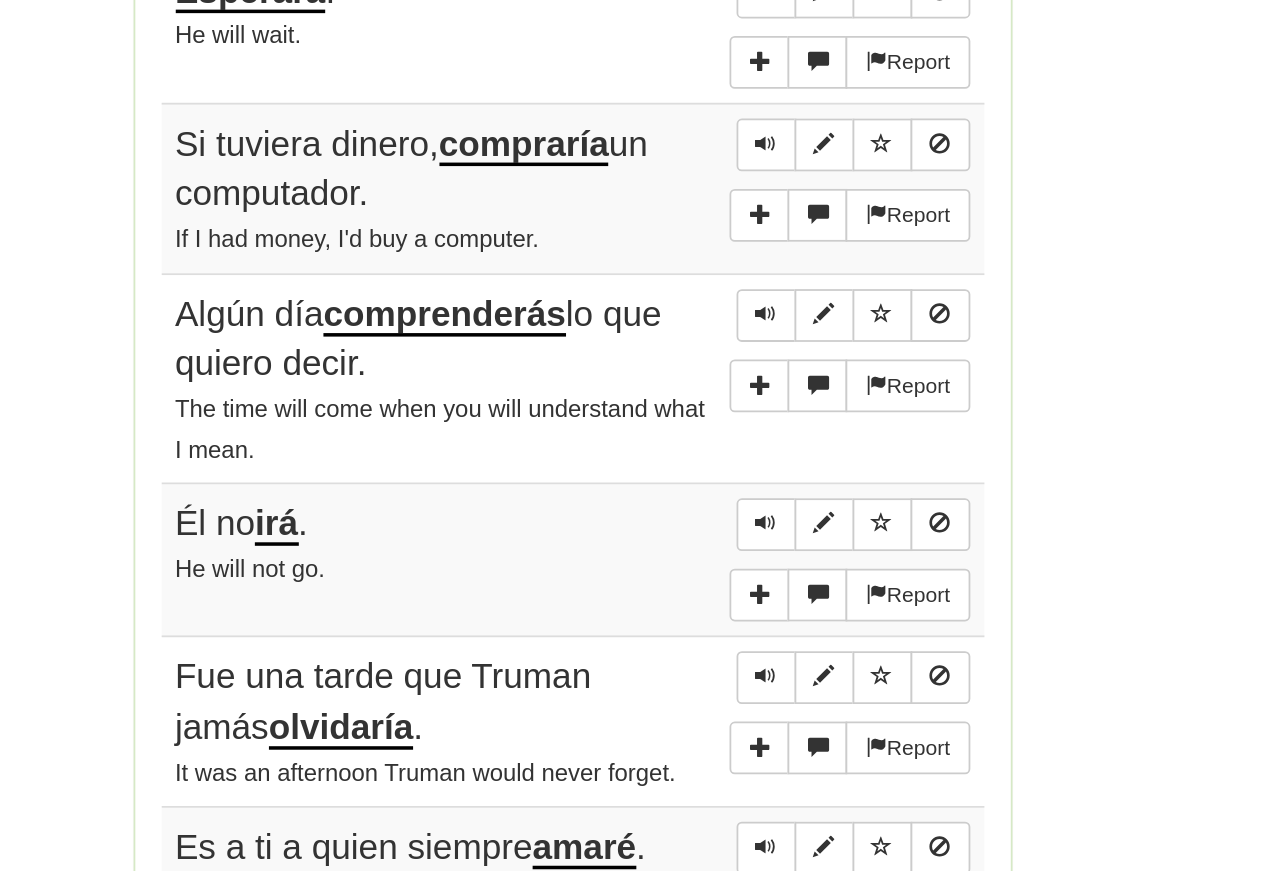 click at bounding box center [746, 652] 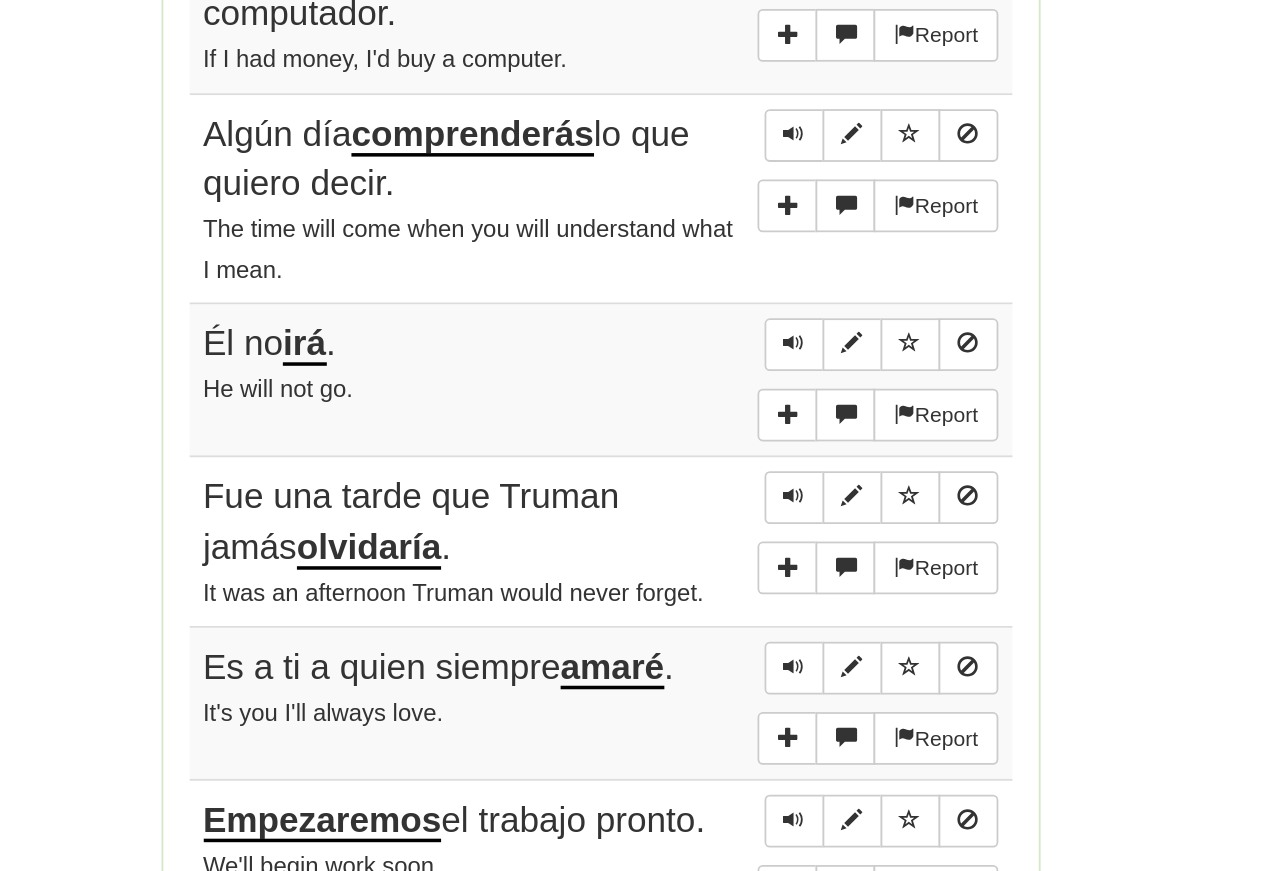 scroll, scrollTop: 1243, scrollLeft: 0, axis: vertical 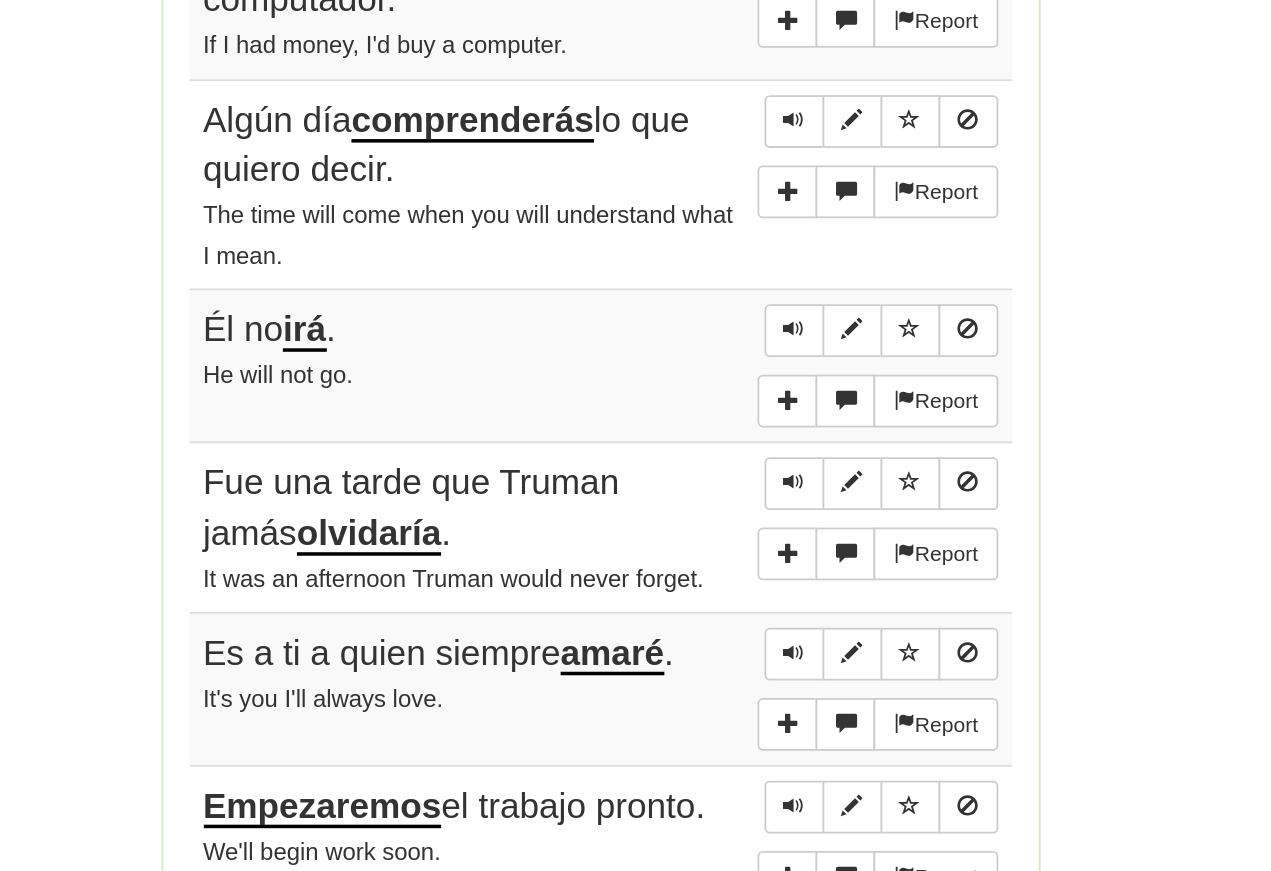 click on "Él no  irá ." at bounding box center [636, 542] 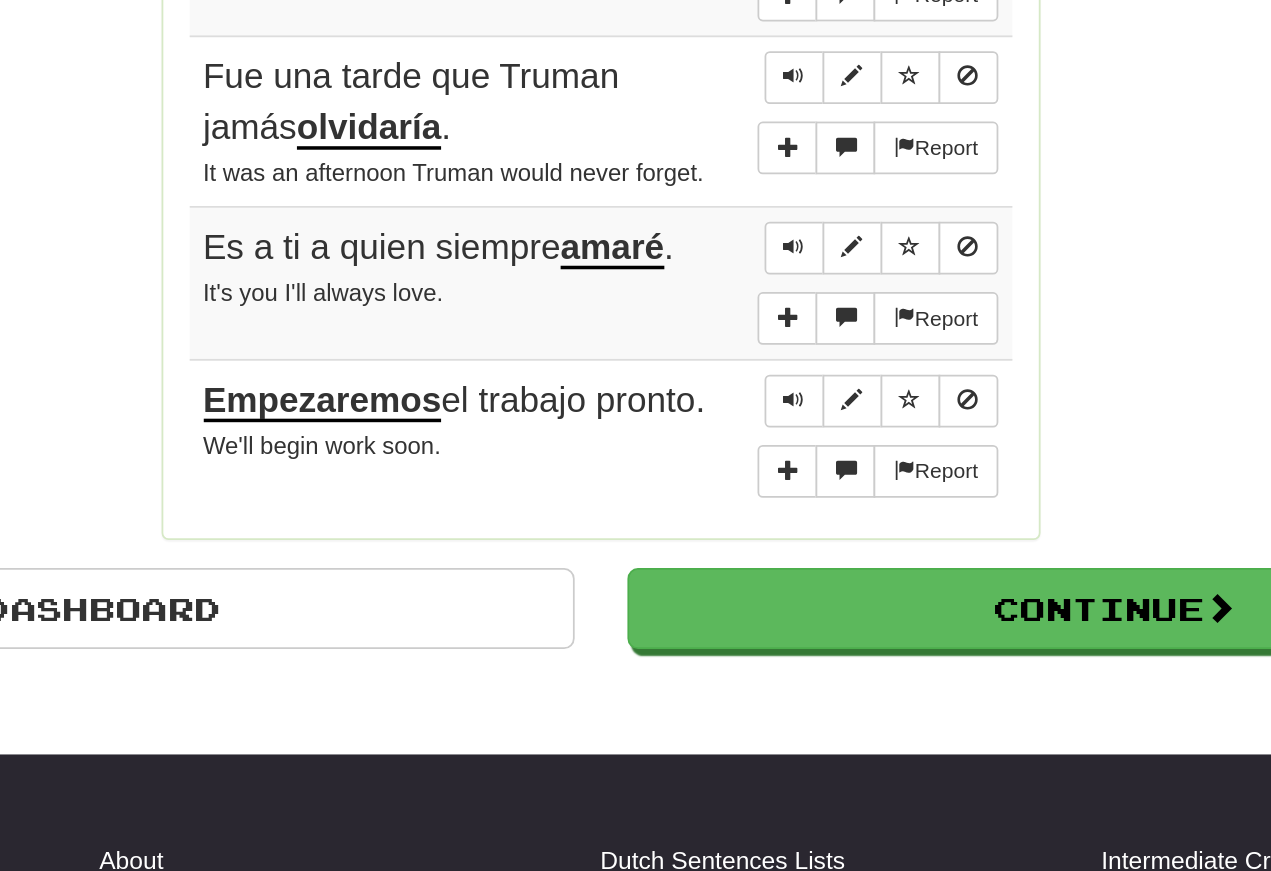 scroll, scrollTop: 1481, scrollLeft: 0, axis: vertical 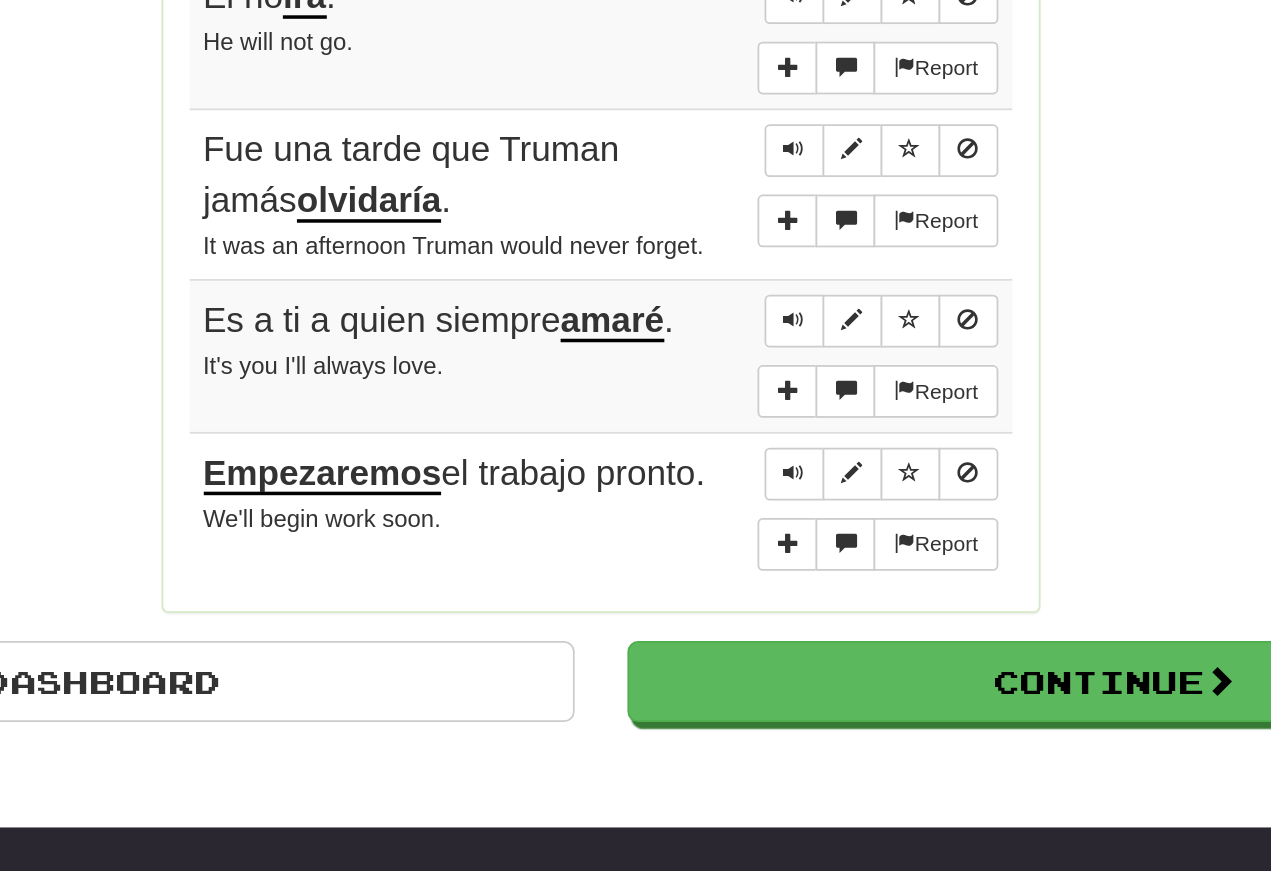 click at bounding box center [746, 392] 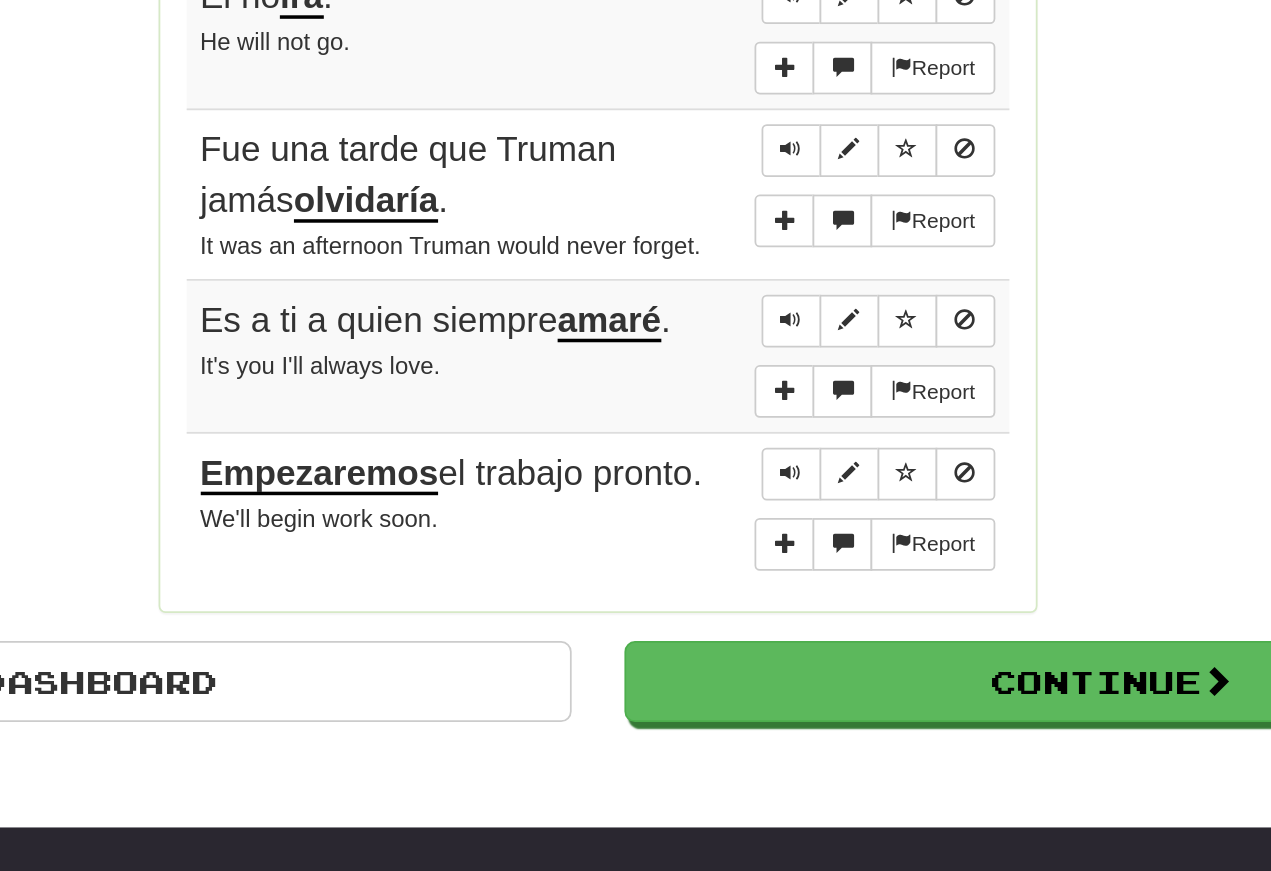 click at bounding box center (746, 575) 